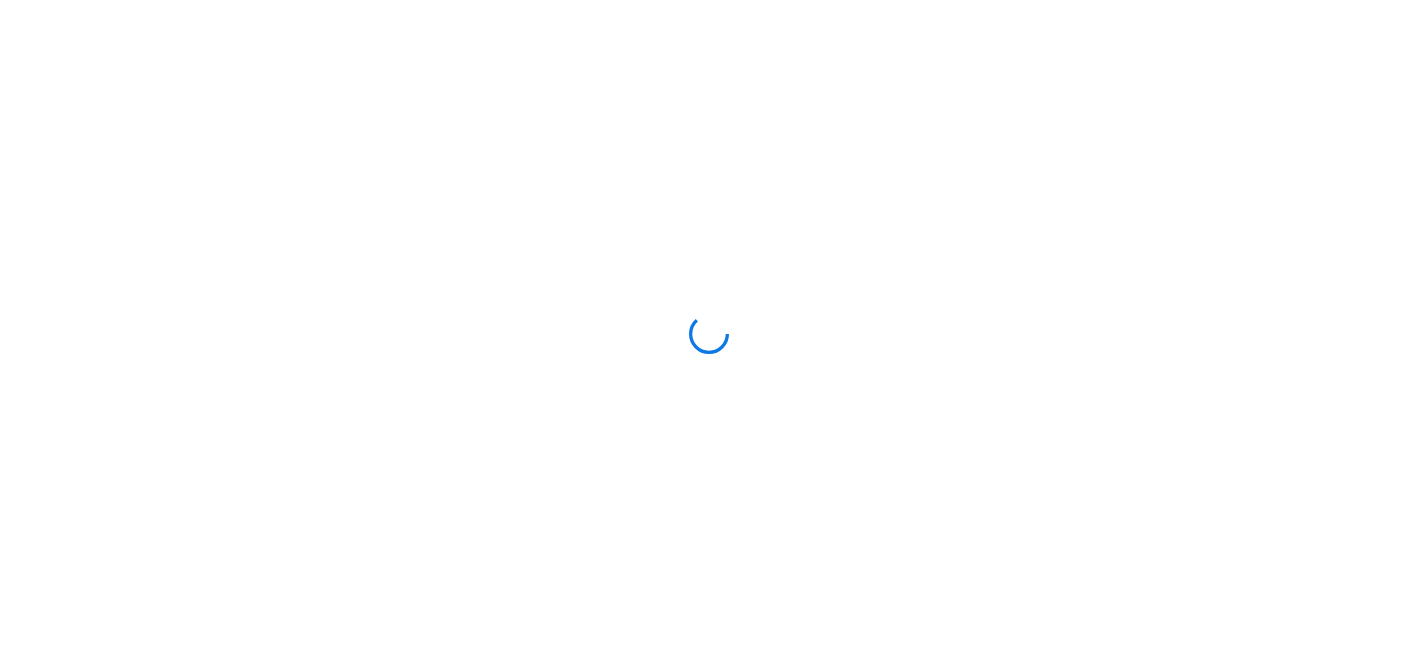 scroll, scrollTop: 0, scrollLeft: 0, axis: both 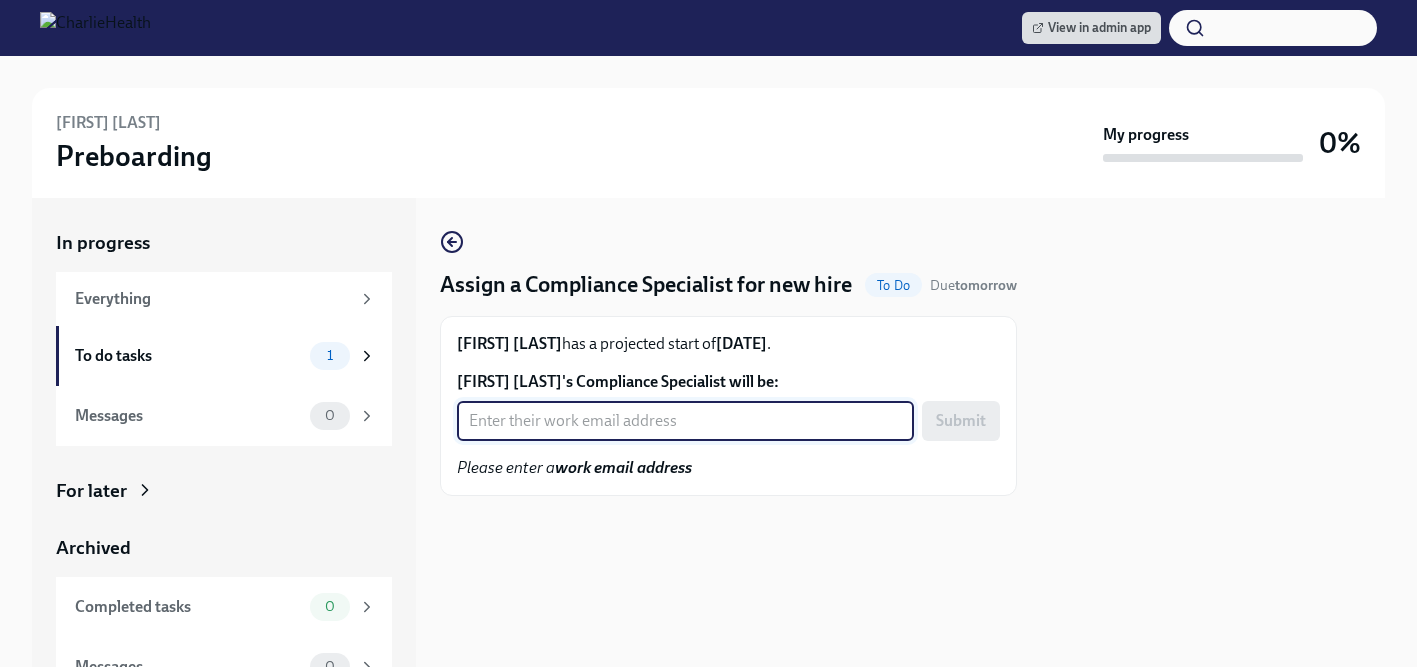 click on "[FIRST] [LAST]'s Compliance Specialist will be:" at bounding box center [685, 421] 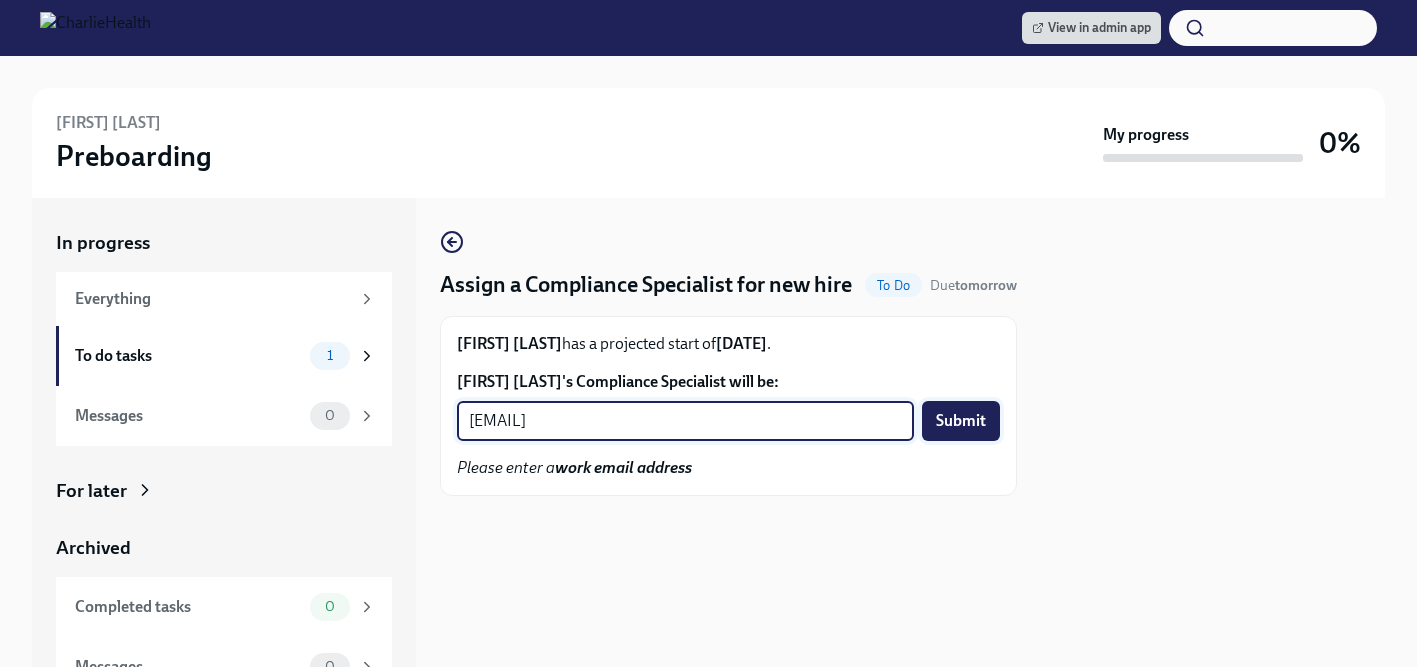 type on "[EMAIL]" 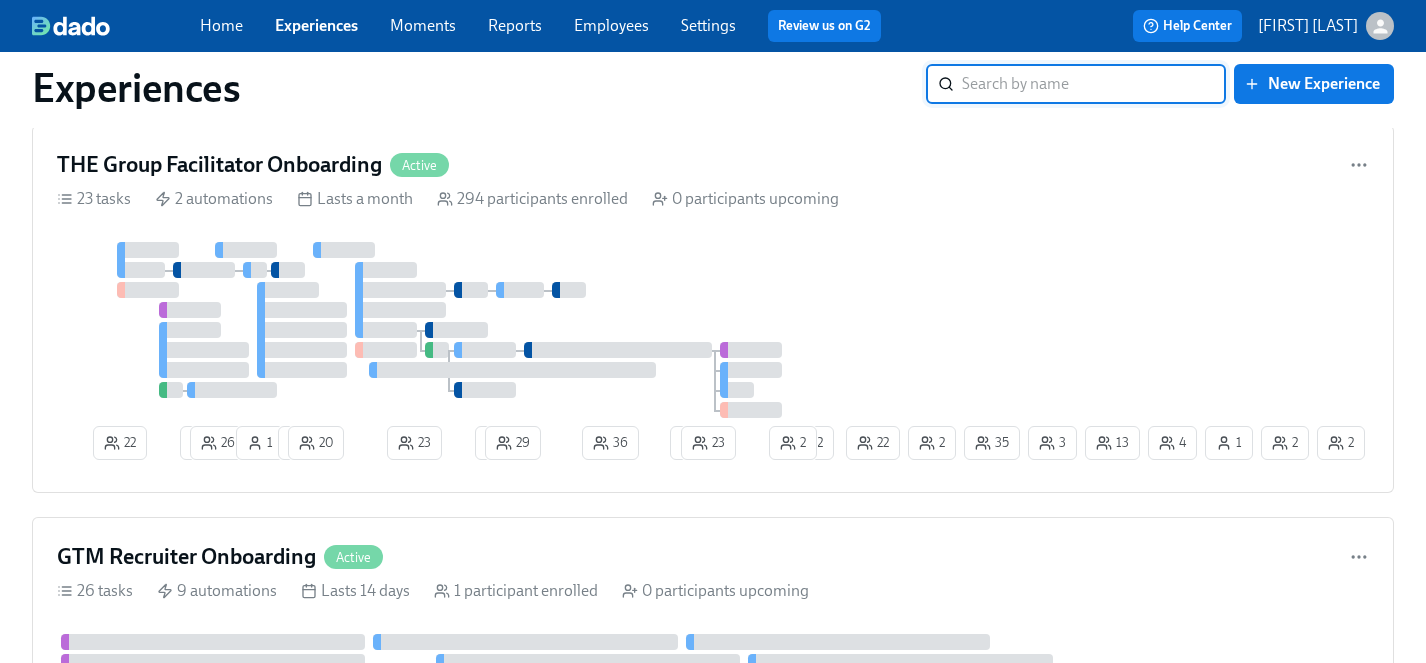 scroll, scrollTop: 796, scrollLeft: 0, axis: vertical 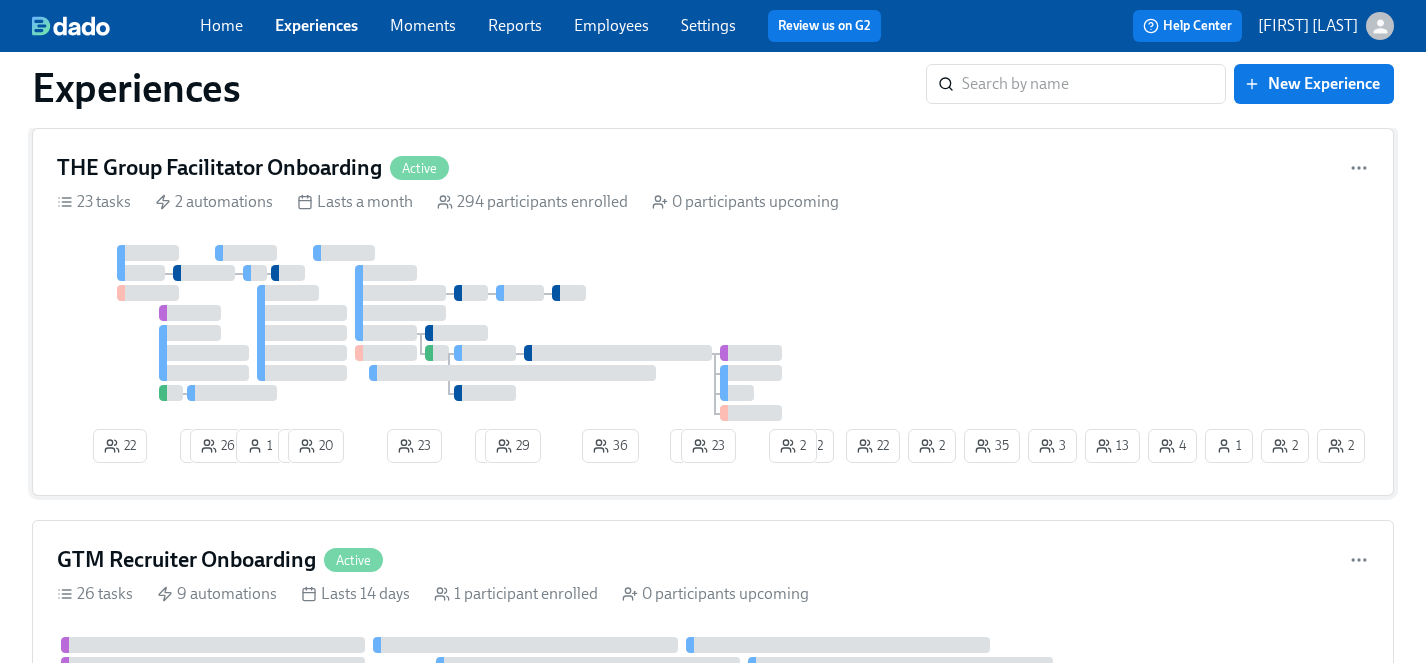 click at bounding box center [449, 333] 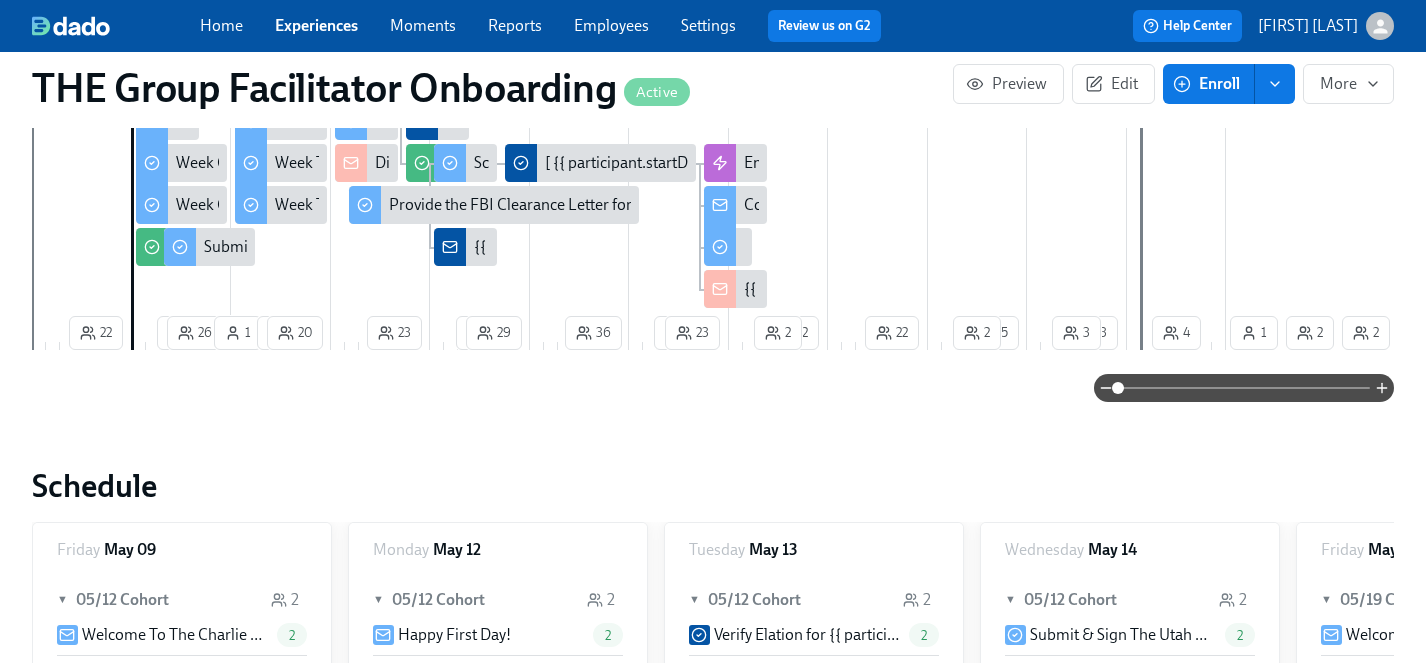 scroll, scrollTop: 0, scrollLeft: 0, axis: both 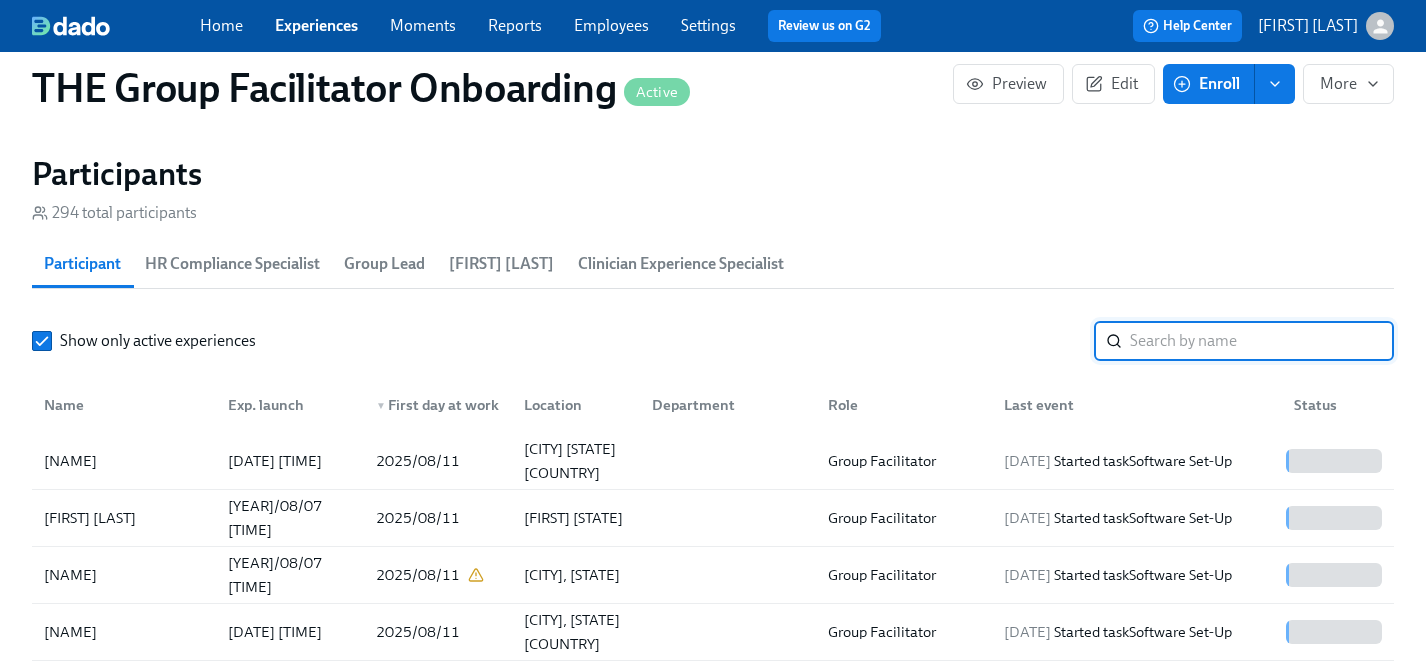 click at bounding box center [1262, 341] 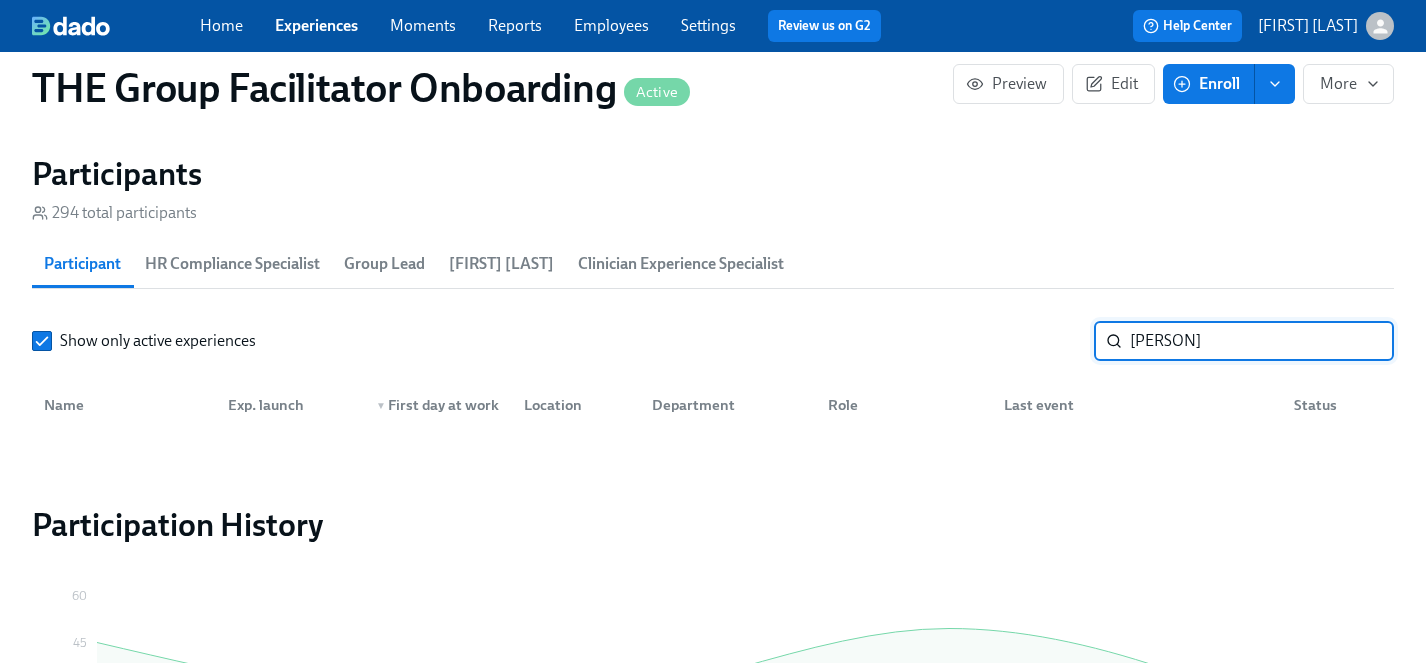 drag, startPoint x: 1220, startPoint y: 340, endPoint x: 872, endPoint y: 340, distance: 348 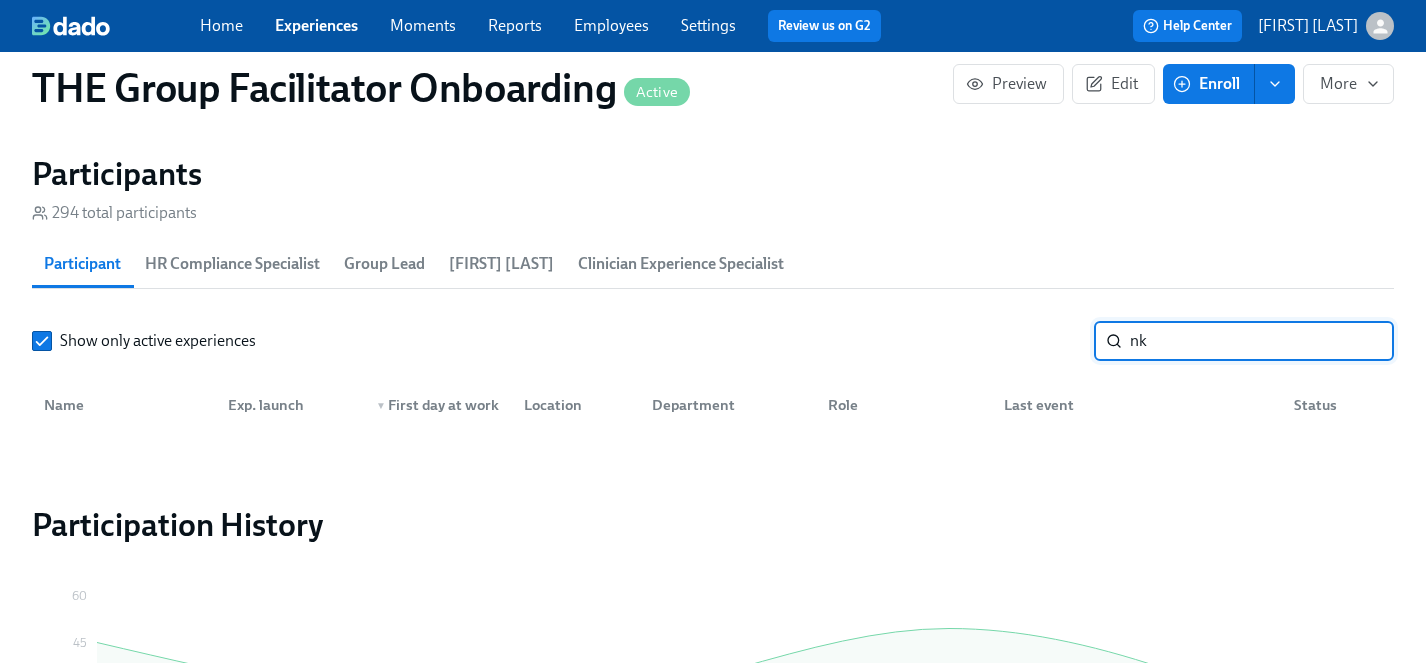 type on "nko" 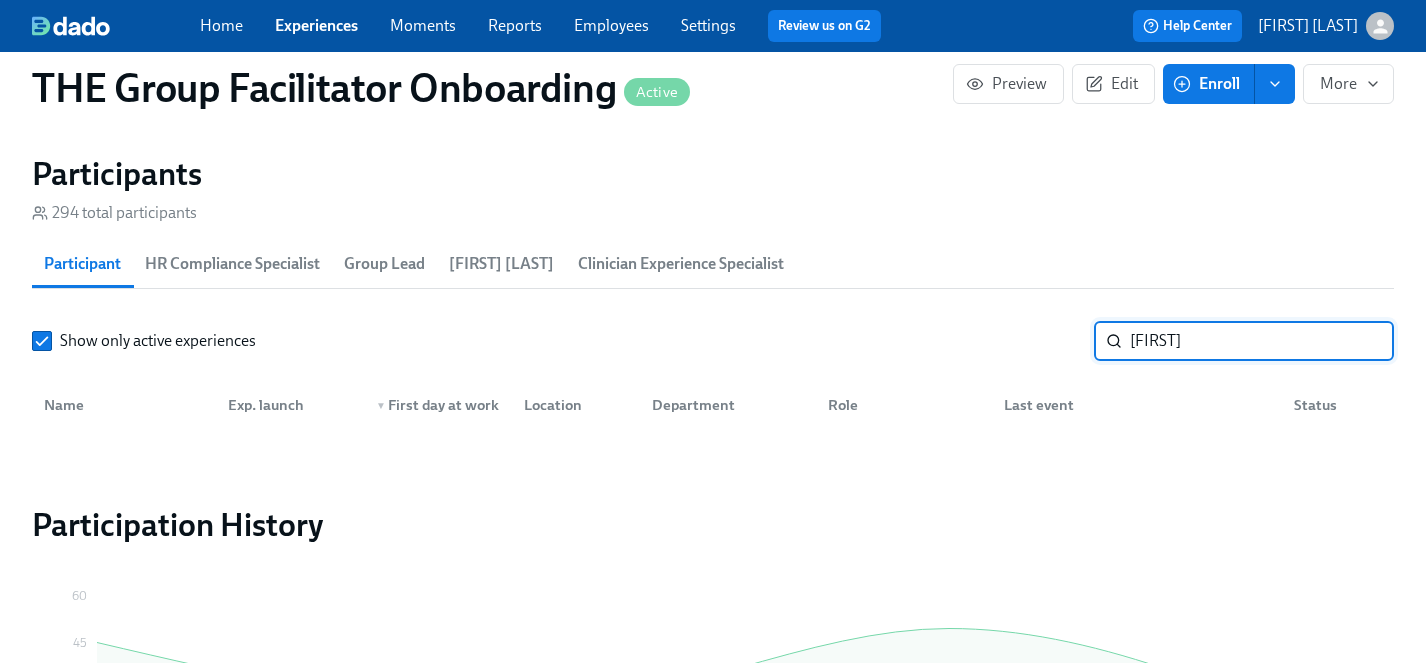 click on "nko" at bounding box center (1262, 341) 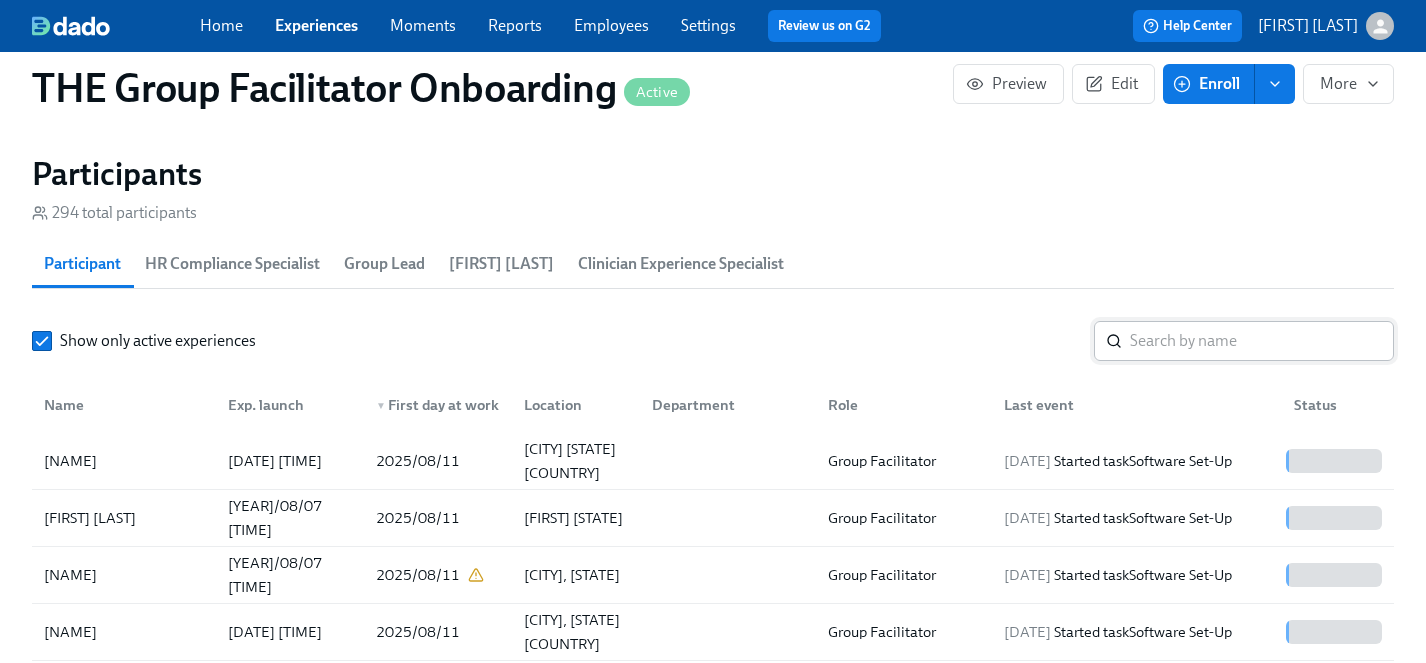 scroll, scrollTop: 0, scrollLeft: 29274, axis: horizontal 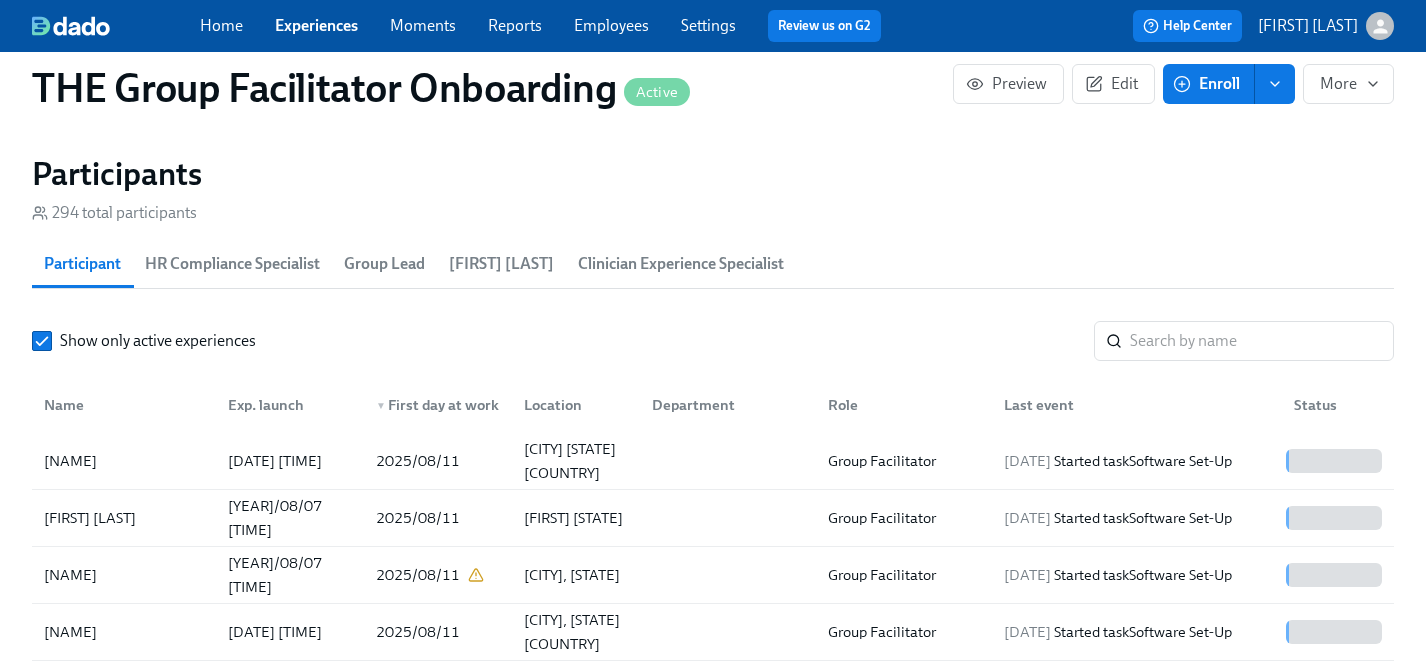 click on "Experiences" at bounding box center [316, 25] 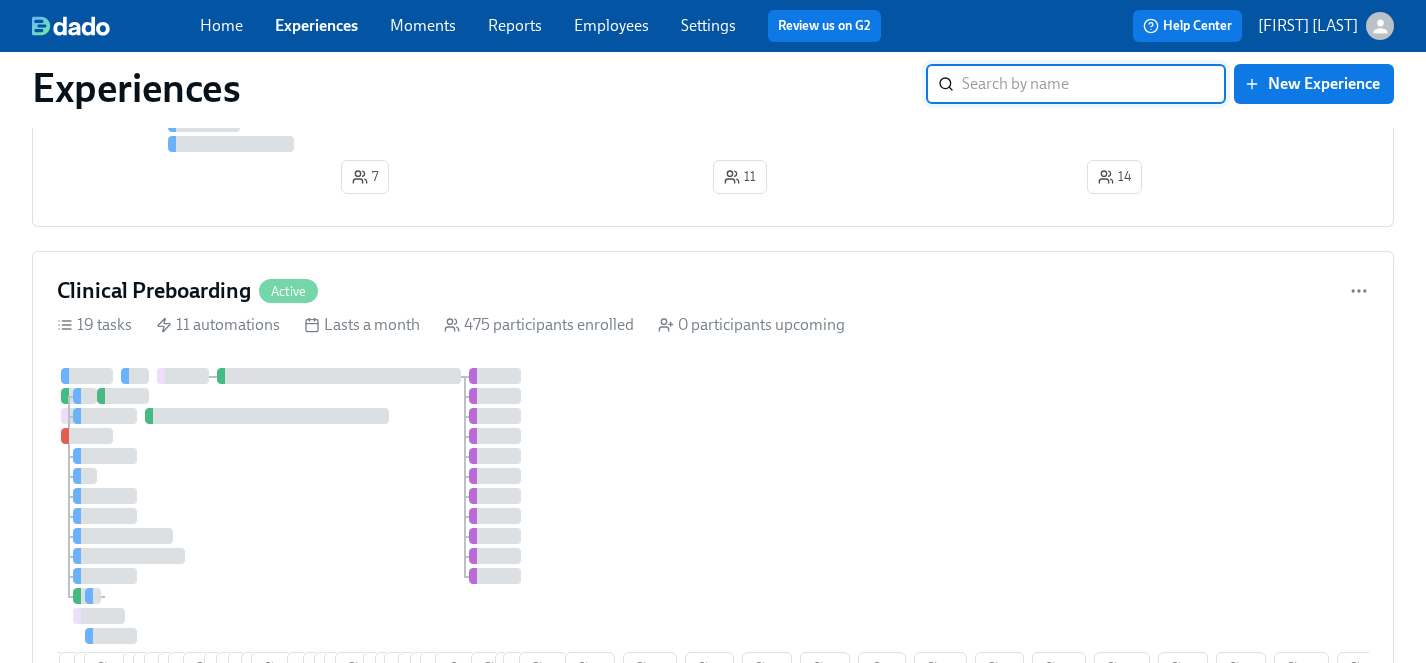 scroll, scrollTop: 2776, scrollLeft: 0, axis: vertical 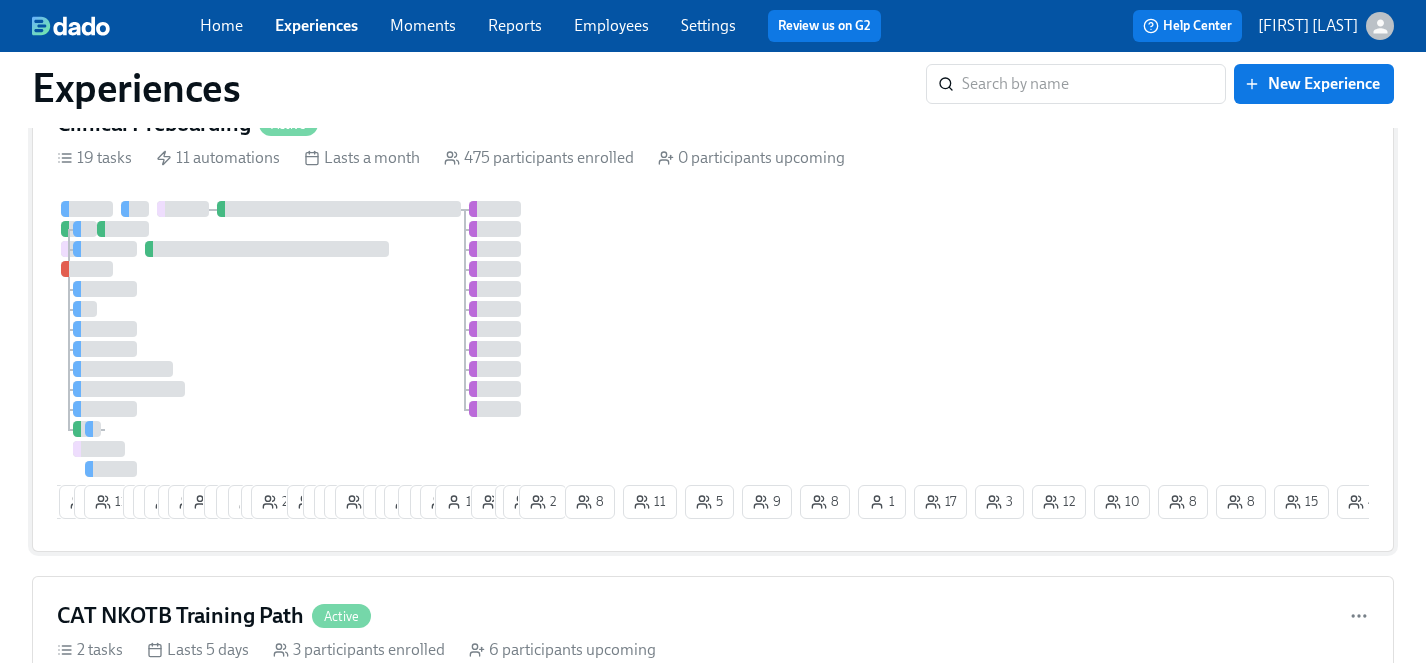 click at bounding box center [309, 339] 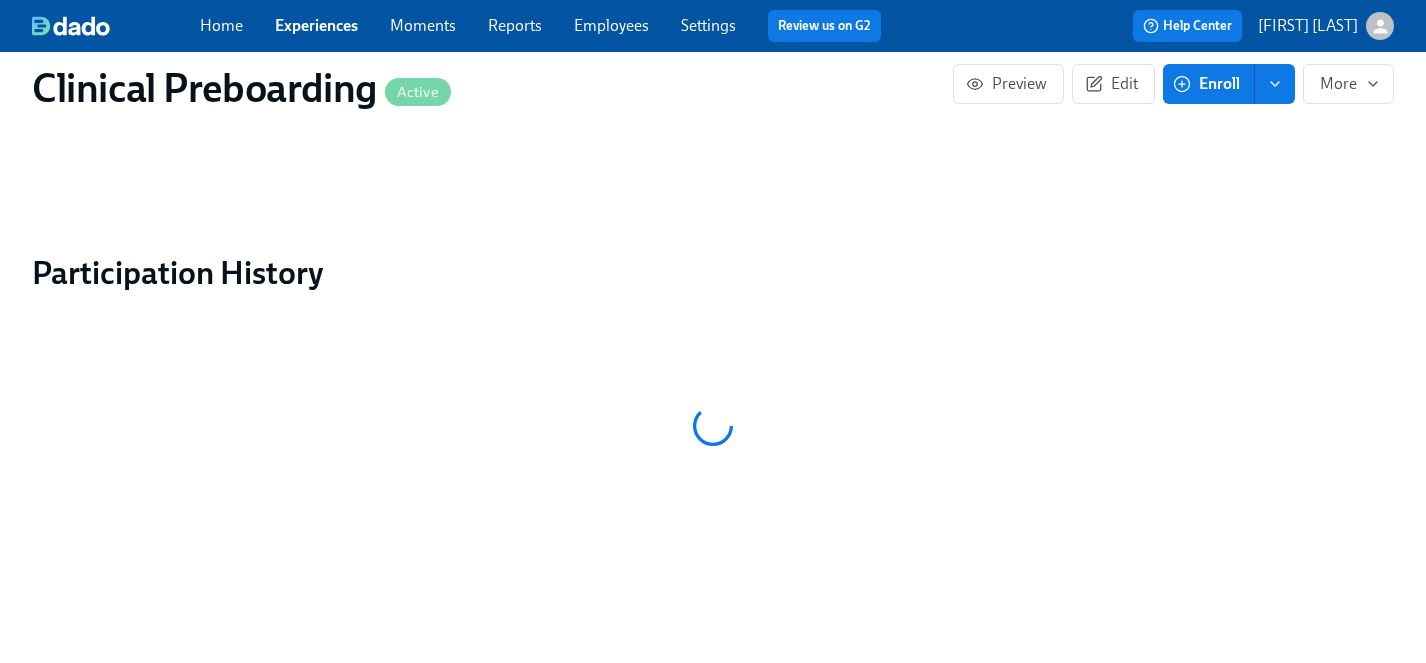 scroll, scrollTop: 204, scrollLeft: 0, axis: vertical 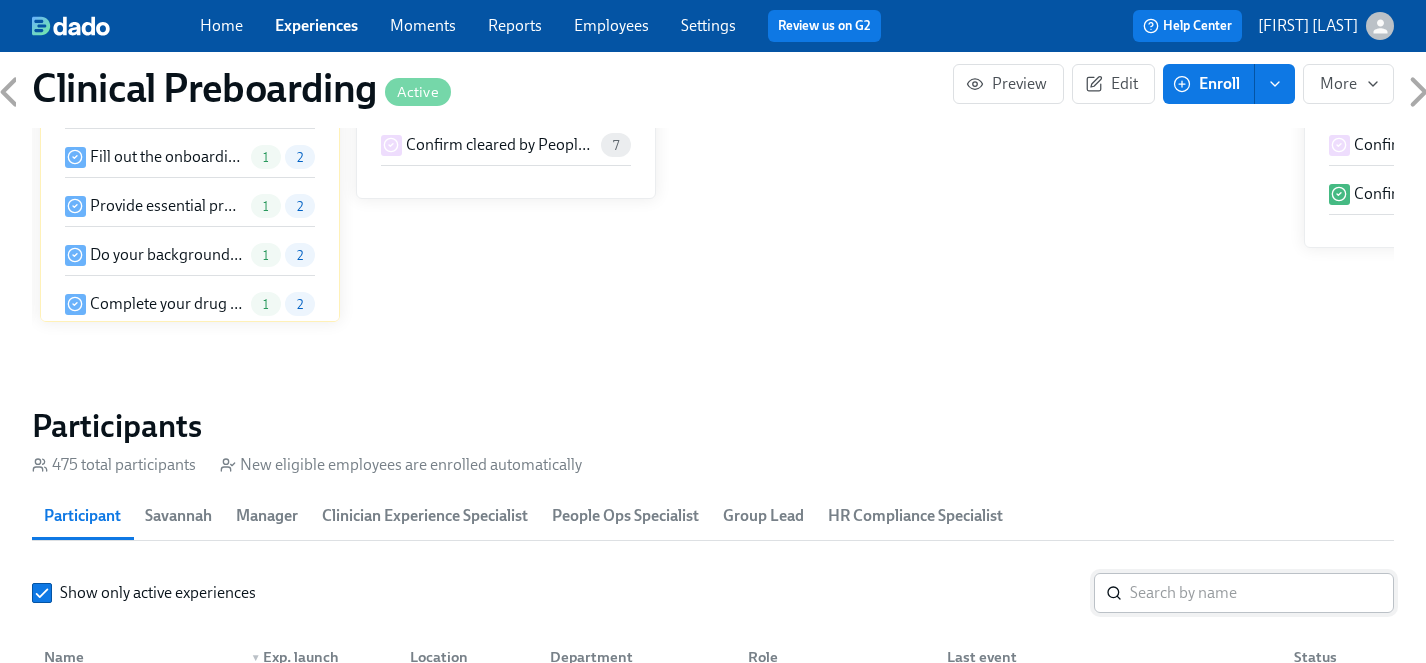 click at bounding box center (1262, 593) 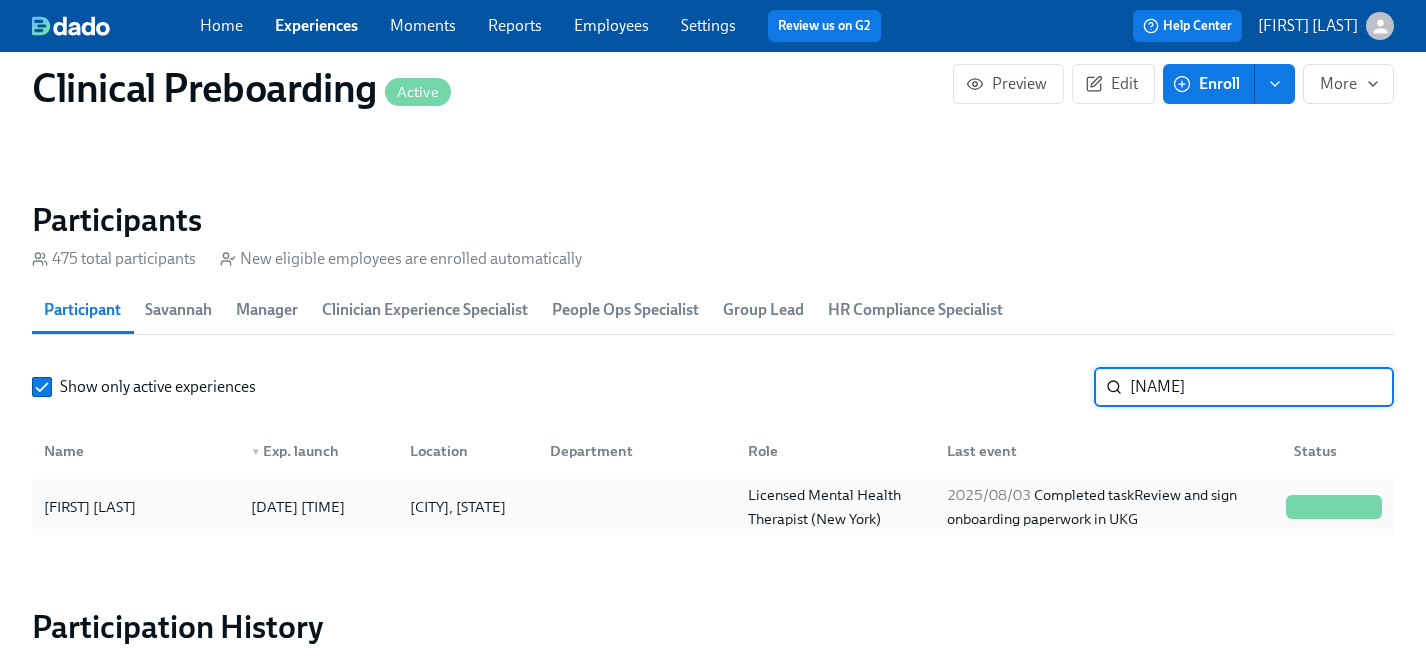scroll, scrollTop: 2086, scrollLeft: 0, axis: vertical 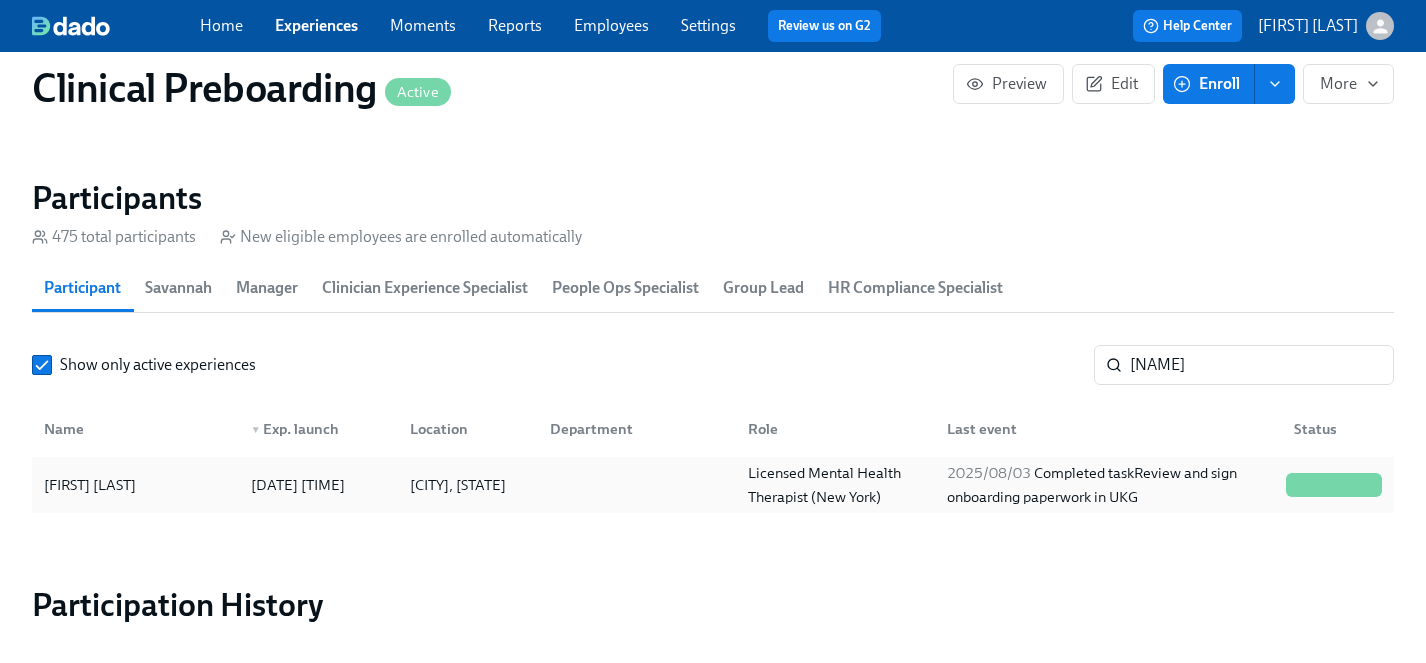 click on "[FIRST] [LAST]" at bounding box center [90, 485] 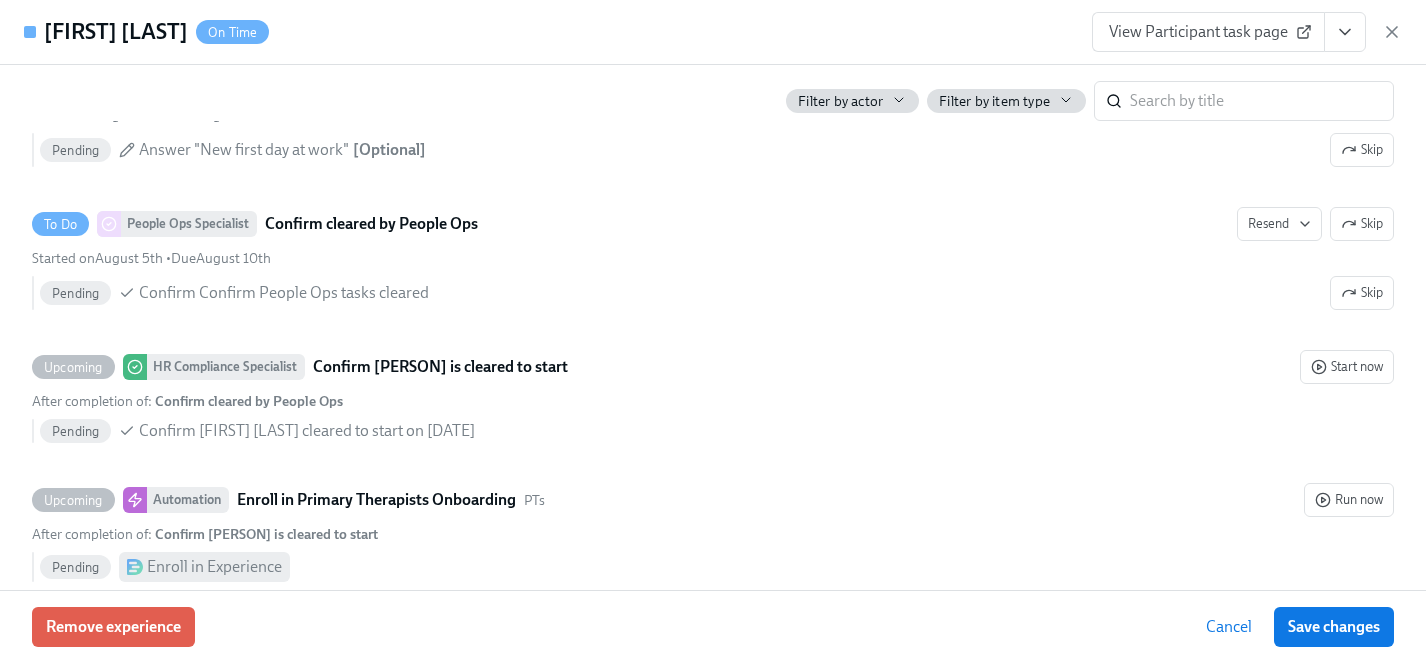 scroll, scrollTop: 4131, scrollLeft: 0, axis: vertical 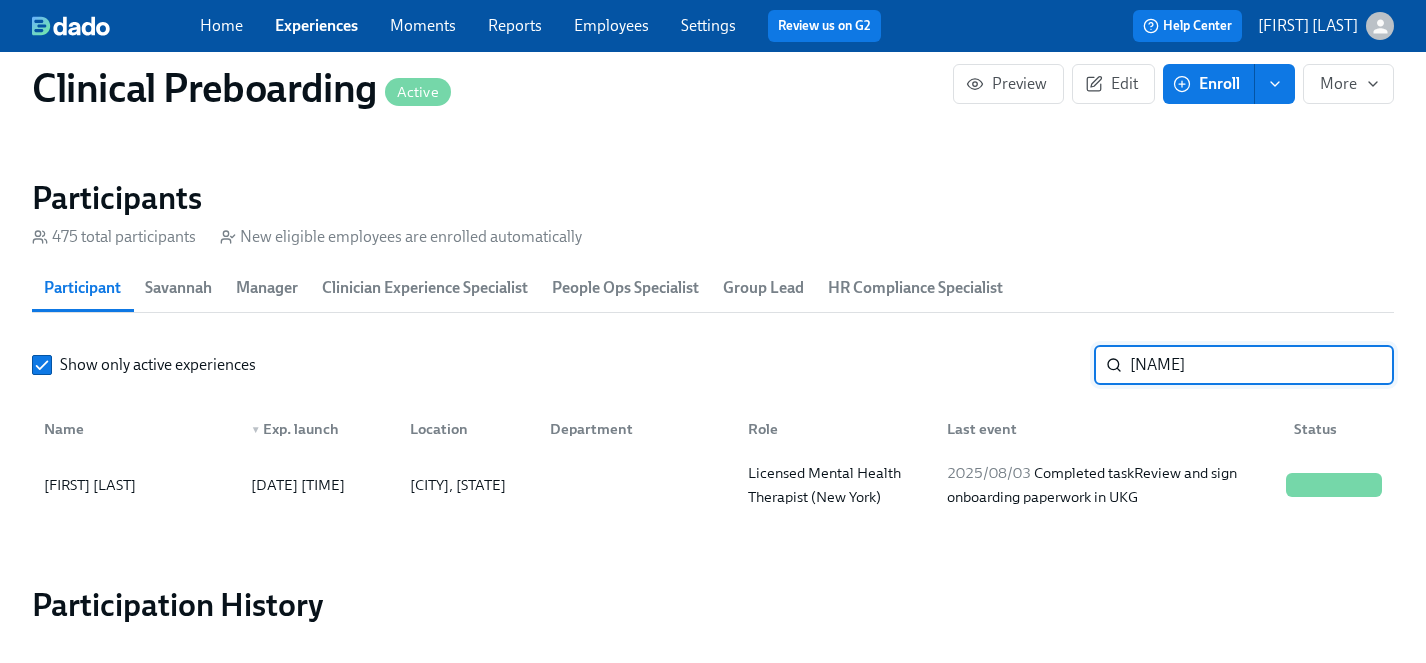 drag, startPoint x: 1221, startPoint y: 362, endPoint x: 860, endPoint y: 361, distance: 361.00137 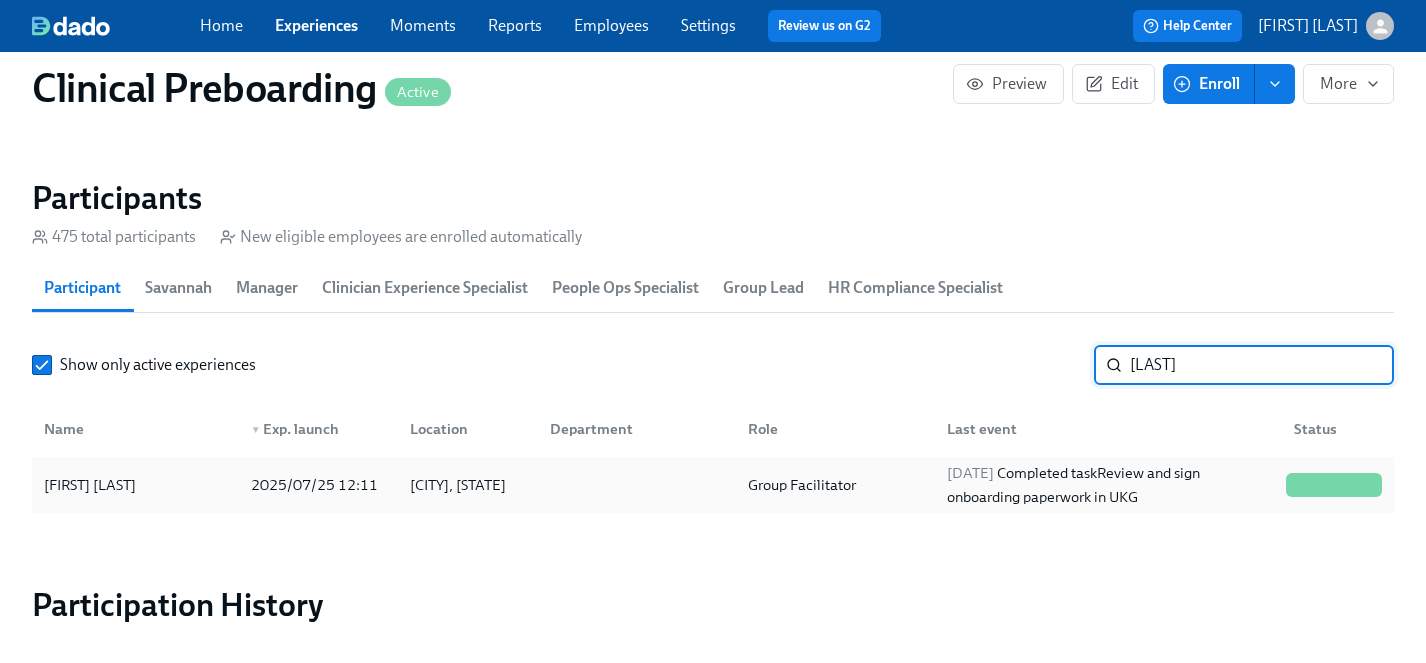 type on "kitt" 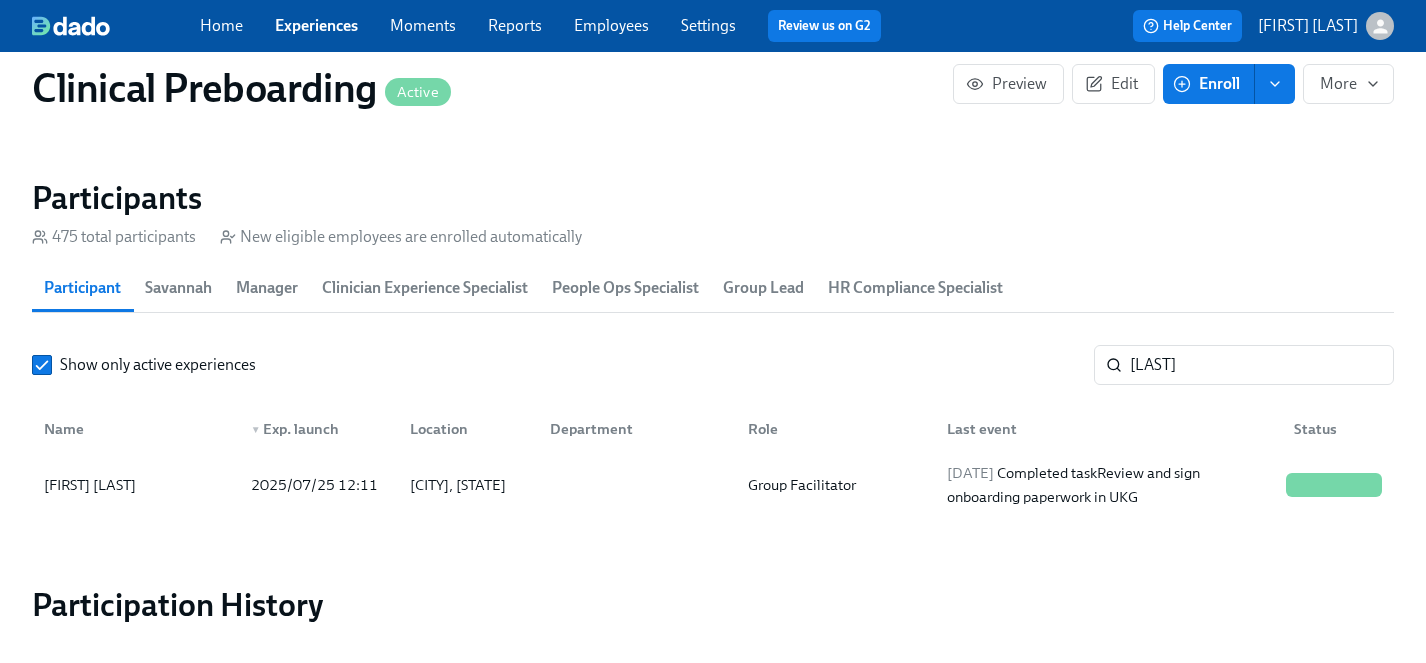 click on "Experiences" at bounding box center (316, 25) 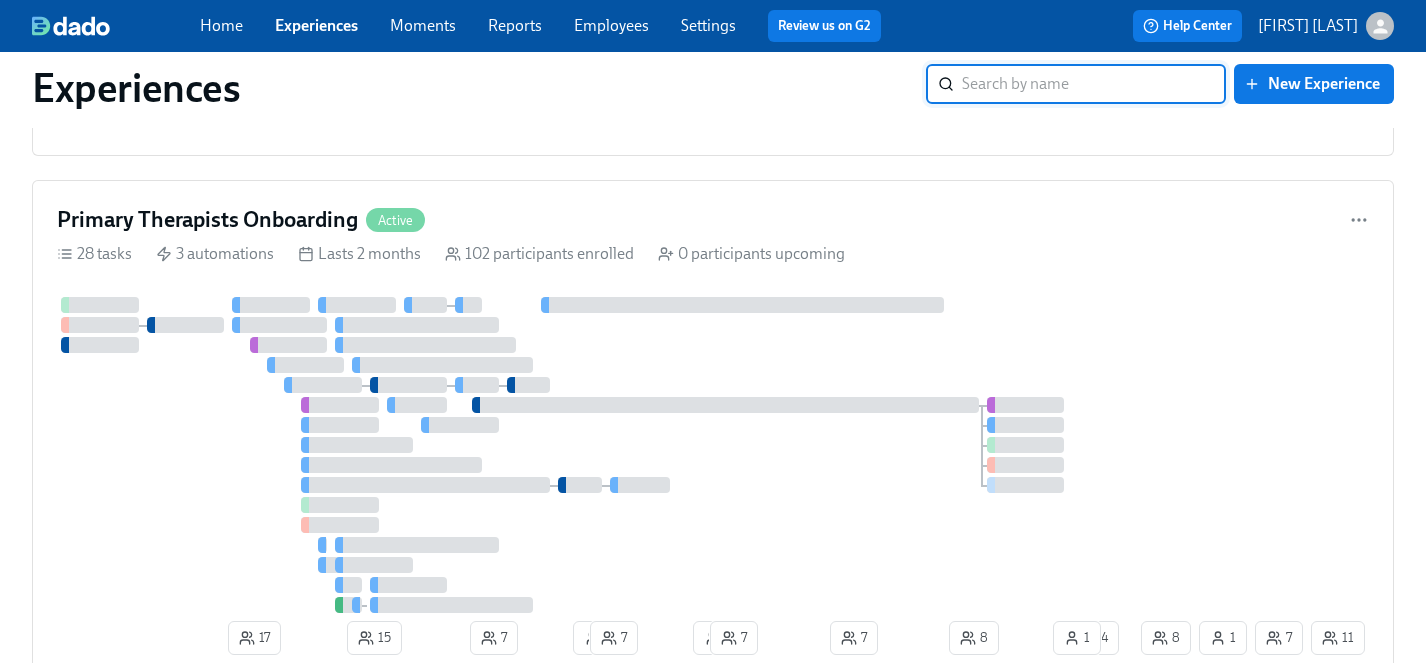 scroll, scrollTop: 5104, scrollLeft: 0, axis: vertical 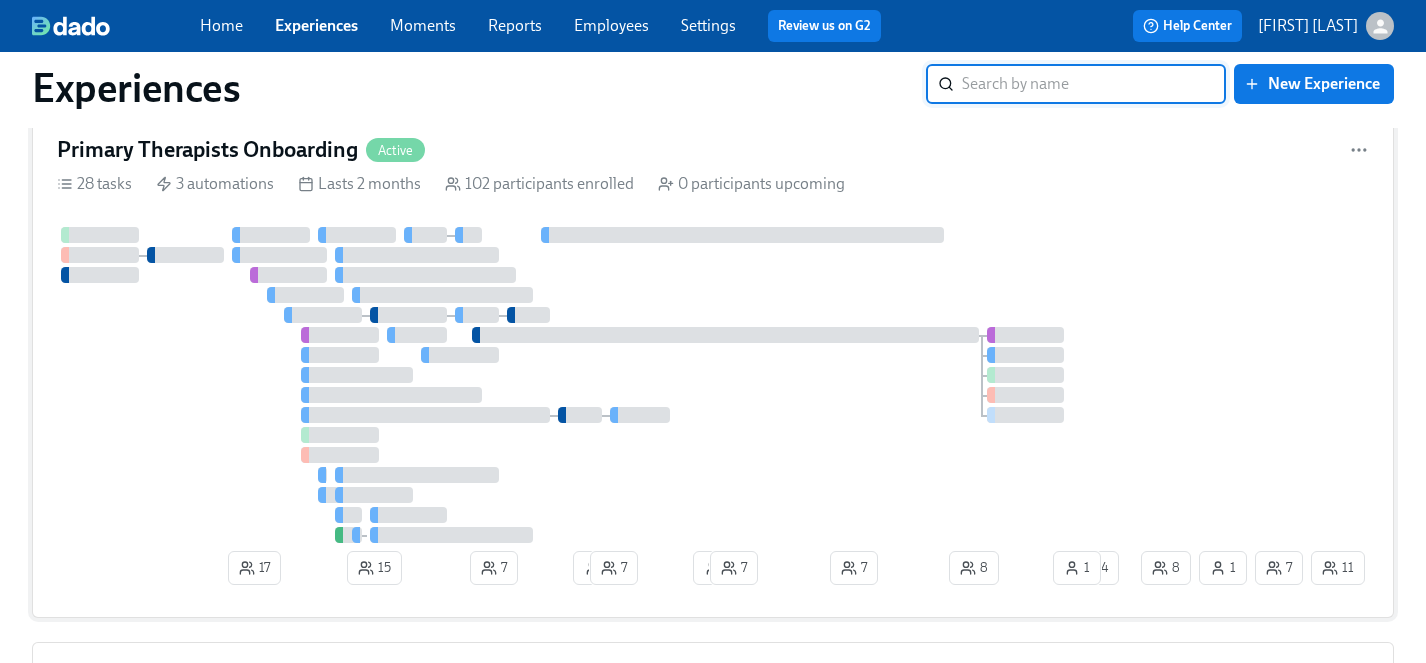 click at bounding box center [597, 385] 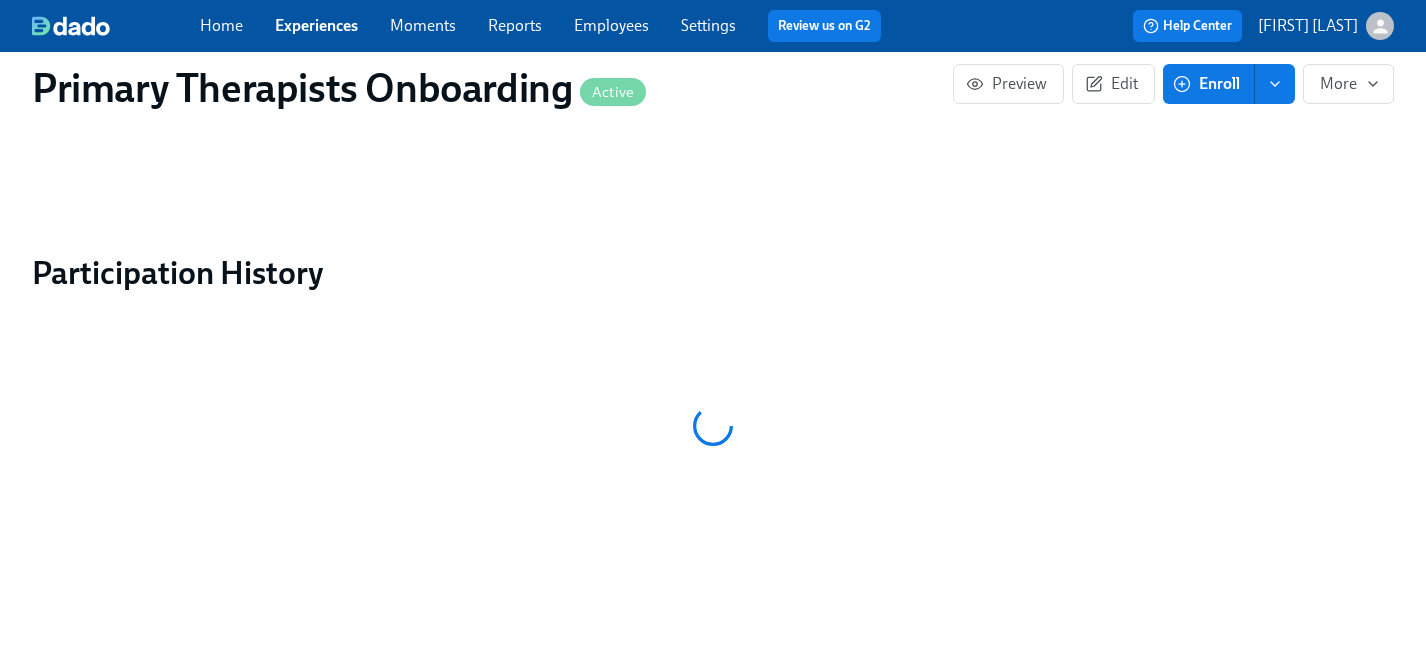 scroll, scrollTop: 0, scrollLeft: 0, axis: both 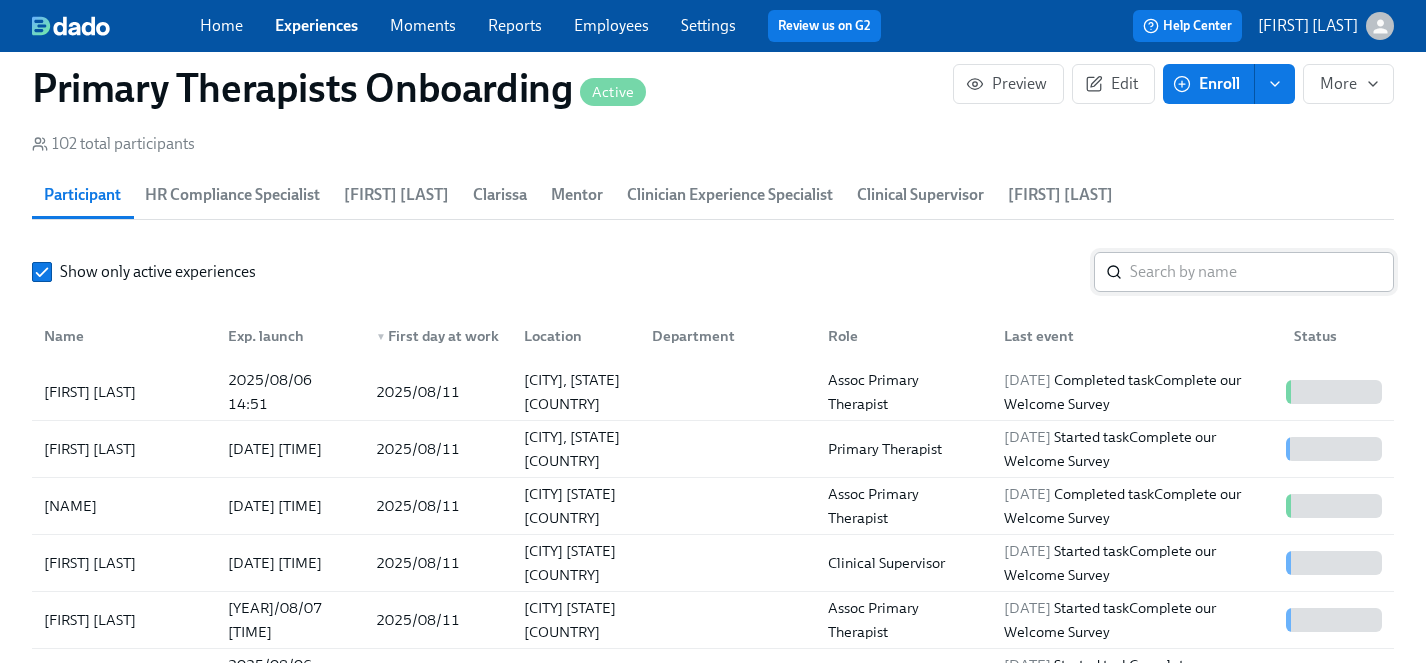 click at bounding box center (1262, 272) 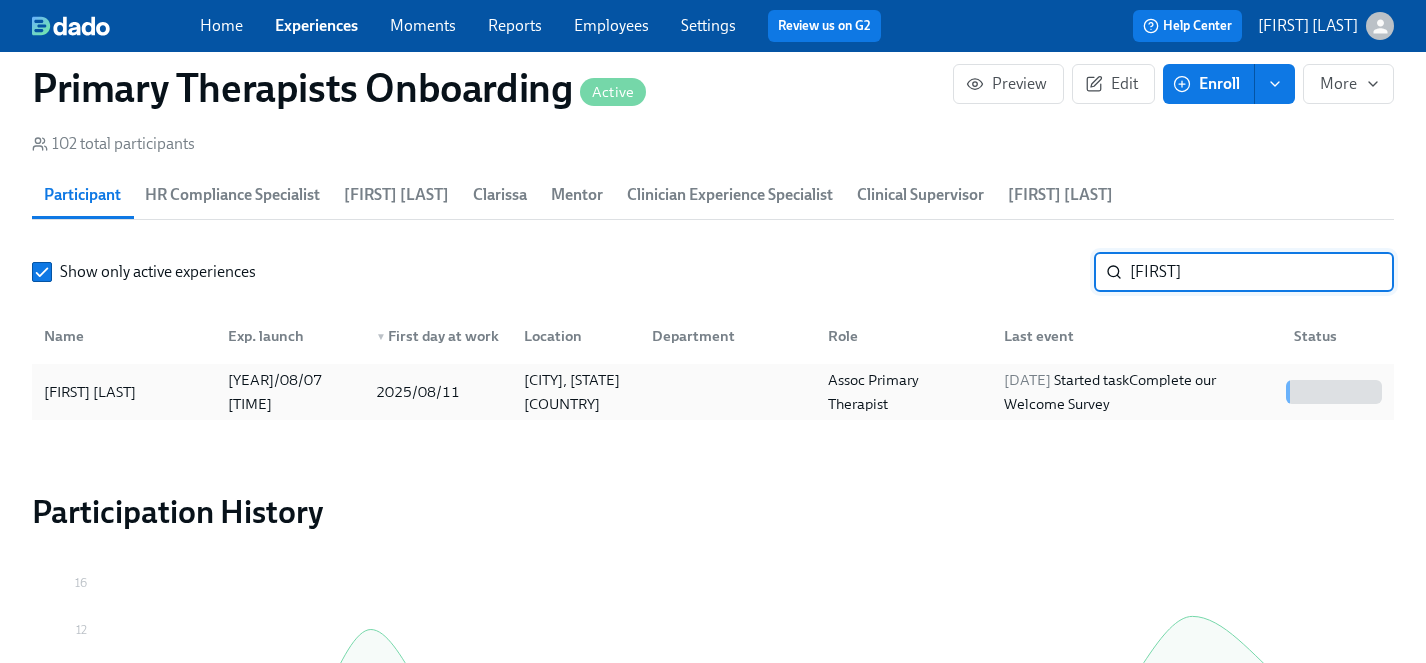 type on "ashley mil" 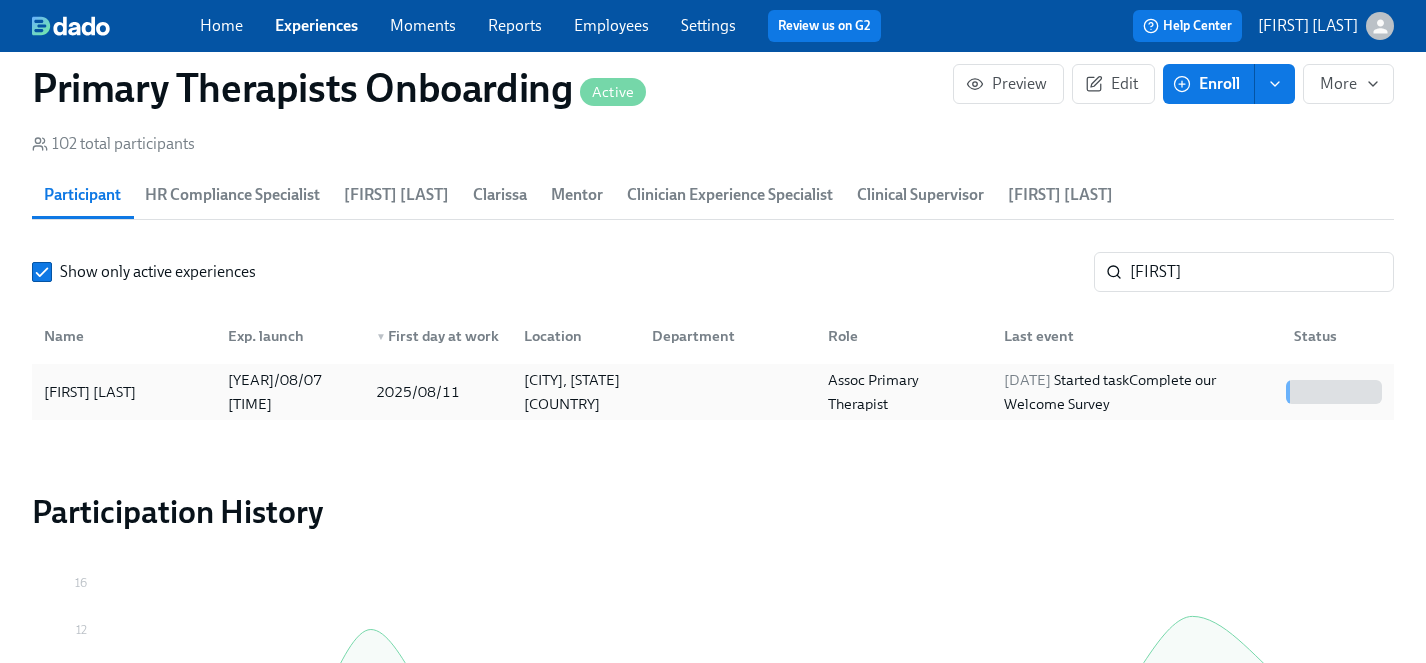click on "[FIRST] [LAST]" at bounding box center (90, 392) 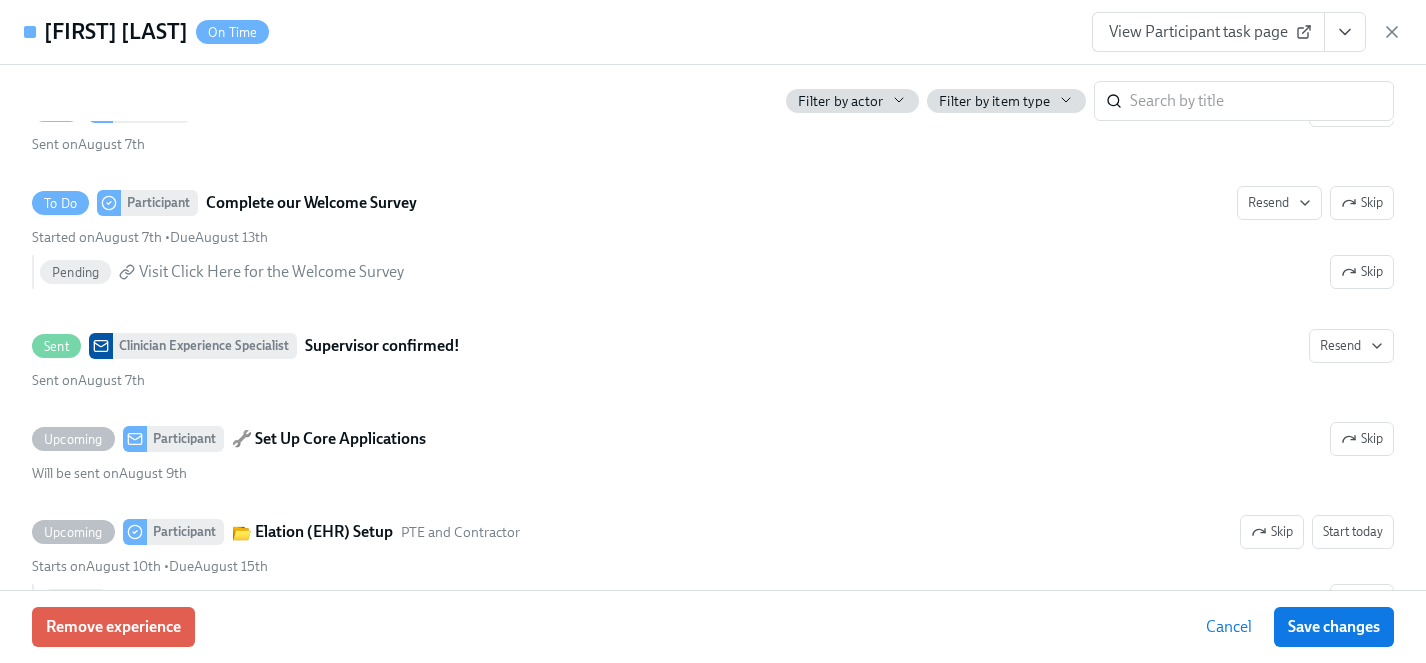 scroll, scrollTop: 1463, scrollLeft: 0, axis: vertical 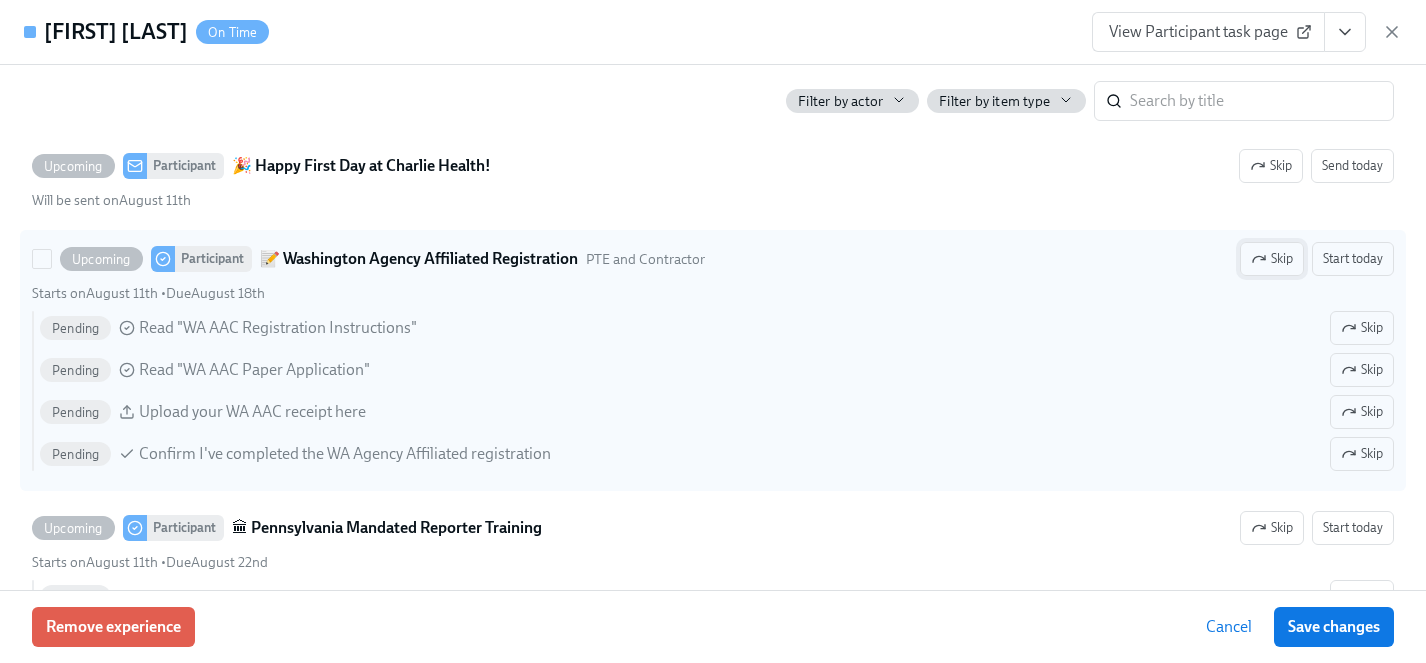 click on "Skip" at bounding box center (1272, 259) 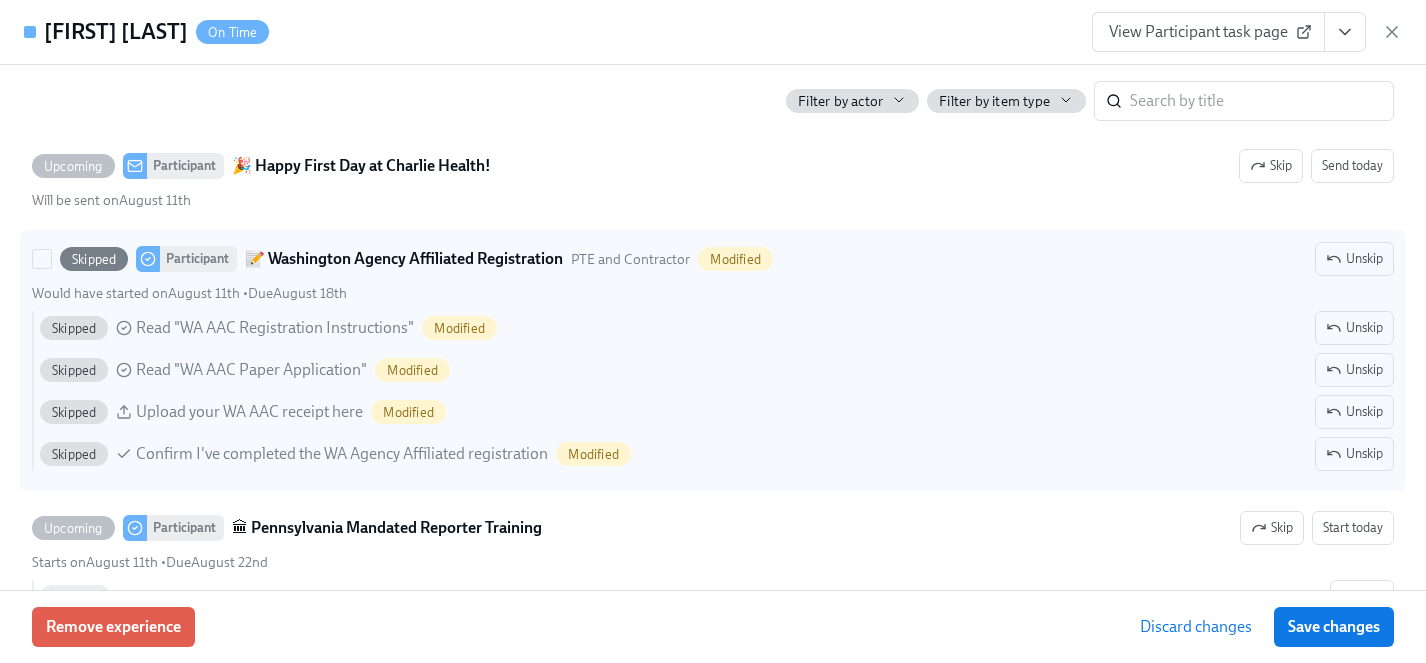 scroll, scrollTop: 0, scrollLeft: 27378, axis: horizontal 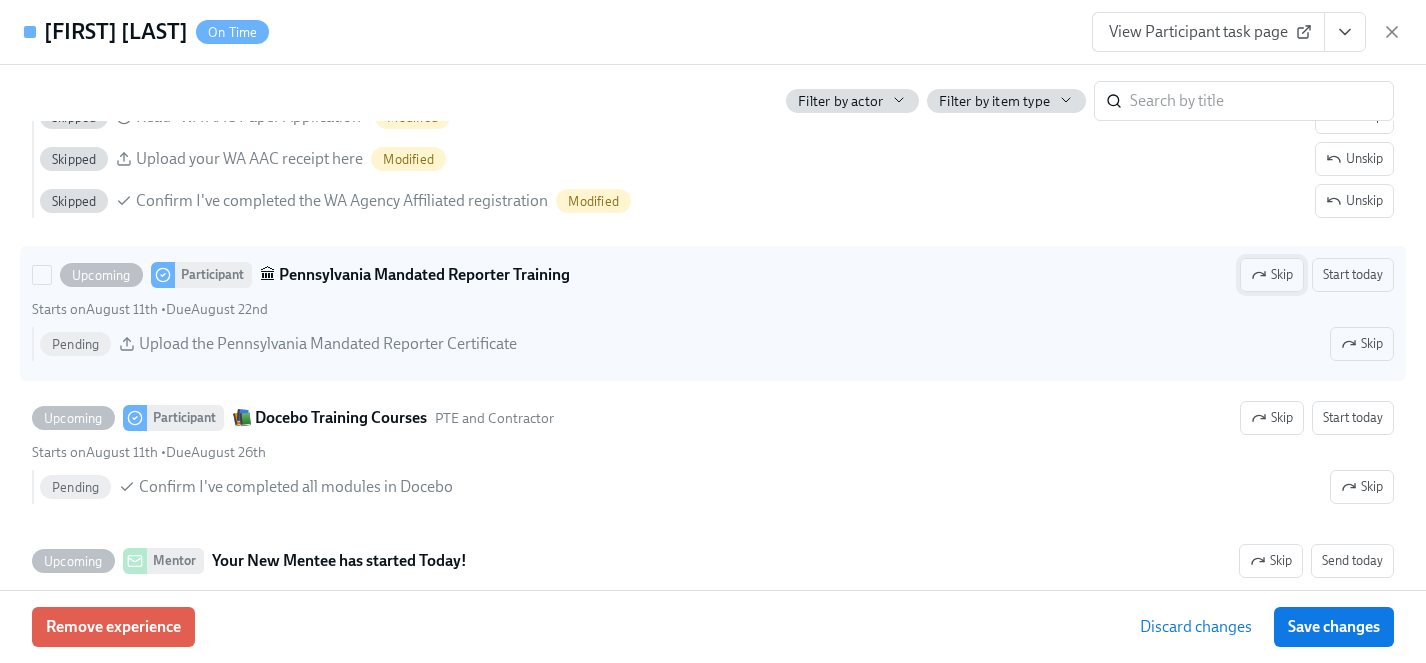 click 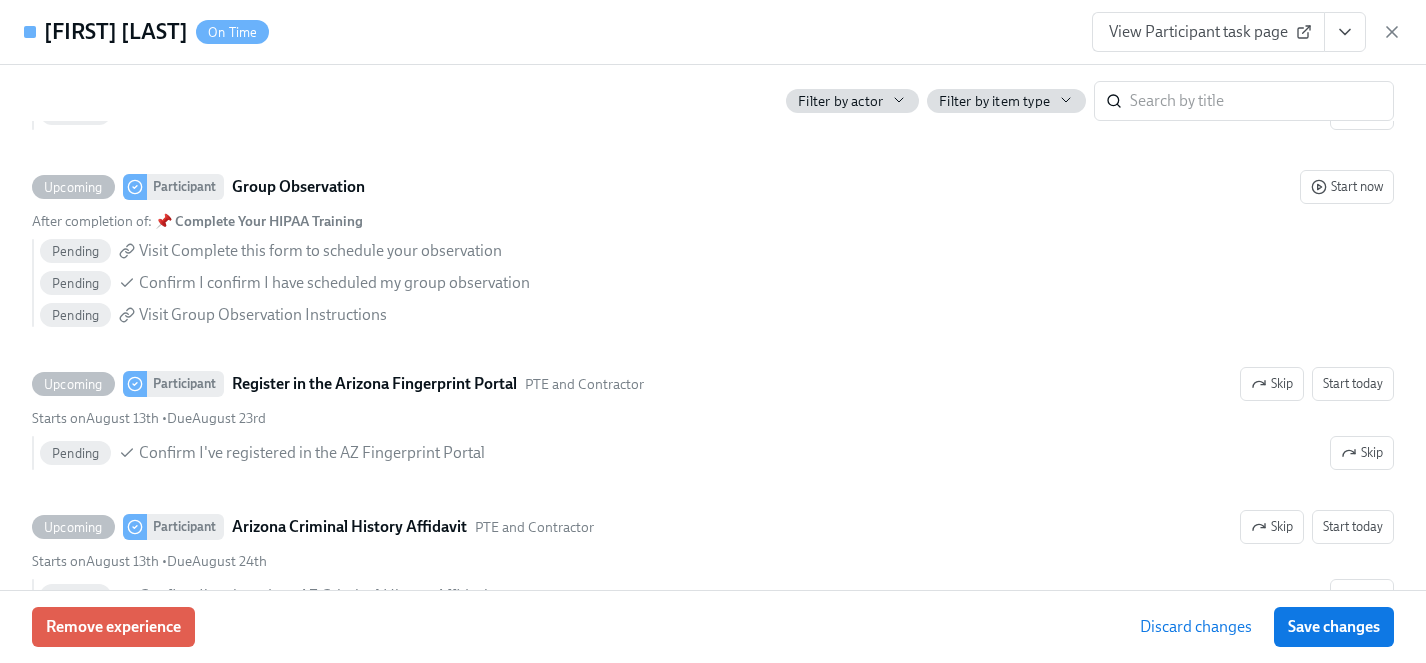 scroll, scrollTop: 3434, scrollLeft: 0, axis: vertical 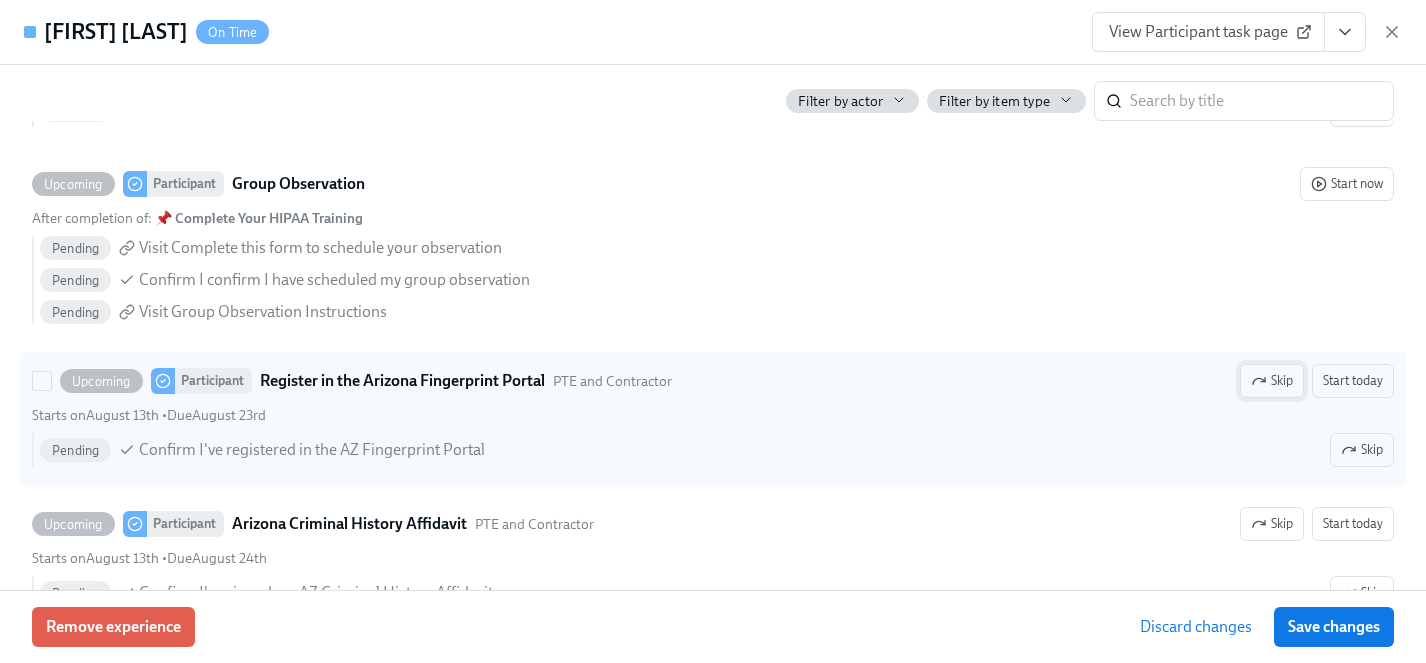 click on "Skip" at bounding box center (1272, 381) 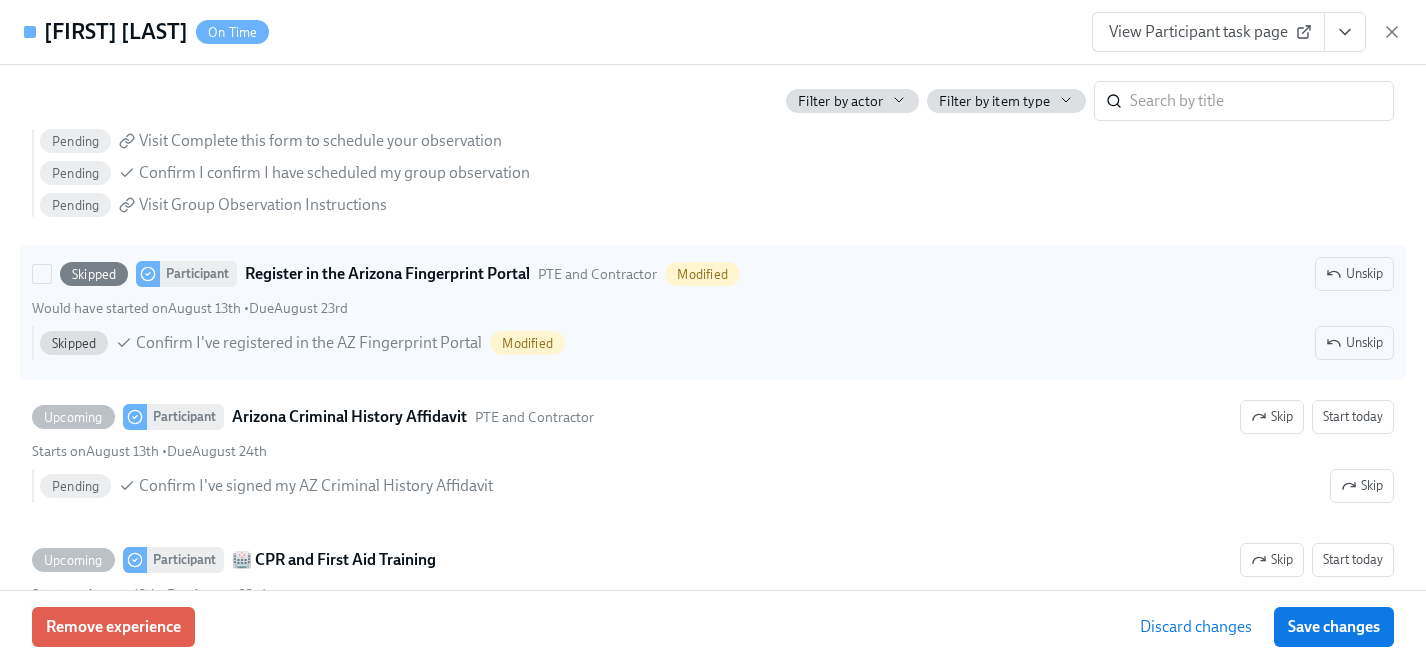 scroll, scrollTop: 3606, scrollLeft: 0, axis: vertical 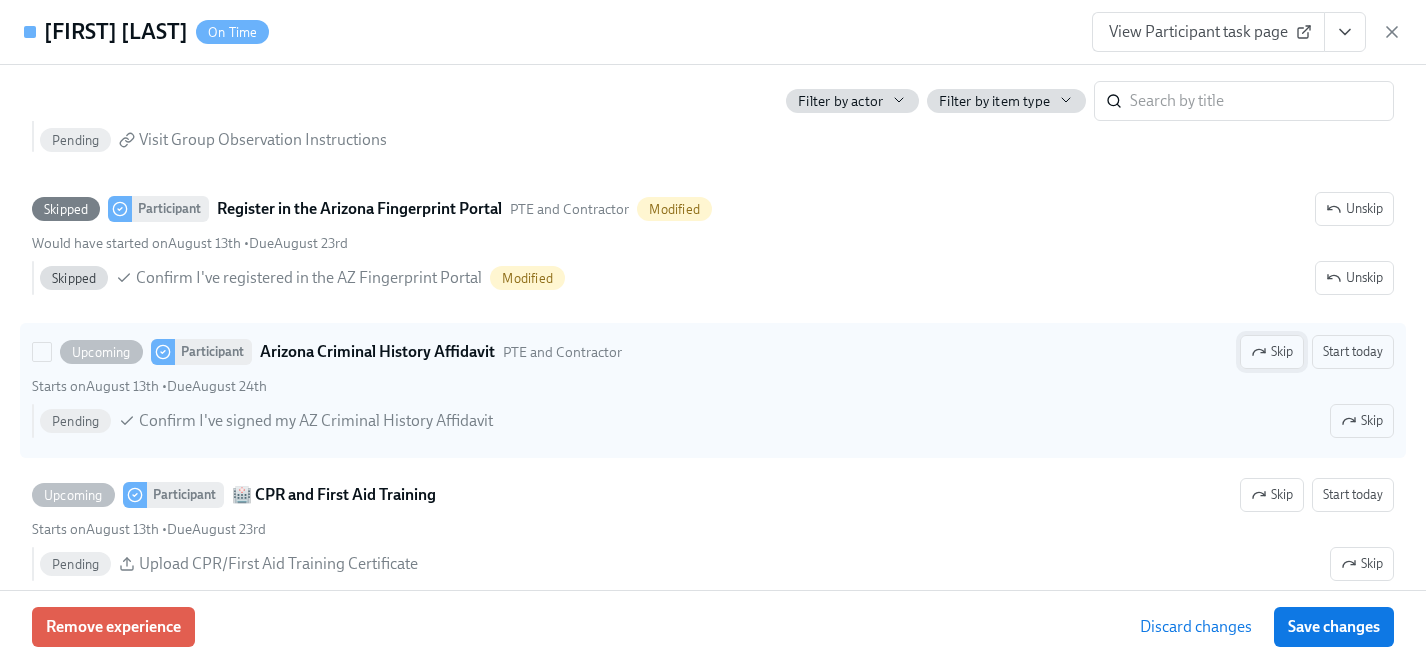click on "Skip" at bounding box center (1272, 352) 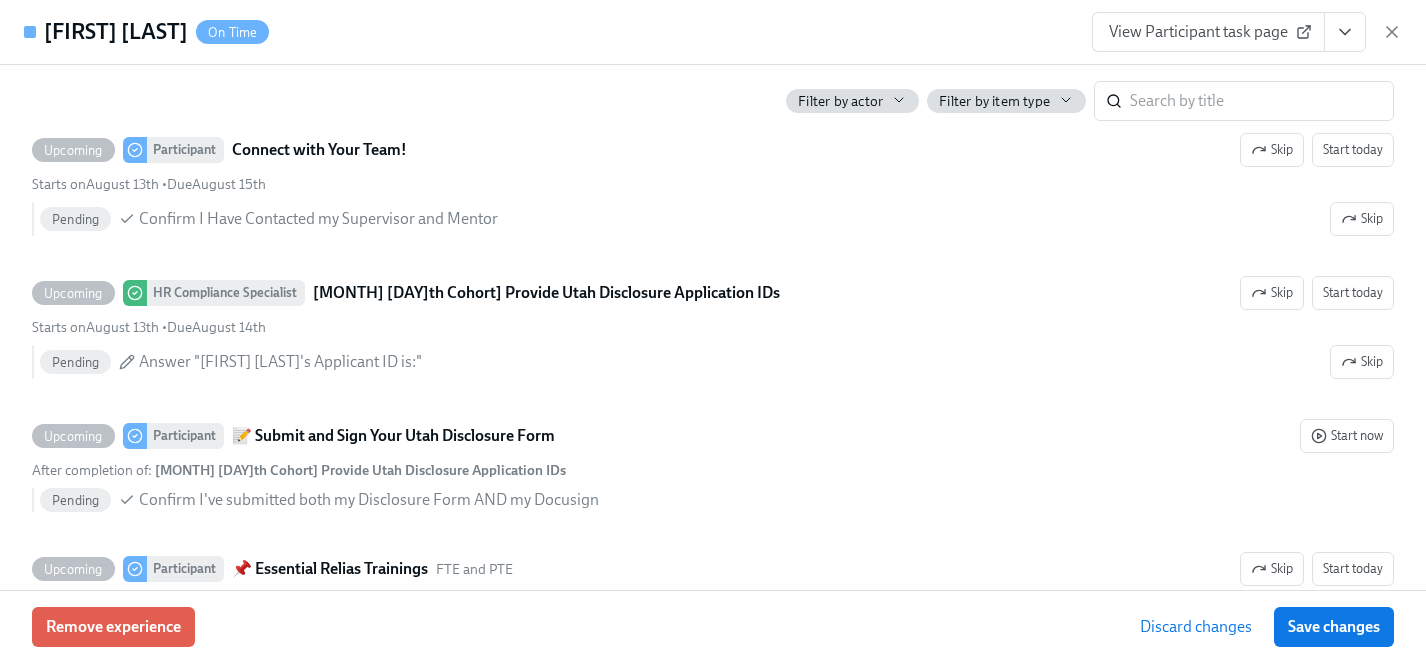 scroll, scrollTop: 4096, scrollLeft: 0, axis: vertical 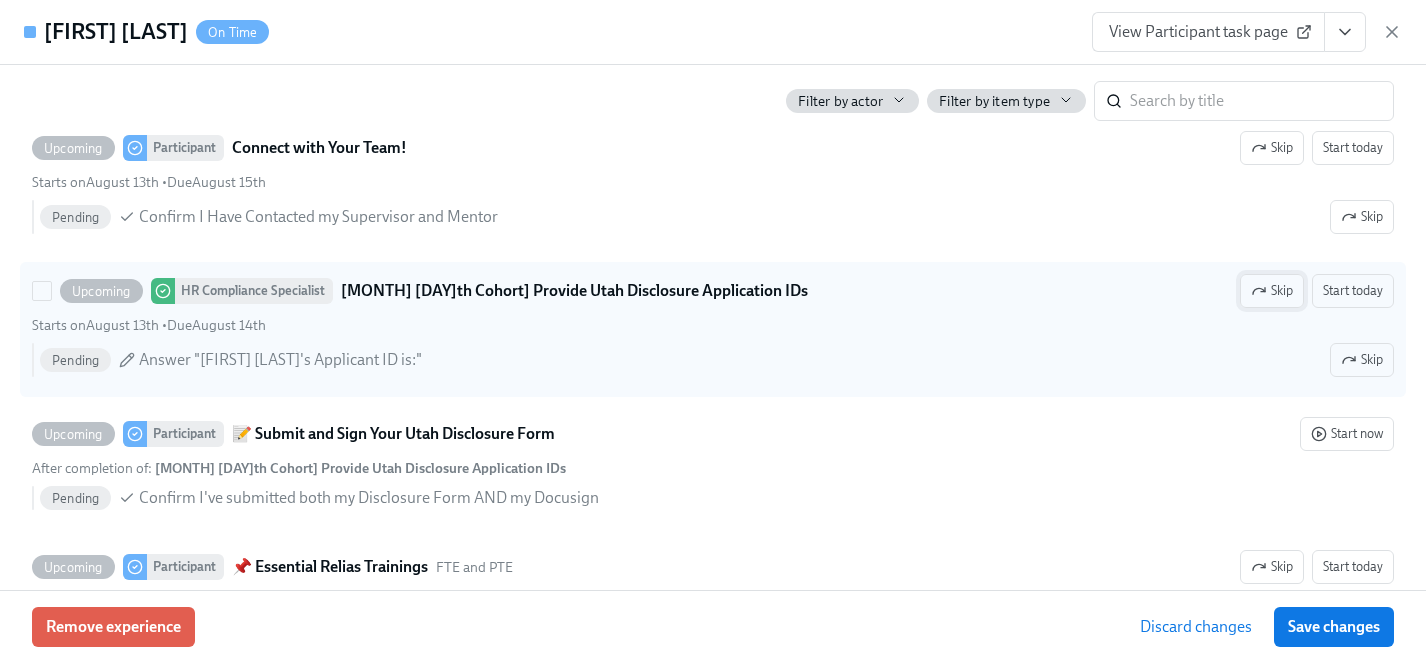 click on "Skip" at bounding box center [1272, 291] 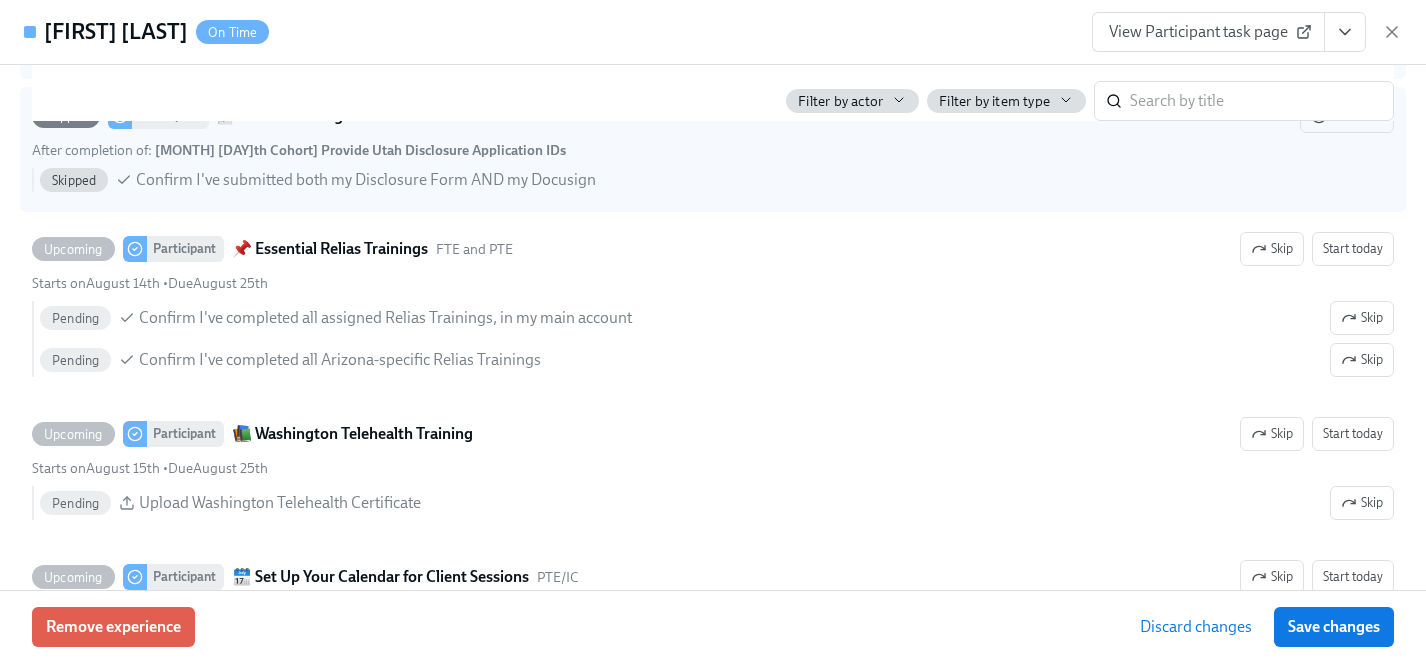 scroll, scrollTop: 4416, scrollLeft: 0, axis: vertical 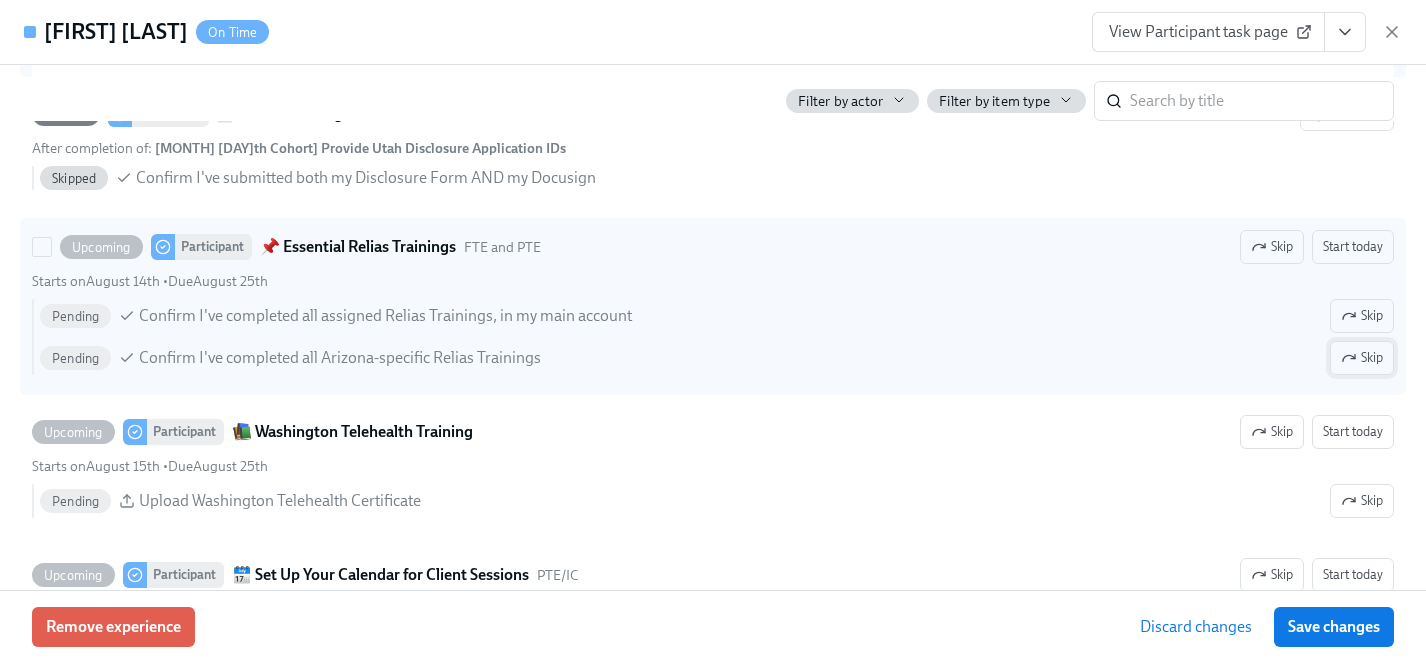 click on "Skip" at bounding box center (1362, 358) 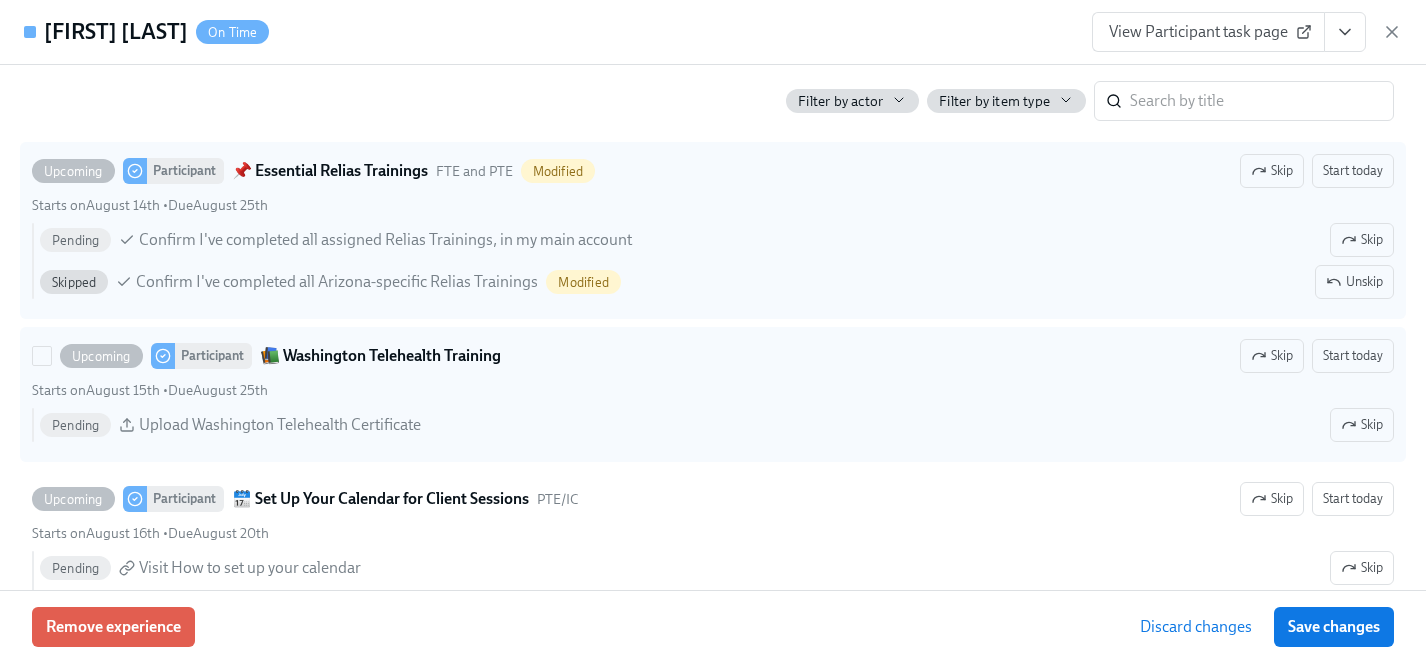 scroll, scrollTop: 4509, scrollLeft: 0, axis: vertical 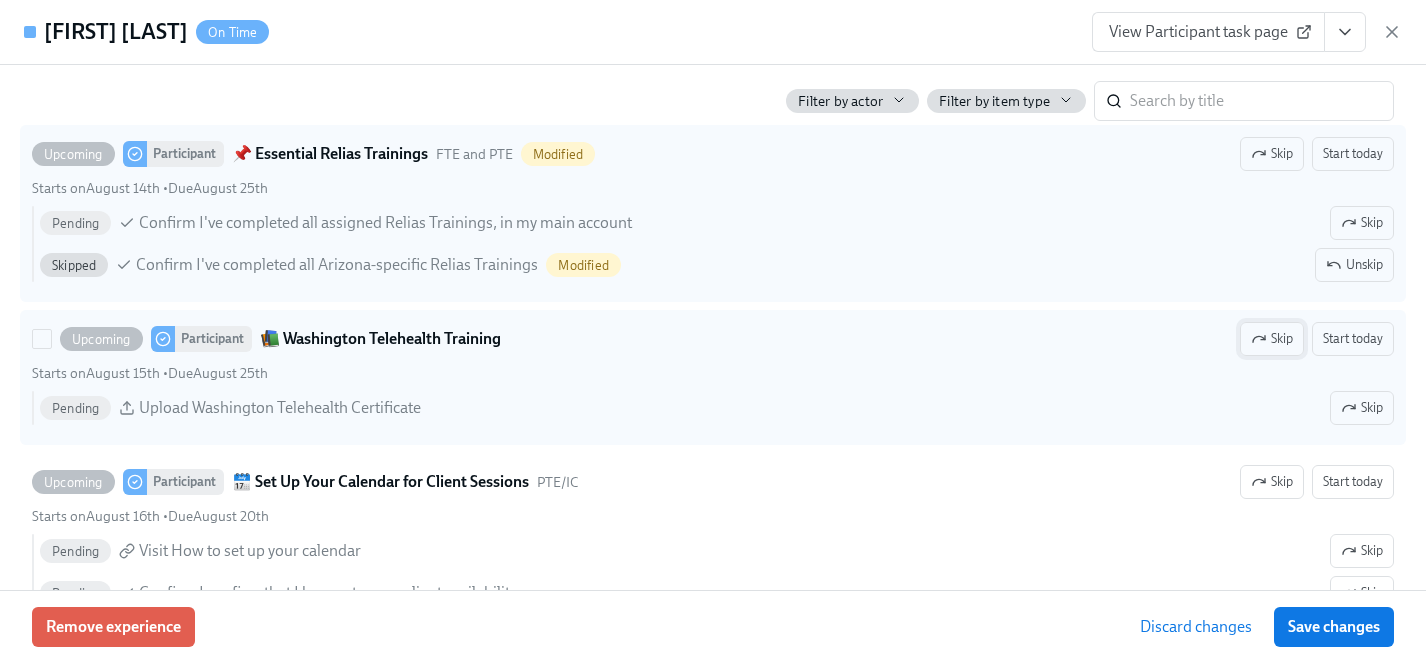 click on "Skip" at bounding box center (1272, 339) 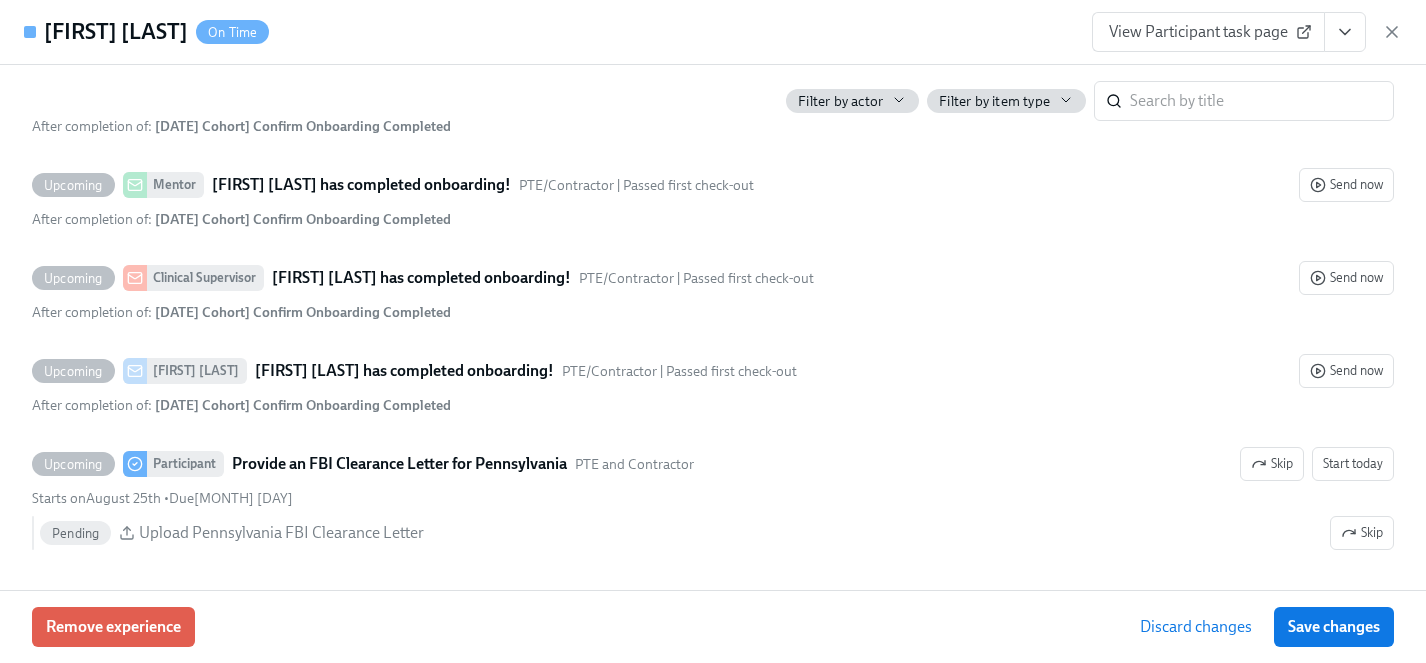 scroll, scrollTop: 5798, scrollLeft: 0, axis: vertical 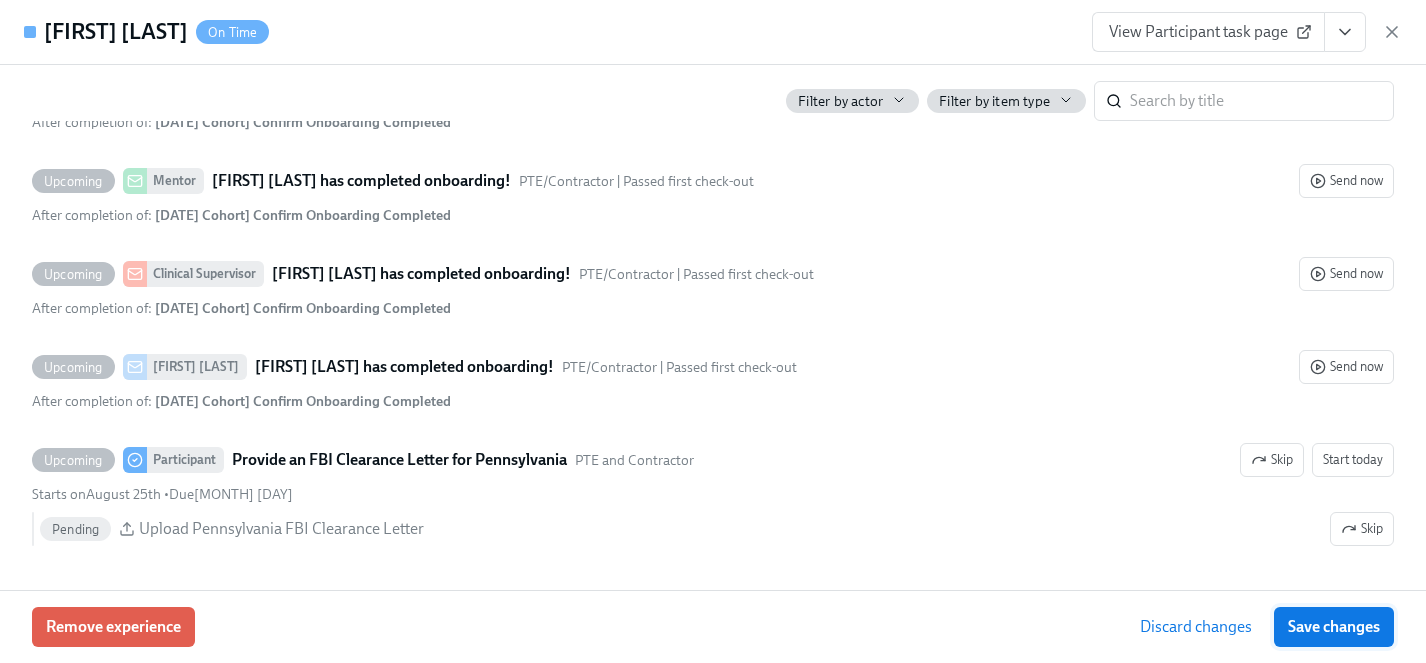 click on "Save changes" at bounding box center [1334, 627] 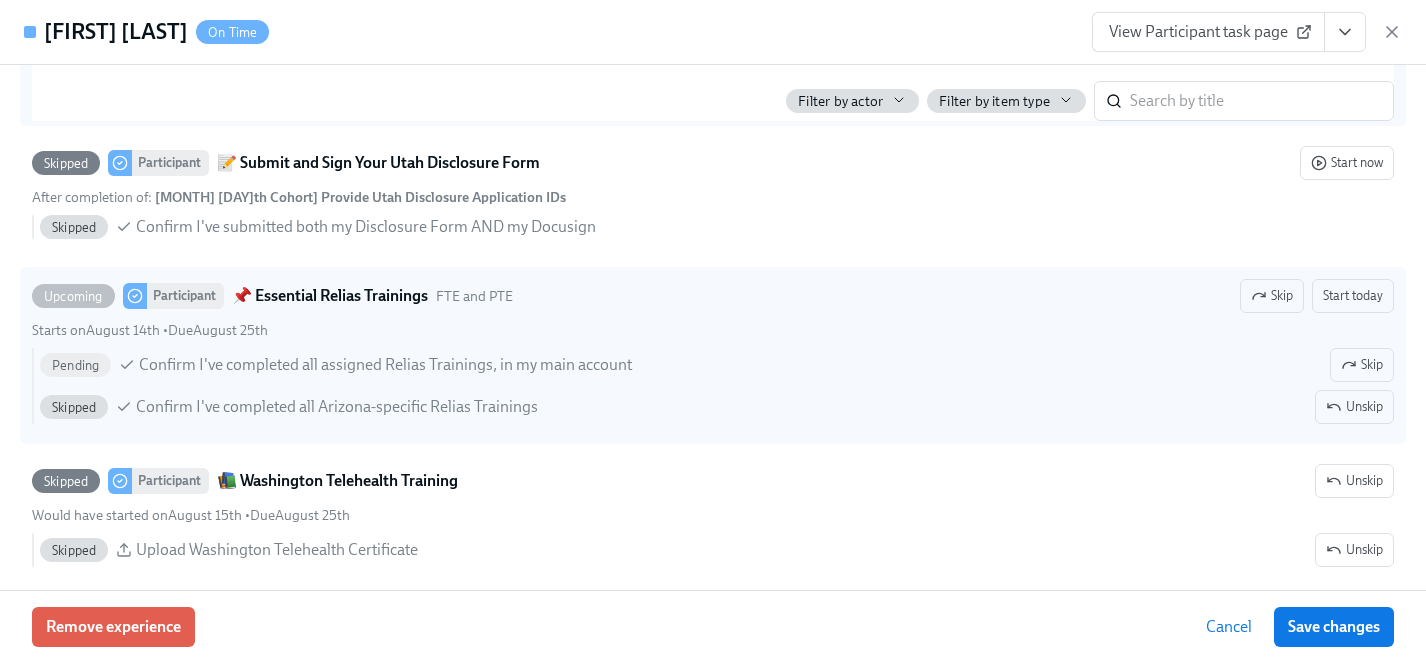 scroll, scrollTop: 4363, scrollLeft: 0, axis: vertical 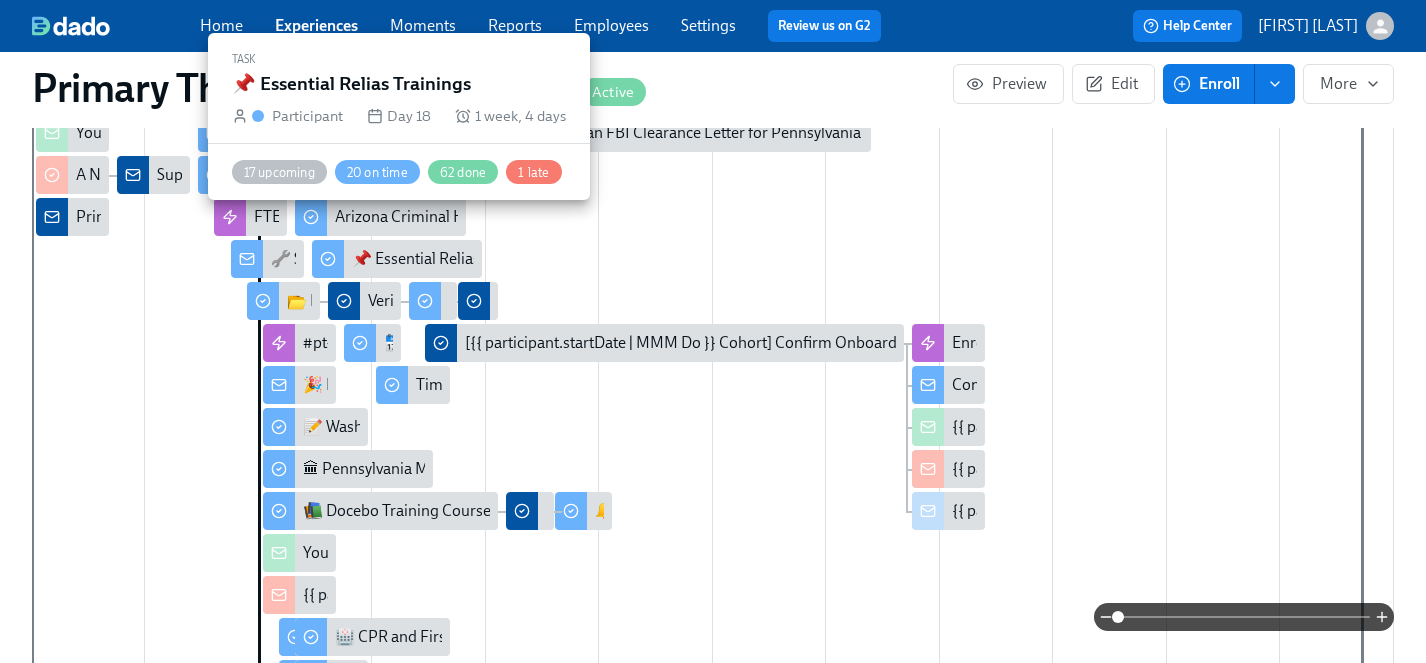 click on "📌 Essential Relias Trainings" at bounding box center (449, 259) 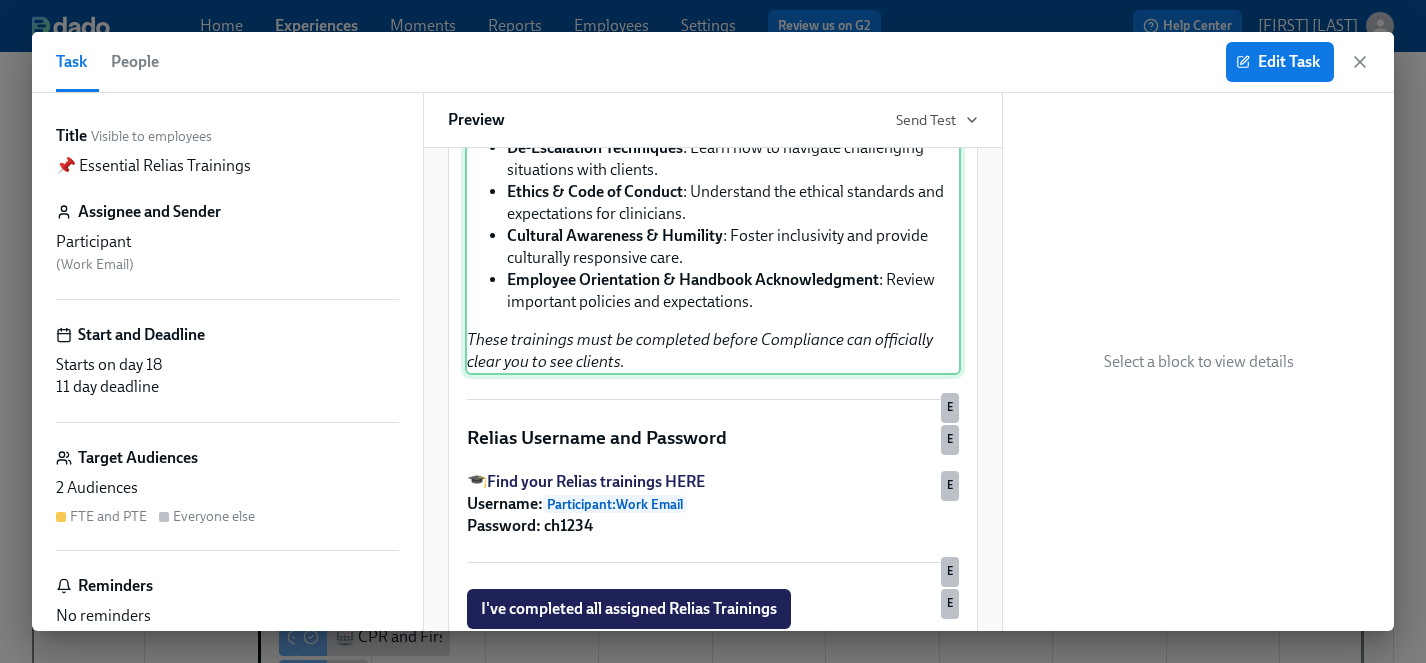 scroll, scrollTop: 347, scrollLeft: 0, axis: vertical 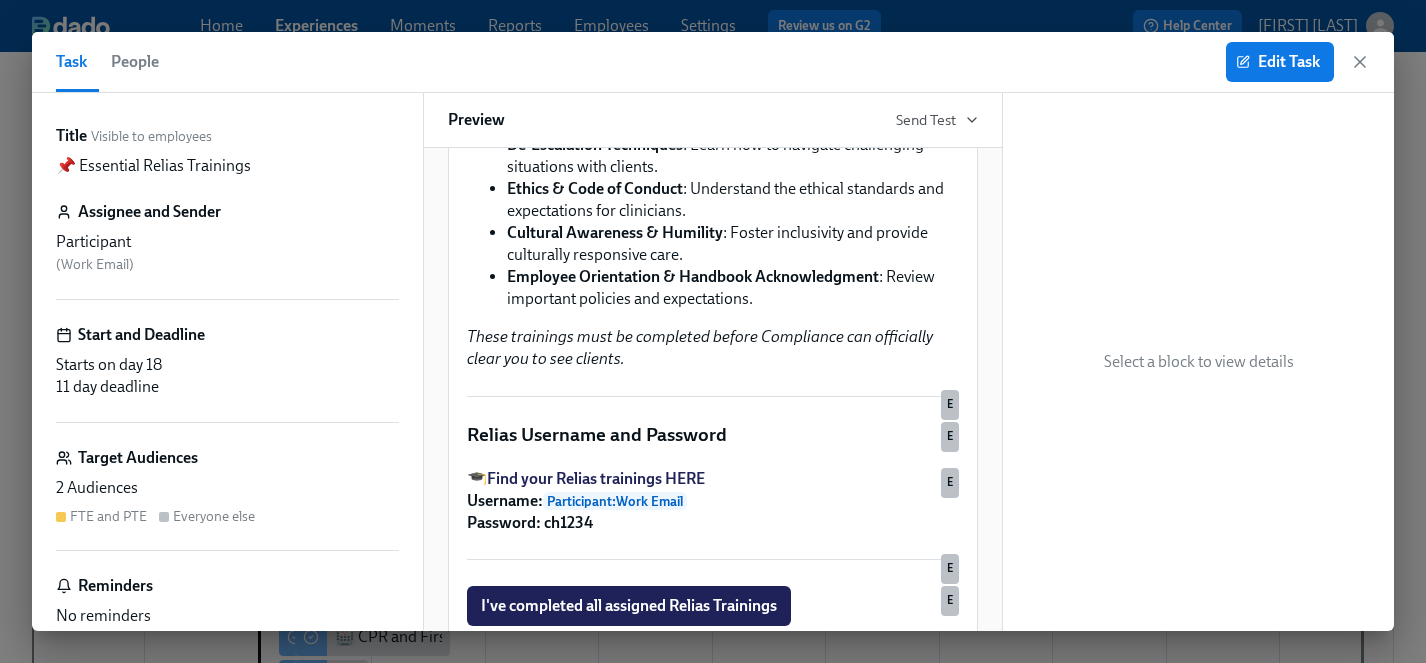 click on "FTE and PTE" at bounding box center (108, 516) 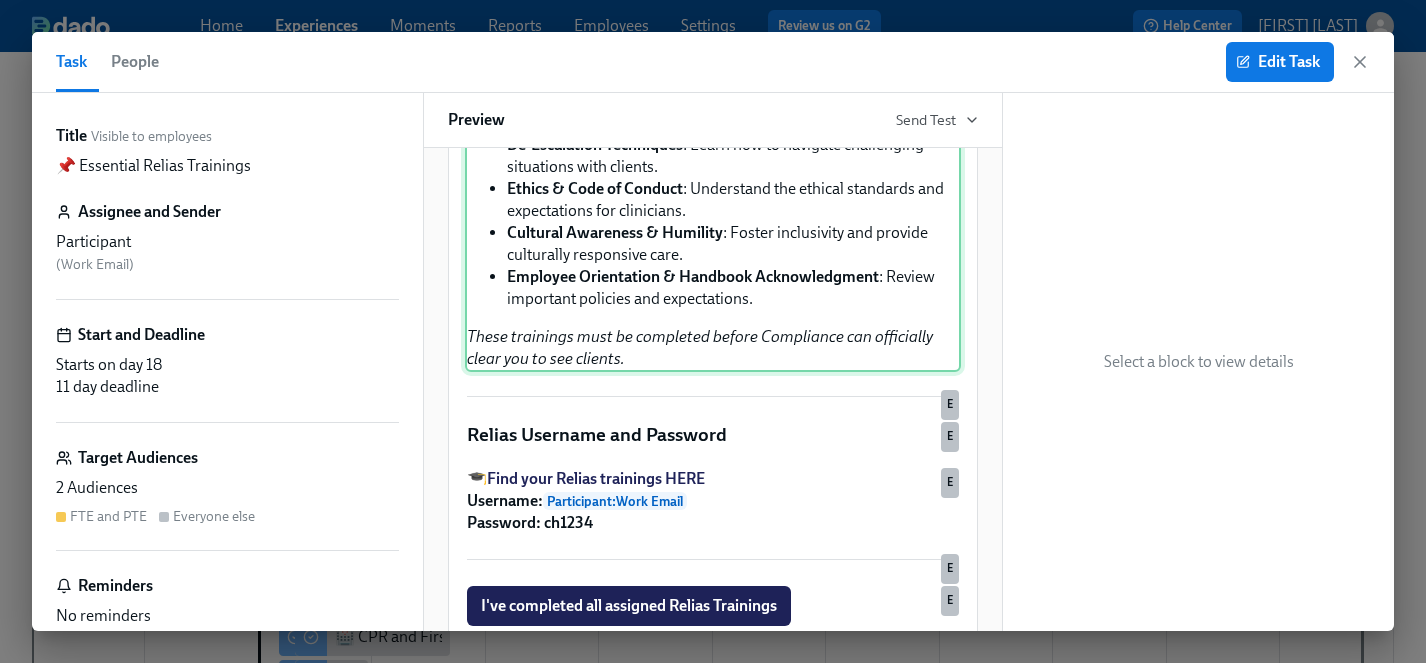 click on "It's time to complete your  Essential Relias Trainings ! These courses are designed to prepare you for success at Charlie Health. You'll notice due dates in Relias. The below courses are needed prior to your checkout session, so please focus on these first:
De-Escalation Techniques : Learn how to navigate challenging situations with clients.
Ethics & Code of Conduct : Understand the ethical standards and expectations for clinicians.
Cultural Awareness & Humility : Foster inclusivity and provide culturally responsive care.
Employee Orientation & Handbook Acknowledgment : Review important policies and expectations.
These trainings must be completed before Compliance can officially clear you to see clients. E" at bounding box center (713, 200) 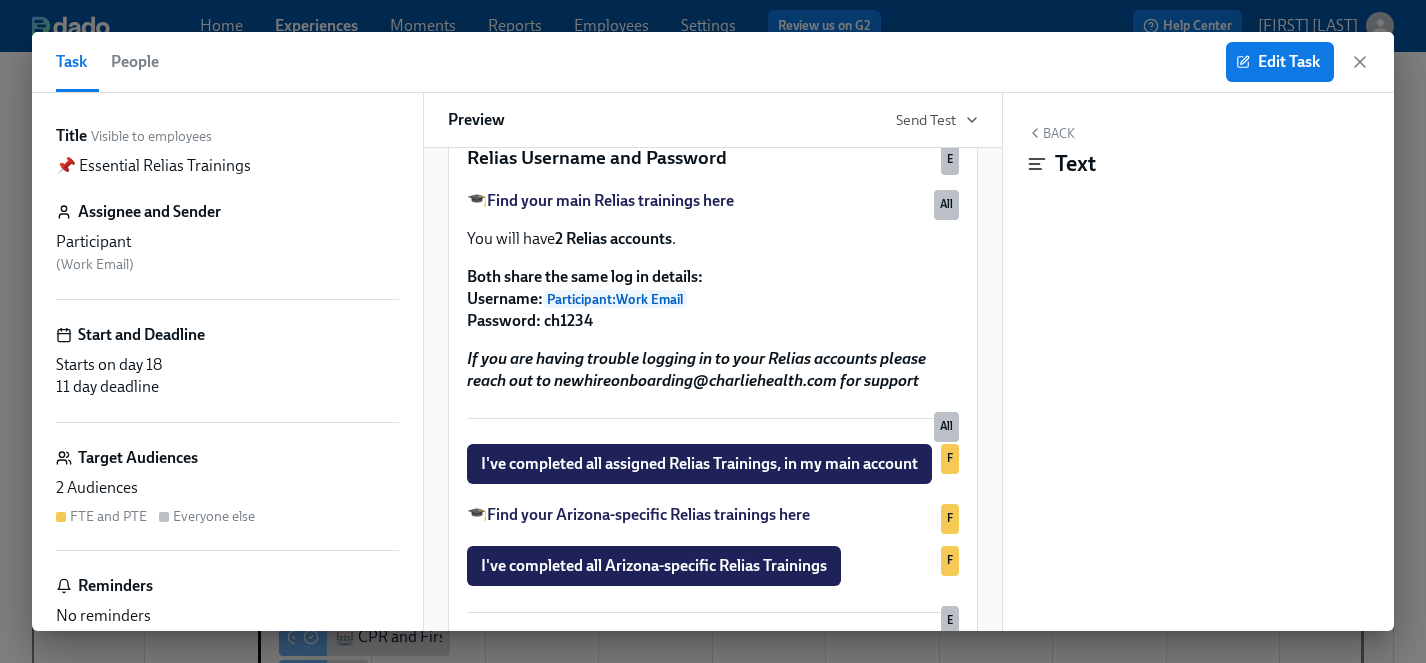 scroll, scrollTop: 1564, scrollLeft: 0, axis: vertical 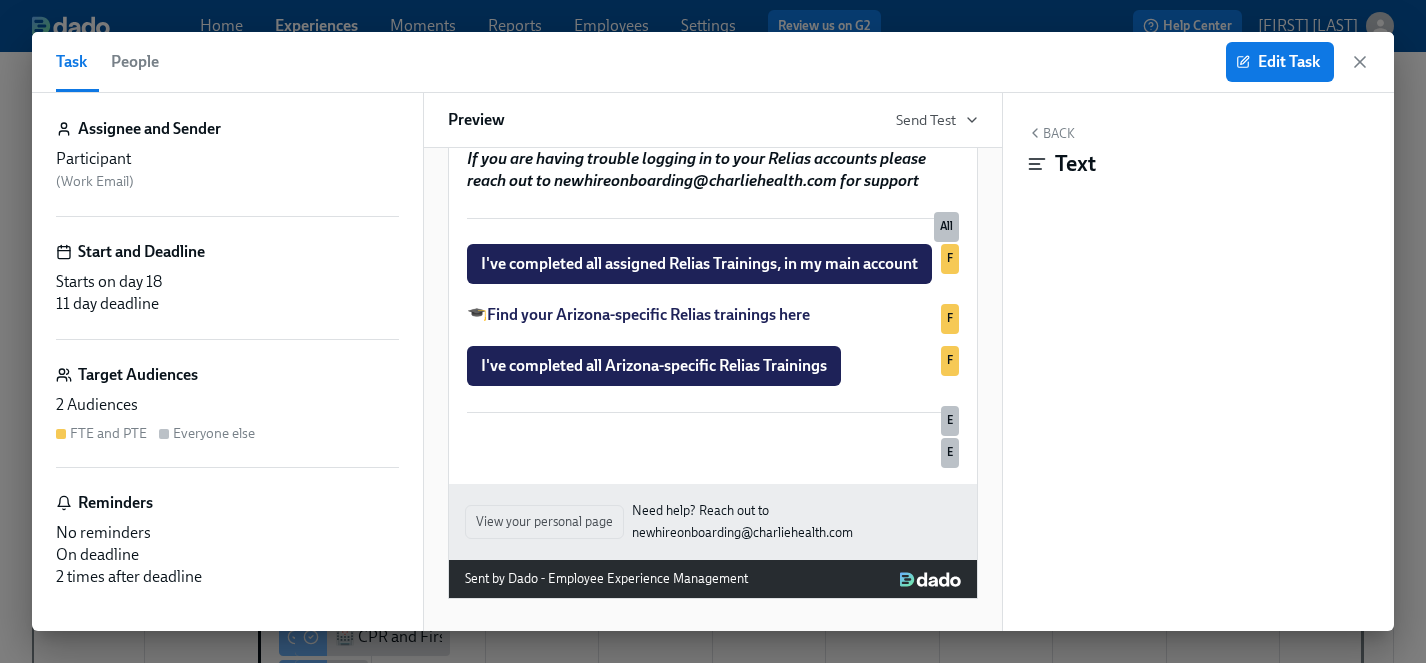 click on "FTE and PTE" at bounding box center (108, 433) 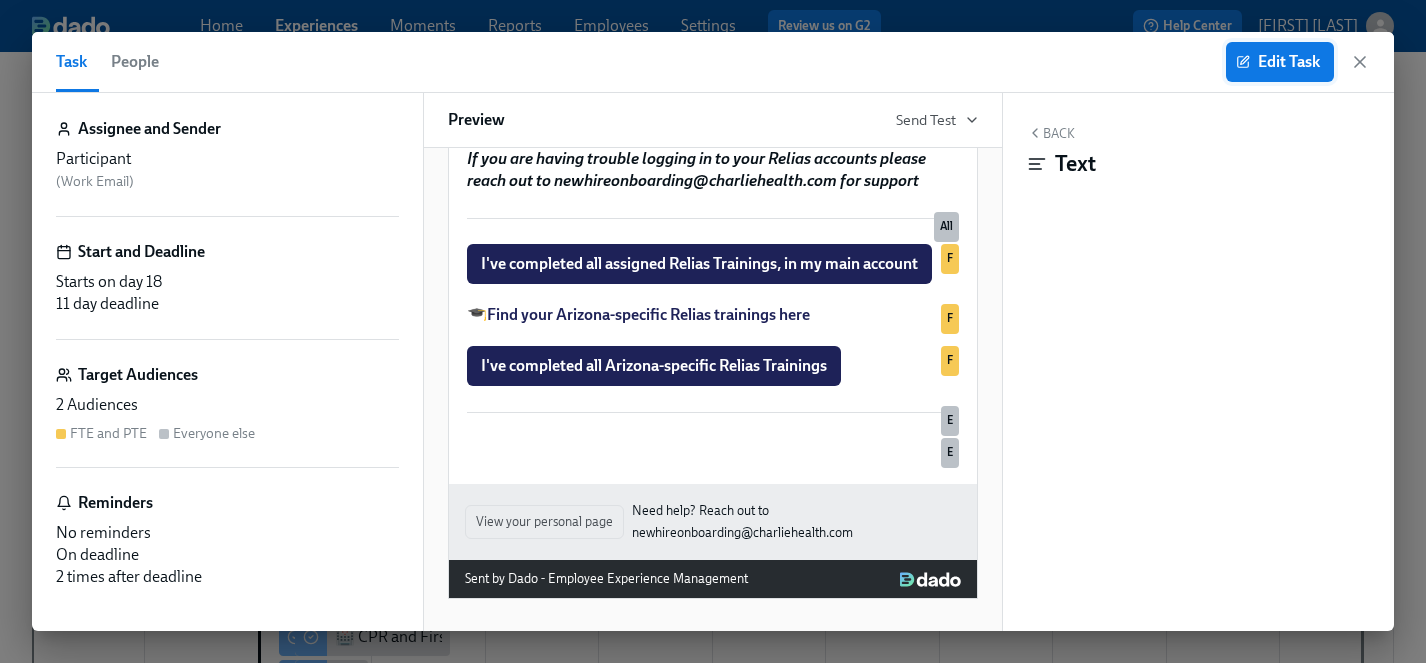 click on "Edit Task" at bounding box center [1280, 62] 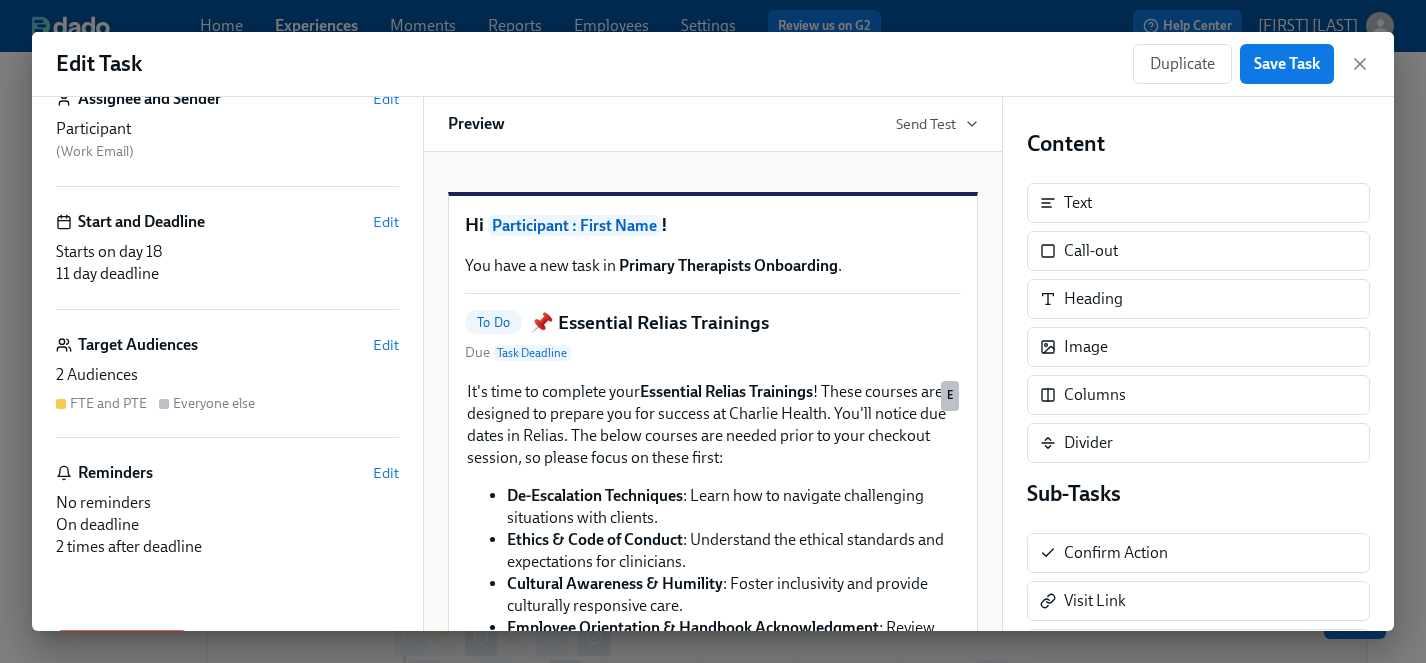 scroll, scrollTop: 206, scrollLeft: 0, axis: vertical 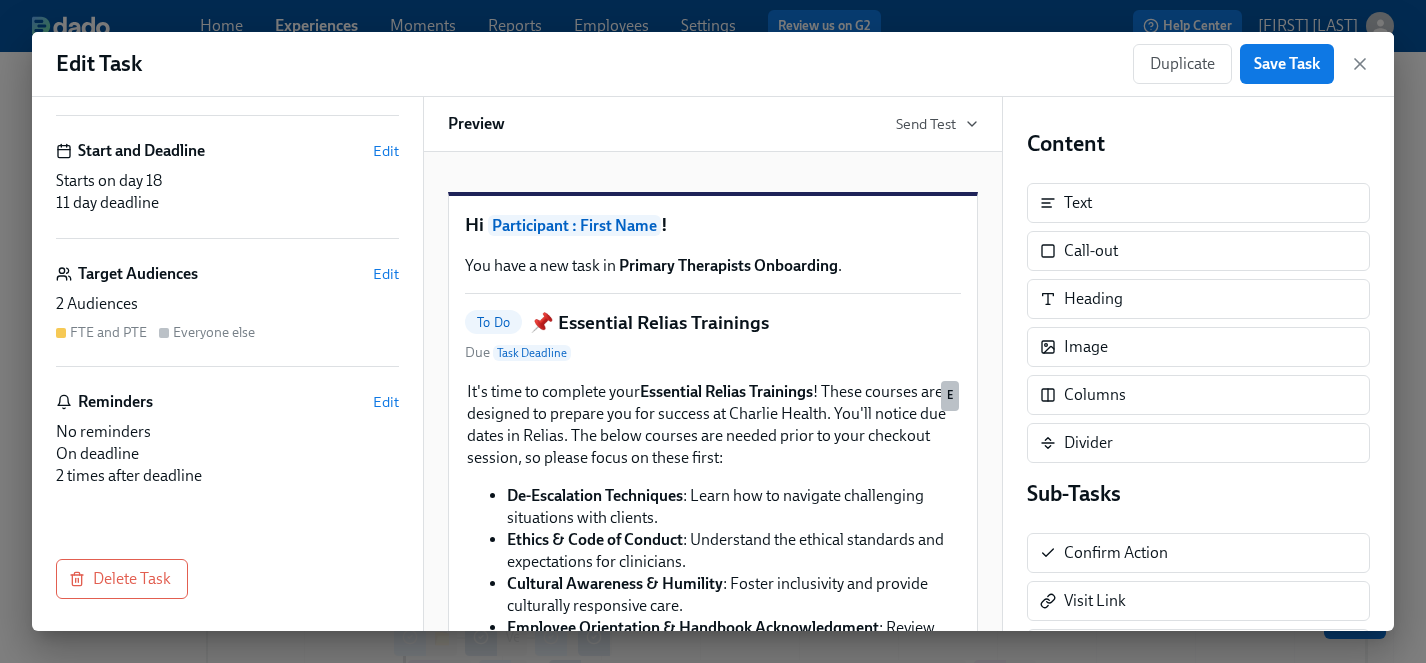 click on "2 Audiences" at bounding box center (227, 304) 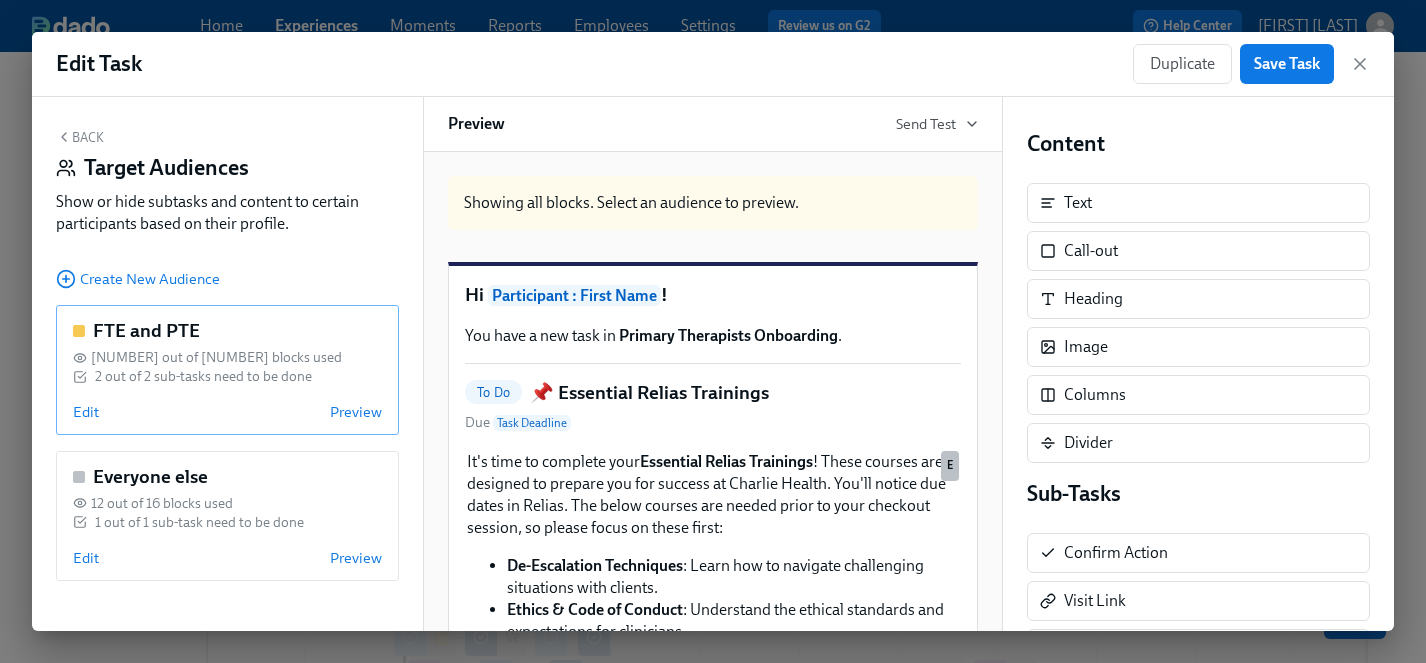 click on "FTE and PTE 7 out of 16 blocks used 2 out of 2 sub-tasks need to be done Edit Preview" at bounding box center [227, 370] 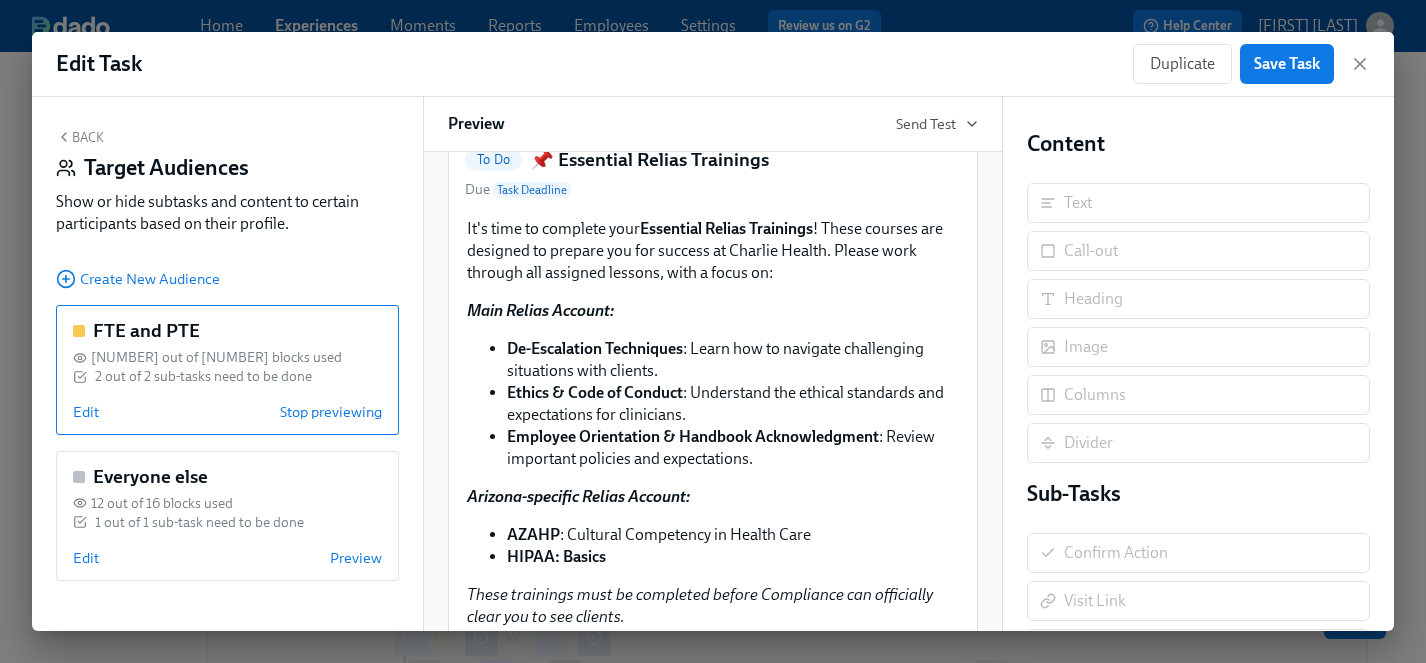 scroll, scrollTop: 218, scrollLeft: 0, axis: vertical 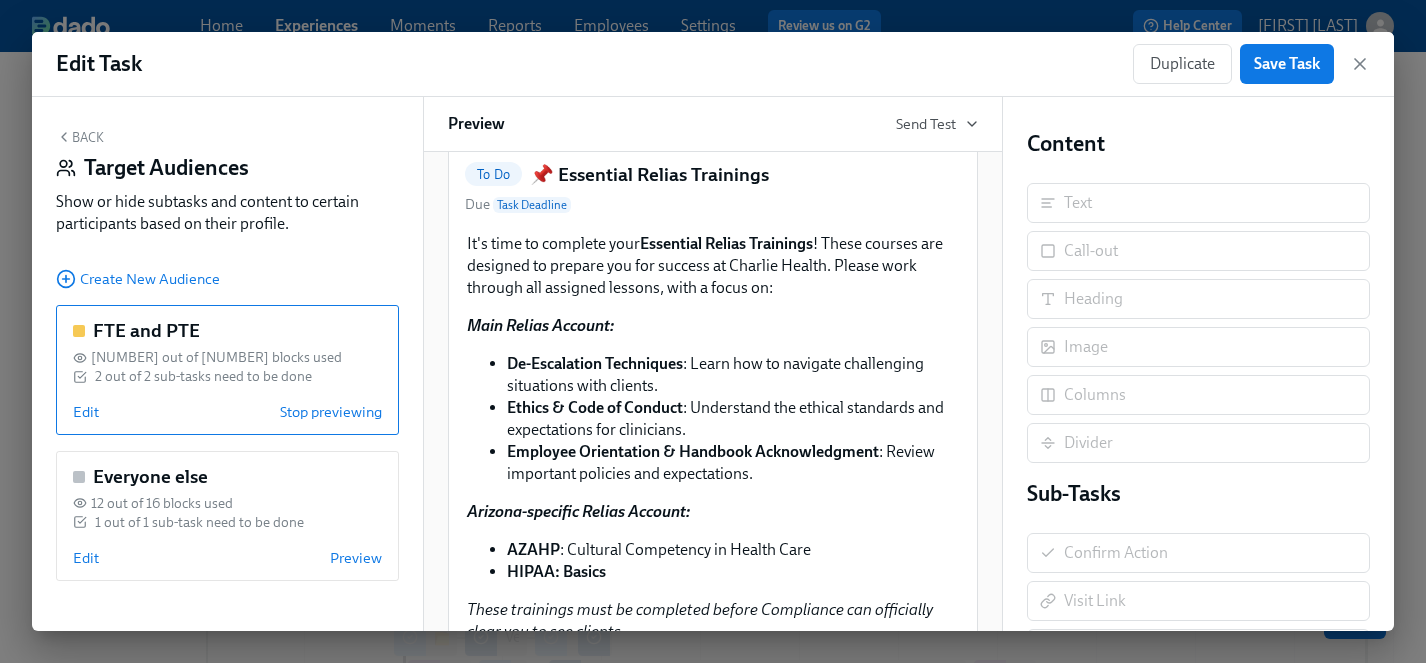 click on "It's time to complete your  Essential Relias Trainings ! These courses are designed to prepare you for success at Charlie Health. Please work through all assigned lessons, with a focus on:
Main Relias Account:
De-Escalation Techniques : Learn how to navigate challenging situations with clients.
Ethics & Code of Conduct : Understand the ethical standards and expectations for clinicians.
Employee Orientation & Handbook Acknowledgment : Review important policies and expectations.
Arizona-specific Relias Account:
AZAHP : Cultural Competency in Health Care
HIPAA: Basics
These trainings must be completed before Compliance can officially clear you to see clients.   Duplicate" at bounding box center (713, 438) 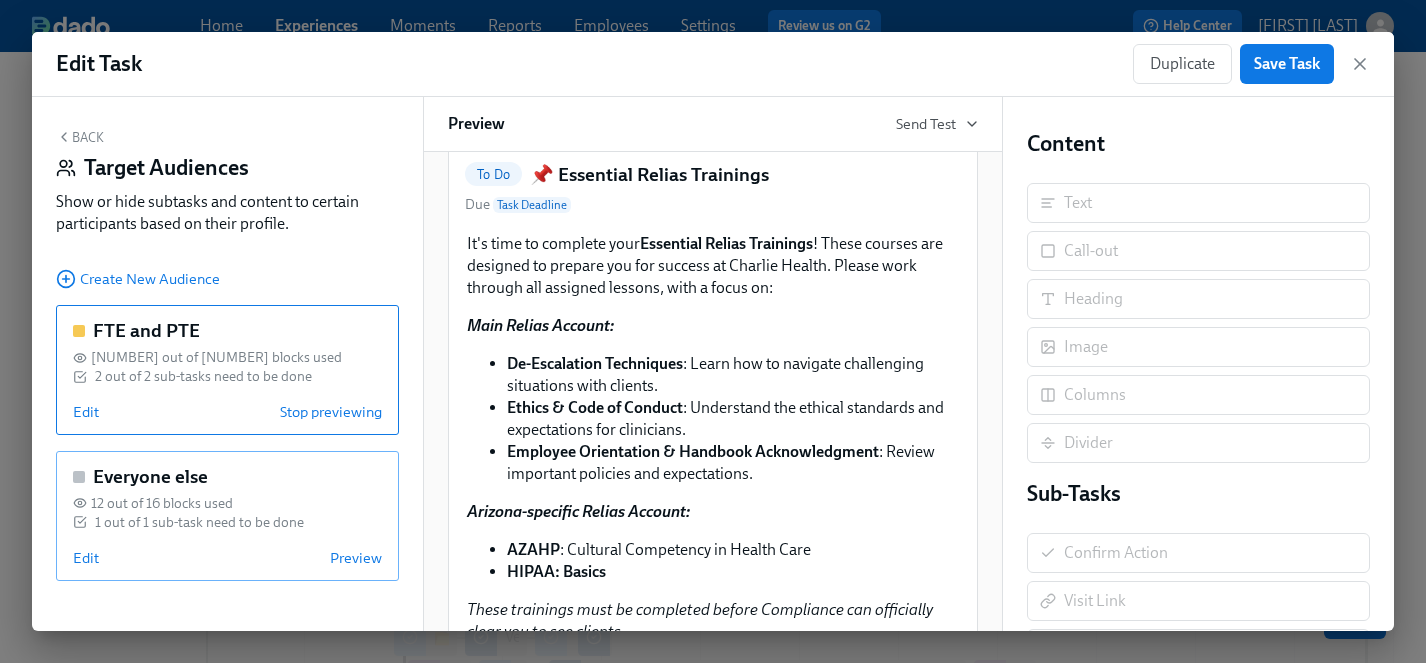 click on "Edit Preview" at bounding box center (227, 558) 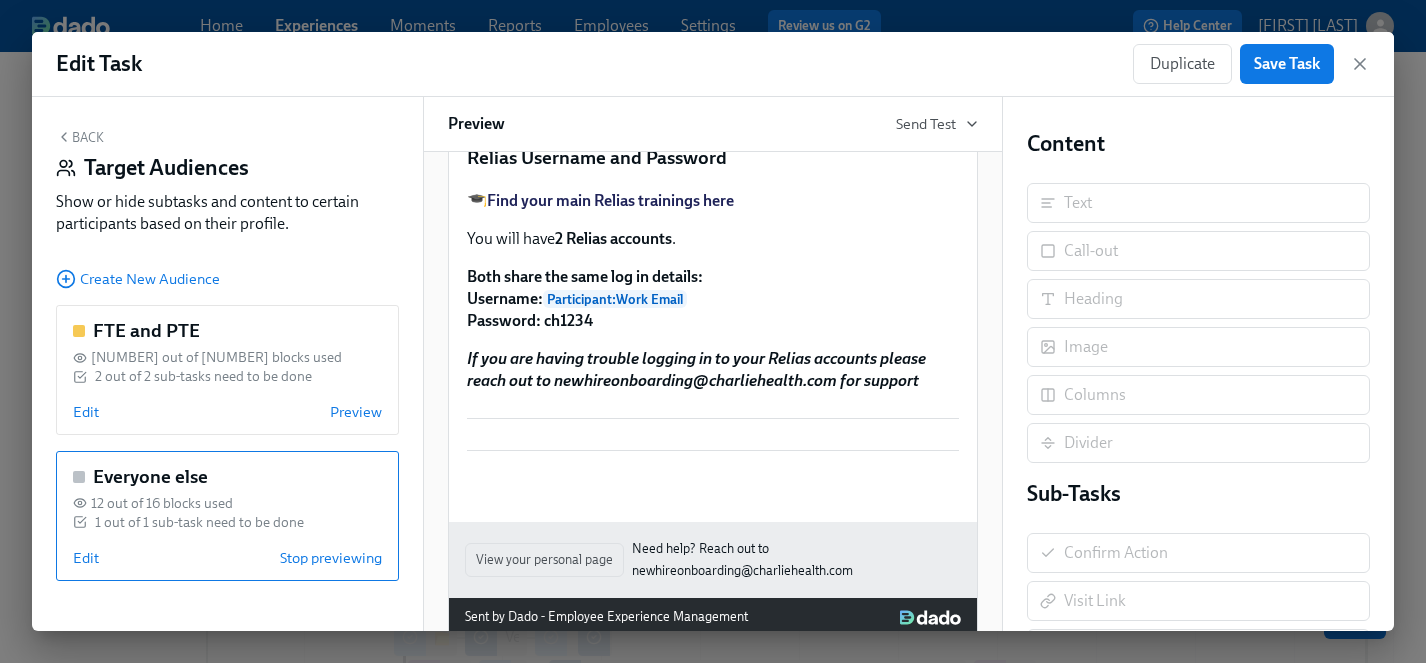scroll, scrollTop: 957, scrollLeft: 0, axis: vertical 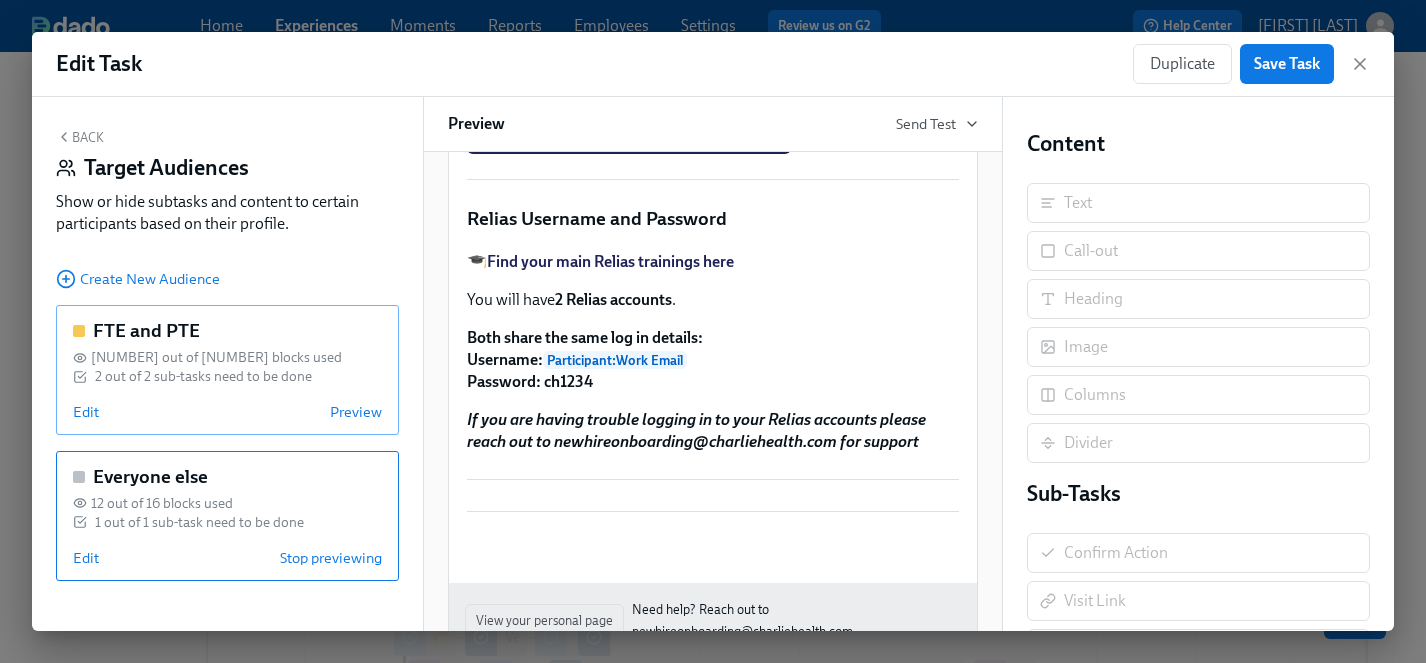 click on "2 out of 2 sub-tasks need to be done" at bounding box center (203, 376) 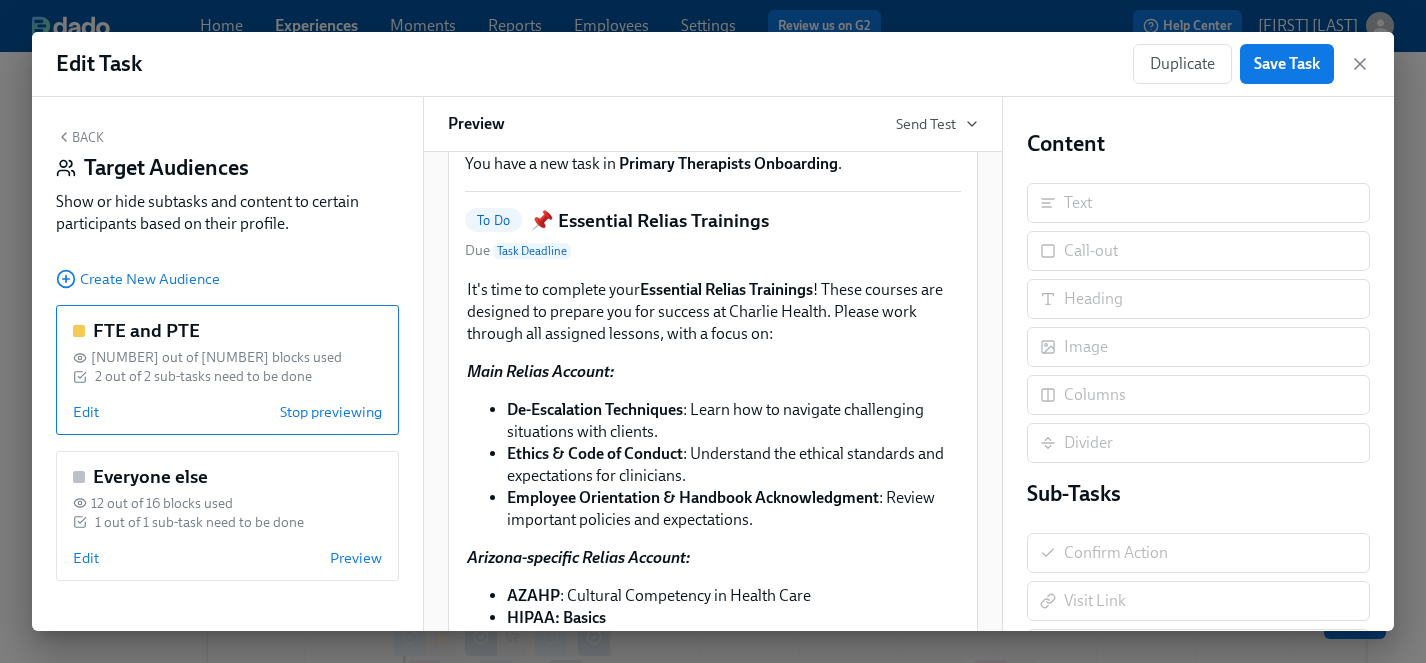 scroll, scrollTop: 163, scrollLeft: 0, axis: vertical 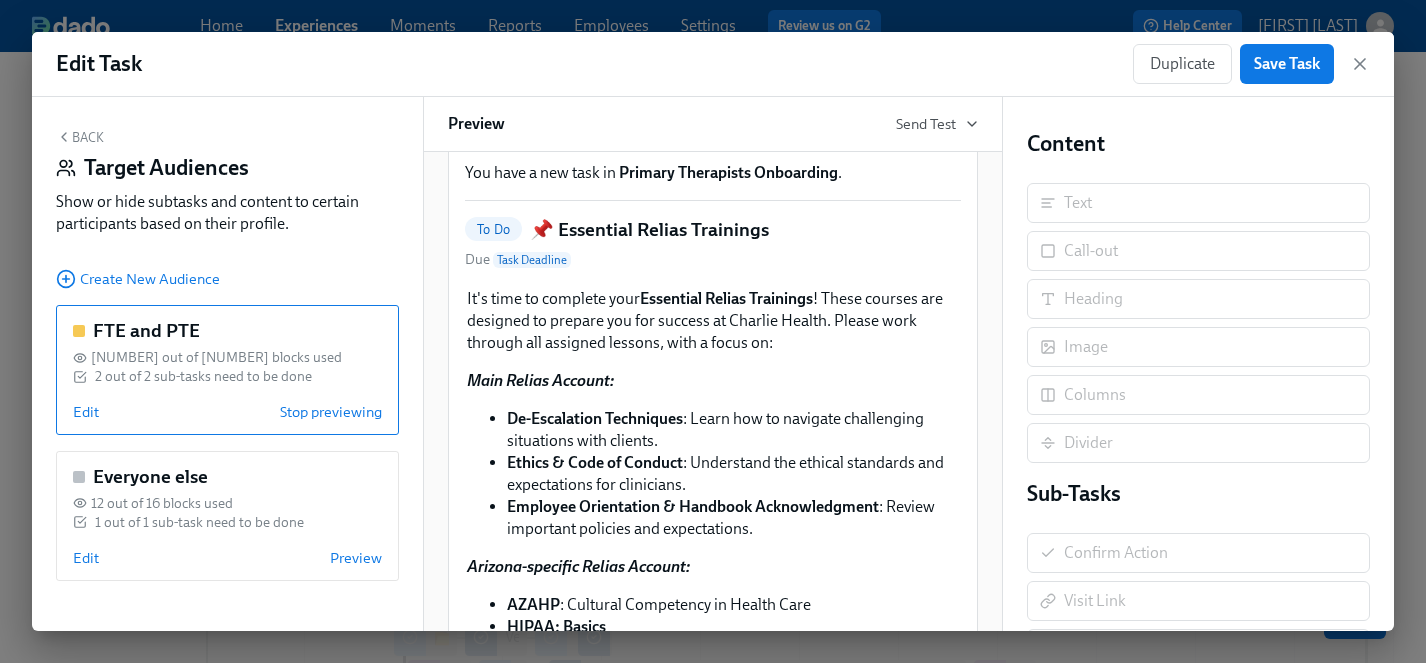 click on "Back Target Audiences Show or hide subtasks and content to certain participants based on their profile. Create New Audience FTE and PTE 7 out of 16 blocks used 2 out of 2 sub-tasks need to be done Edit Stop previewing Everyone else 12 out of 16 blocks used 1 out of 1 sub-task need to be done Edit Preview" at bounding box center (227, 364) 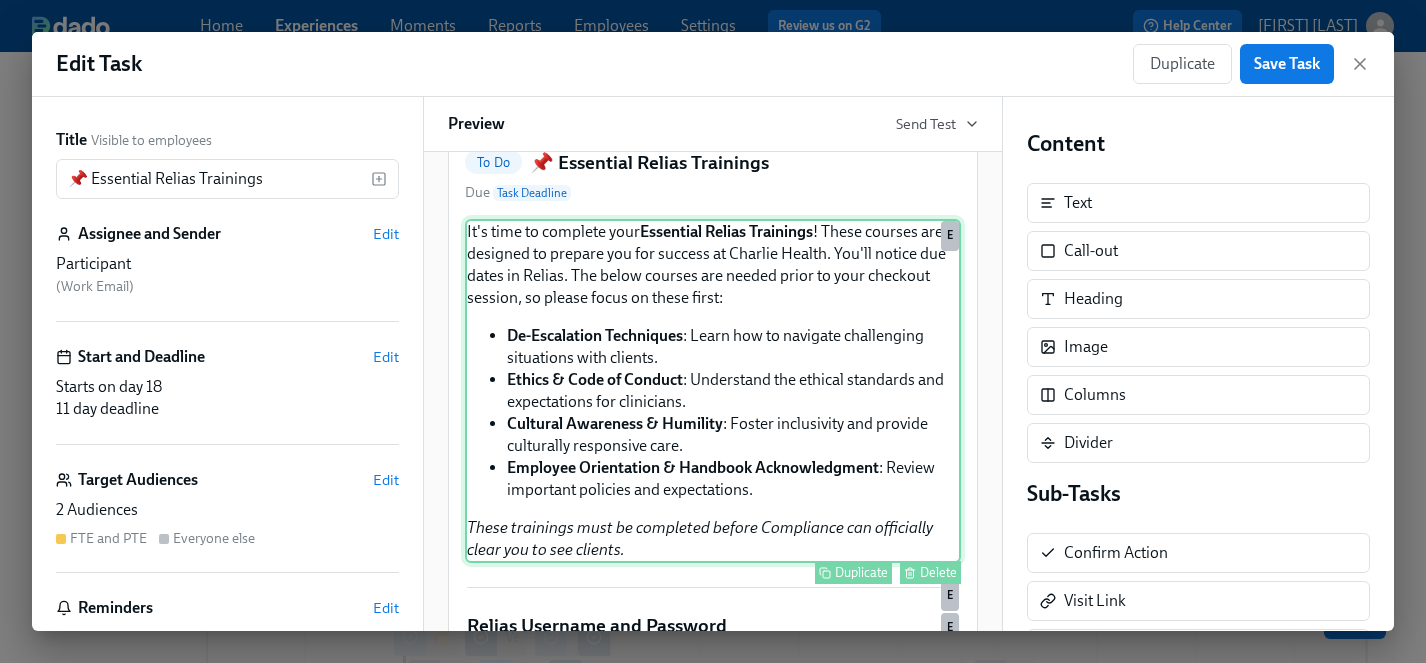 scroll, scrollTop: 168, scrollLeft: 0, axis: vertical 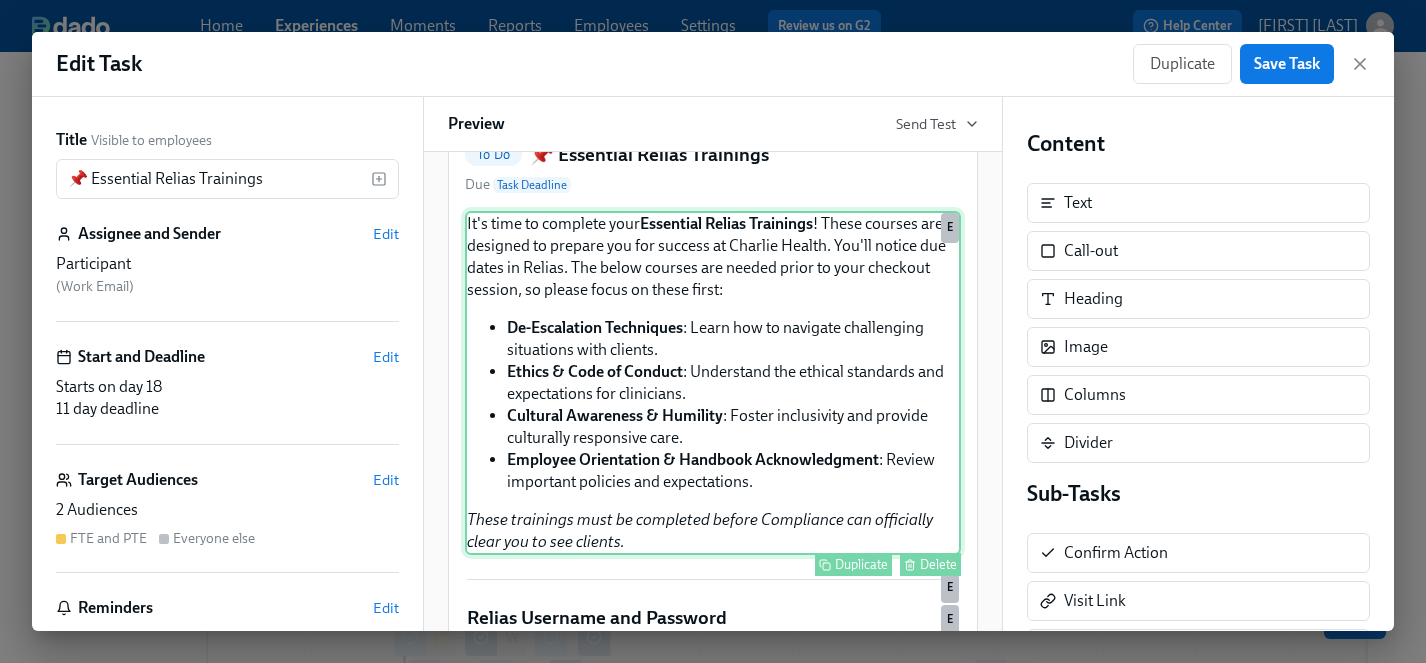 click on "It's time to complete your  Essential Relias Trainings ! These courses are designed to prepare you for success at Charlie Health. You'll notice due dates in Relias. The below courses are needed prior to your checkout session, so please focus on these first:
De-Escalation Techniques : Learn how to navigate challenging situations with clients.
Ethics & Code of Conduct : Understand the ethical standards and expectations for clinicians.
Cultural Awareness & Humility : Foster inclusivity and provide culturally responsive care.
Employee Orientation & Handbook Acknowledgment : Review important policies and expectations.
These trainings must be completed before Compliance can officially clear you to see clients.   Duplicate   Delete E" at bounding box center (713, 383) 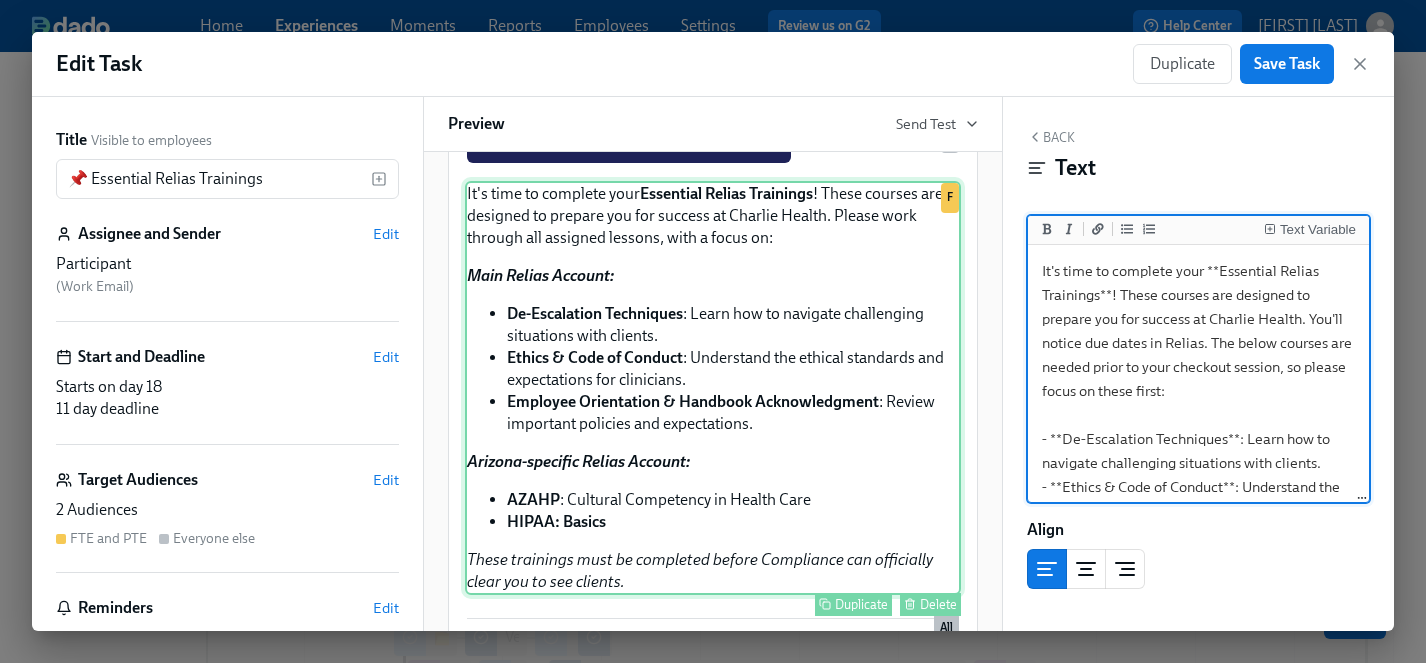 scroll, scrollTop: 825, scrollLeft: 0, axis: vertical 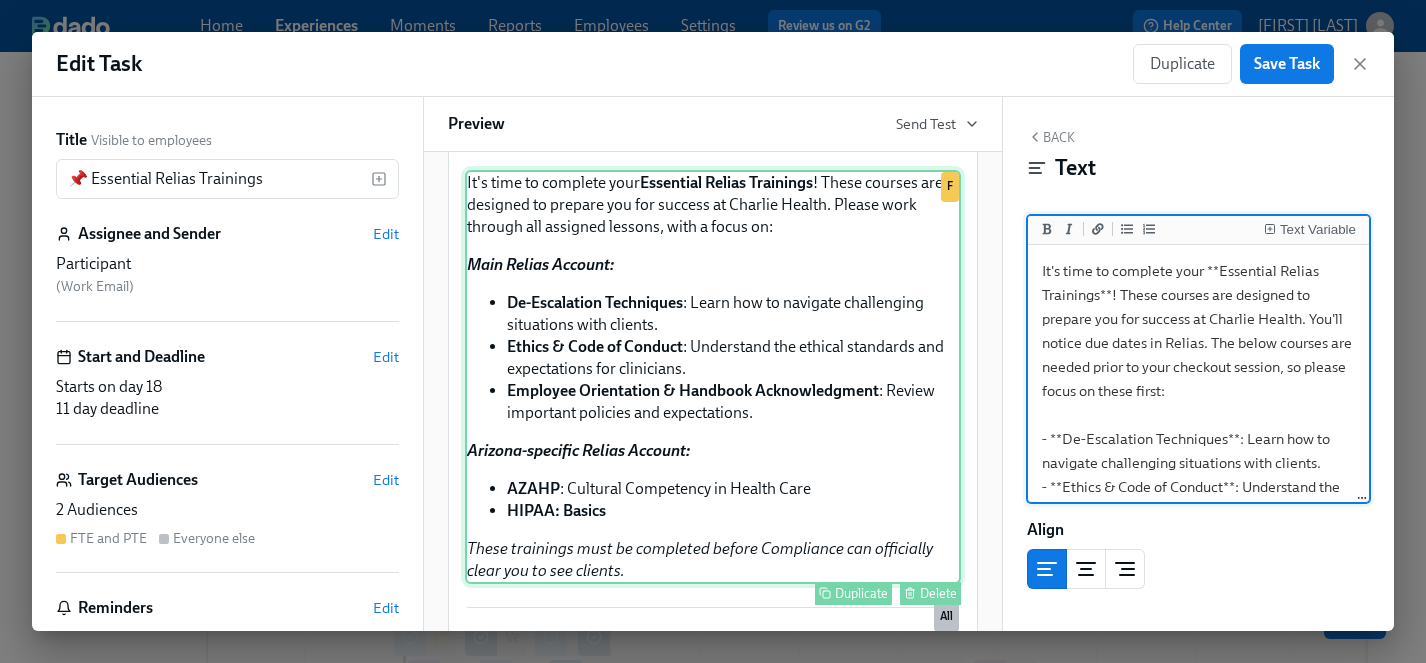 click on "It's time to complete your  Essential Relias Trainings ! These courses are designed to prepare you for success at Charlie Health. Please work through all assigned lessons, with a focus on:
Main Relias Account:
De-Escalation Techniques : Learn how to navigate challenging situations with clients.
Ethics & Code of Conduct : Understand the ethical standards and expectations for clinicians.
Employee Orientation & Handbook Acknowledgment : Review important policies and expectations.
Arizona-specific Relias Account:
AZAHP : Cultural Competency in Health Care
HIPAA: Basics
These trainings must be completed before Compliance can officially clear you to see clients.   Duplicate   Delete F" at bounding box center [713, 377] 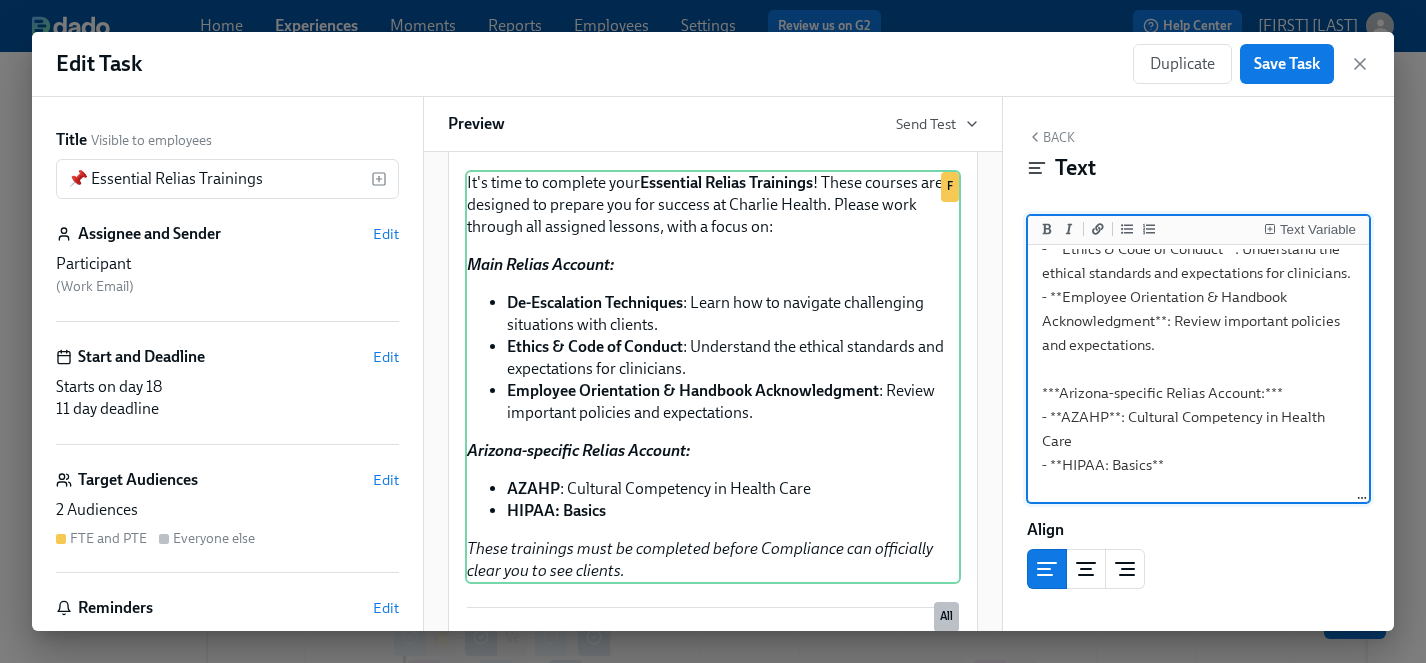 scroll, scrollTop: 241, scrollLeft: 0, axis: vertical 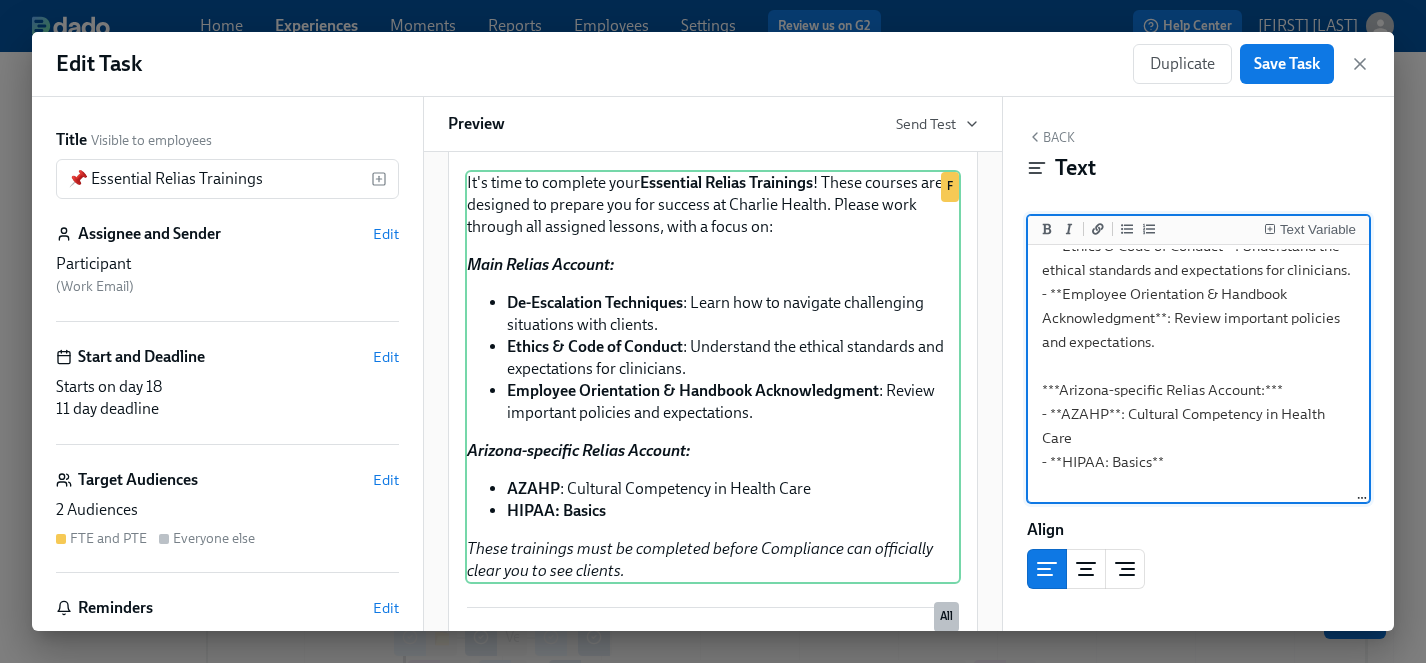 click on "It's time to complete your **Essential Relias Trainings**! These courses are designed to prepare you for success at Charlie Health. Please work through all assigned lessons, with a focus on:
***Main Relias Account:***
- **De-Escalation Techniques**: Learn how to navigate challenging situations with clients.
- **Ethics & Code of Conduct**: Understand the ethical standards and expectations for clinicians.
- **Employee Orientation & Handbook Acknowledgment**: Review important policies and expectations.
***Arizona-specific Relias Account:***
- **AZAHP**: Cultural Competency in Health Care
- **HIPAA: Basics**
*These trainings must be completed before Compliance can officially clear you to see clients.*" at bounding box center [1198, 294] 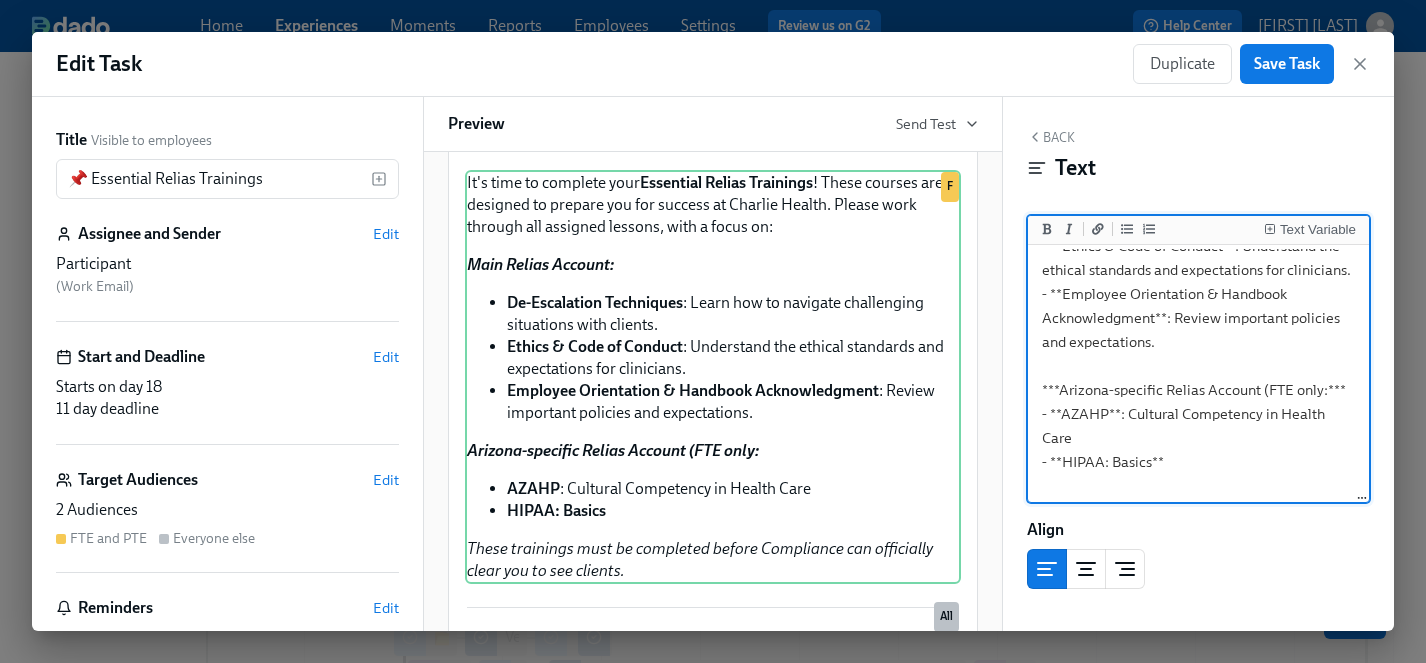 type on "It's time to complete your **Essential Relias Trainings**! These courses are designed to prepare you for success at Charlie Health. Please work through all assigned lessons, with a focus on:
***Main Relias Account:***
- **De-Escalation Techniques**: Learn how to navigate challenging situations with clients.
- **Ethics & Code of Conduct**: Understand the ethical standards and expectations for clinicians.
- **Employee Orientation & Handbook Acknowledgment**: Review important policies and expectations.
***Arizona-specific Relias Account (FTE only):***
- **AZAHP**: Cultural Competency in Health Care
- **HIPAA: Basics**
*These trainings must be completed before Compliance can officially clear you to see clients.*" 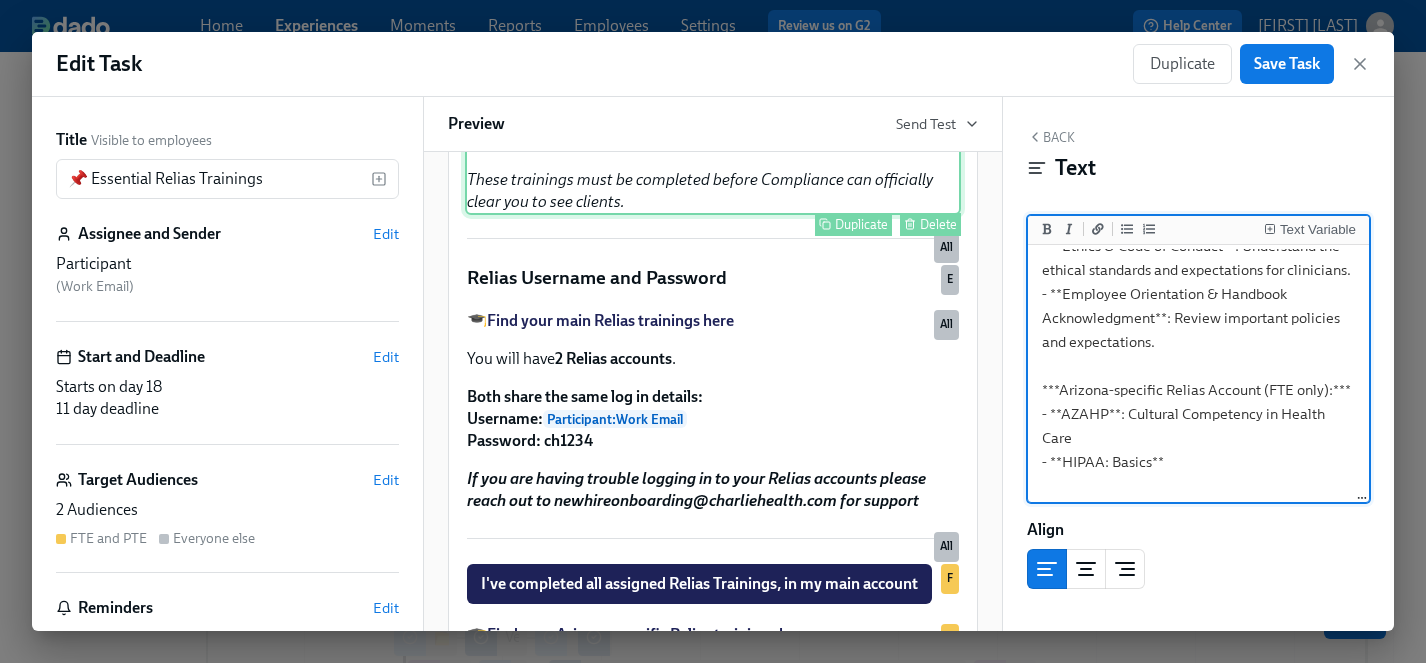 scroll, scrollTop: 1216, scrollLeft: 0, axis: vertical 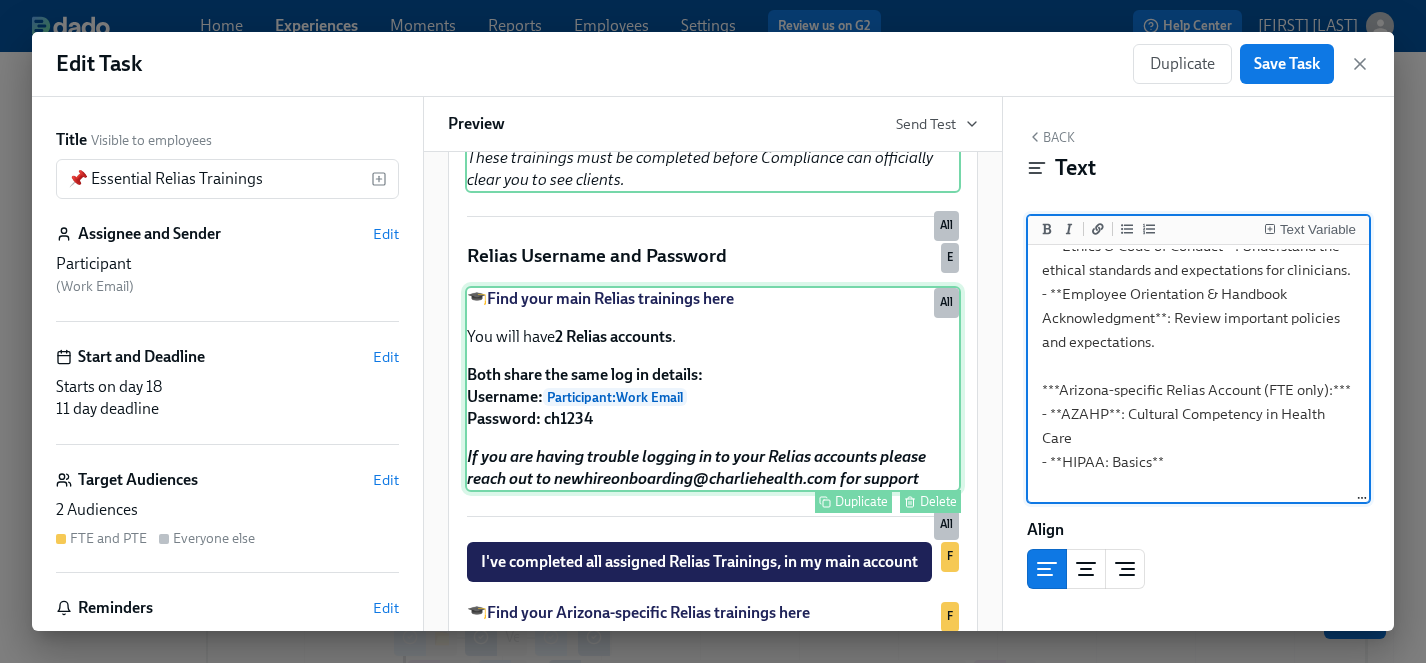 click on "🎓  Find your main Relias trainings here
You will have  2 Relias accounts .
Both share the same log in details:
Username:  Participant :  Work Email
Password: ch1234
If you are having trouble logging in to your Relias accounts please reach out to newhireonboarding@charliehealth.com for support   Duplicate   Delete All" at bounding box center [713, 389] 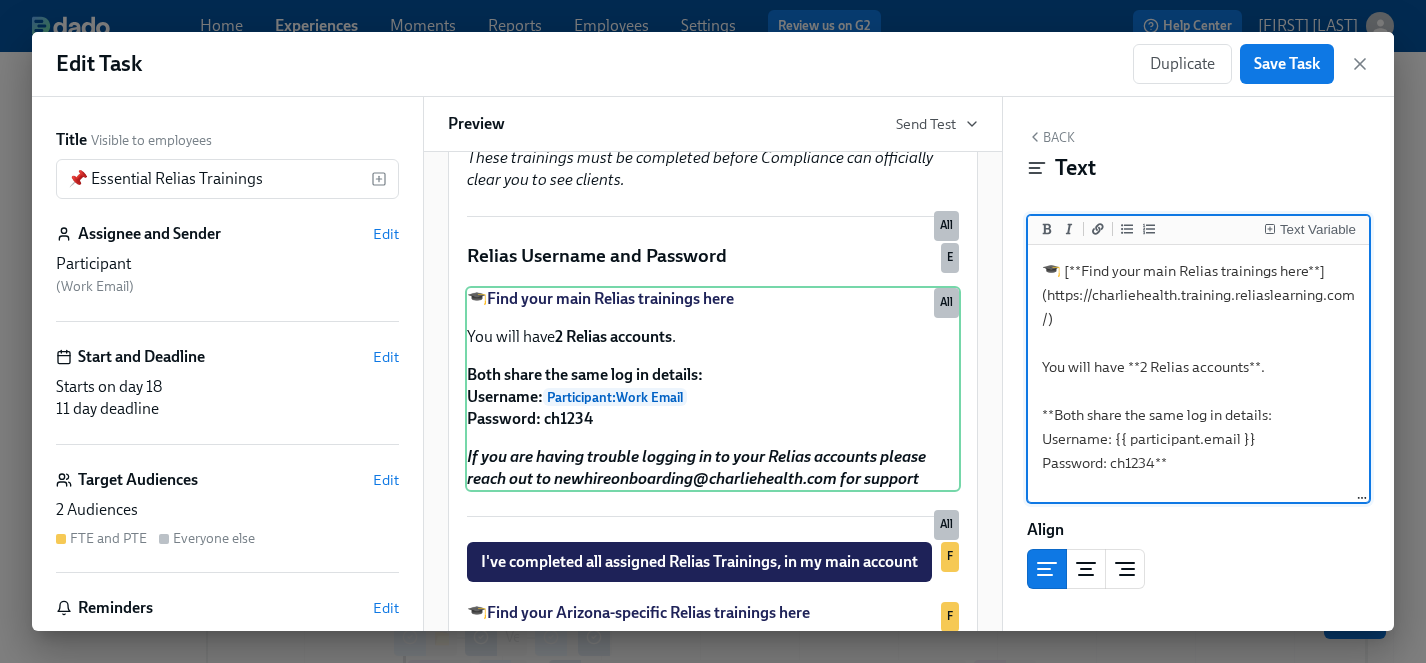 click on "🎓 [**Find your main Relias trainings here**](https://charliehealth.training.reliaslearning.com/)
You will have **2 Relias accounts**.
**Both share the same log in details:
Username: {{ participant.email }}
Password: ch1234**
***If you are having trouble logging in to your Relias accounts please reach out to newhireonboarding@charliehealth.com for support***" at bounding box center (1198, 427) 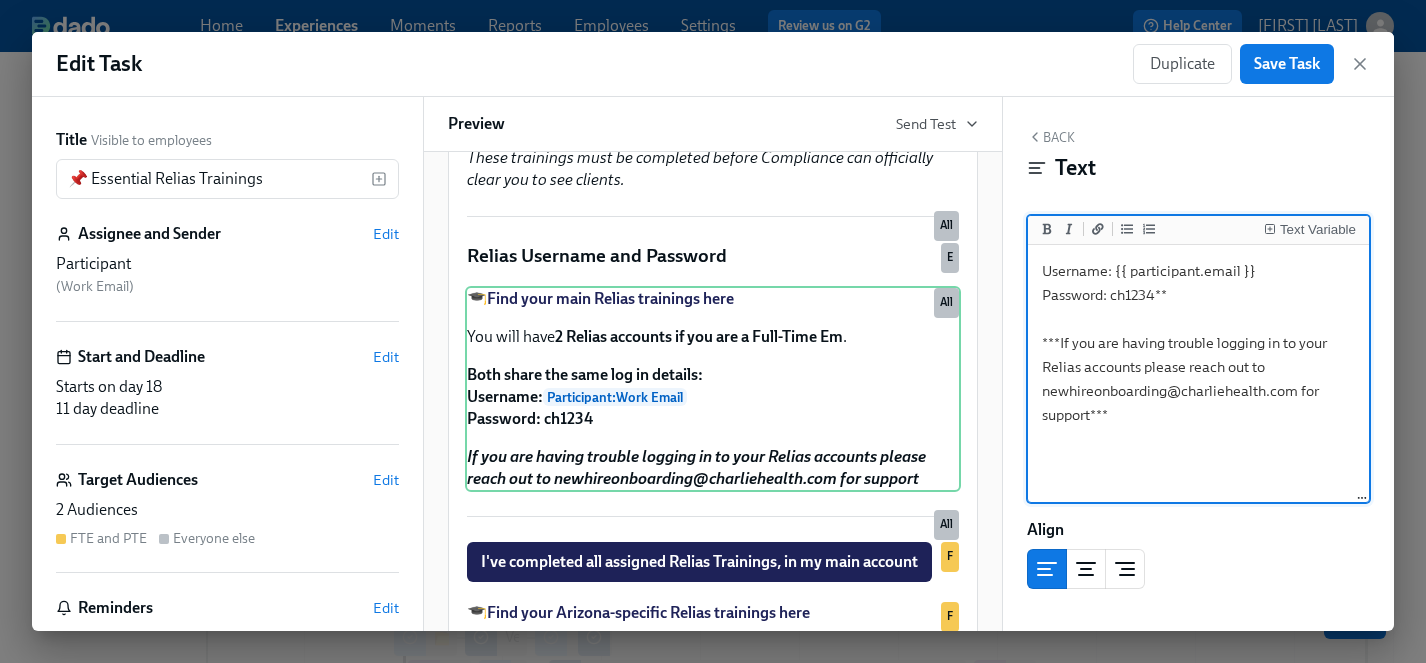 type on "🎓 [**Find your main Relias trainings here**](https://charliehealth.training.reliaslearning.com/)
You will have **2 Relias accounts if you are a Full-Time Employee**.
**Both share the same log in details:
Username: {{ participant.email }}
Password: ch1234**
***If you are having trouble logging in to your Relias accounts please reach out to newhireonboarding@charliehealth.com for support***" 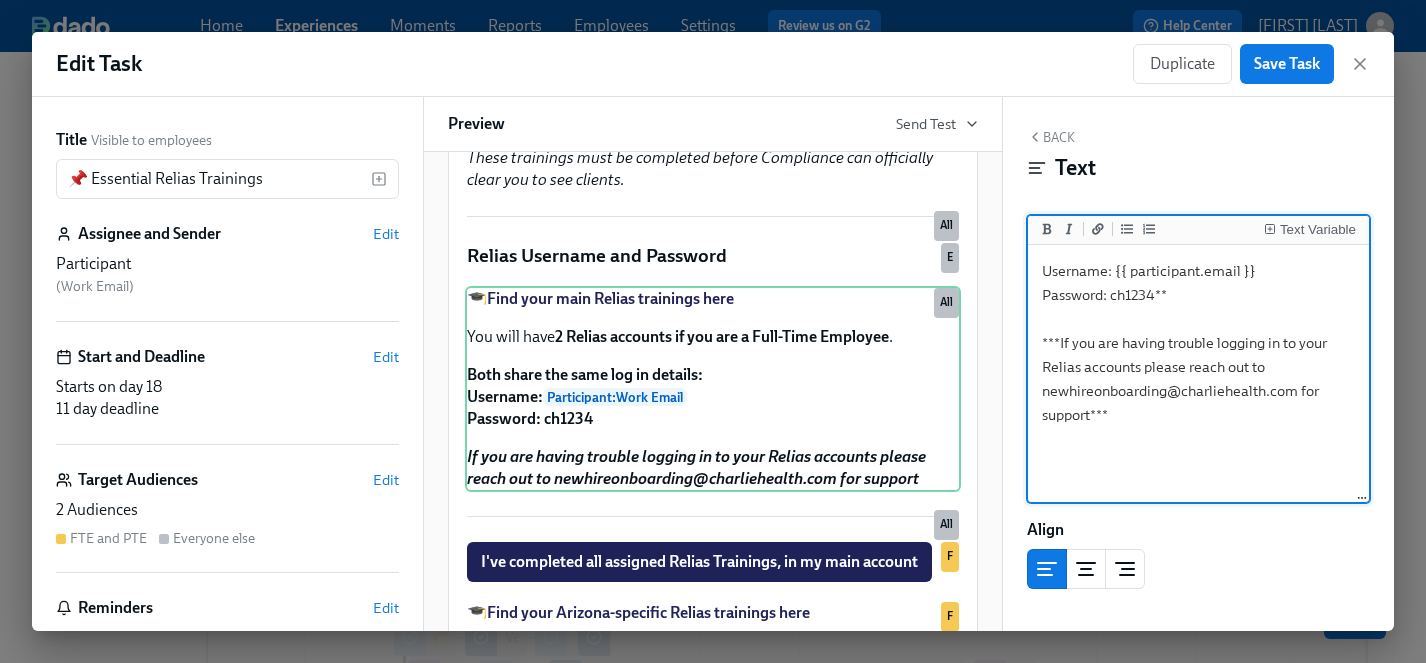 scroll, scrollTop: 129, scrollLeft: 0, axis: vertical 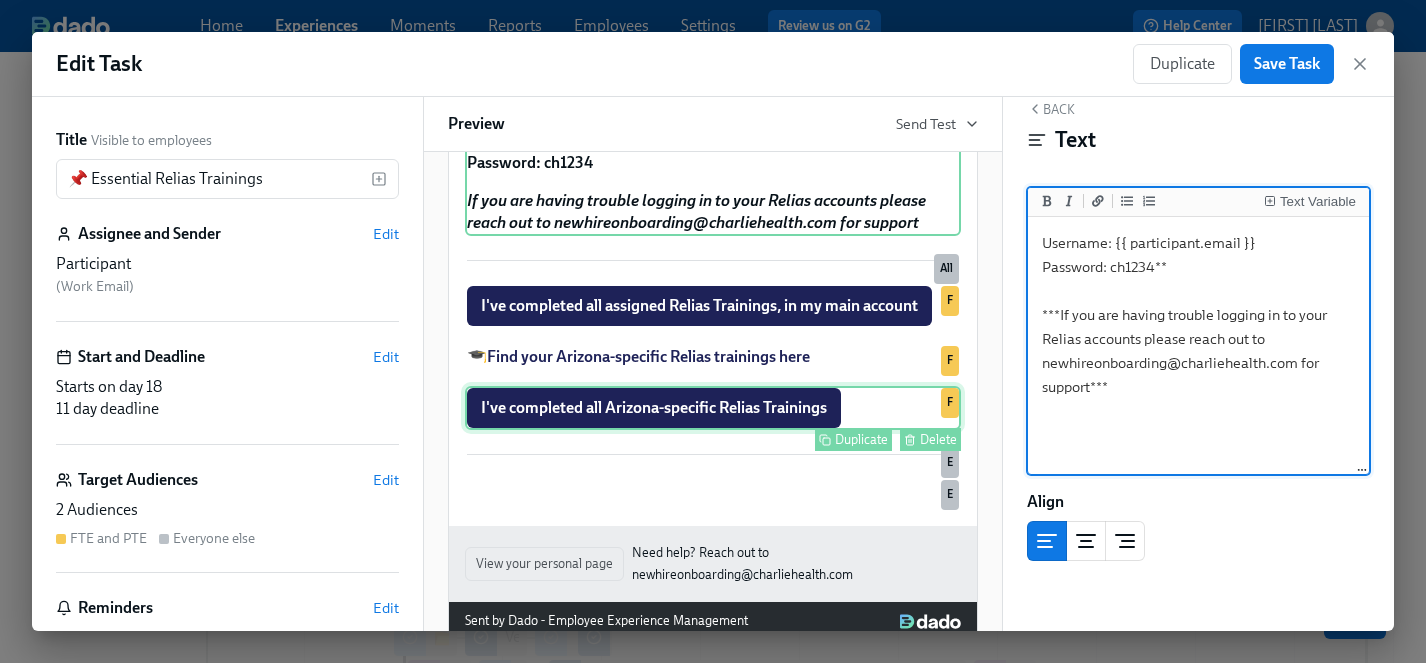 click on "I've completed all Arizona-specific Relias Trainings   Duplicate   Delete F" at bounding box center (713, 408) 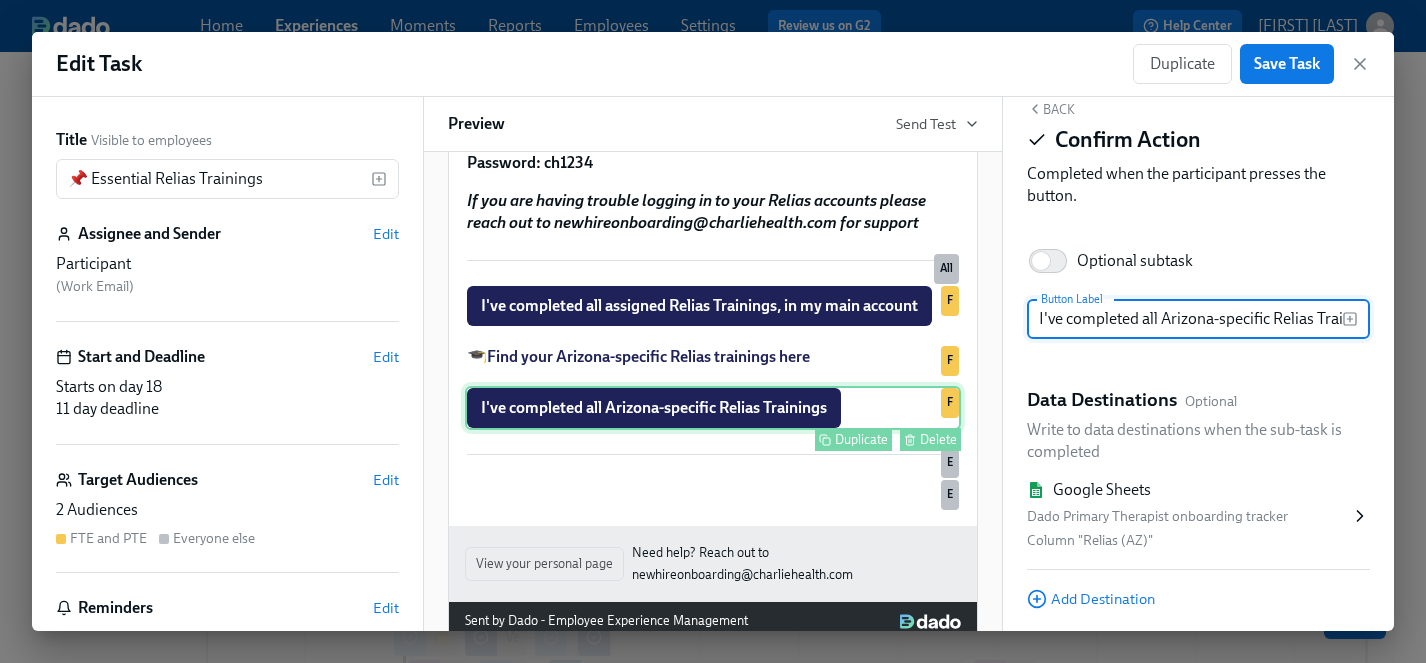 scroll, scrollTop: 0, scrollLeft: 37, axis: horizontal 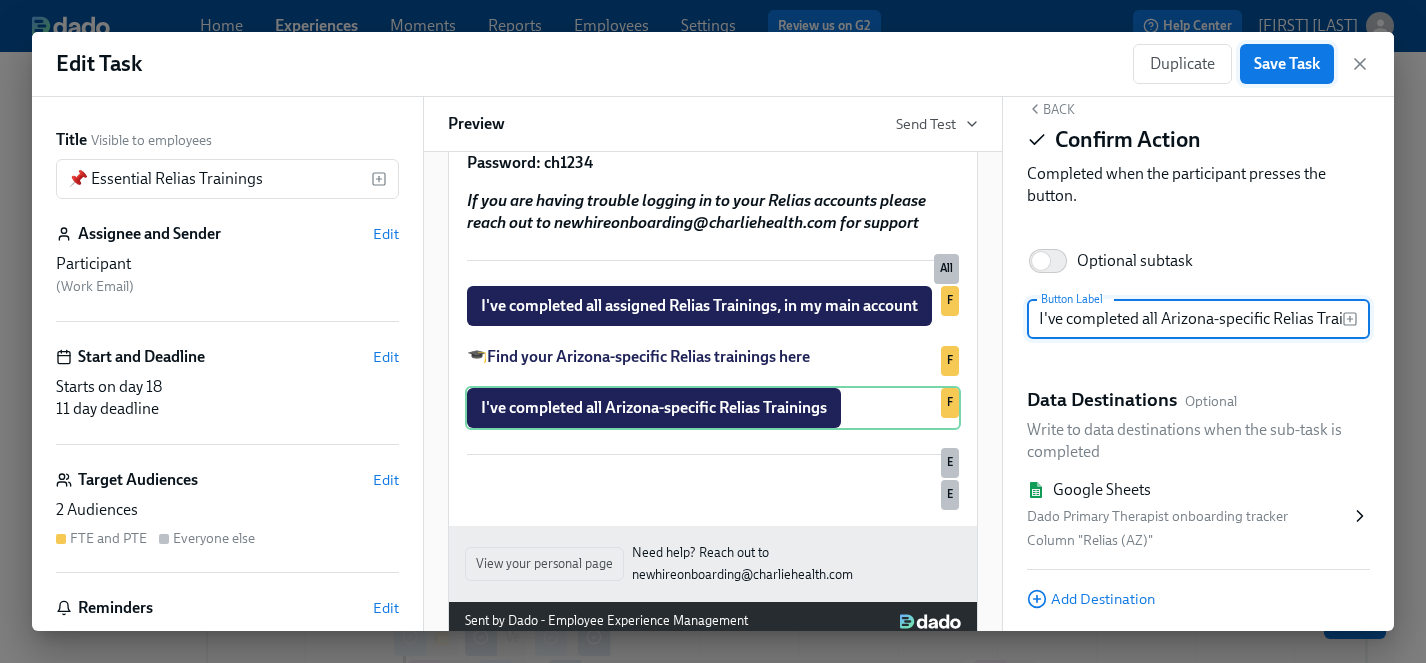 click on "Save Task" at bounding box center [1287, 64] 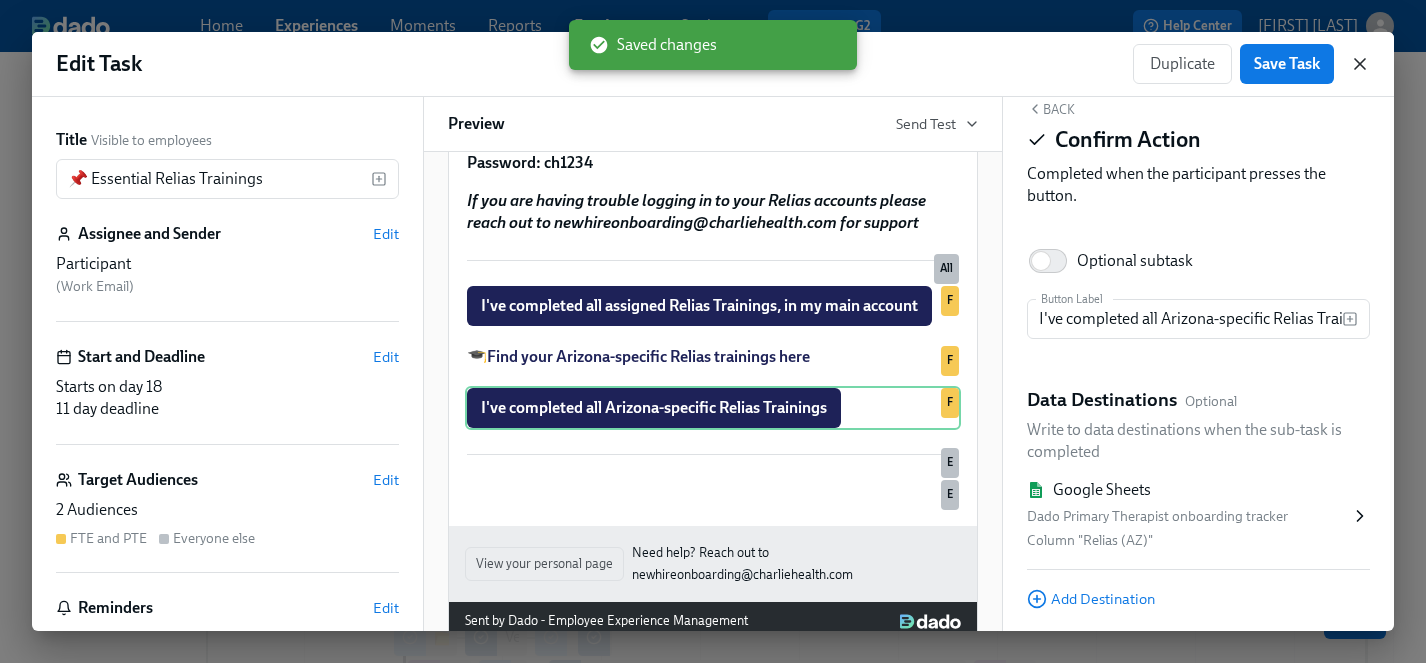 click 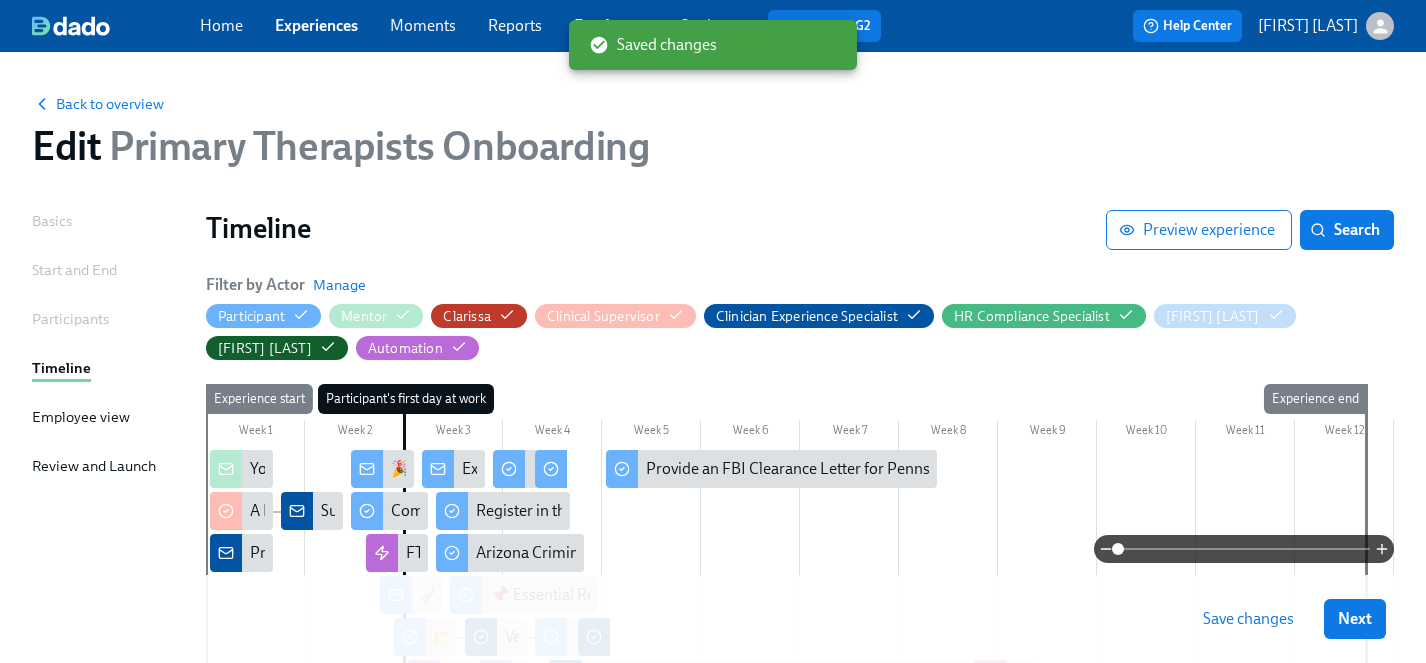 click on "Save changes" at bounding box center [1248, 619] 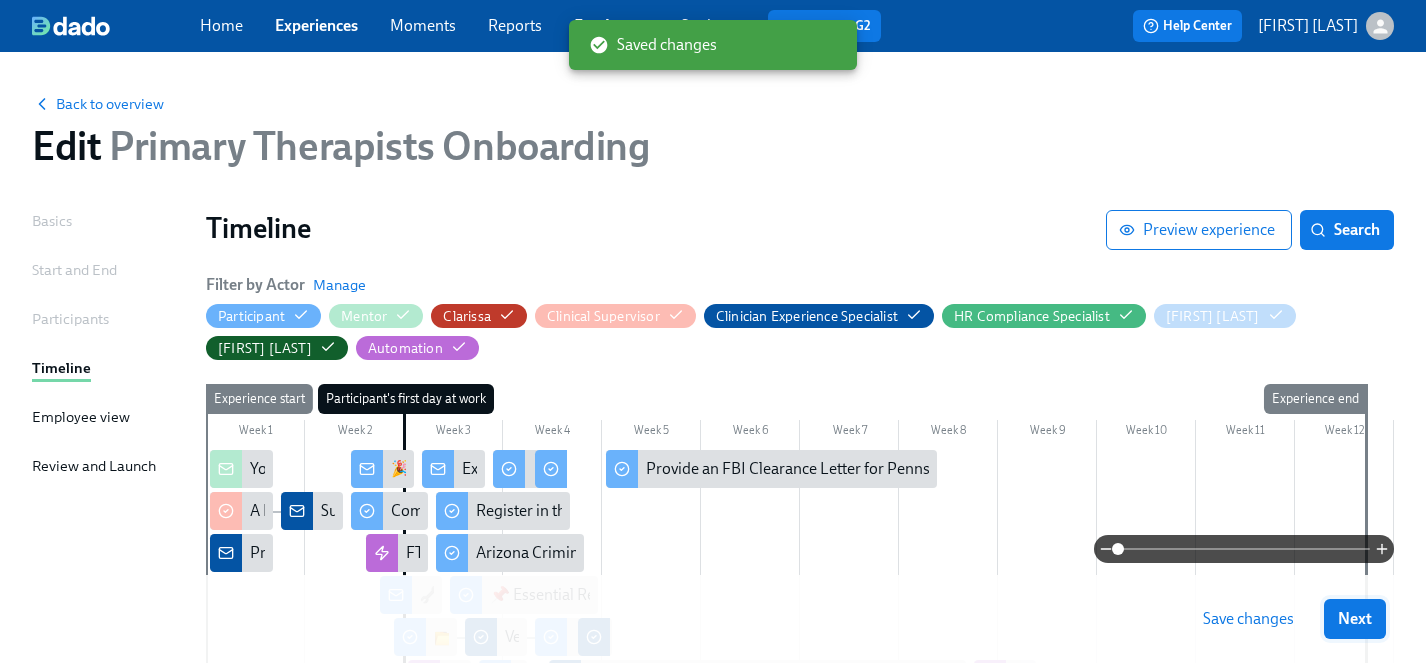 click on "Next" at bounding box center [1355, 619] 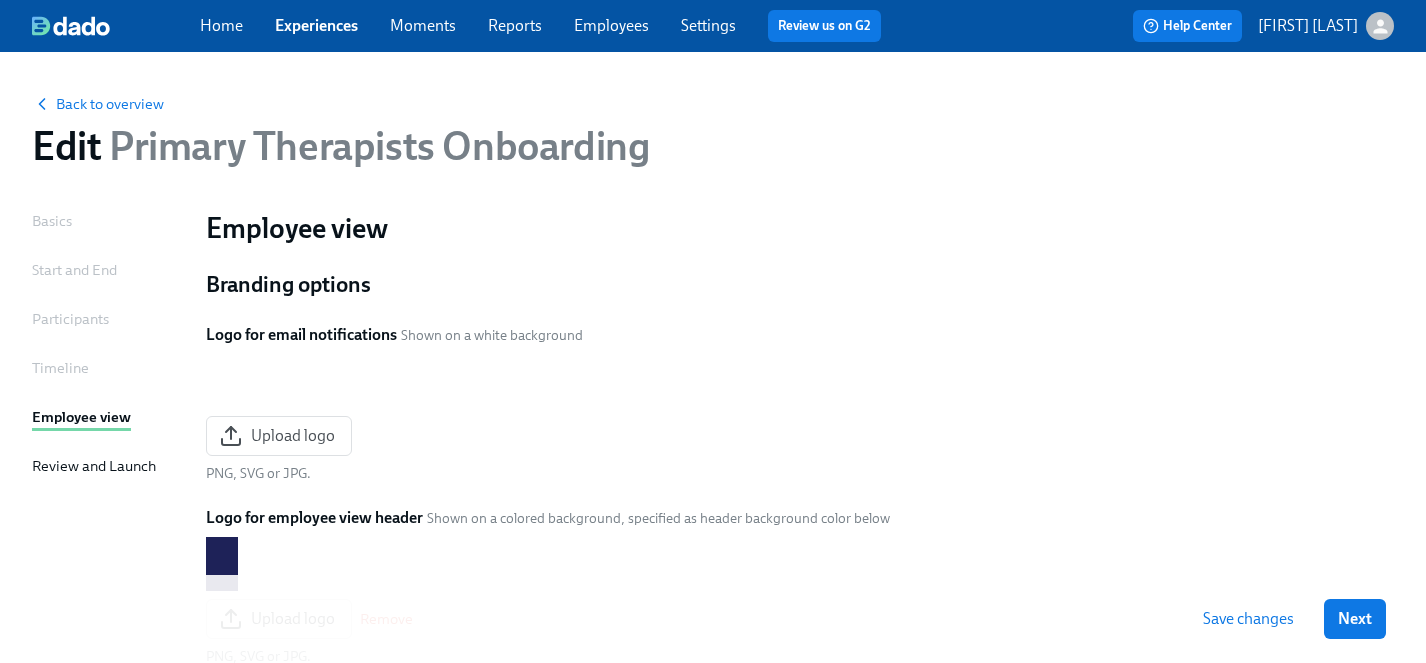 click on "Next" at bounding box center (1355, 619) 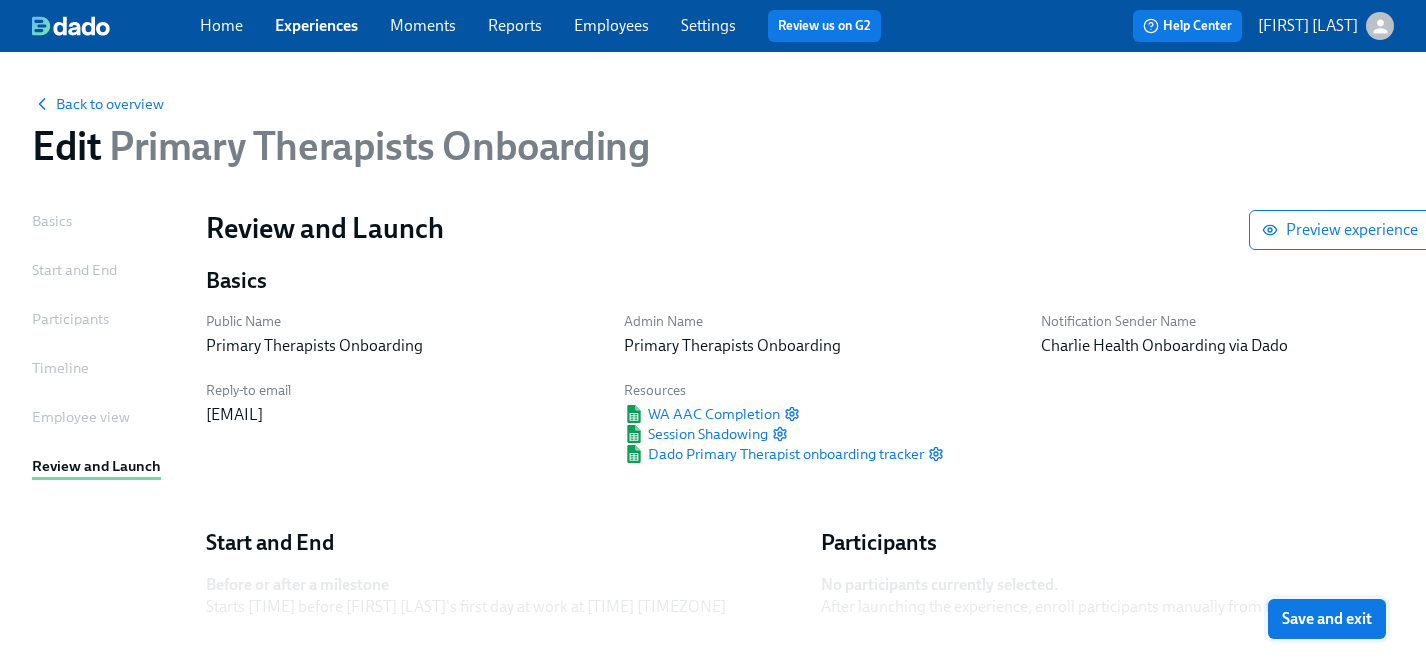 click on "Save and exit" at bounding box center [1327, 619] 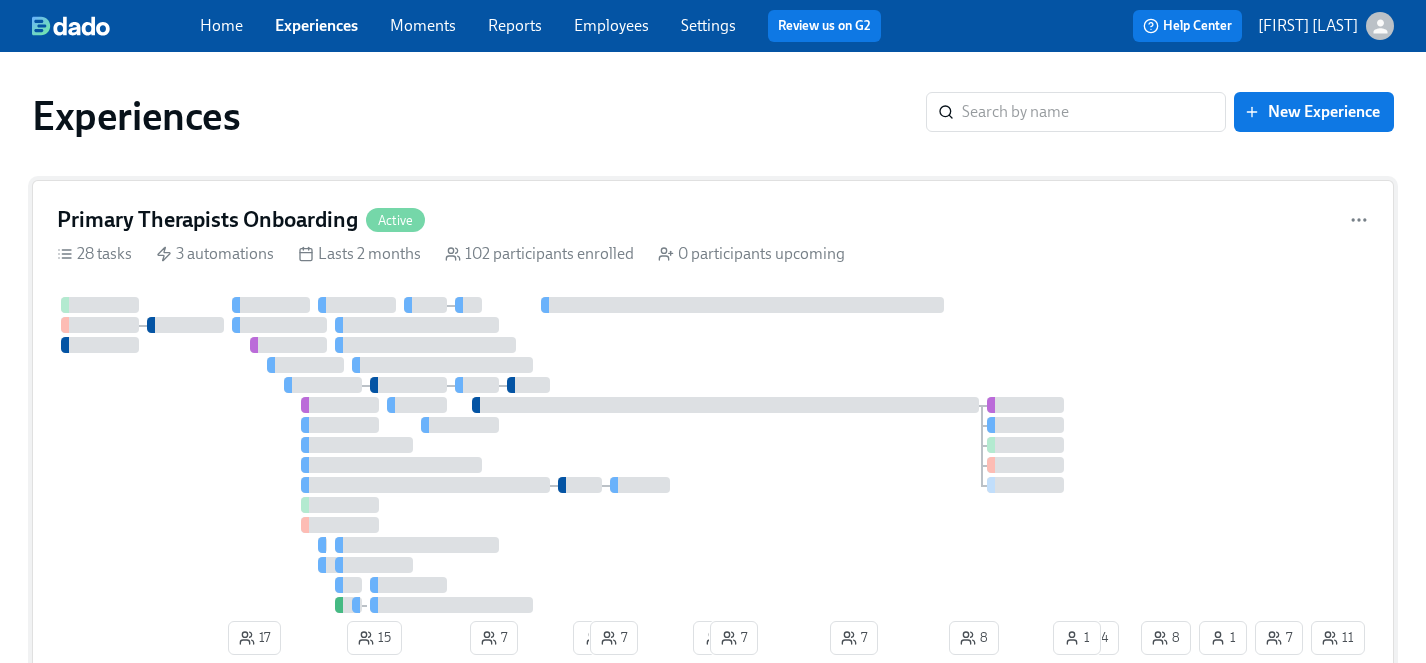 click at bounding box center [597, 455] 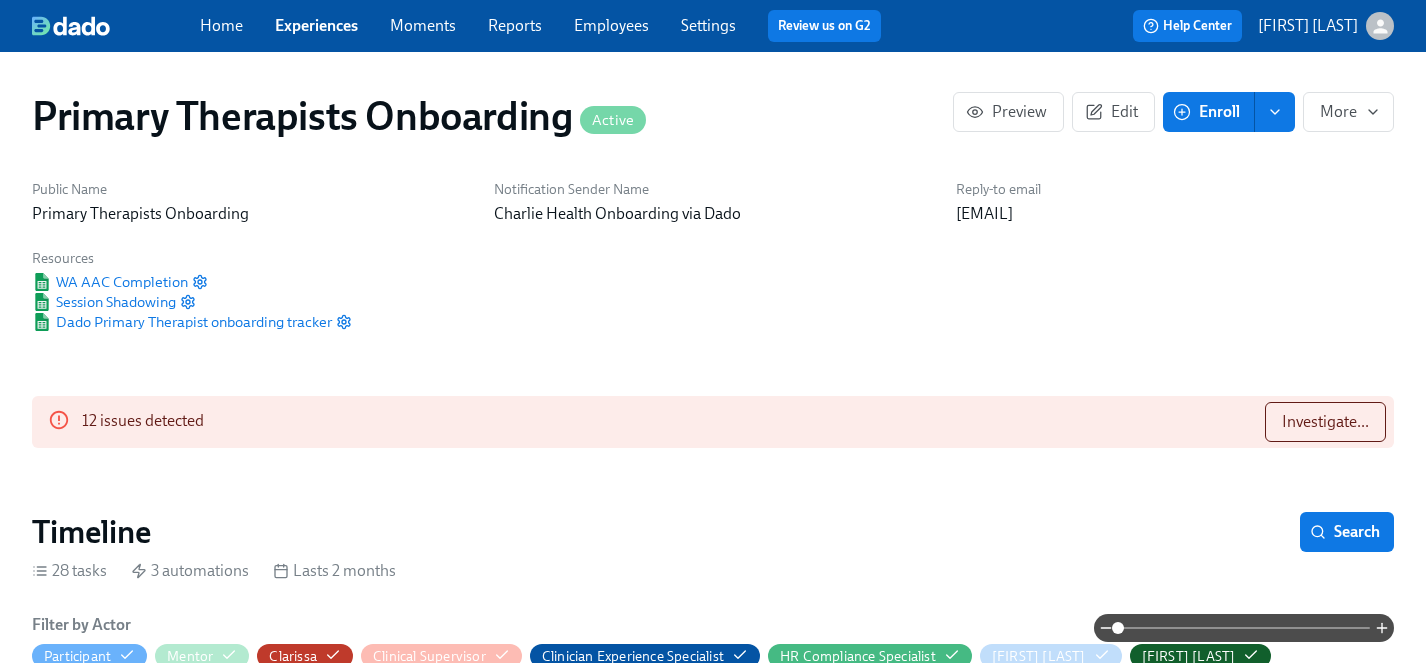 scroll, scrollTop: 0, scrollLeft: 20686, axis: horizontal 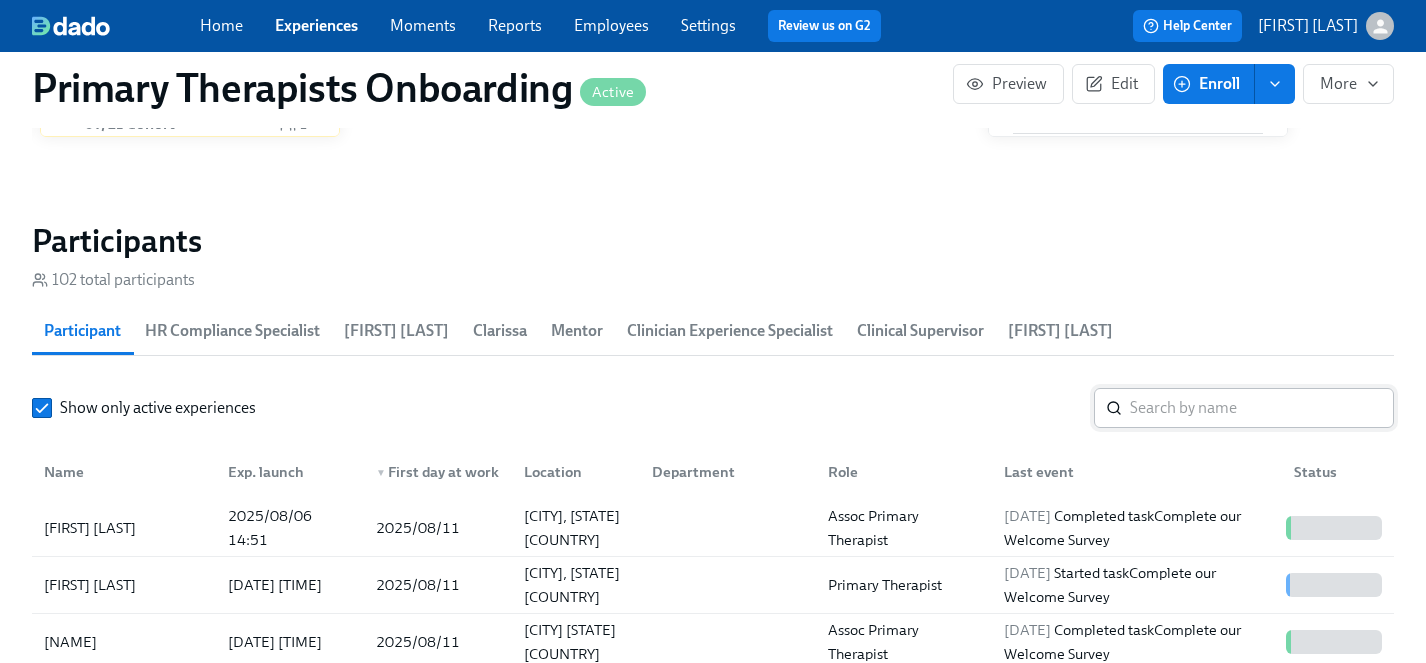 click at bounding box center (1262, 408) 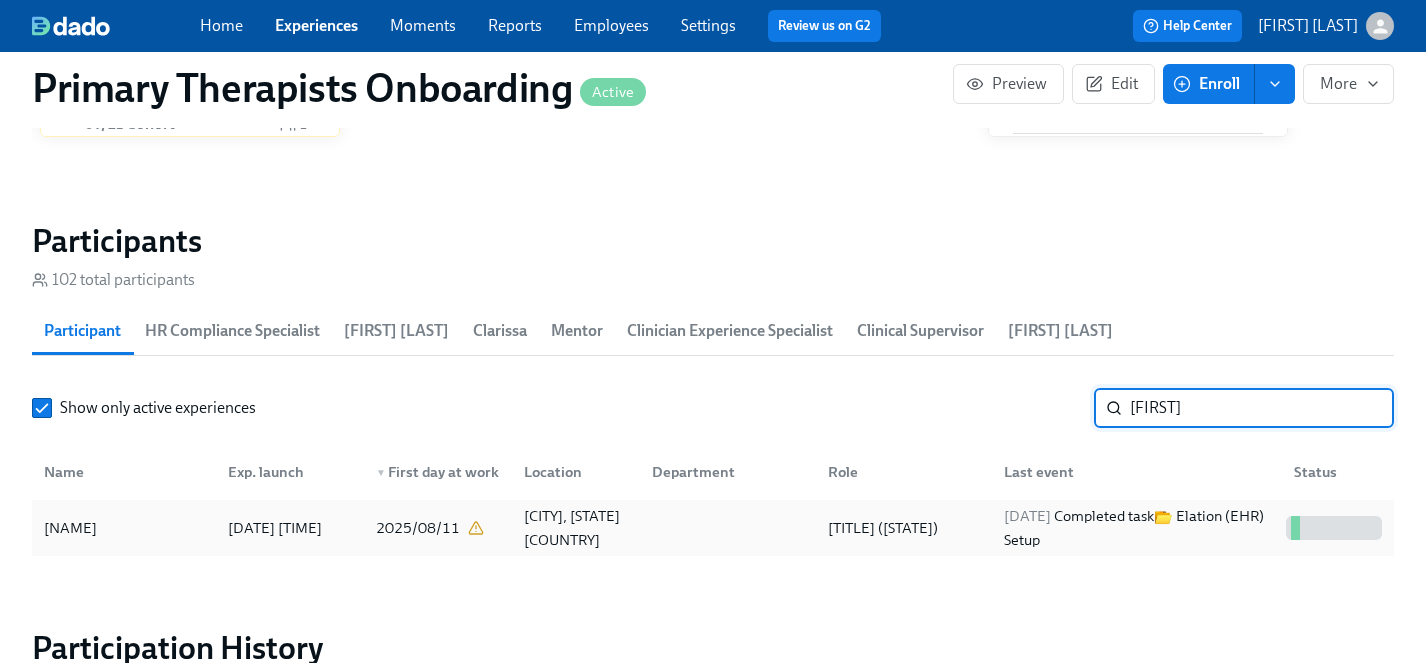 type on "nadiyah" 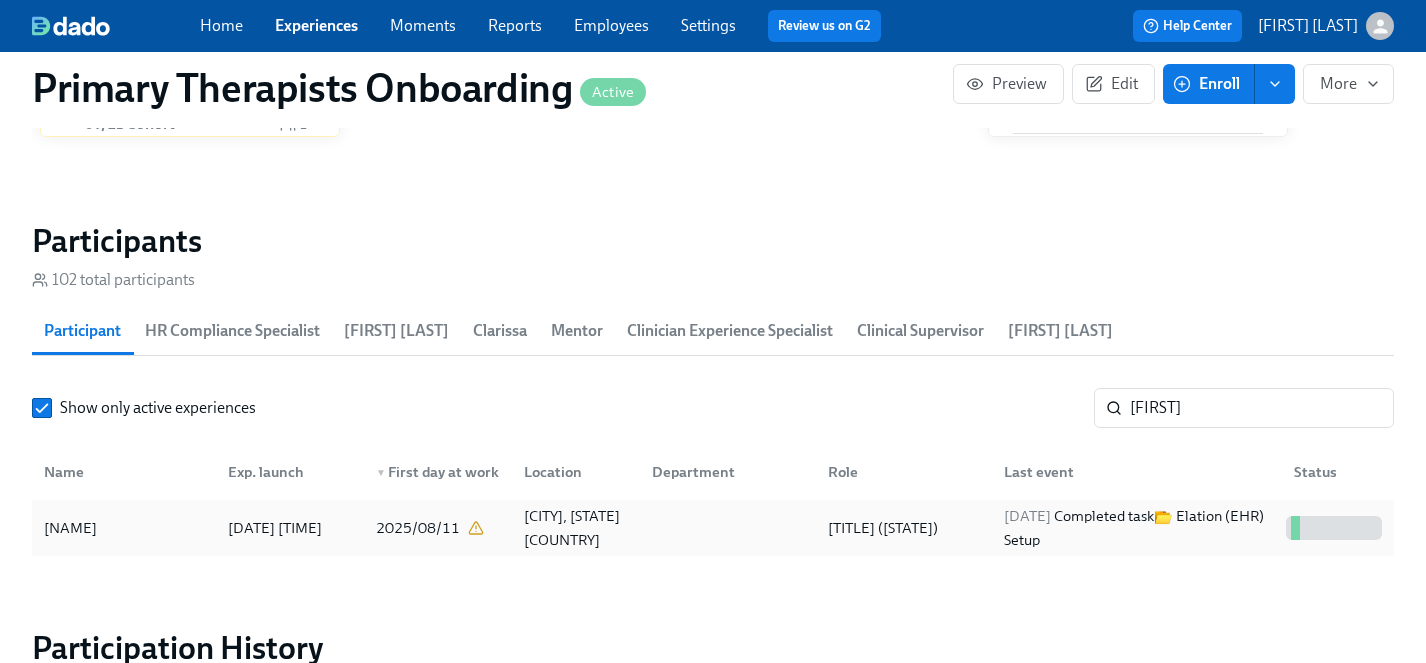 click on "[FIRST] [LAST]" at bounding box center (70, 528) 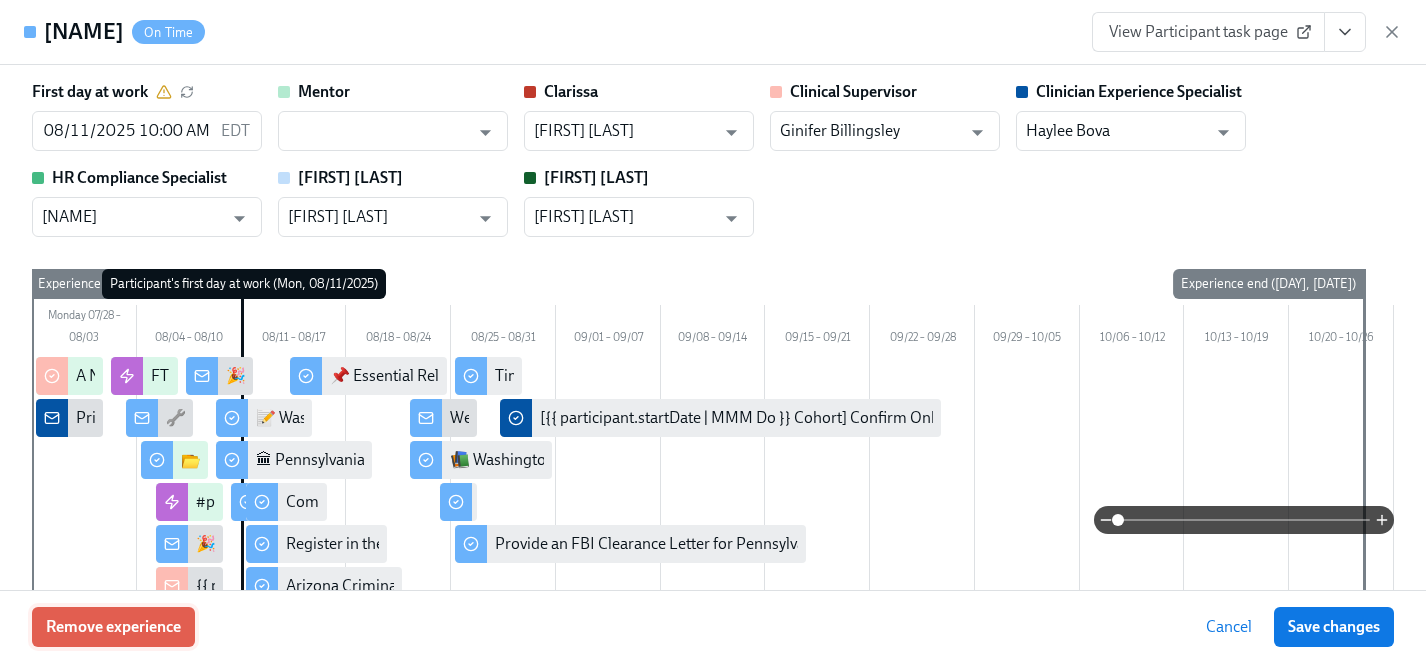 click on "Remove experience" at bounding box center [113, 627] 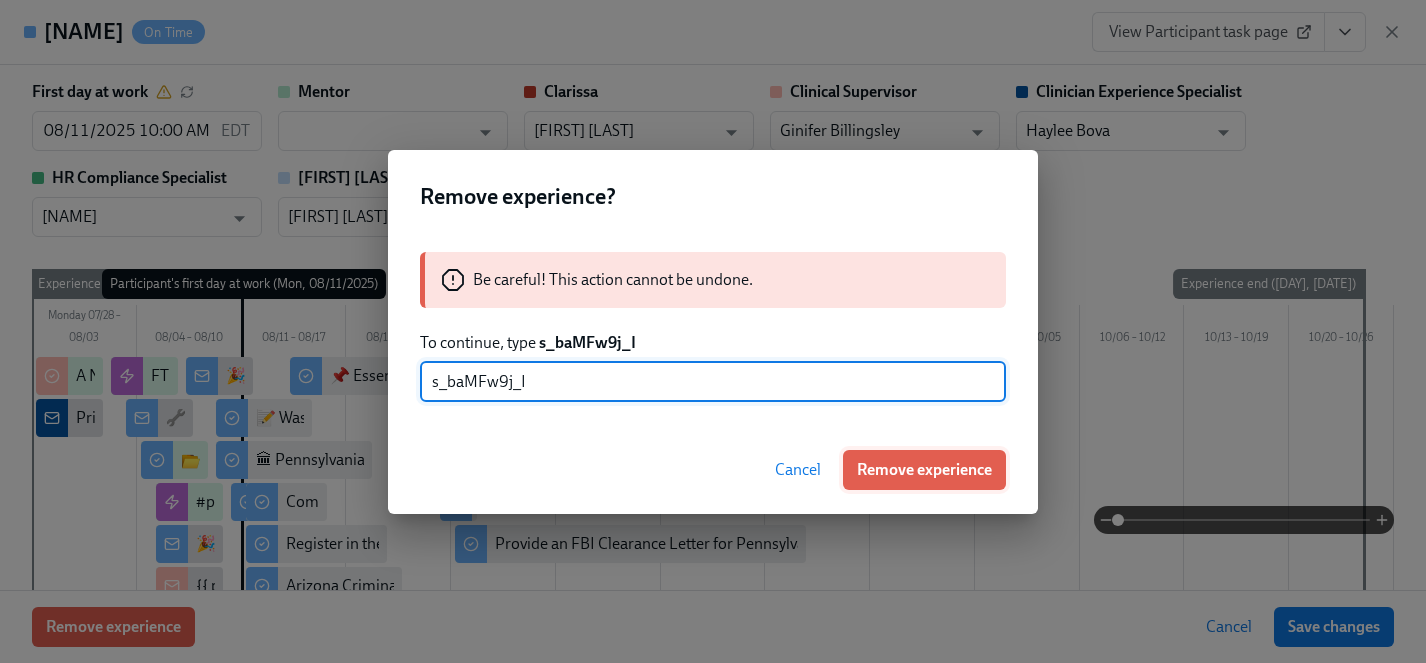 type on "s_baMFw9j_I" 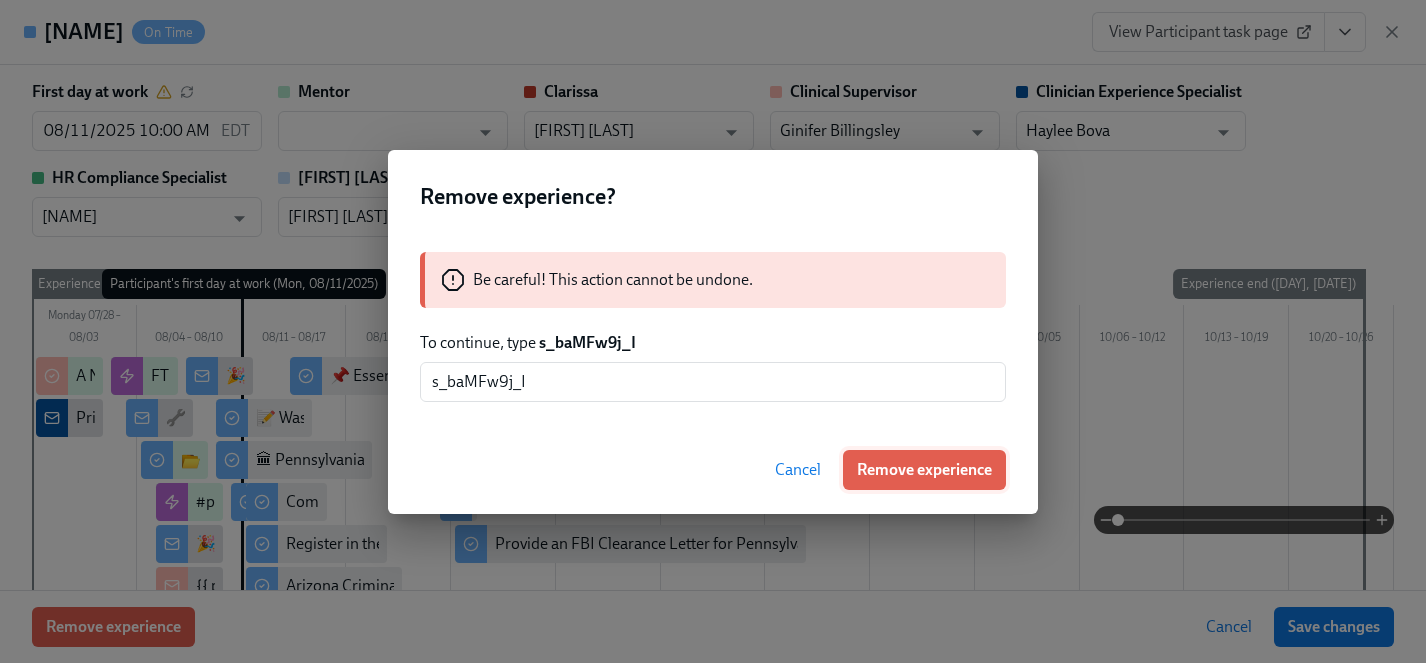 click on "Remove experience" at bounding box center (924, 470) 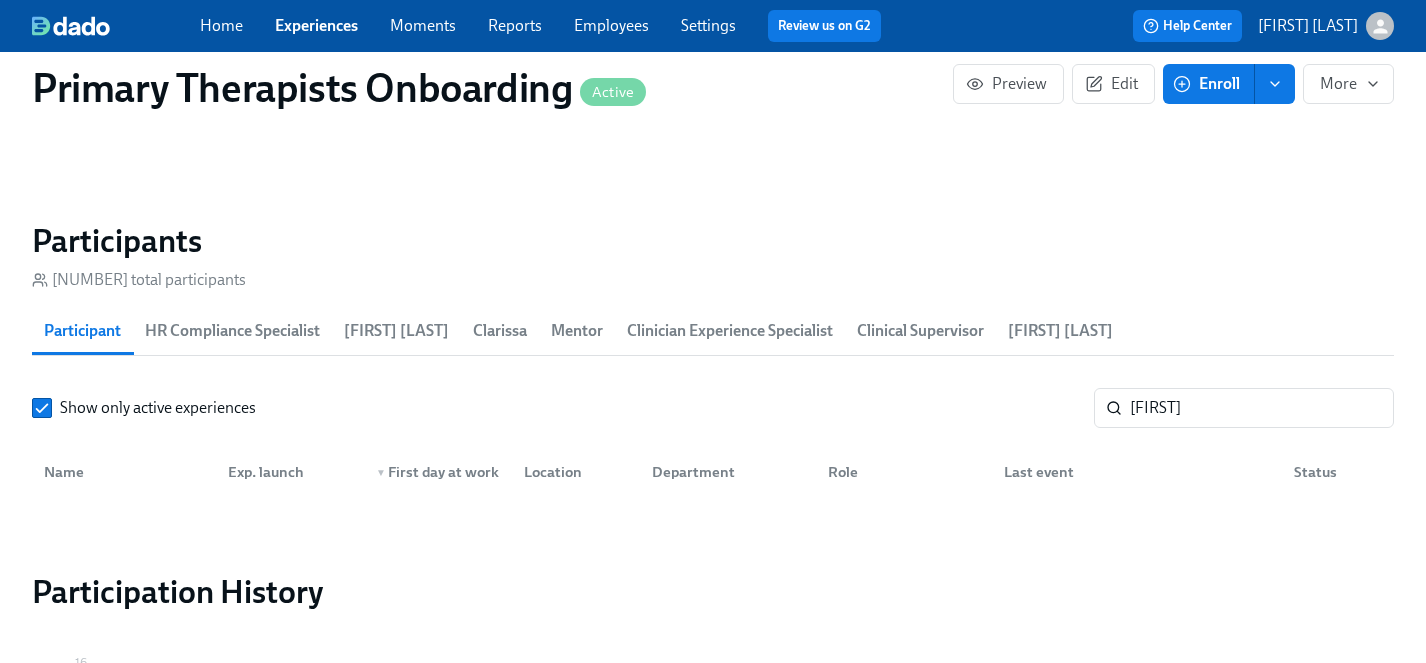 scroll, scrollTop: 0, scrollLeft: 26430, axis: horizontal 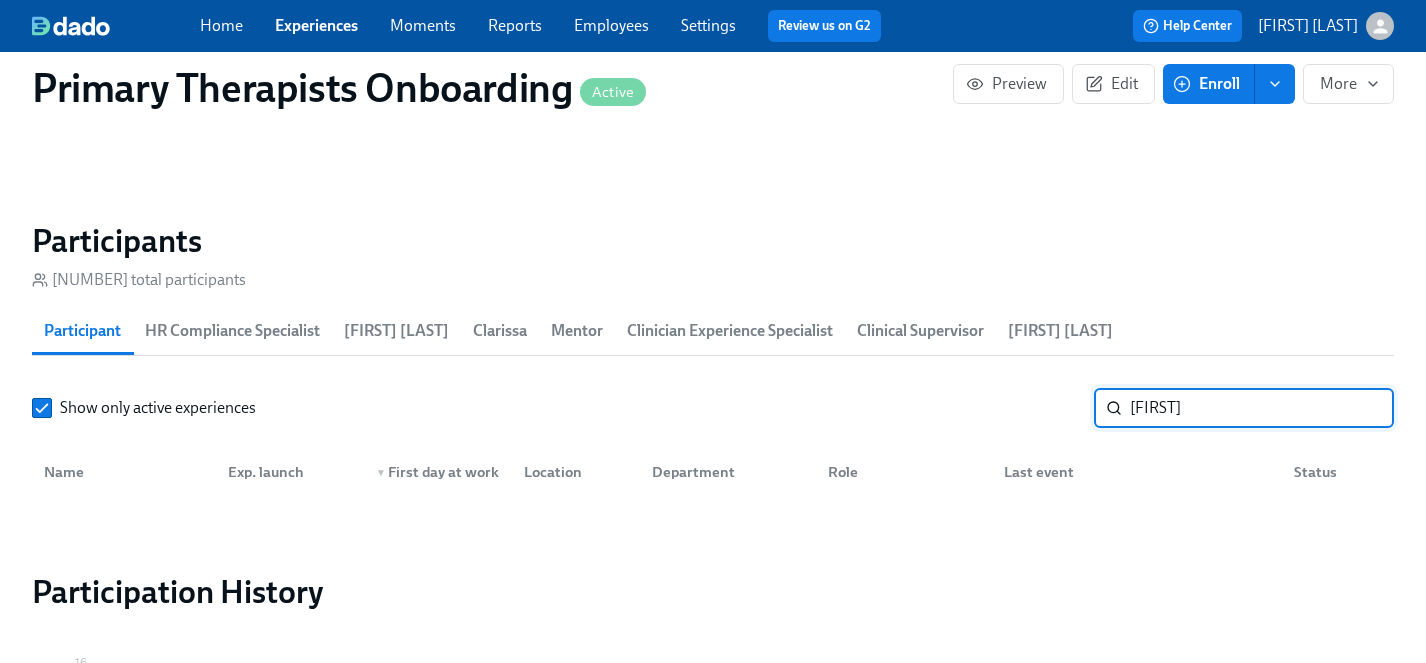 drag, startPoint x: 1221, startPoint y: 384, endPoint x: 972, endPoint y: 383, distance: 249.00201 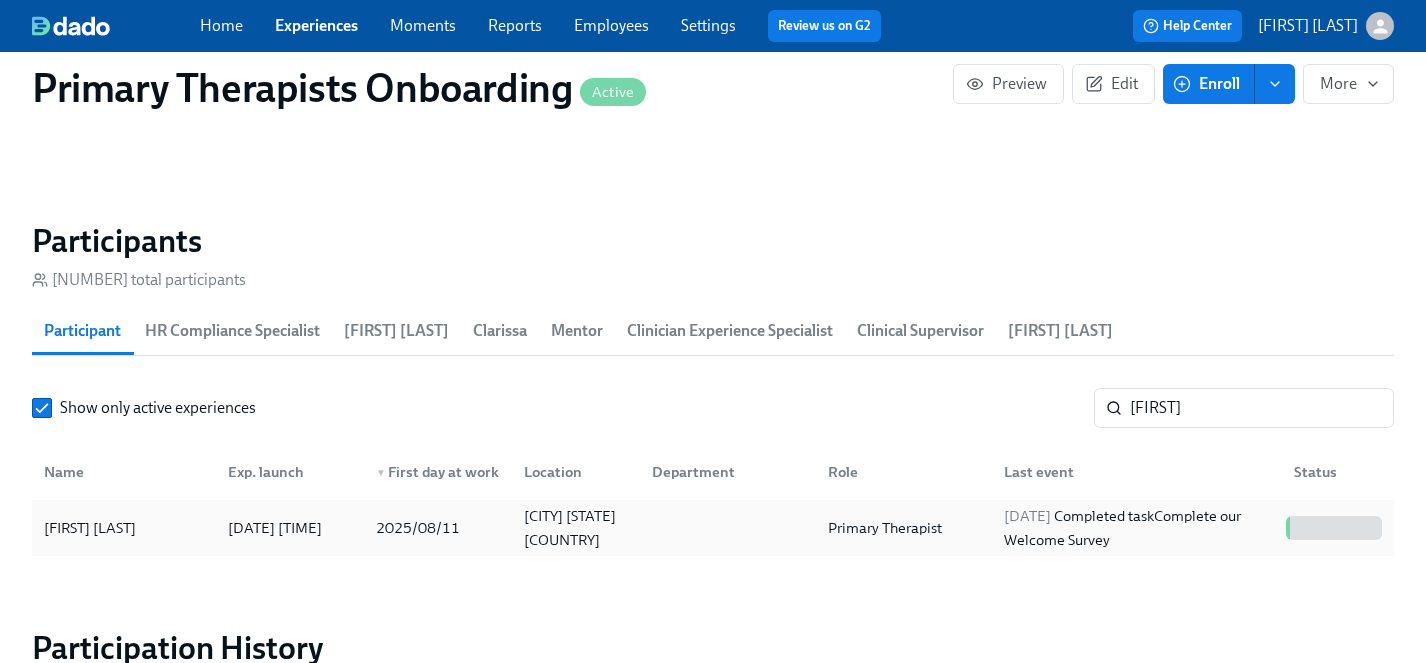 click on "[FIRST] [LAST]" at bounding box center (90, 528) 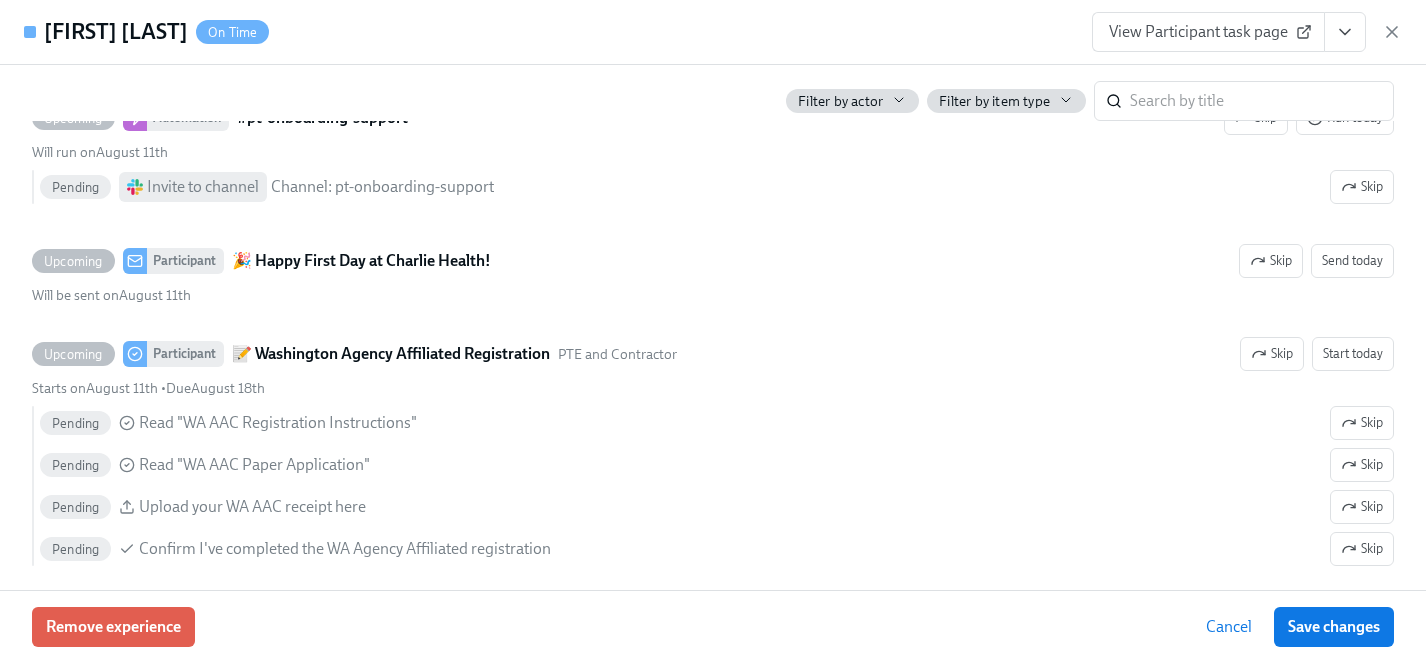 scroll, scrollTop: 2187, scrollLeft: 0, axis: vertical 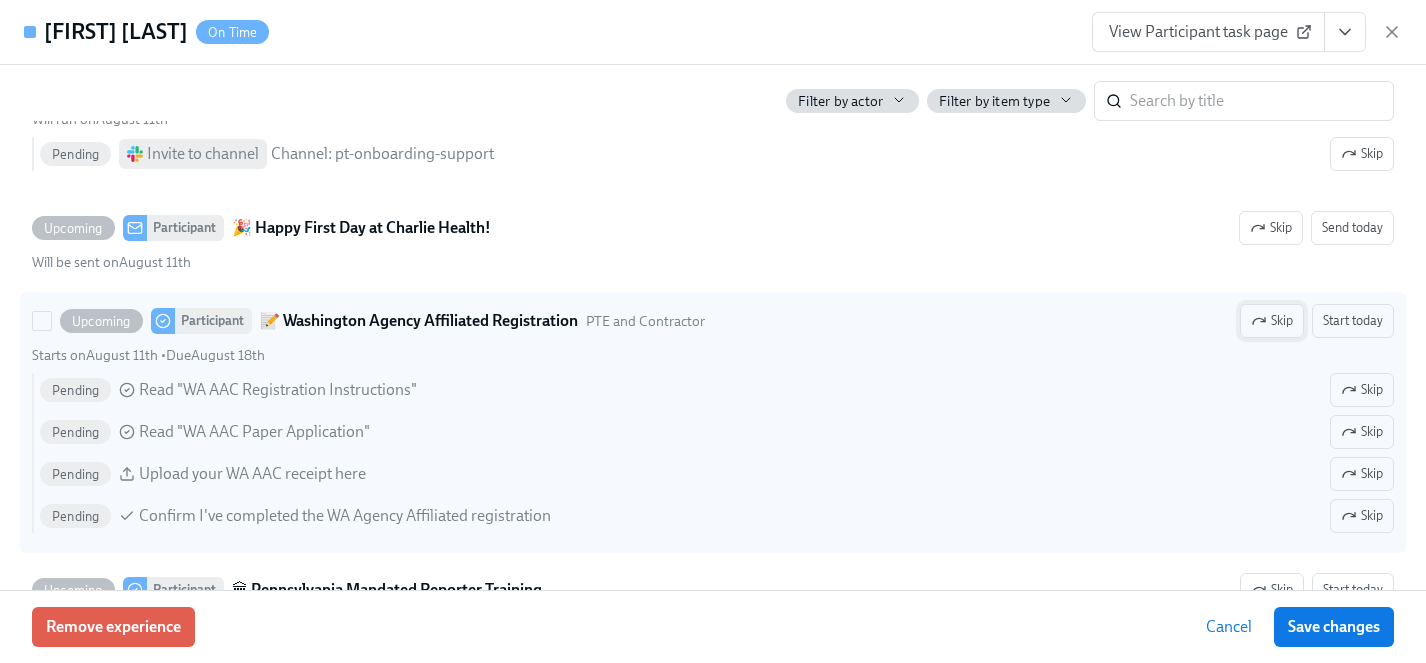 click on "Skip" at bounding box center (1272, 321) 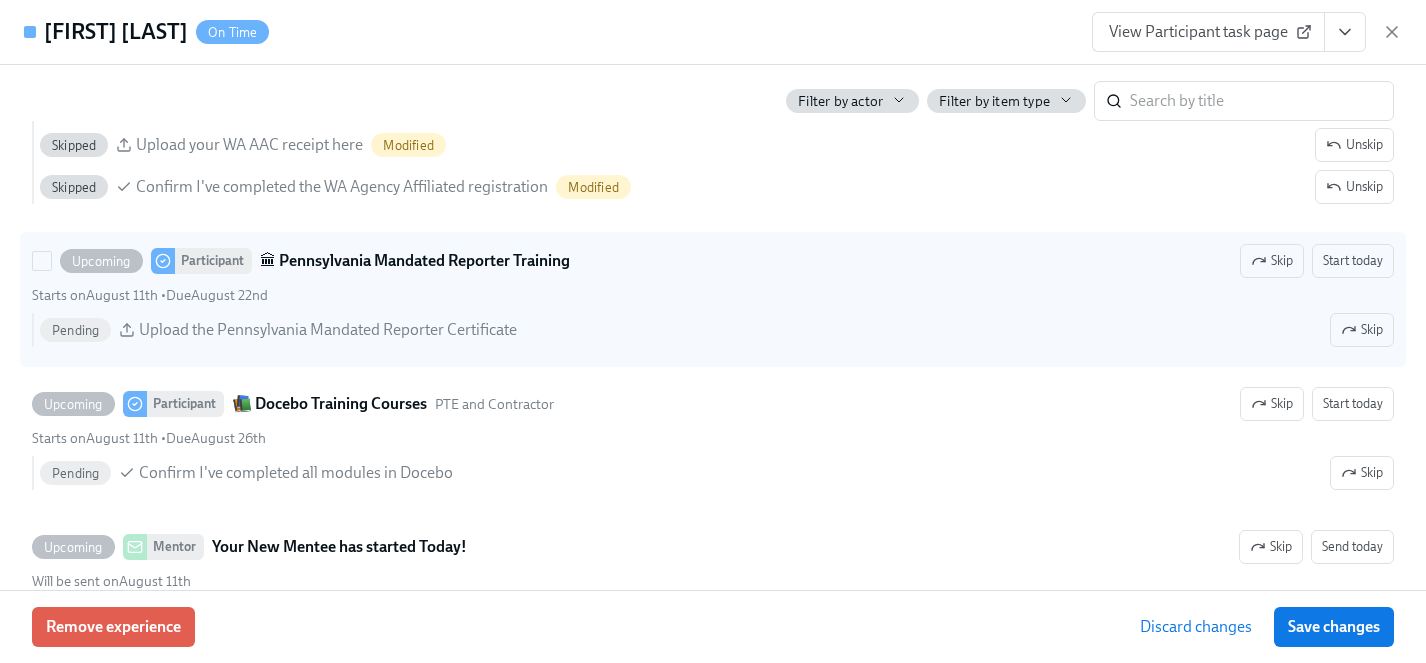 scroll, scrollTop: 2519, scrollLeft: 0, axis: vertical 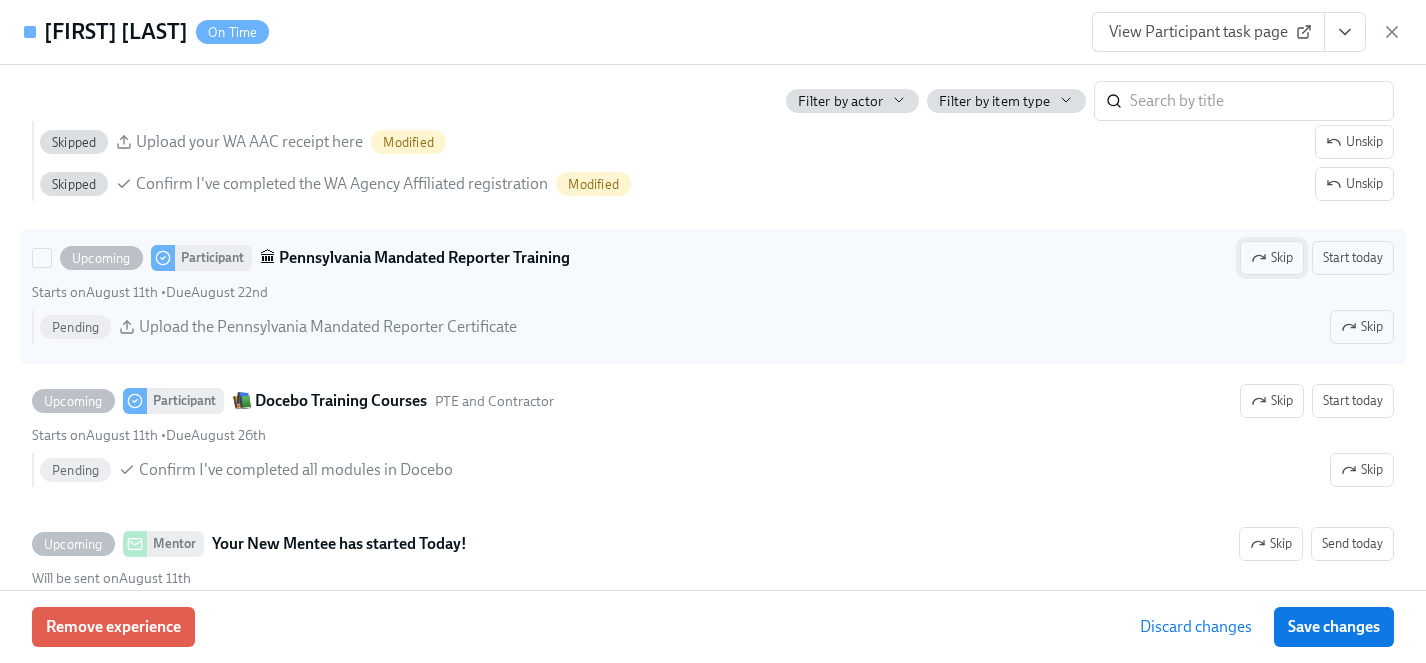 click on "Skip" at bounding box center [1272, 258] 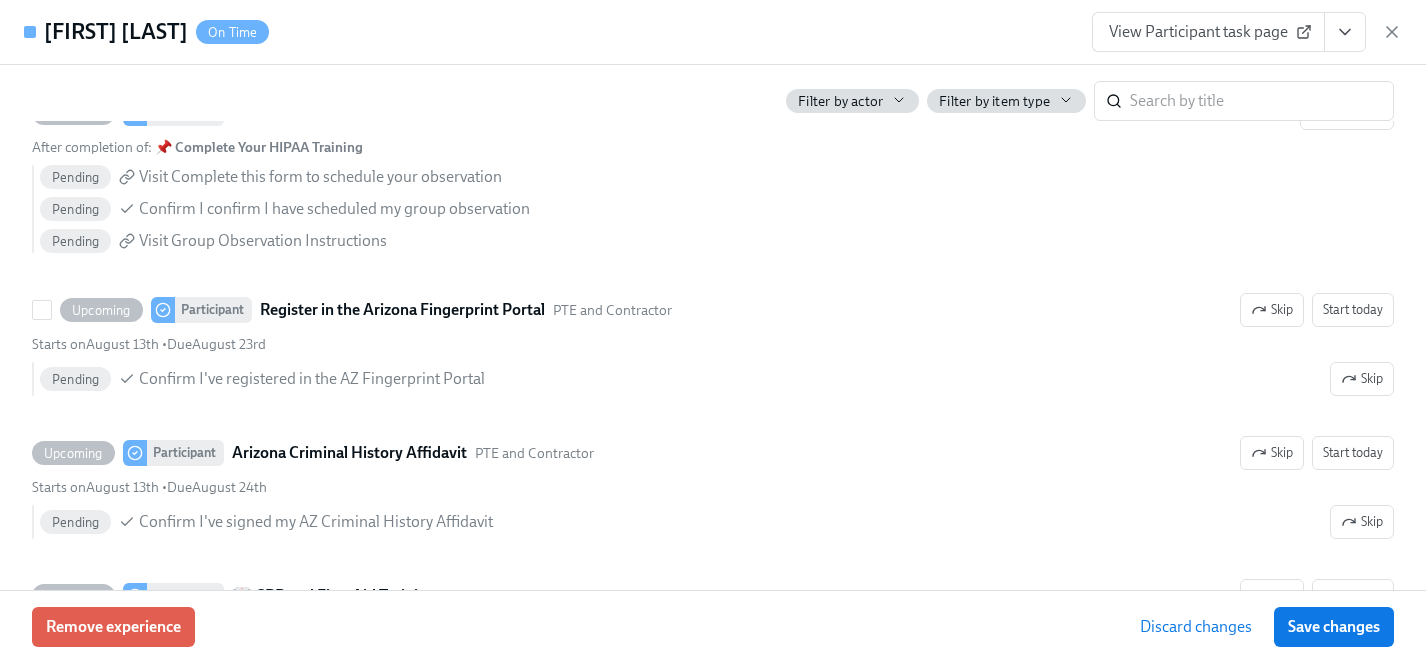 scroll, scrollTop: 3506, scrollLeft: 0, axis: vertical 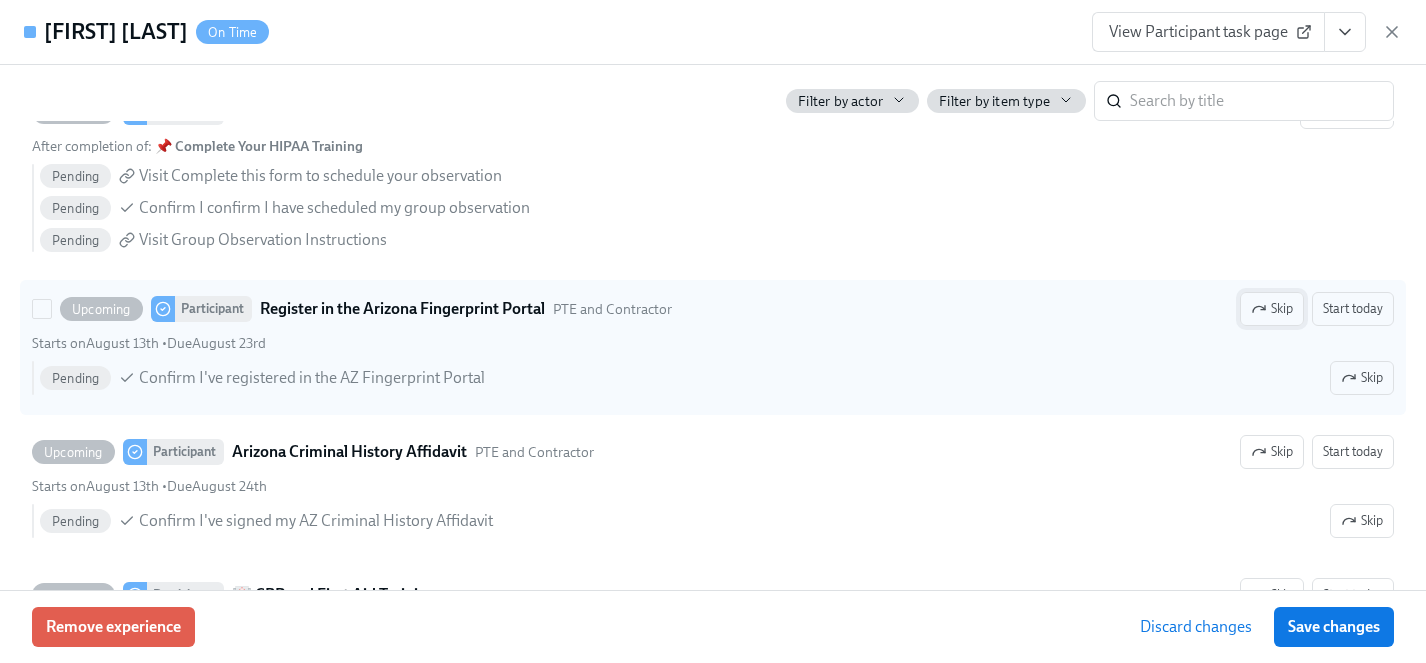 click on "Skip" at bounding box center (1272, 309) 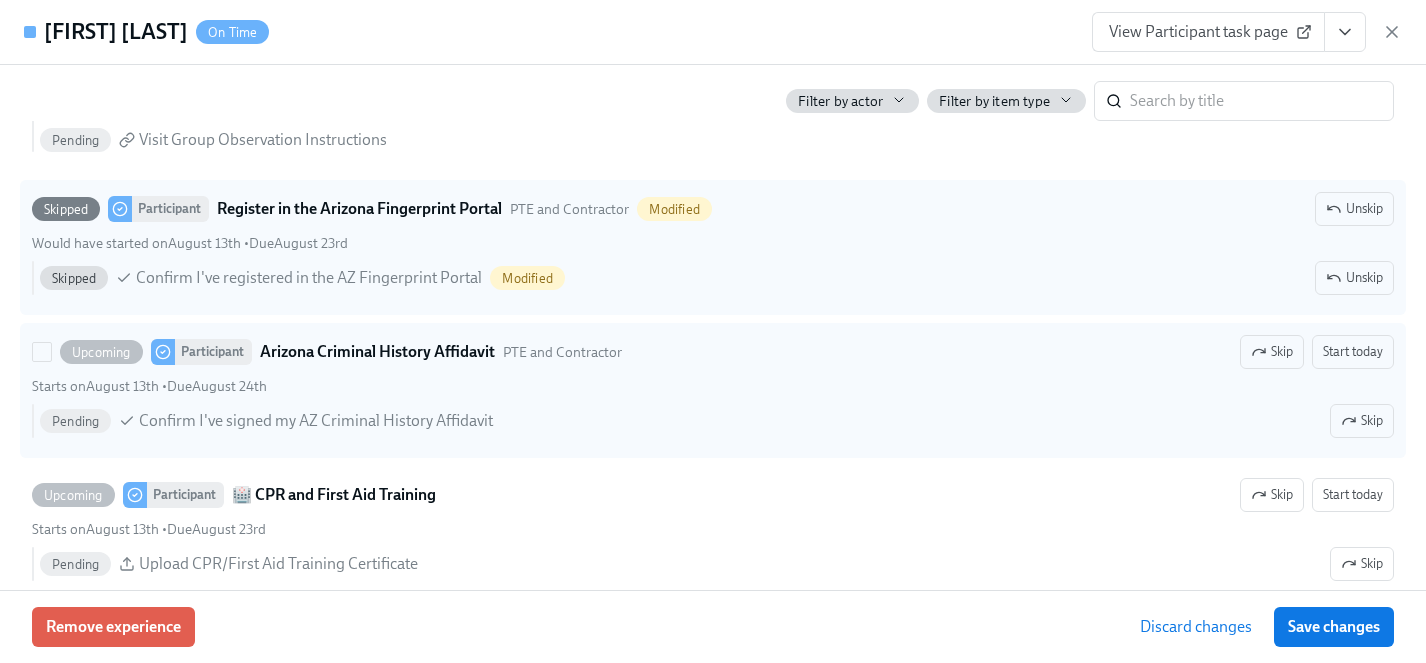 scroll, scrollTop: 3609, scrollLeft: 0, axis: vertical 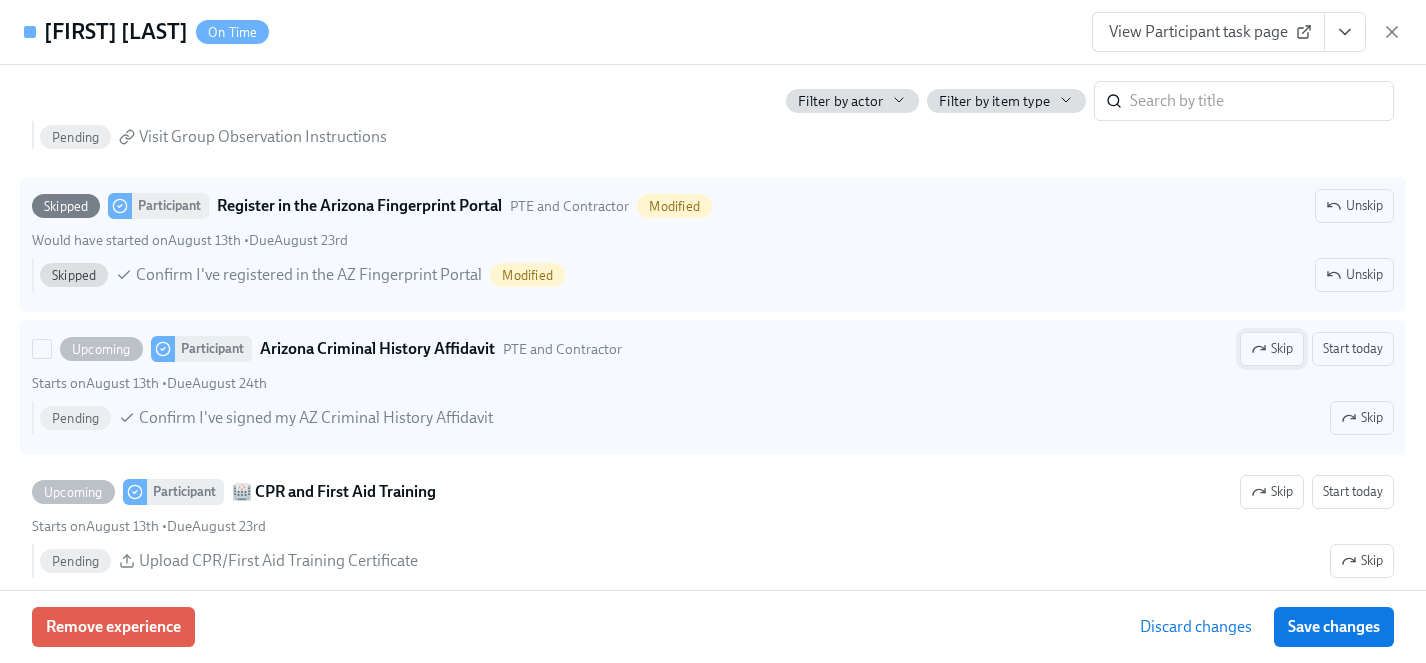 click 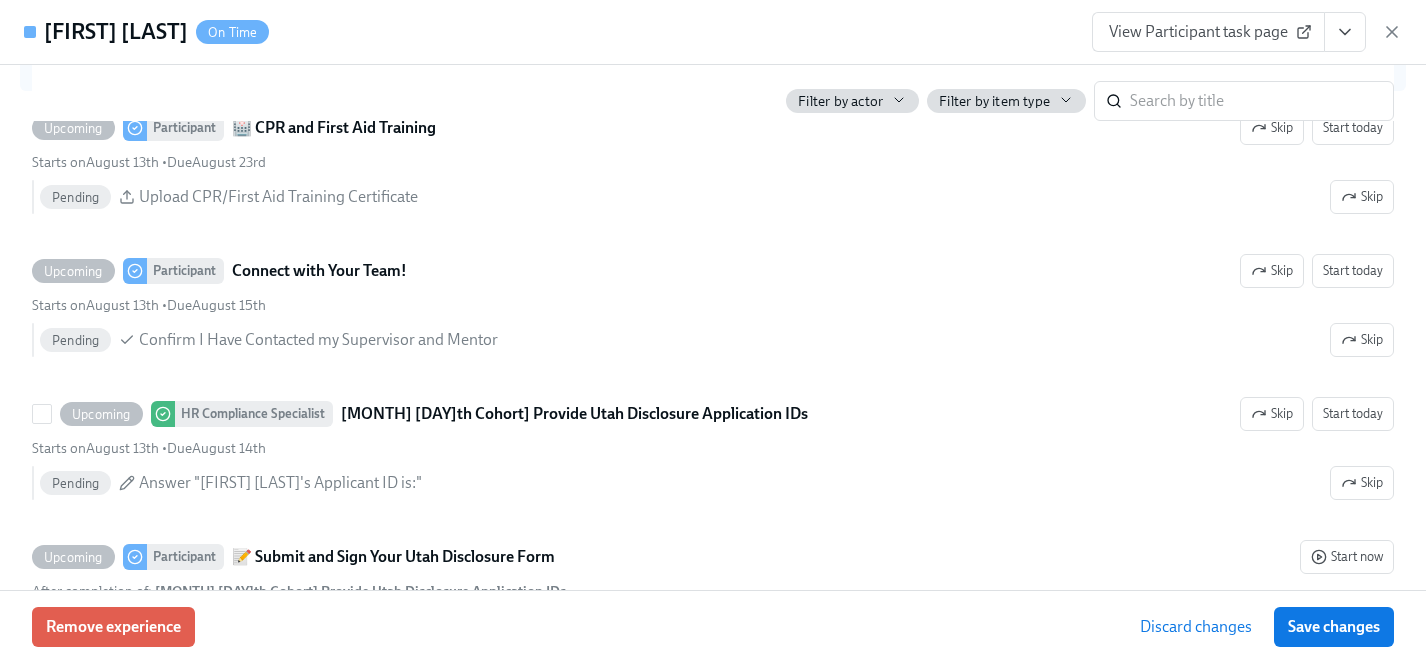 scroll, scrollTop: 3974, scrollLeft: 0, axis: vertical 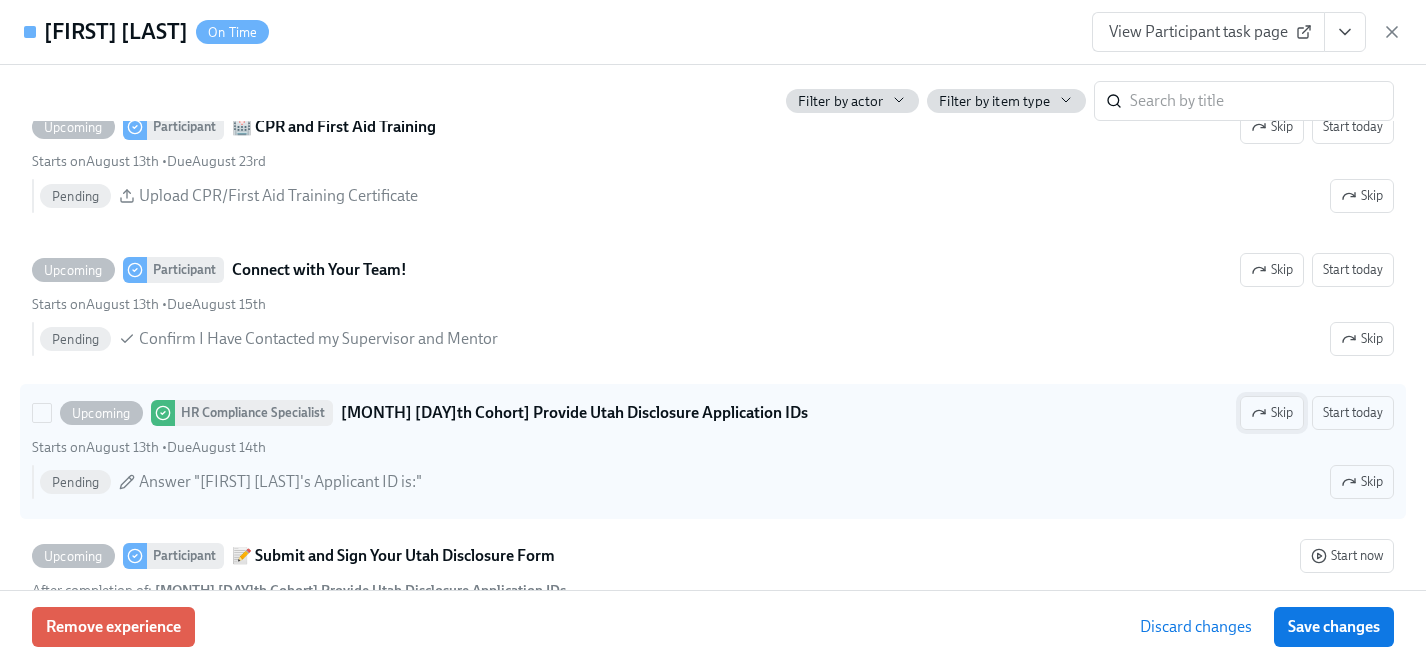click on "Skip" at bounding box center (1272, 413) 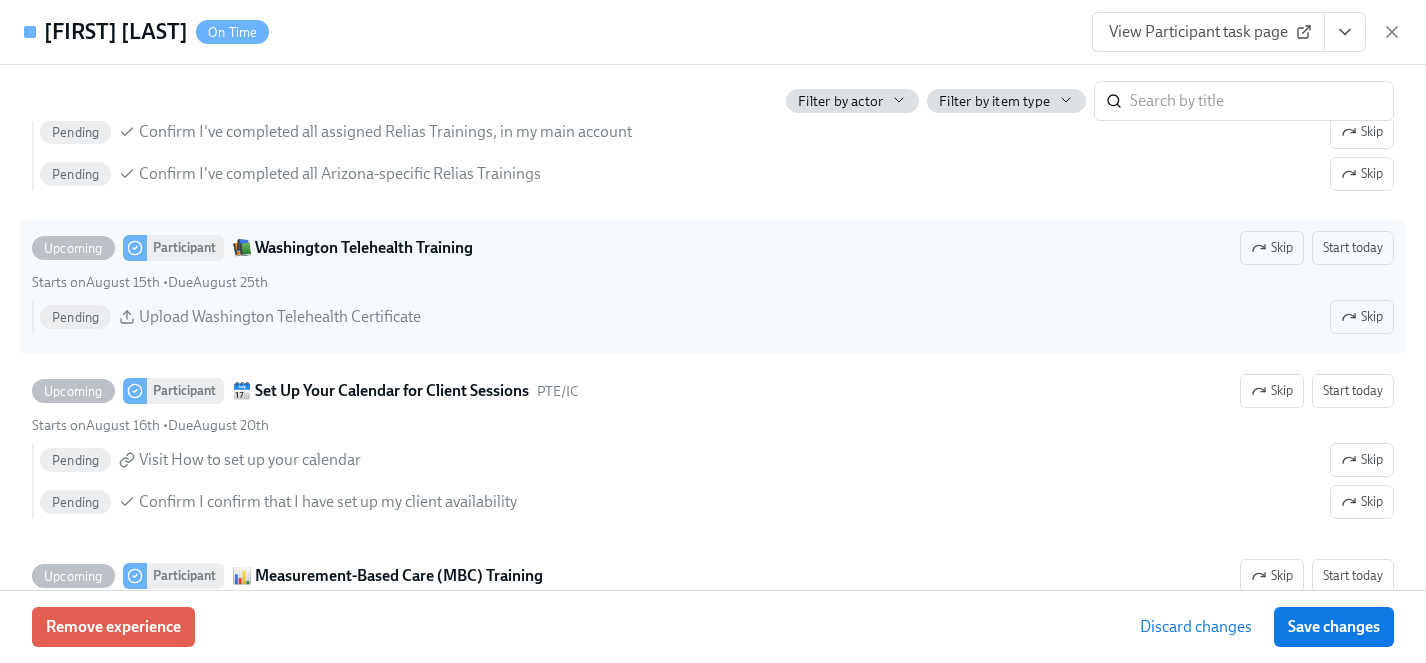 scroll, scrollTop: 4609, scrollLeft: 0, axis: vertical 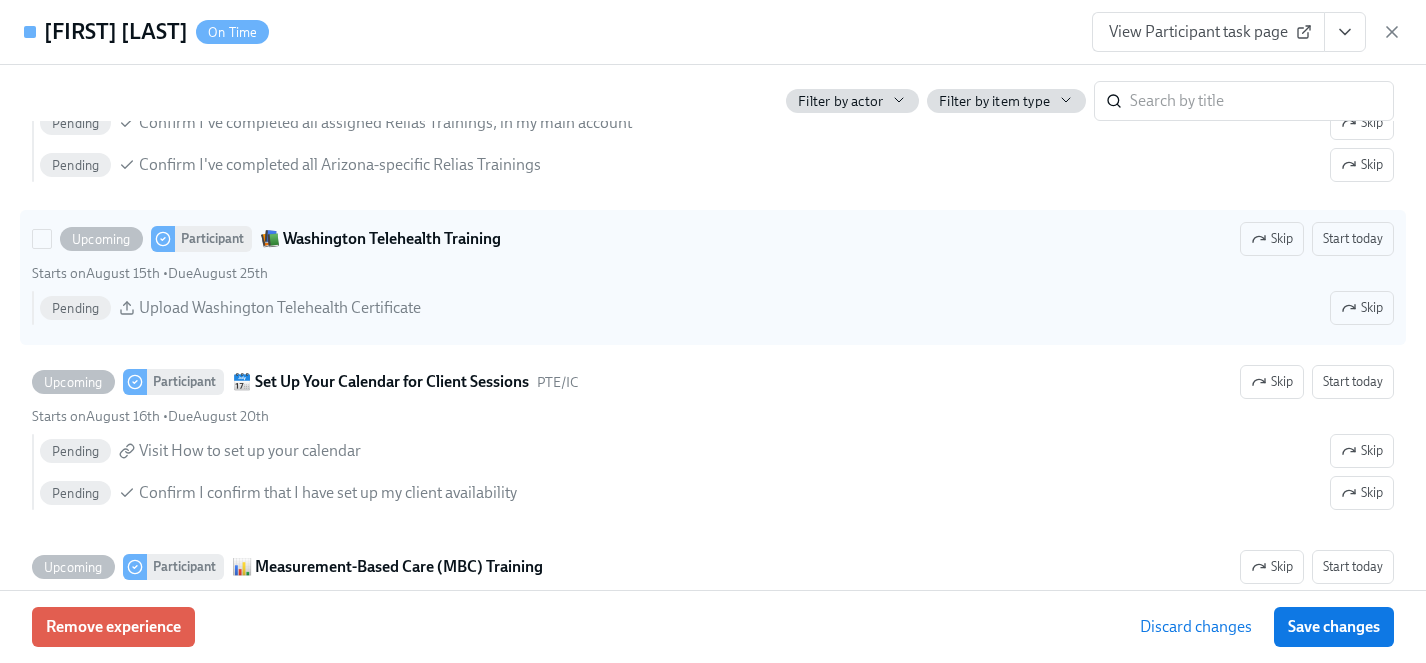 click on "Skip" at bounding box center [1272, 239] 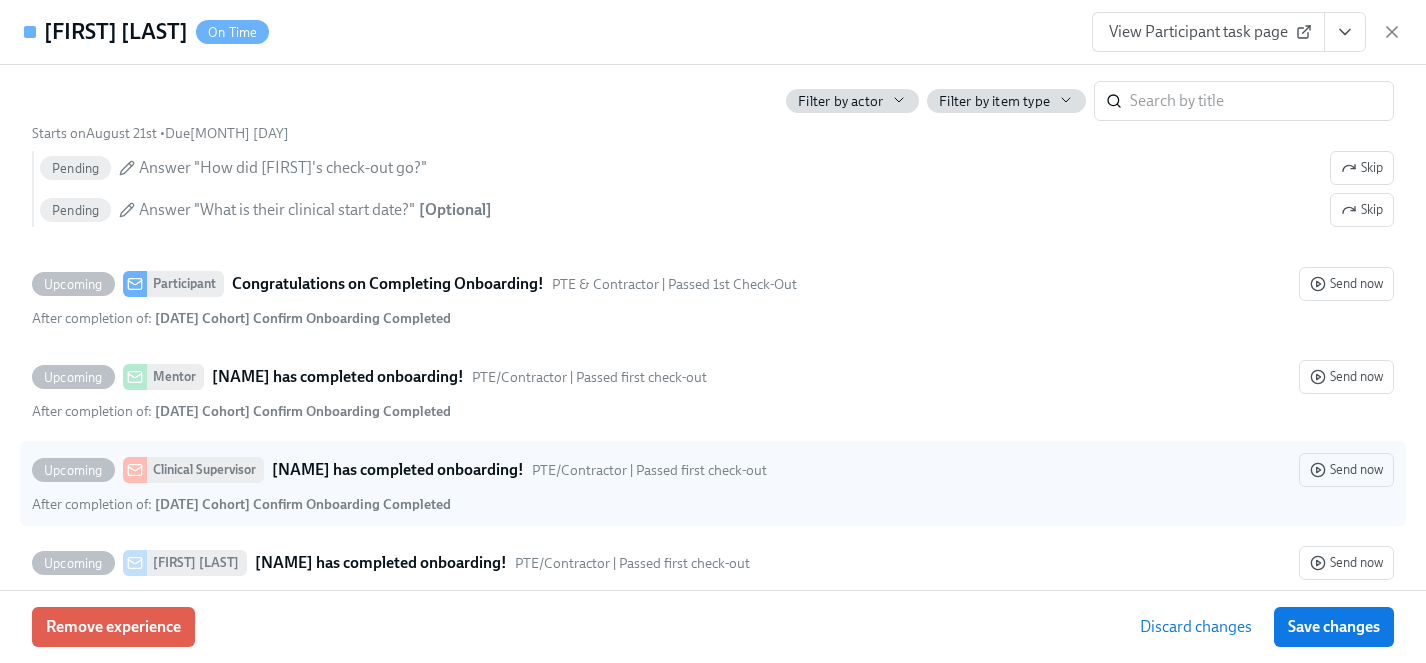 scroll, scrollTop: 5604, scrollLeft: 0, axis: vertical 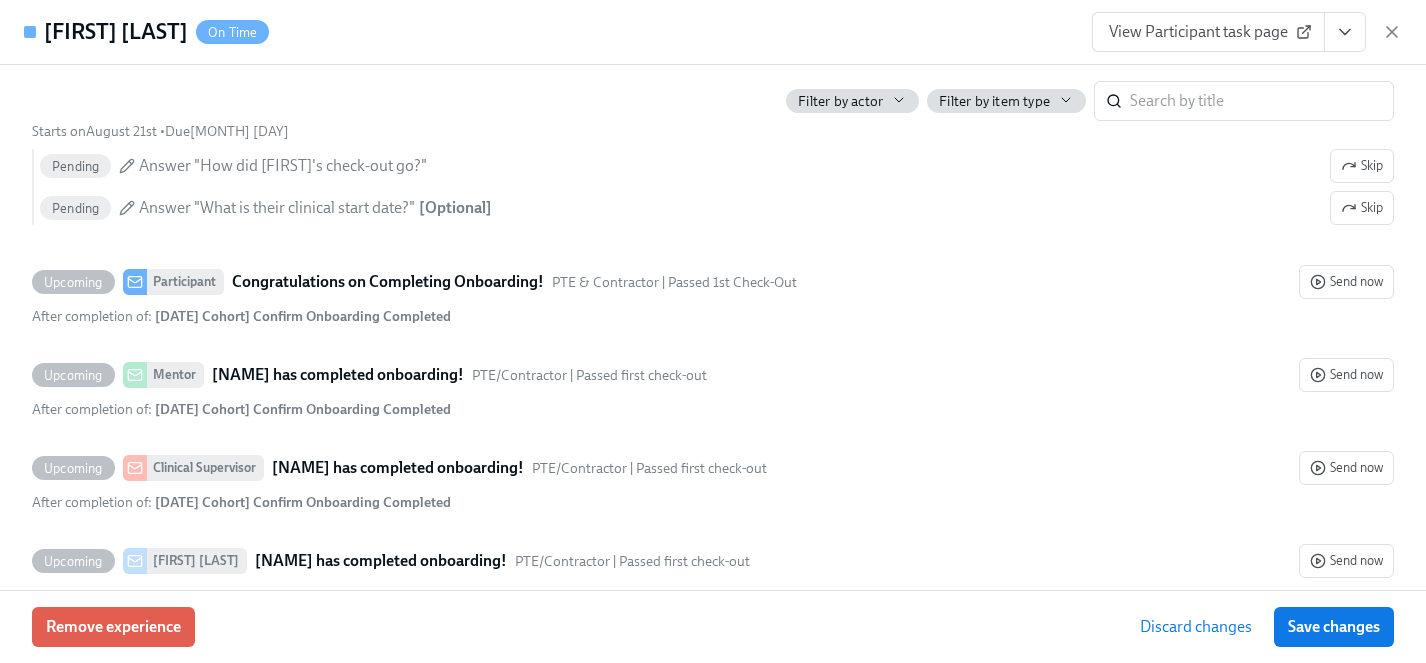 click on "Save changes" at bounding box center (1334, 627) 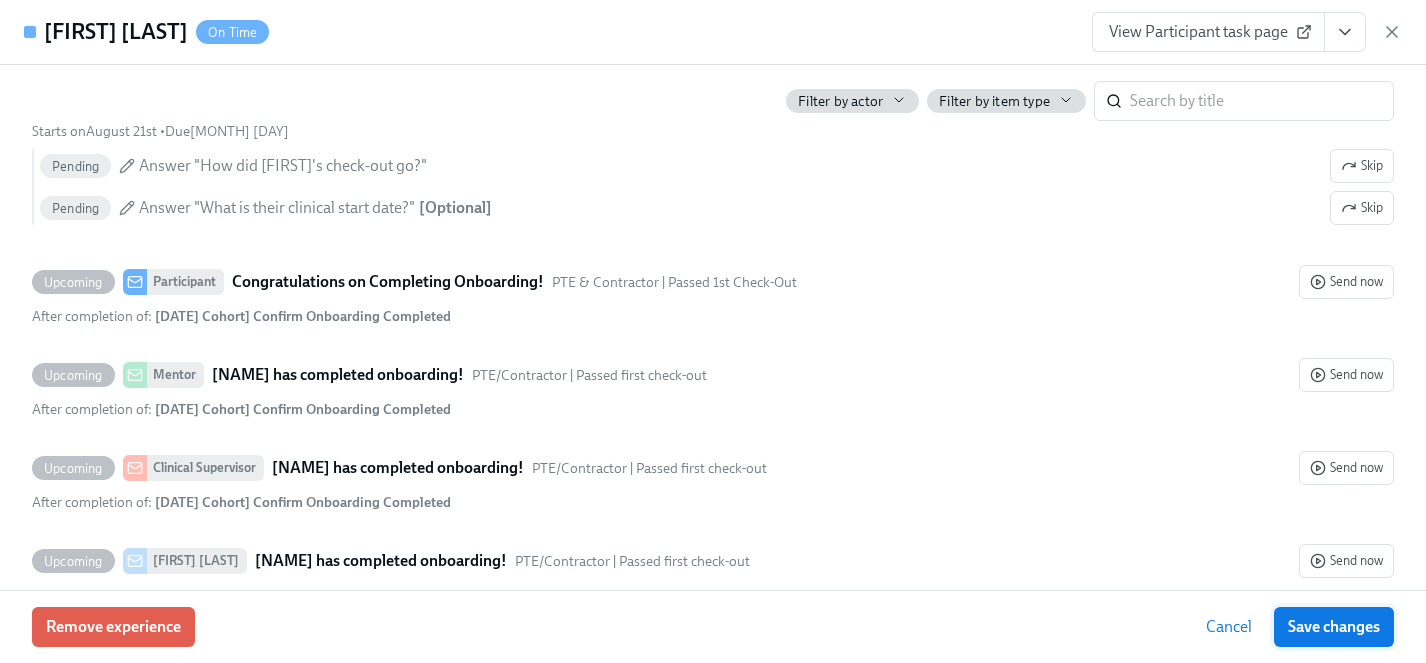 click on "Save changes" at bounding box center [1334, 627] 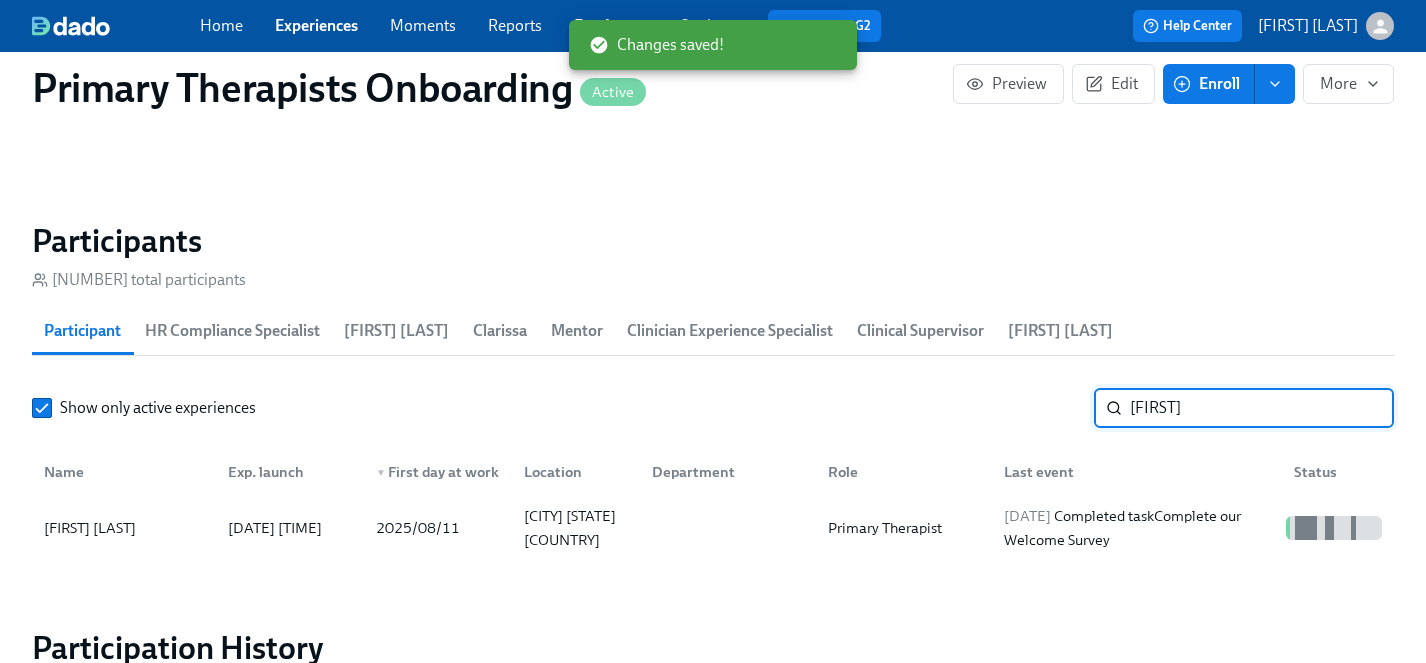 drag, startPoint x: 1201, startPoint y: 371, endPoint x: 995, endPoint y: 367, distance: 206.03883 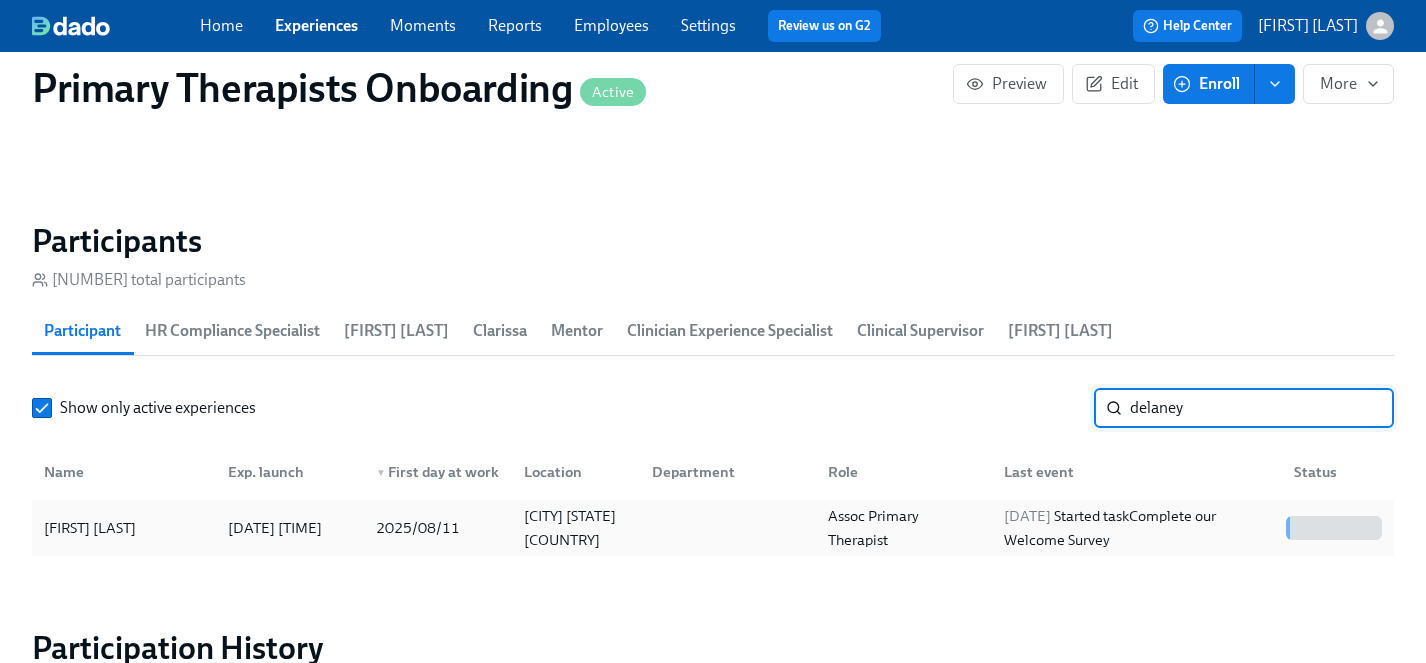 click on "[FIRST] [LAST]" at bounding box center (124, 528) 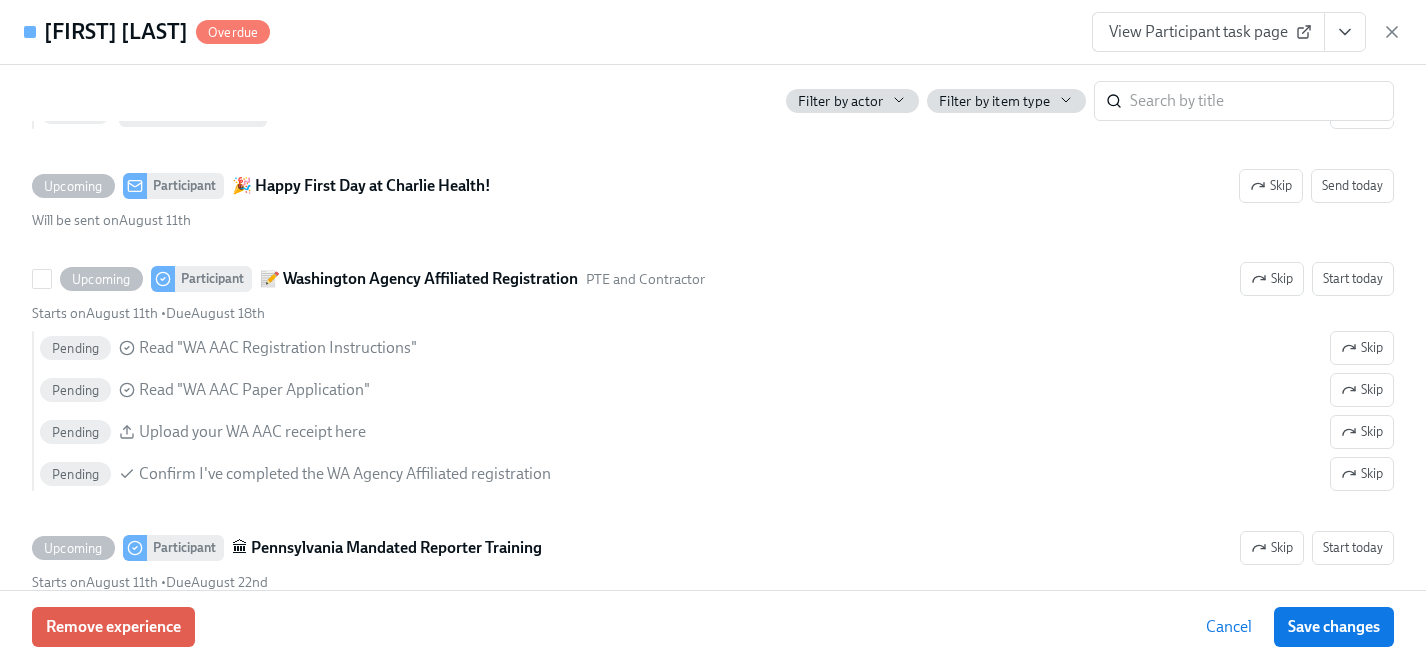 scroll, scrollTop: 2279, scrollLeft: 0, axis: vertical 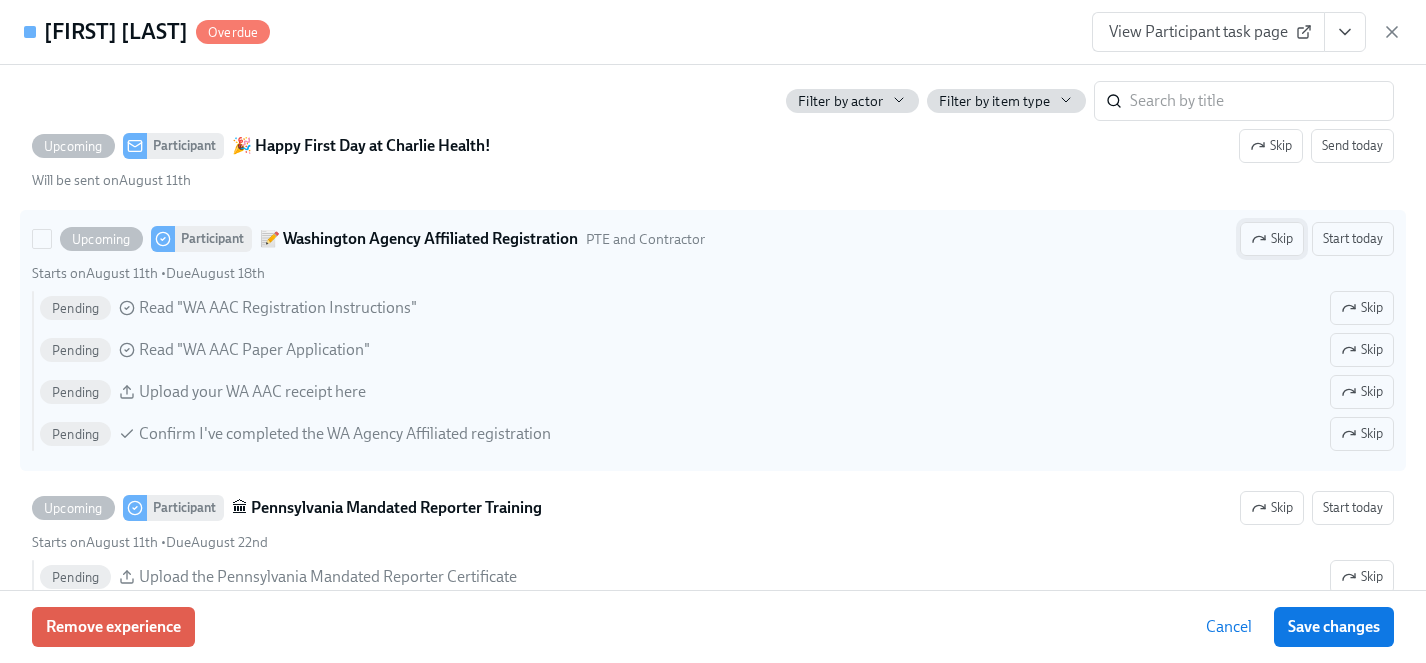 click on "Skip" at bounding box center [1272, 239] 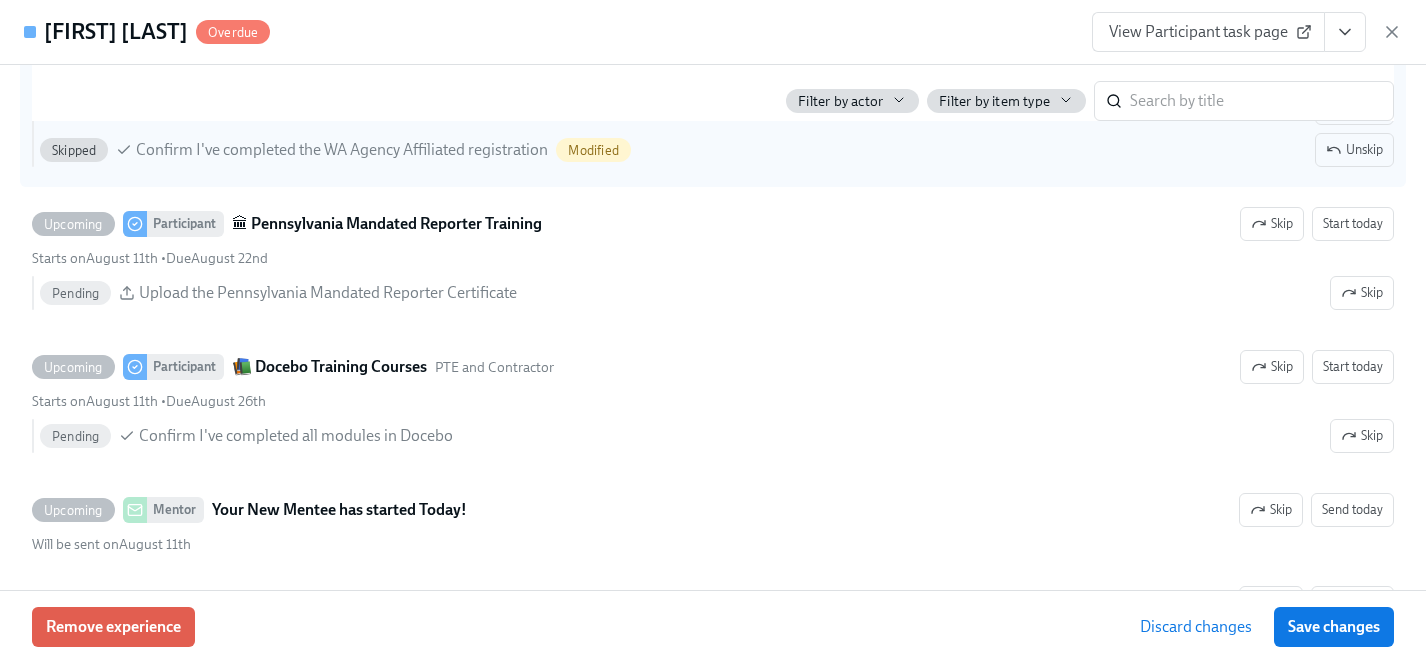 scroll, scrollTop: 2610, scrollLeft: 0, axis: vertical 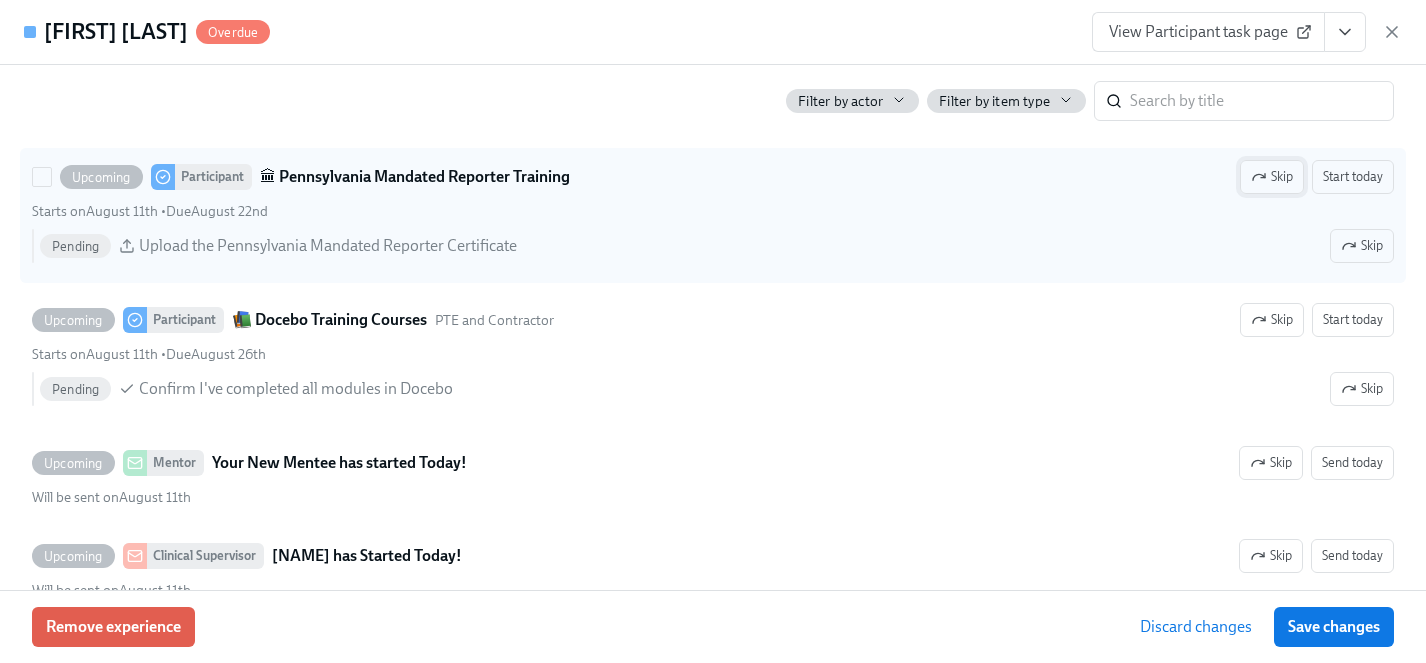 click on "Skip" at bounding box center (1272, 177) 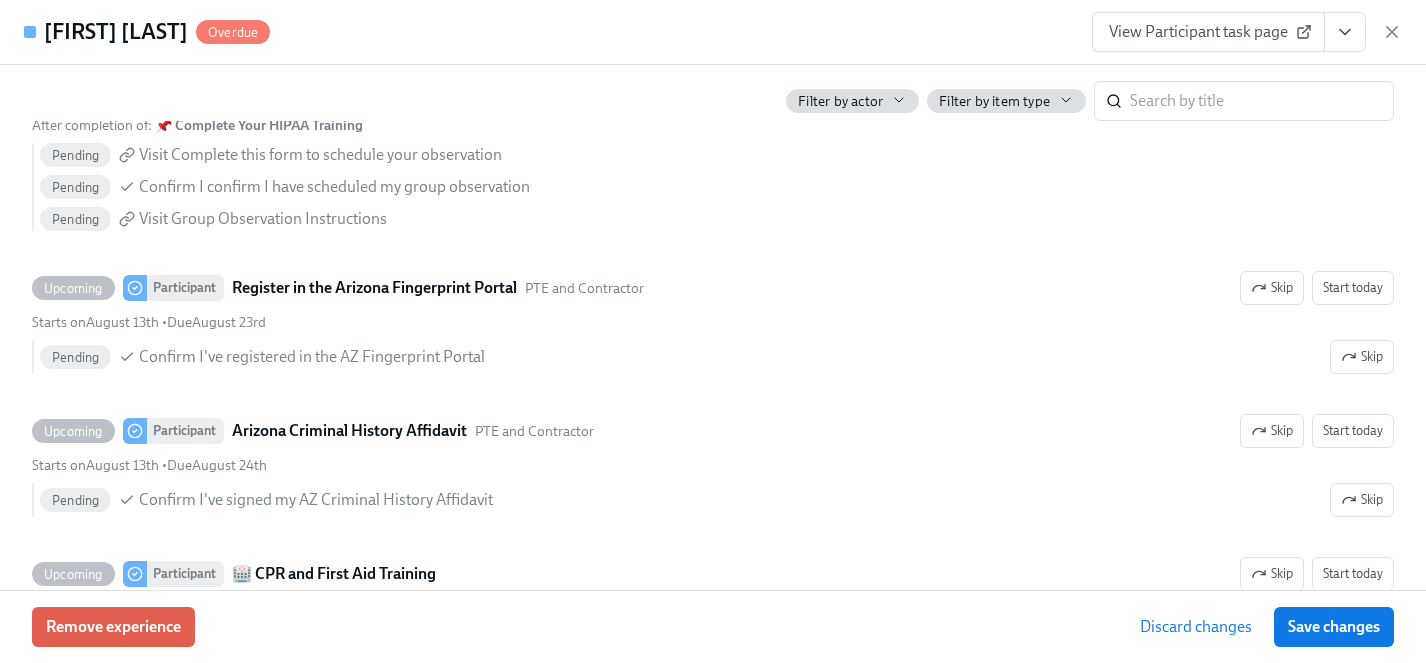 scroll, scrollTop: 3552, scrollLeft: 0, axis: vertical 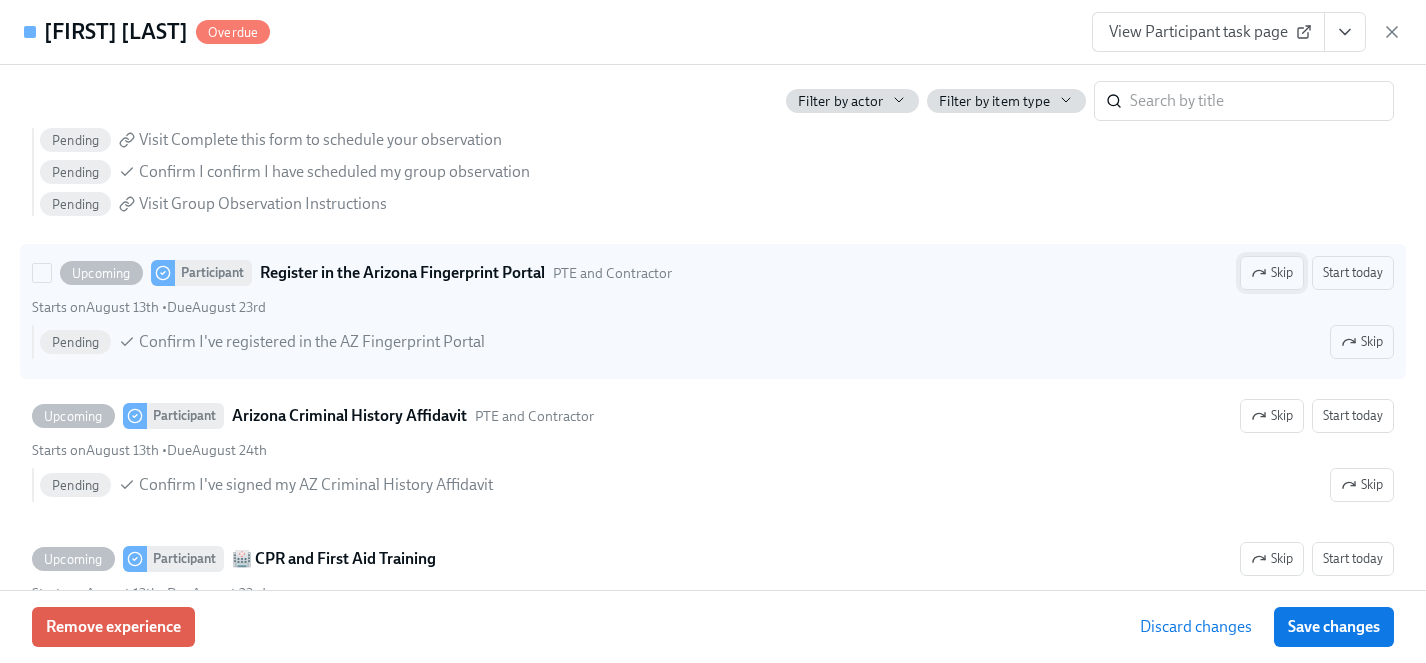 click on "Skip" at bounding box center [1272, 273] 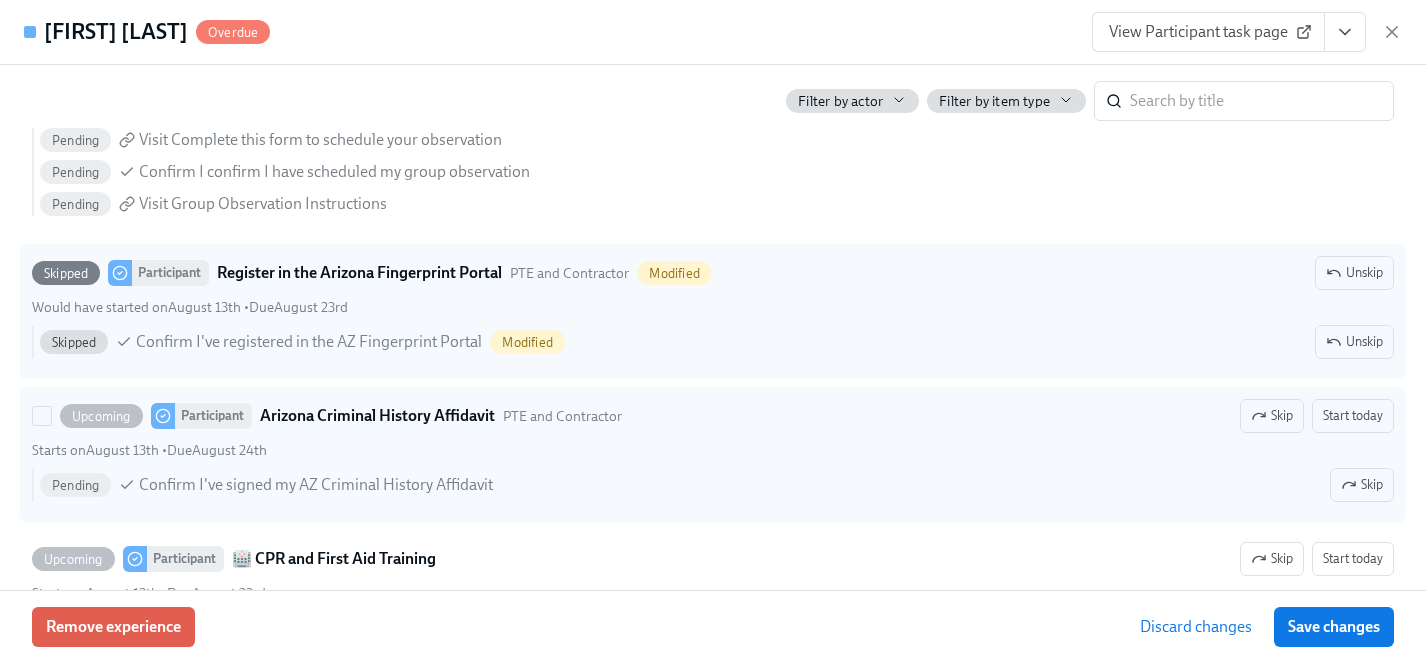 click on "Skip" at bounding box center (1272, 416) 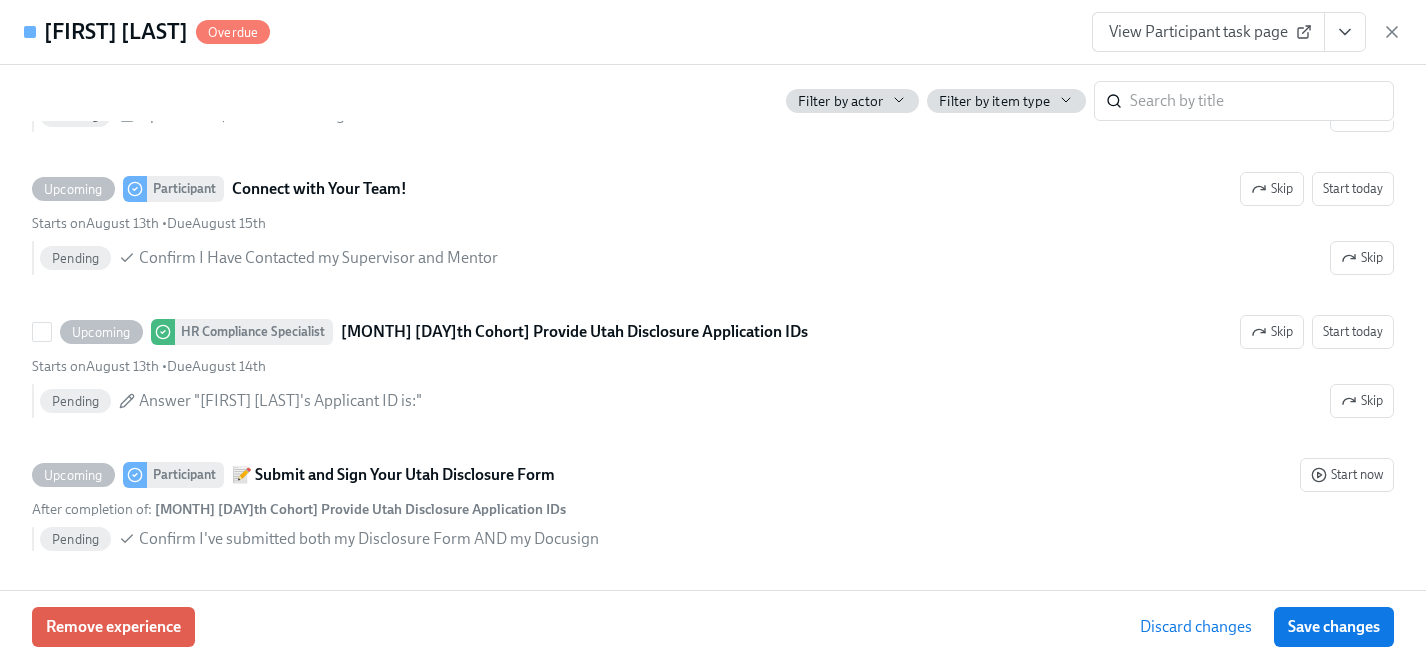 scroll, scrollTop: 4109, scrollLeft: 0, axis: vertical 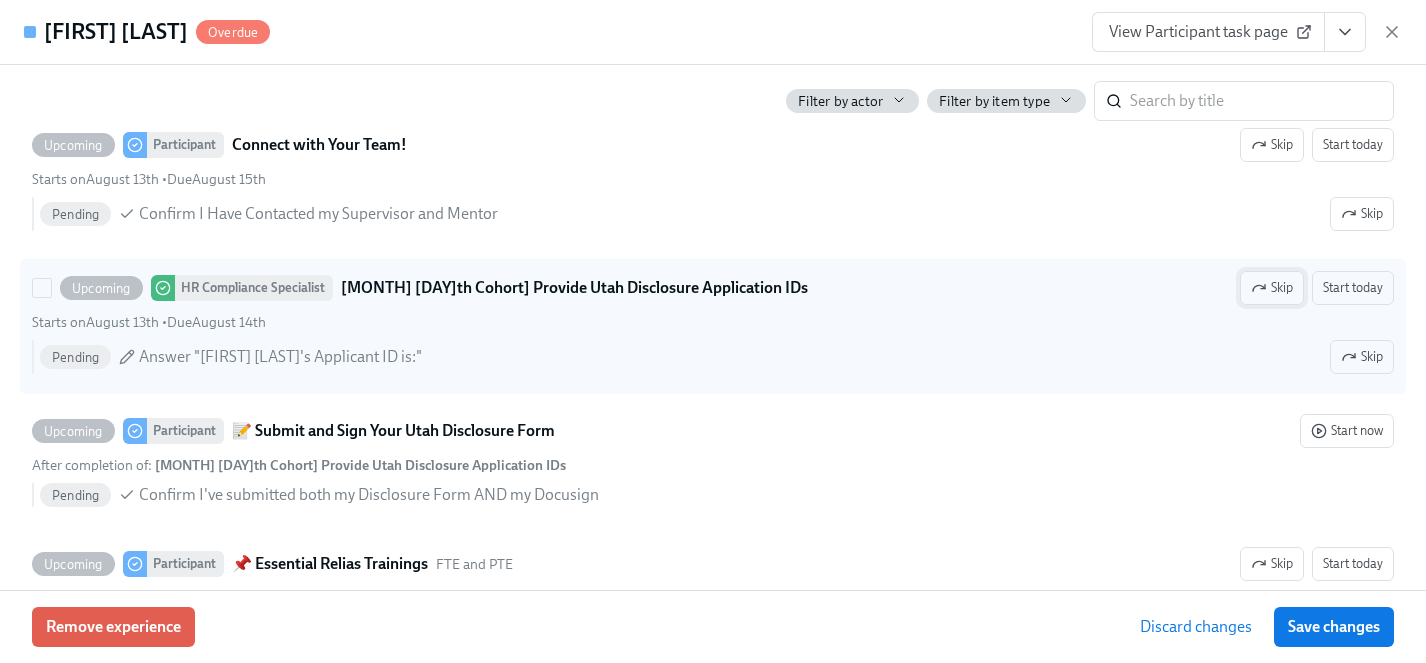 click on "Skip" at bounding box center [1272, 288] 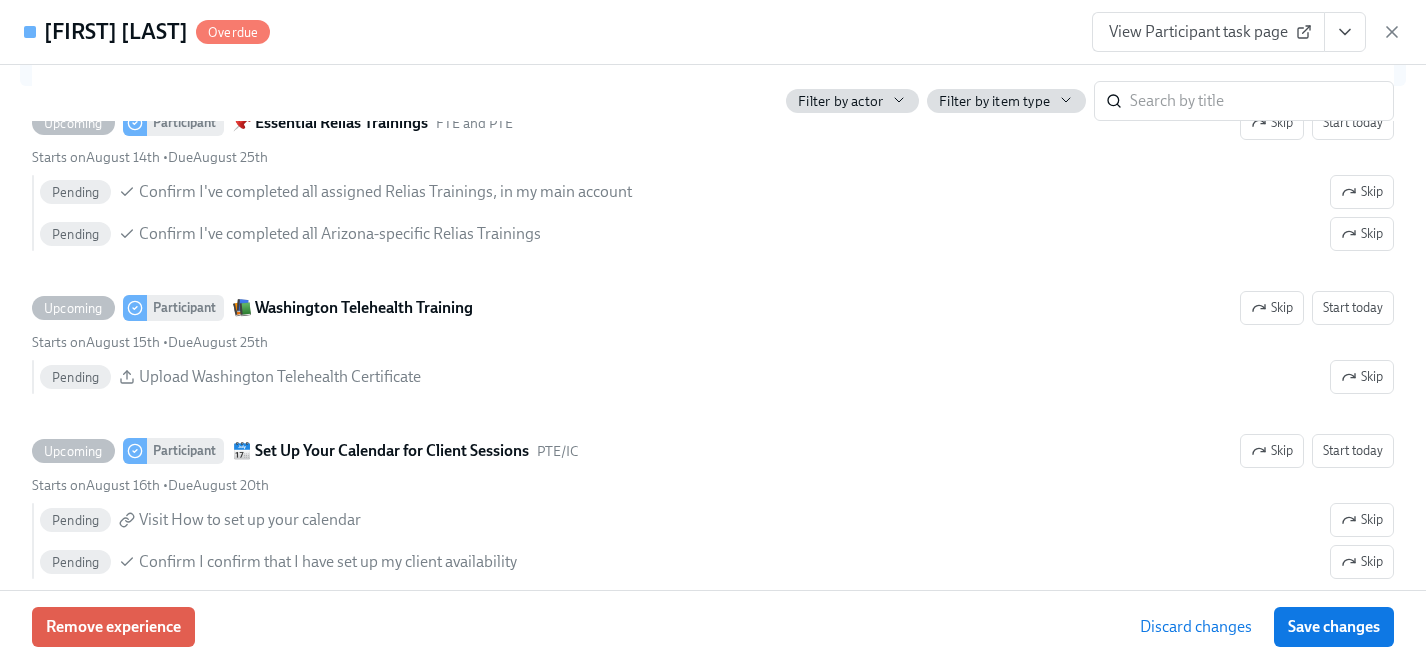 scroll, scrollTop: 4553, scrollLeft: 0, axis: vertical 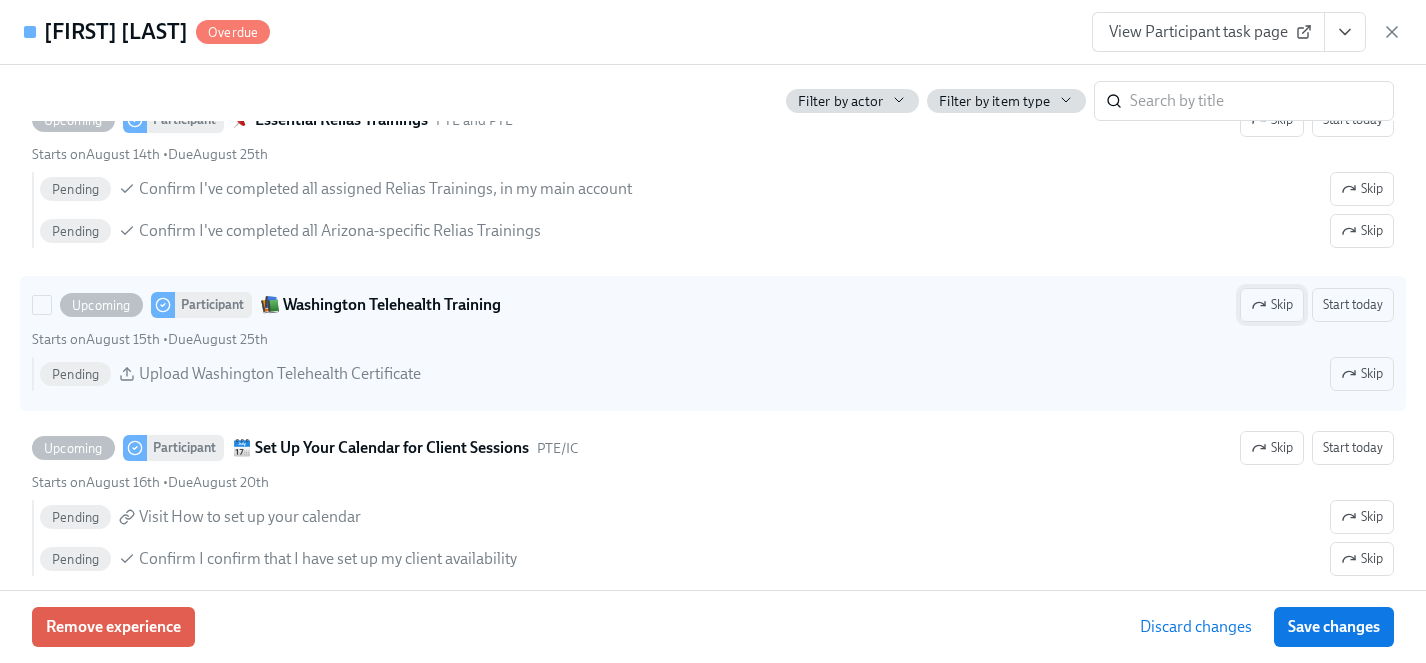 click on "Skip" at bounding box center (1272, 305) 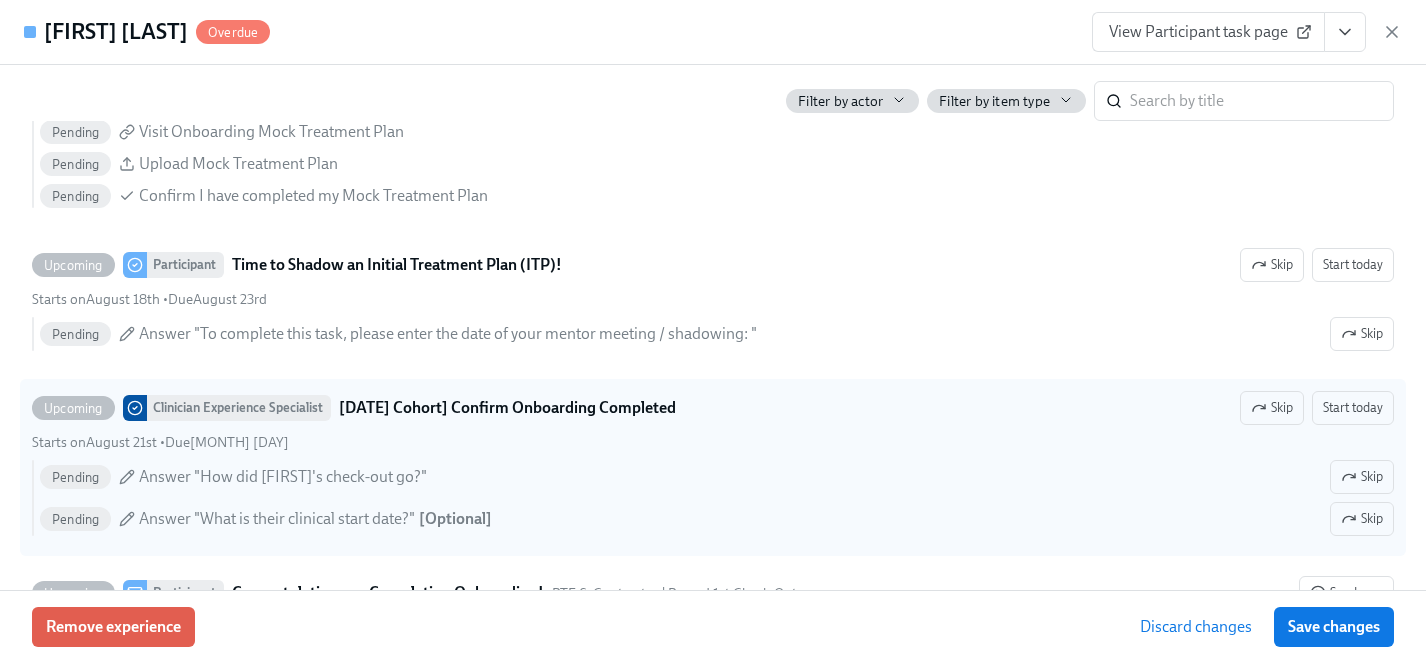scroll, scrollTop: 5330, scrollLeft: 0, axis: vertical 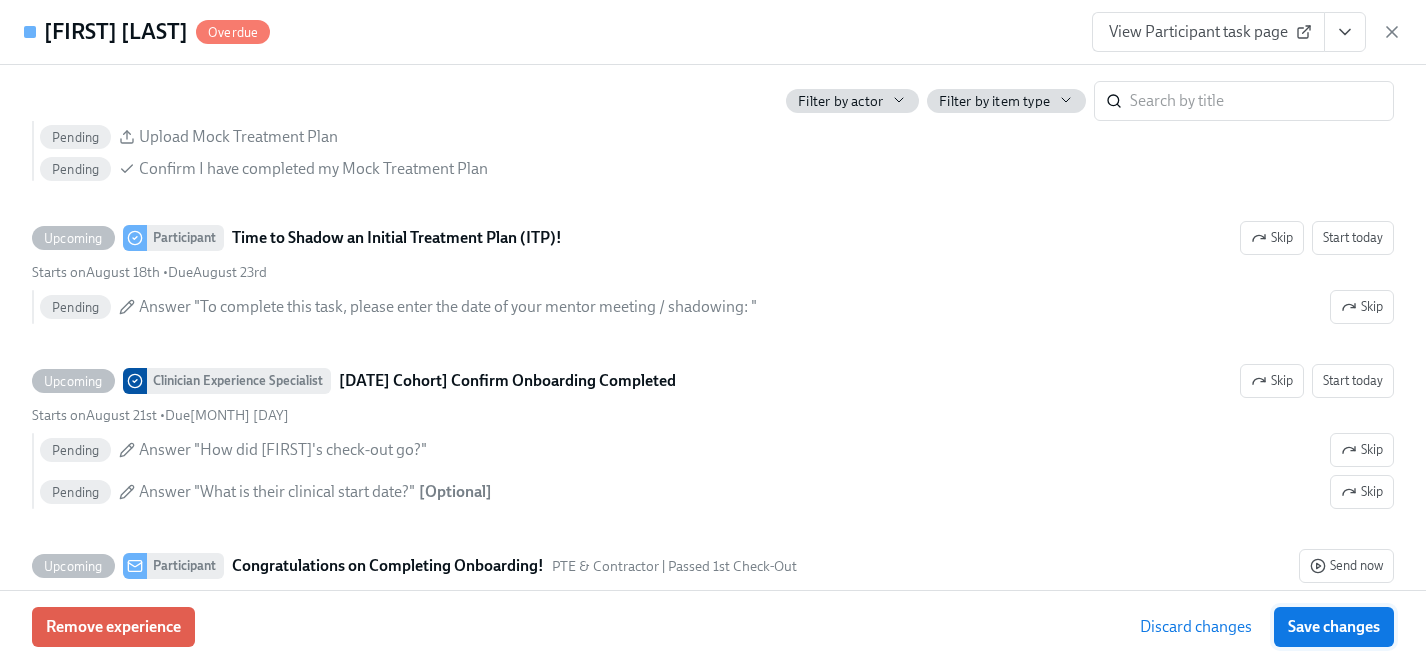 click on "Save changes" at bounding box center [1334, 627] 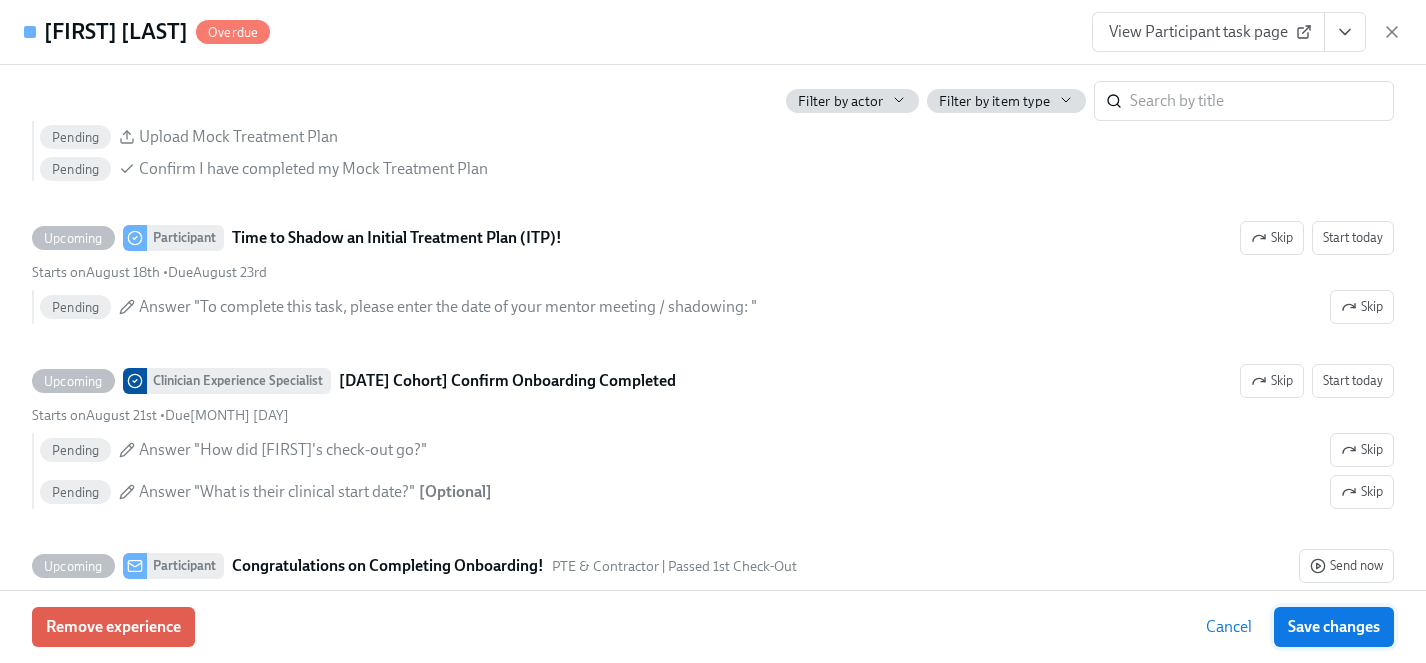 click on "Save changes" at bounding box center (1334, 627) 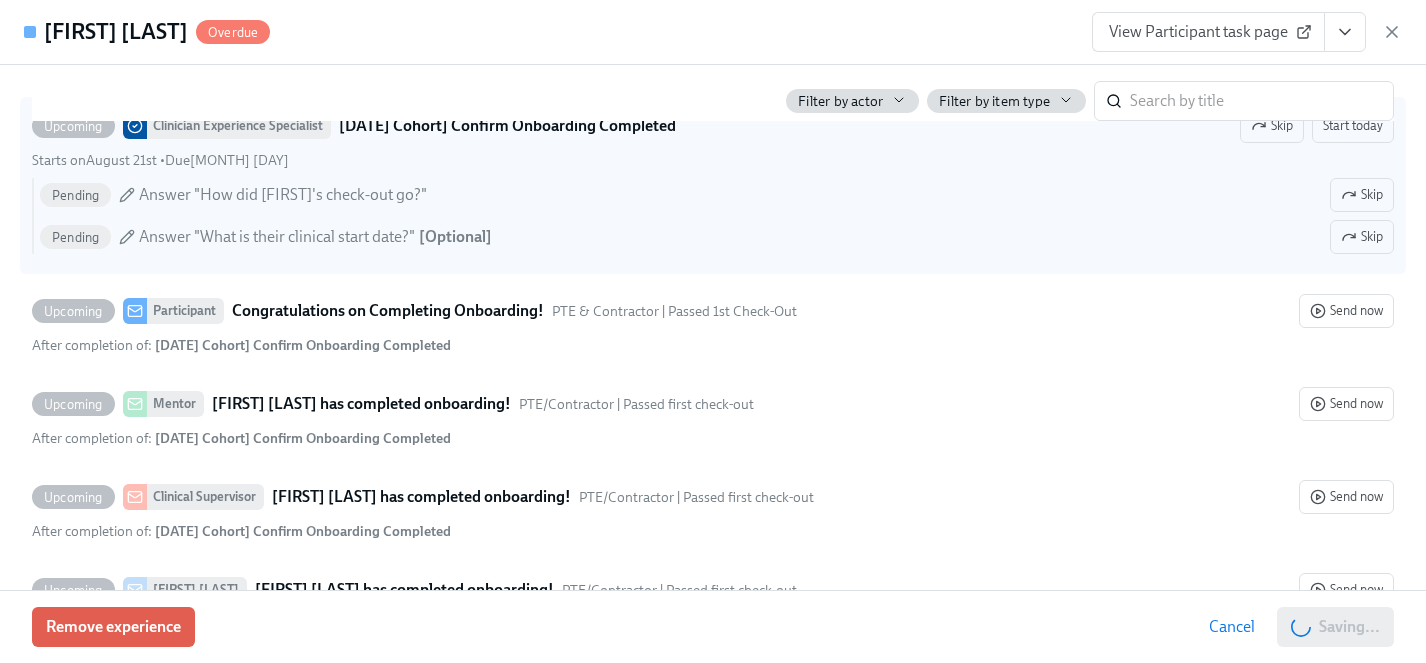scroll, scrollTop: 5808, scrollLeft: 0, axis: vertical 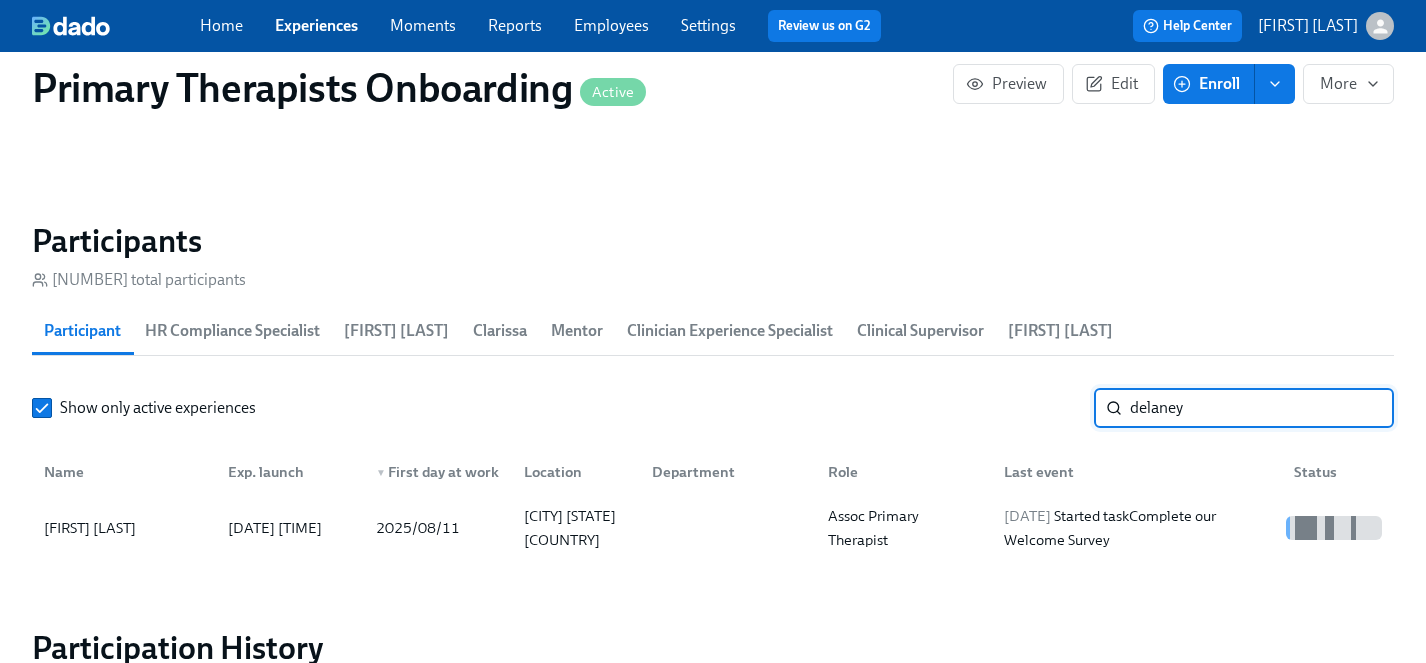 drag, startPoint x: 1211, startPoint y: 369, endPoint x: 920, endPoint y: 373, distance: 291.0275 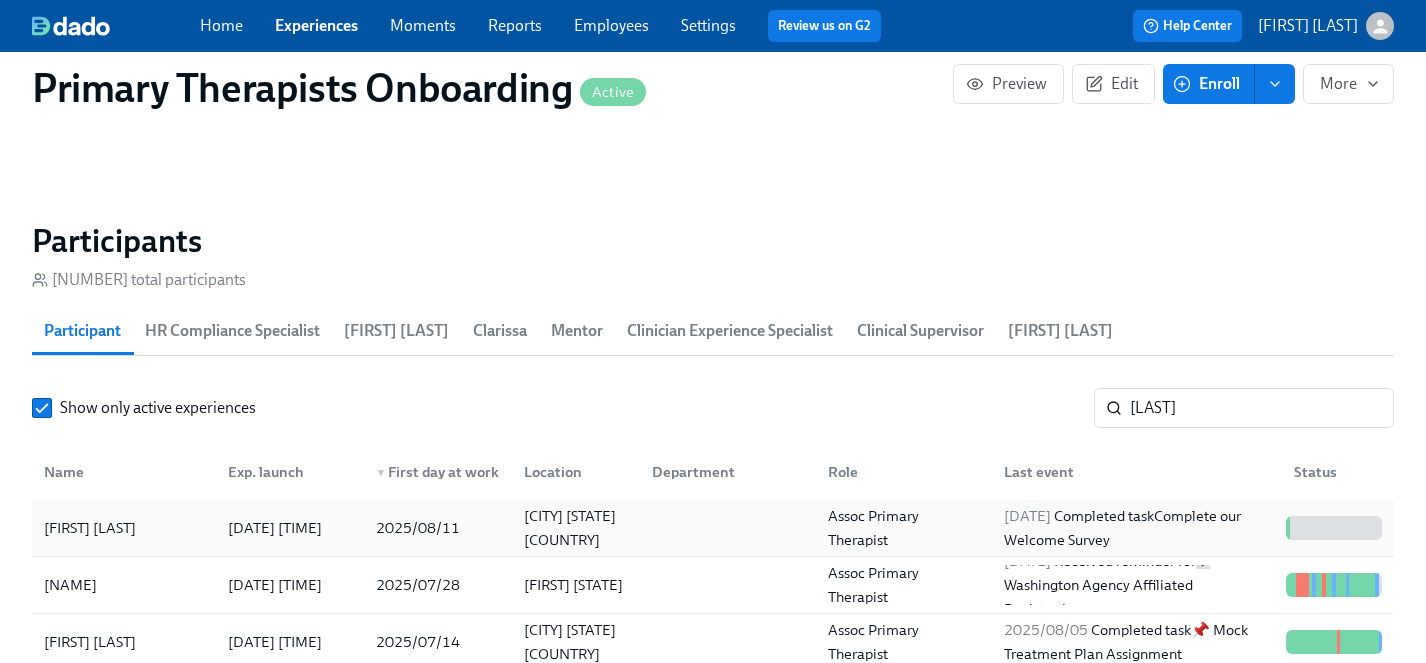 click on "[FIRST] [LAST]" at bounding box center [90, 528] 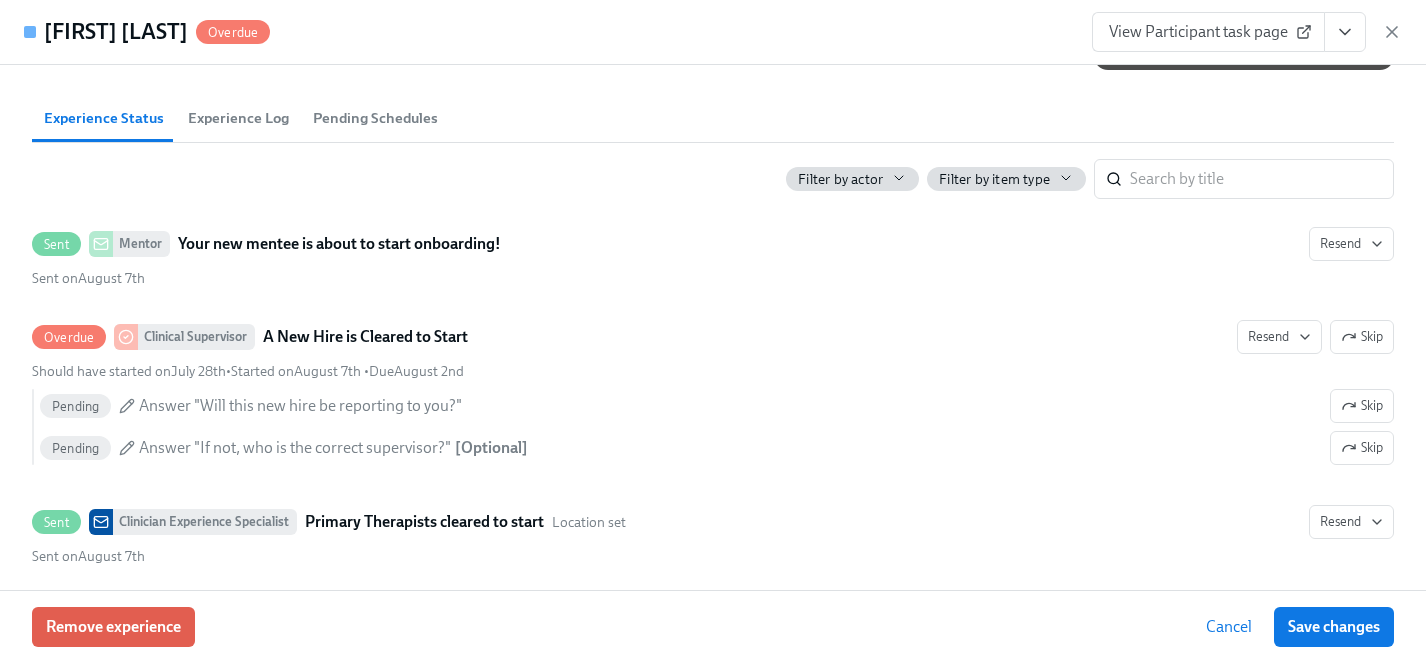 scroll, scrollTop: 981, scrollLeft: 0, axis: vertical 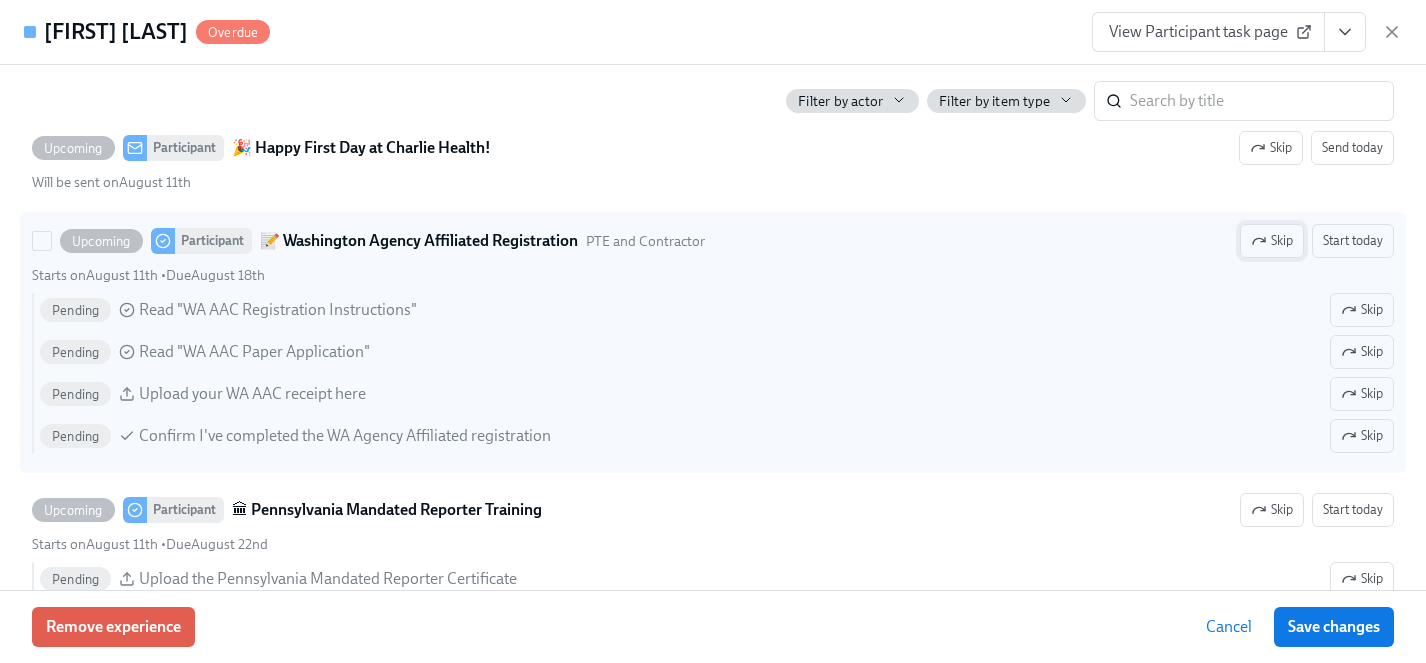 click 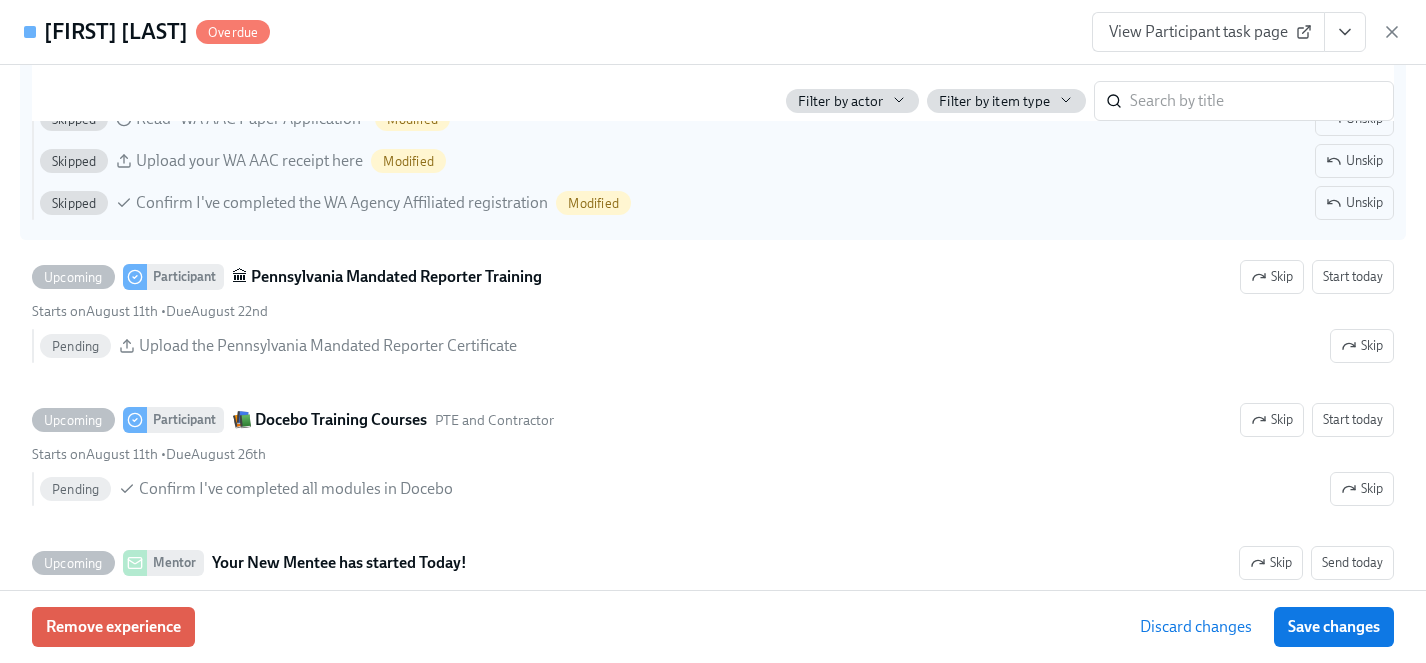 scroll, scrollTop: 2575, scrollLeft: 0, axis: vertical 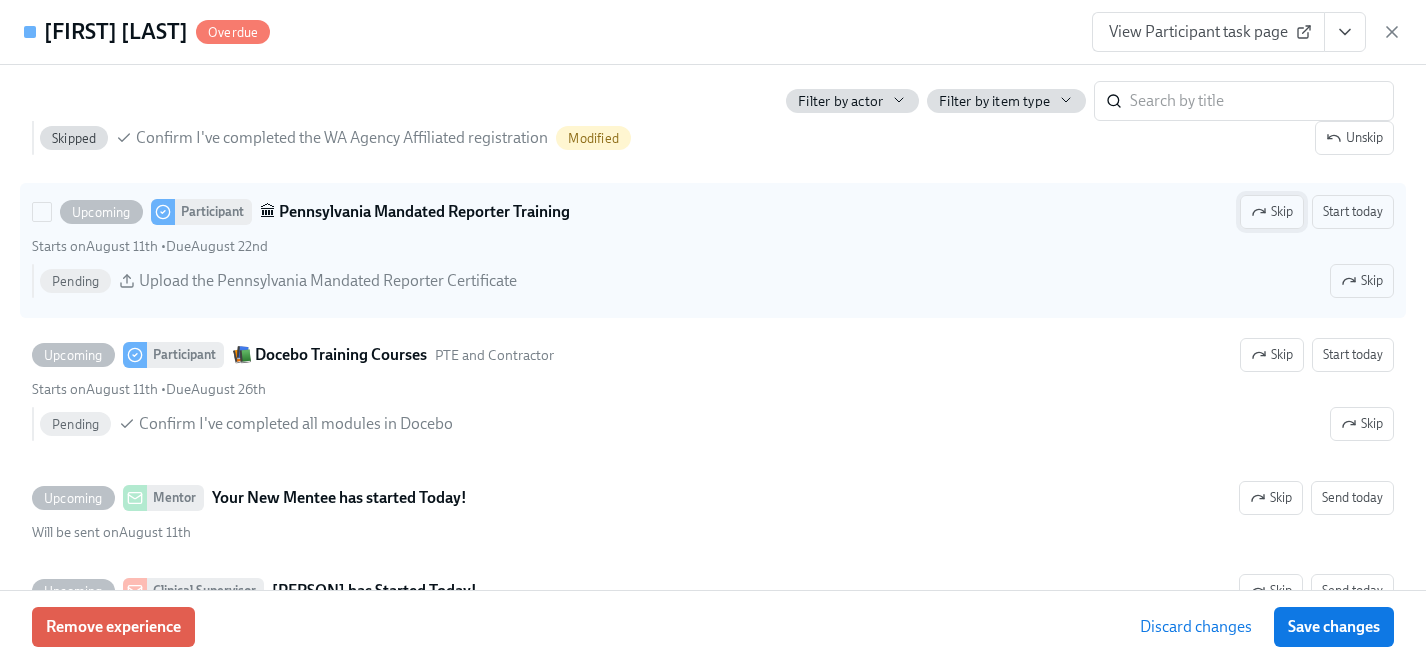 click 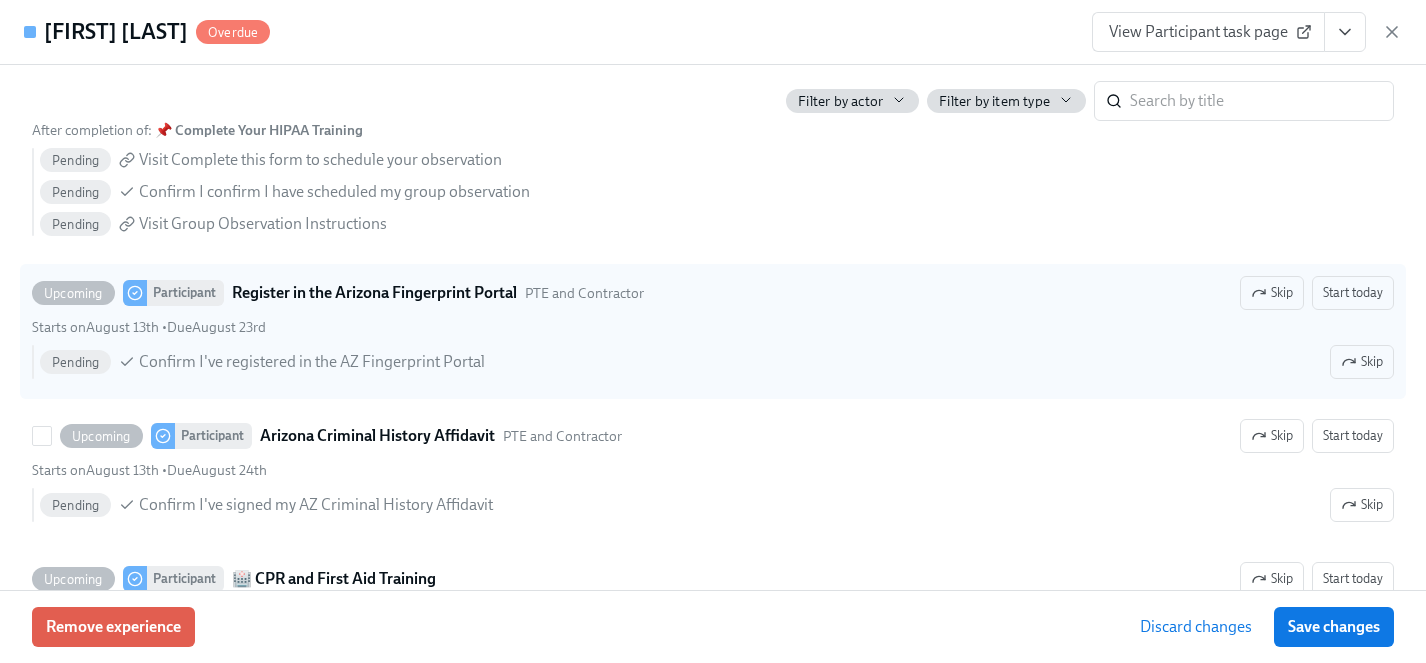 scroll, scrollTop: 3533, scrollLeft: 0, axis: vertical 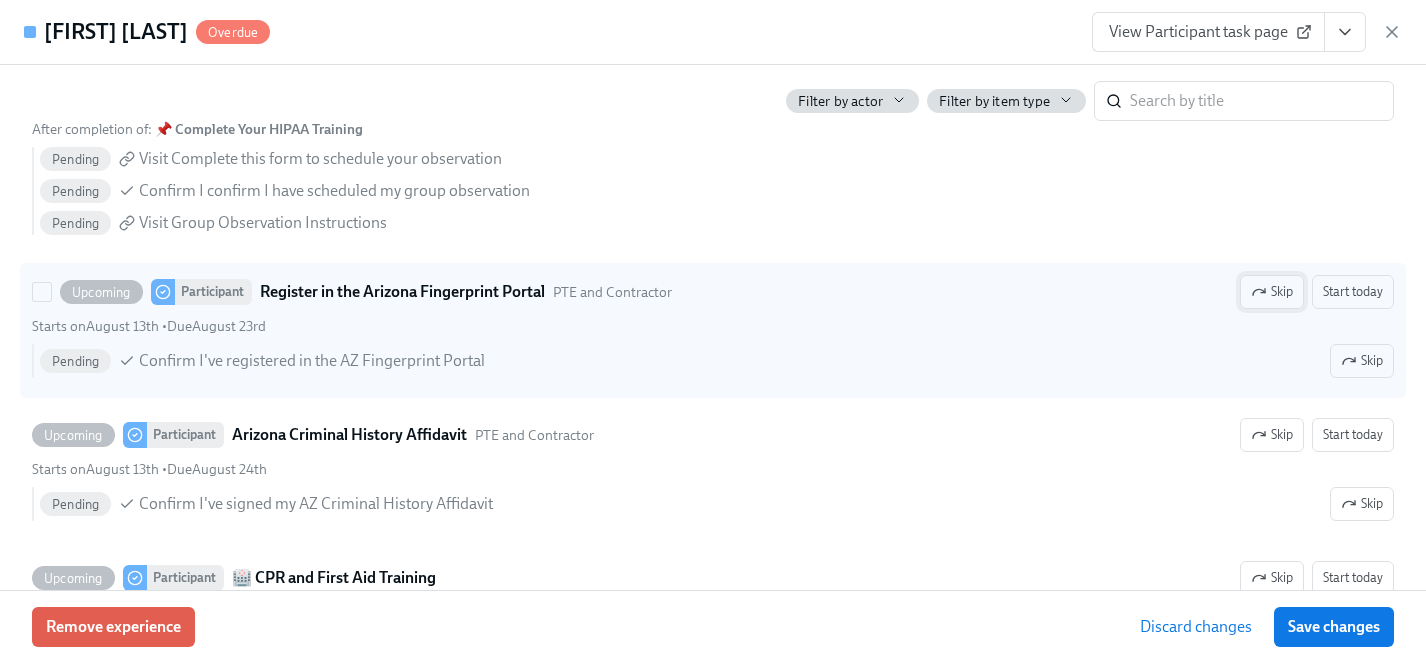 click on "Skip" at bounding box center (1272, 292) 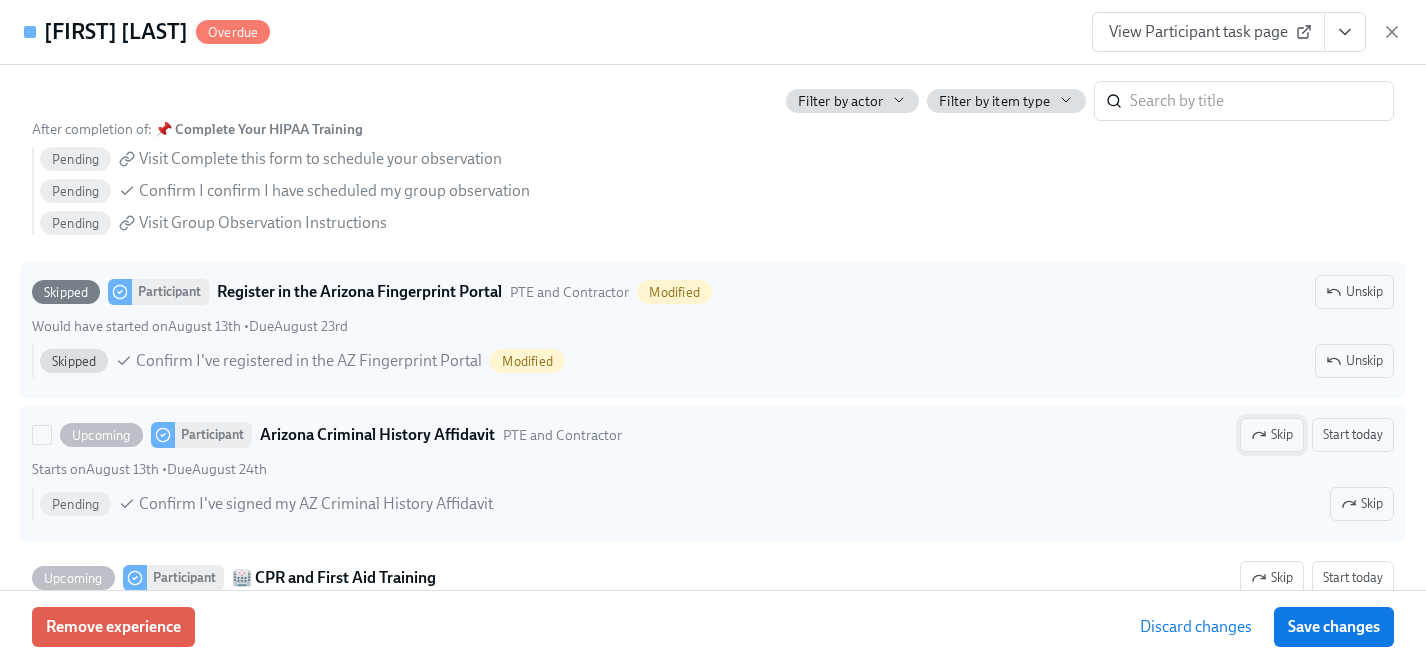 click on "Skip" at bounding box center [1272, 435] 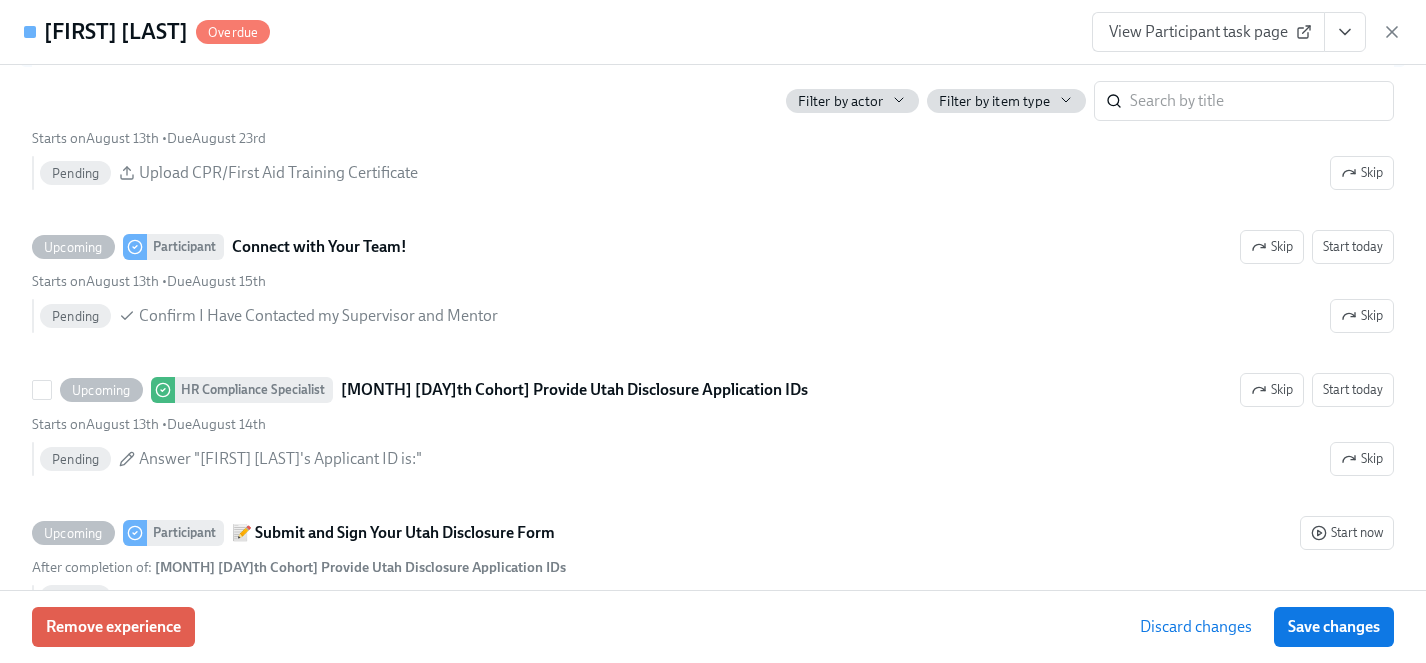 scroll, scrollTop: 4062, scrollLeft: 0, axis: vertical 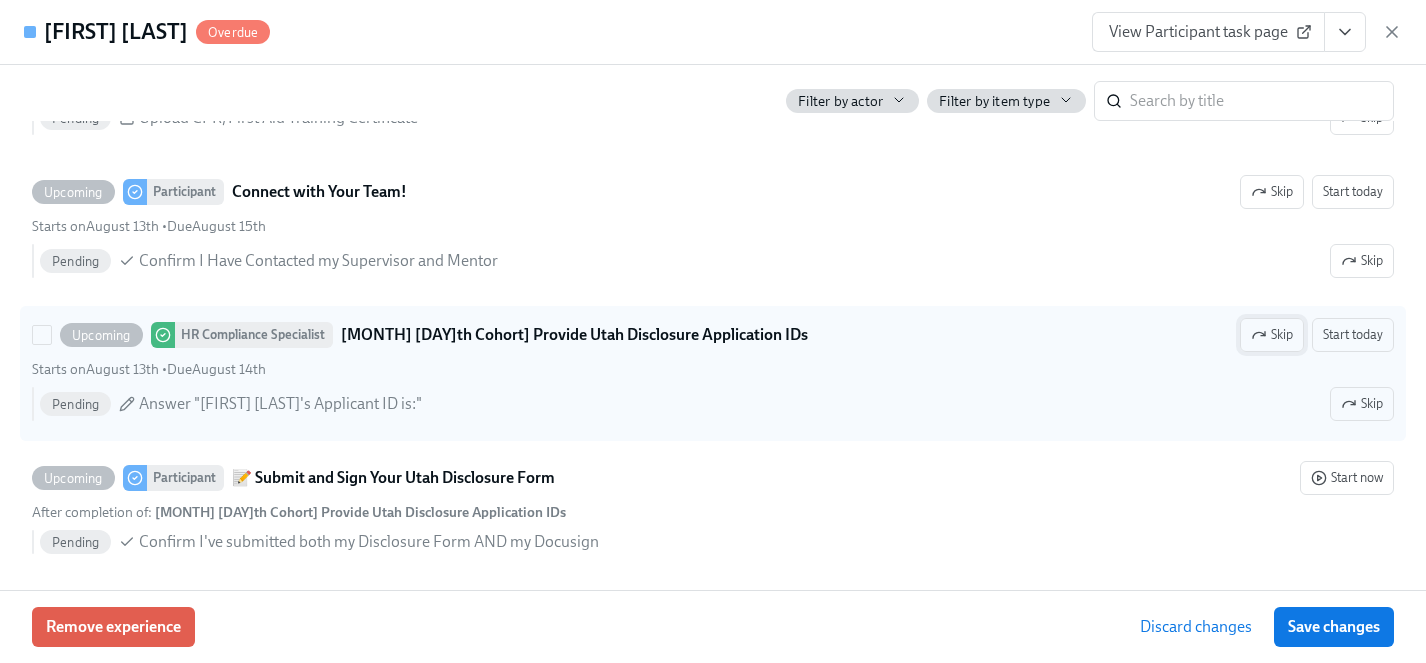 click on "Skip" at bounding box center [1272, 335] 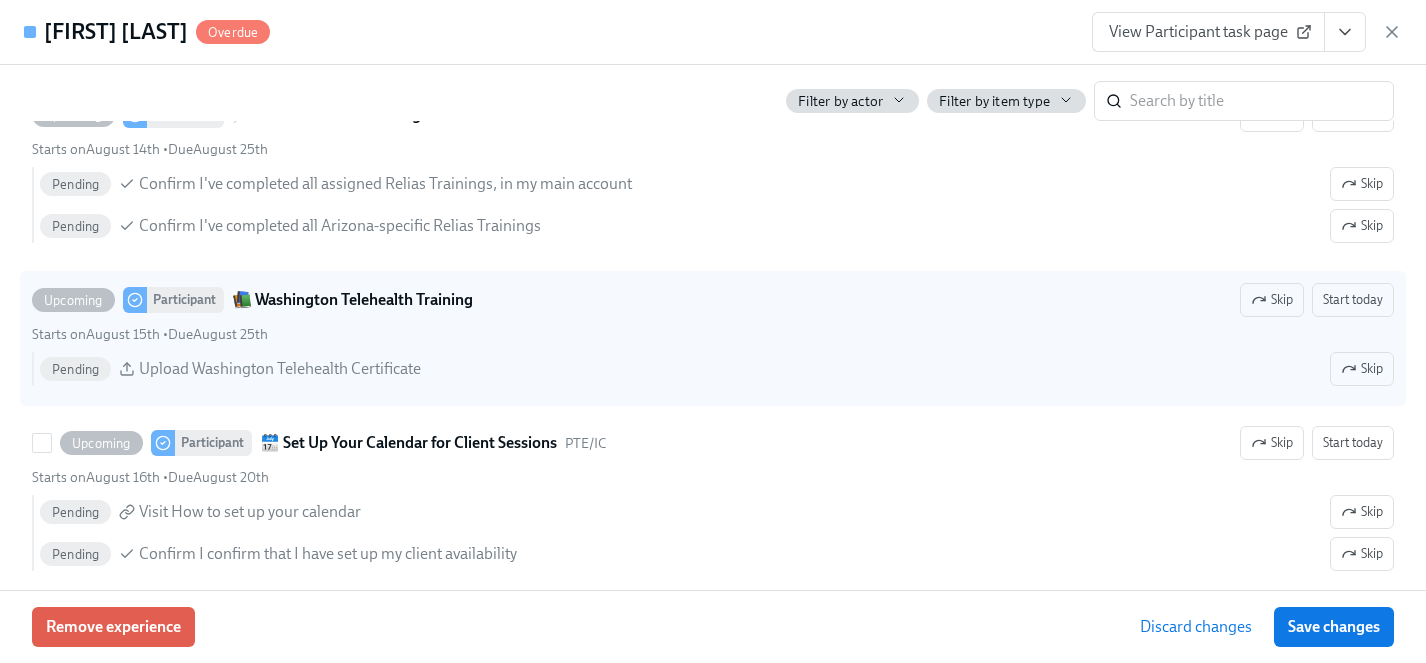 scroll, scrollTop: 4564, scrollLeft: 0, axis: vertical 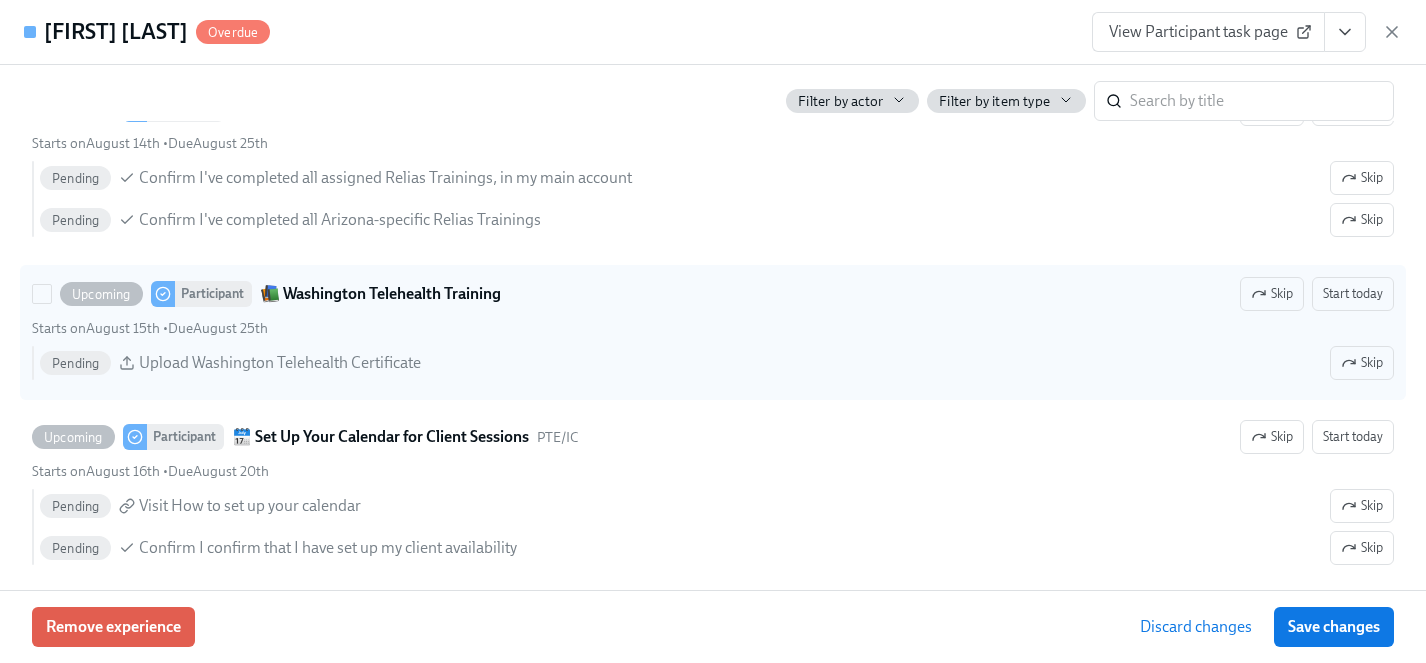 click 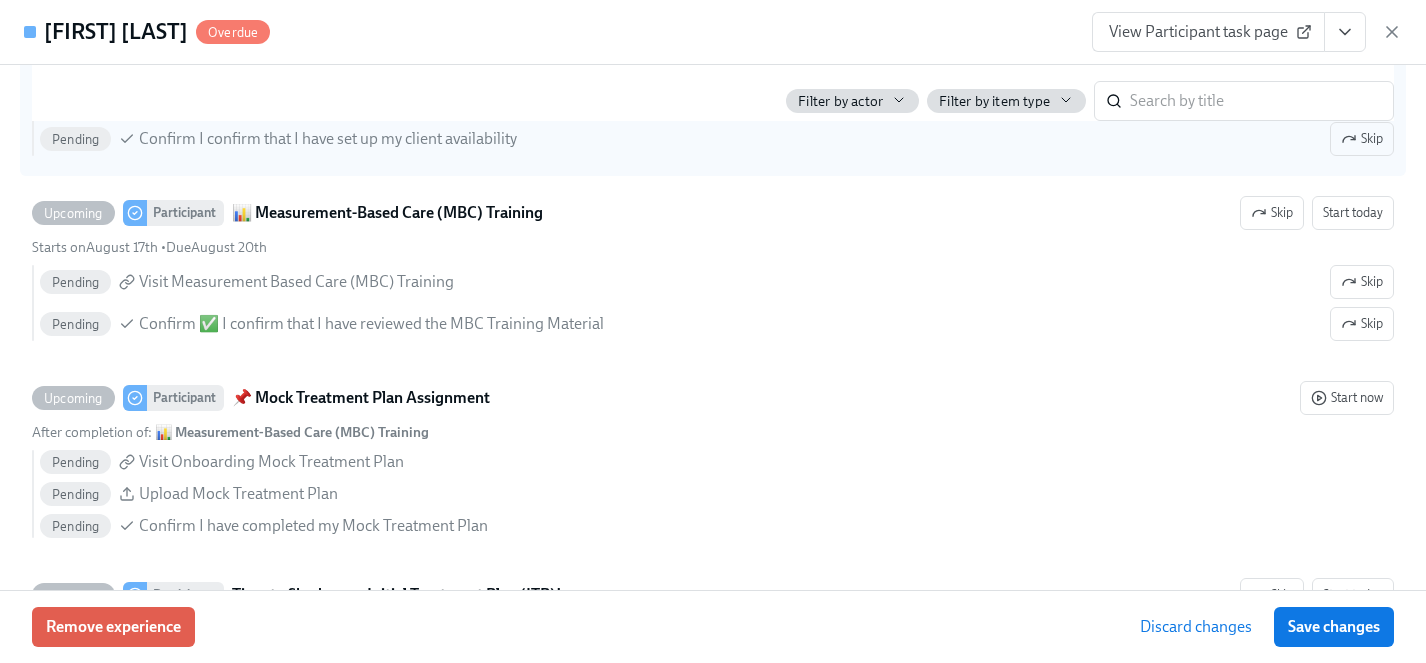 scroll, scrollTop: 4985, scrollLeft: 0, axis: vertical 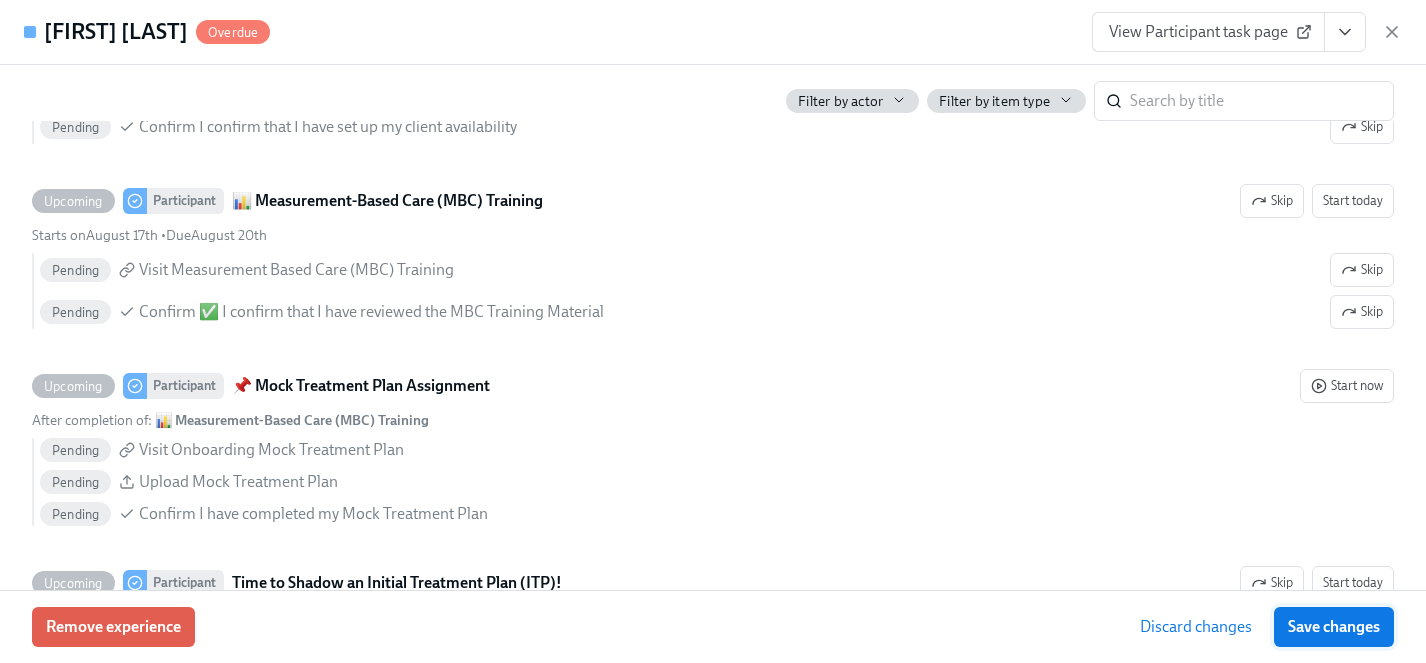 click on "Save changes" at bounding box center (1334, 627) 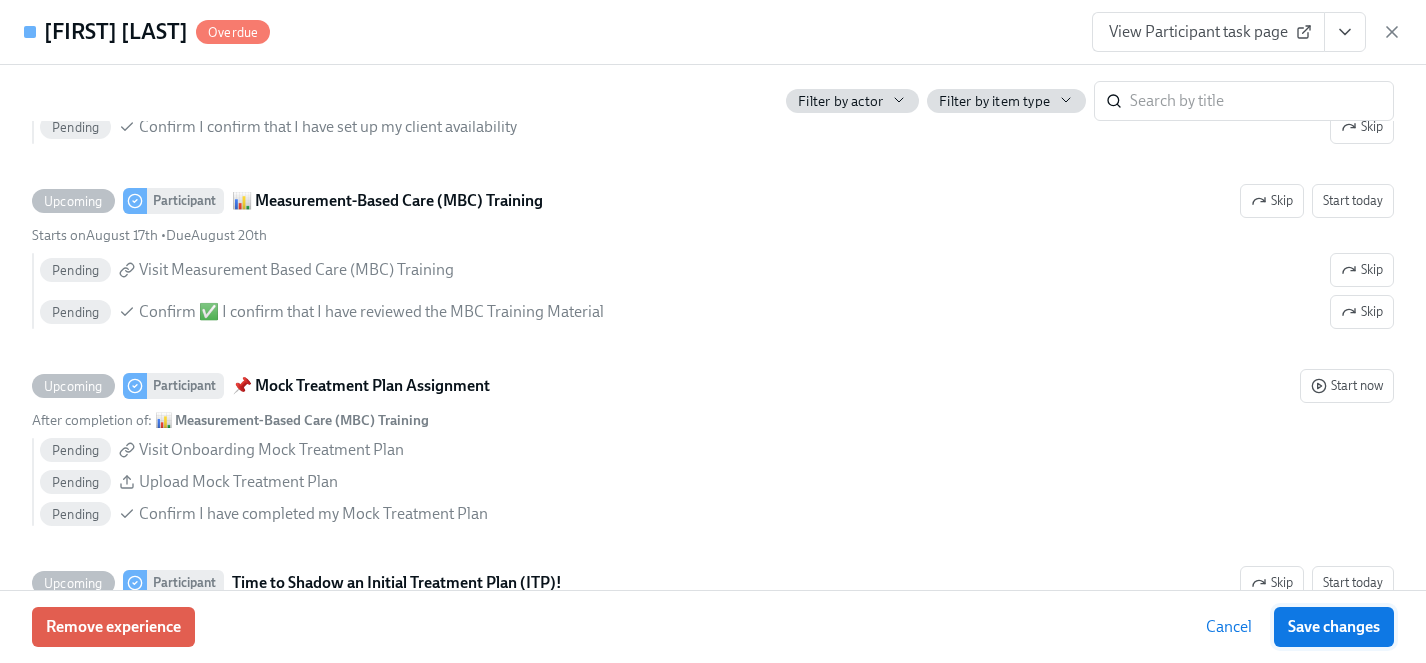 click on "Save changes" at bounding box center [1334, 627] 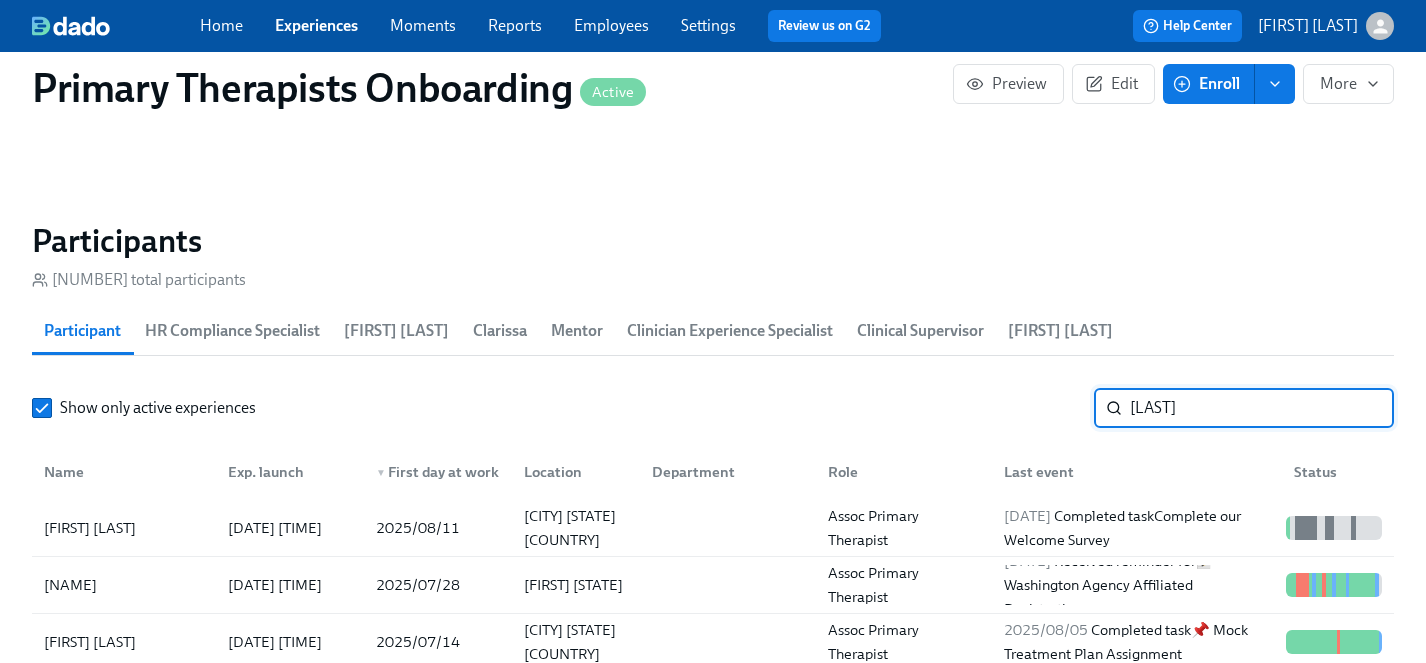 drag, startPoint x: 1208, startPoint y: 382, endPoint x: 999, endPoint y: 382, distance: 209 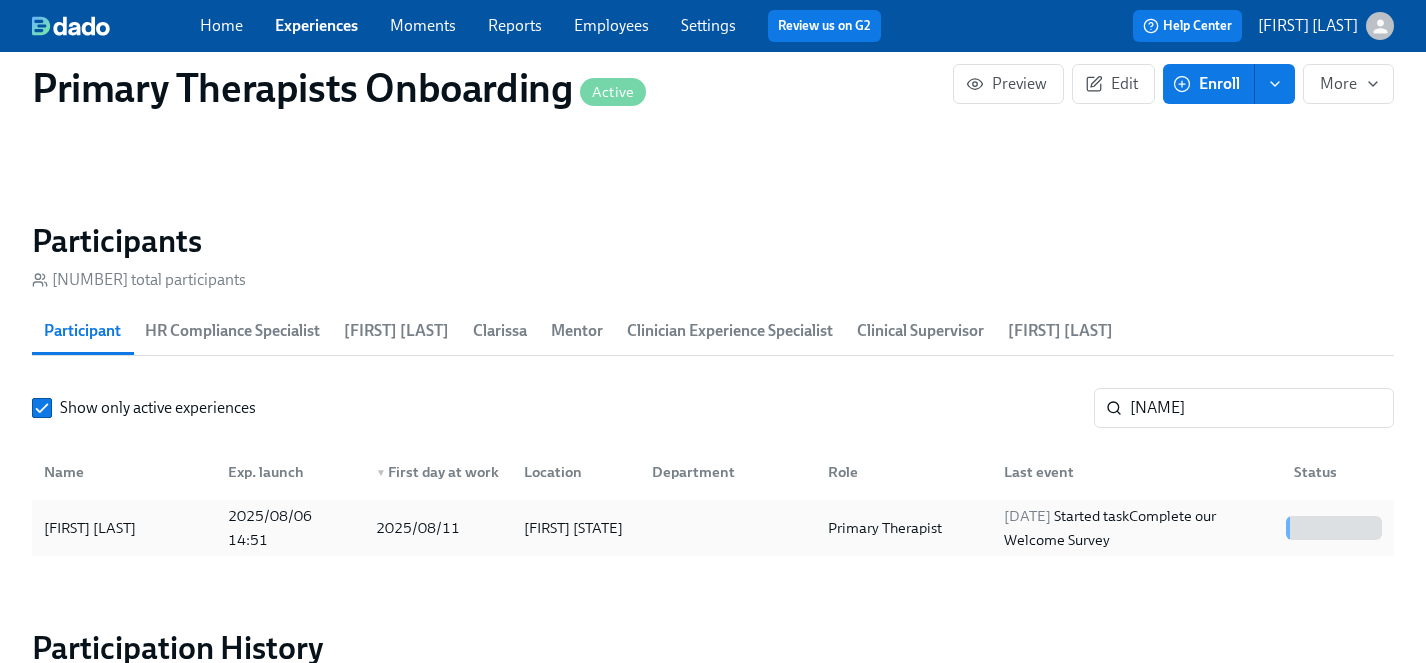 click on "[FIRST] [LAST]" at bounding box center (90, 528) 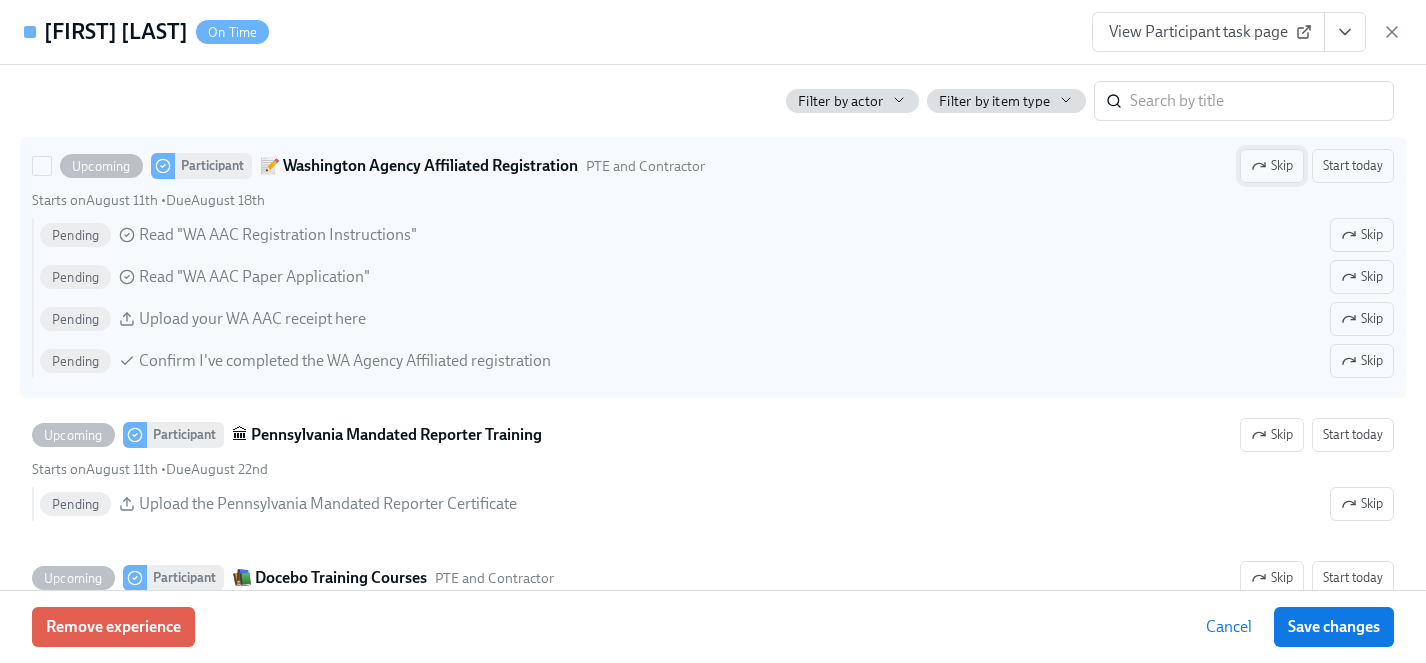 scroll, scrollTop: 2333, scrollLeft: 0, axis: vertical 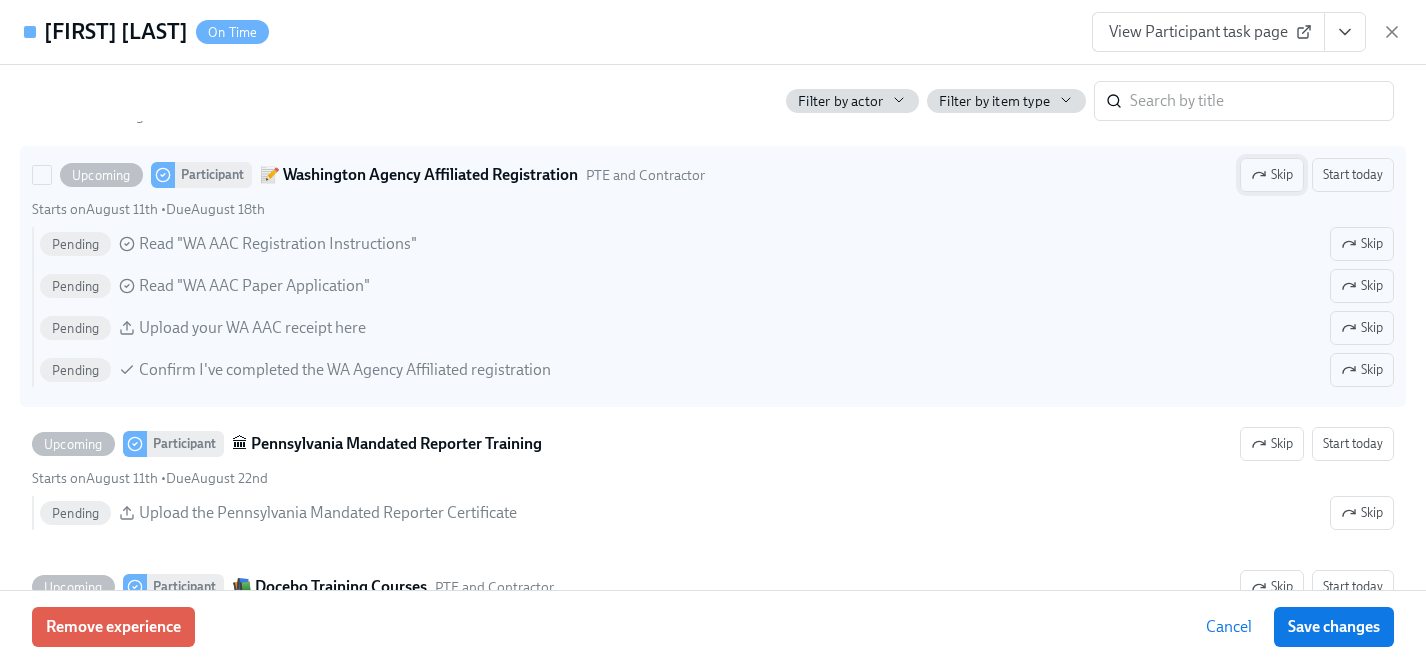 click on "Skip" at bounding box center [1272, 175] 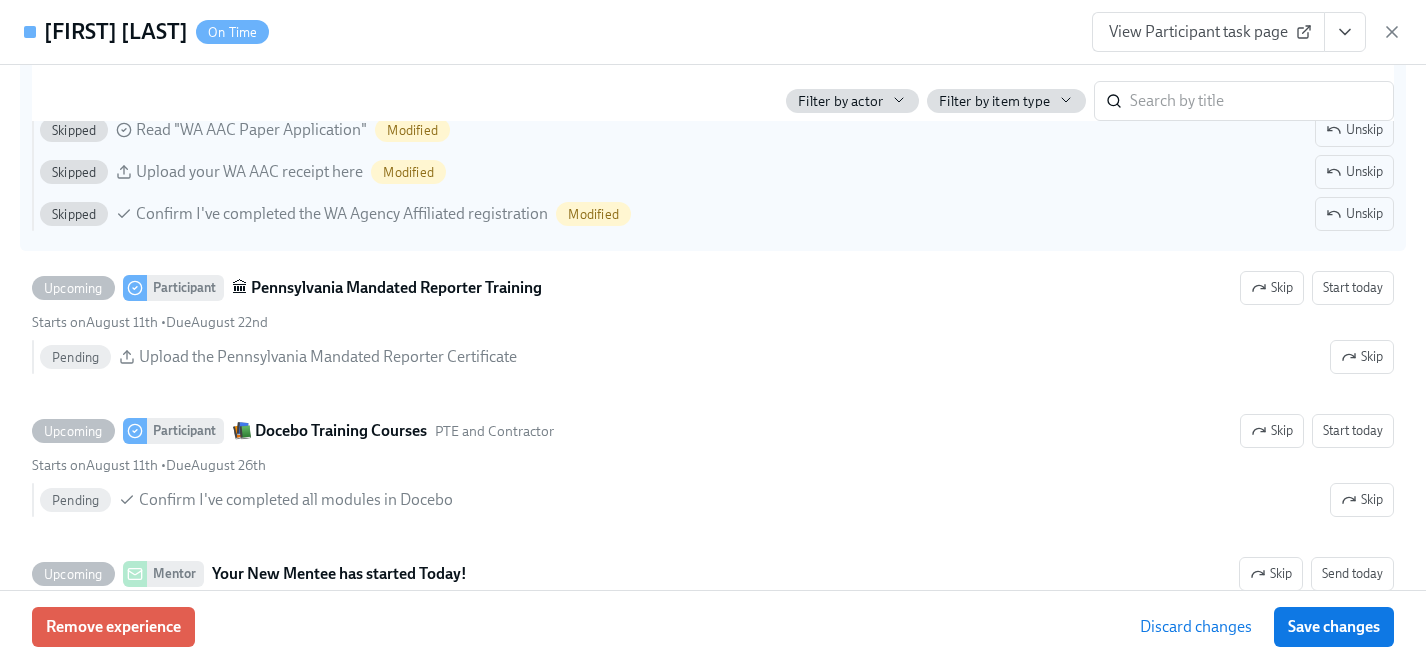 scroll, scrollTop: 2553, scrollLeft: 0, axis: vertical 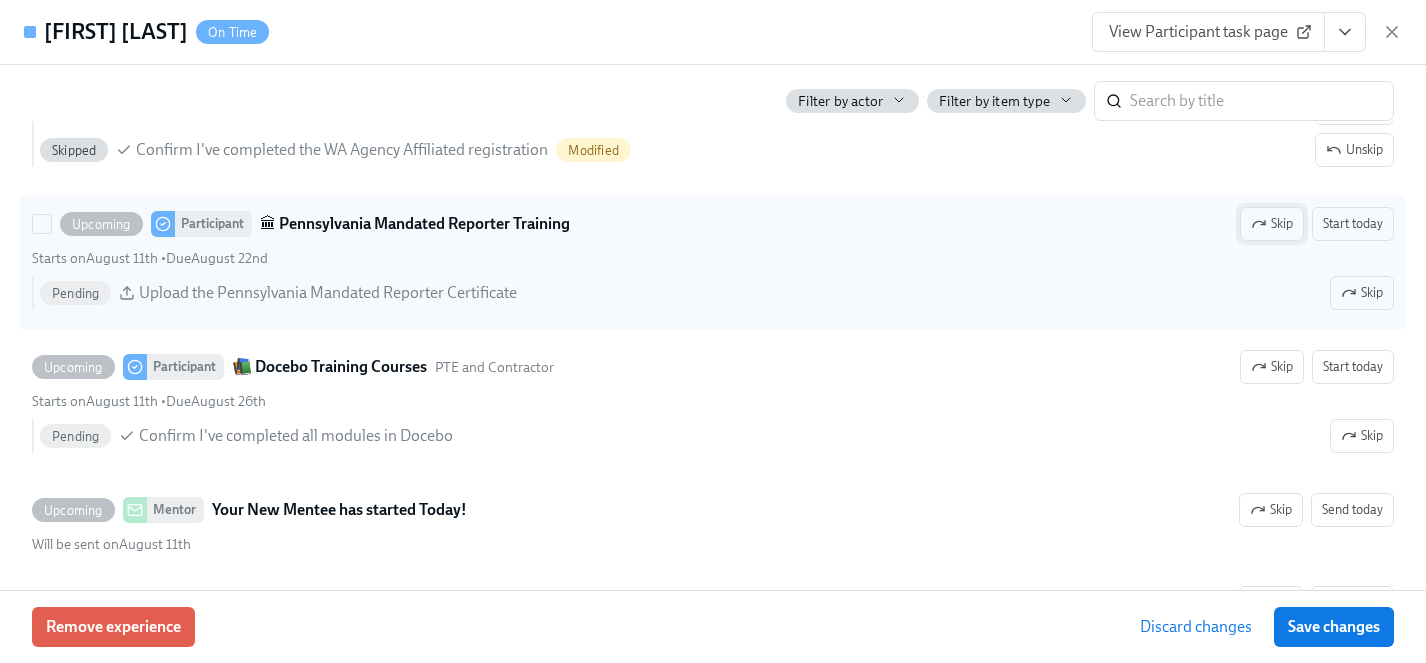 click on "Skip" at bounding box center (1272, 224) 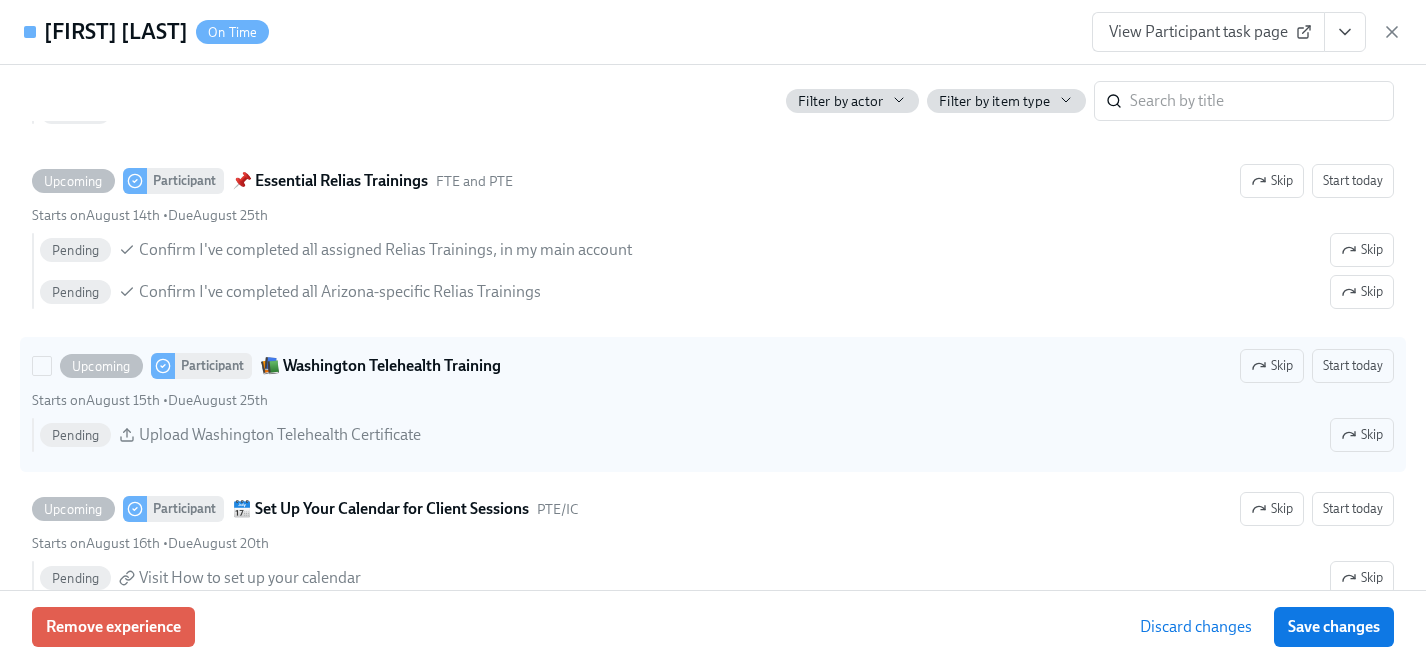 scroll, scrollTop: 4483, scrollLeft: 0, axis: vertical 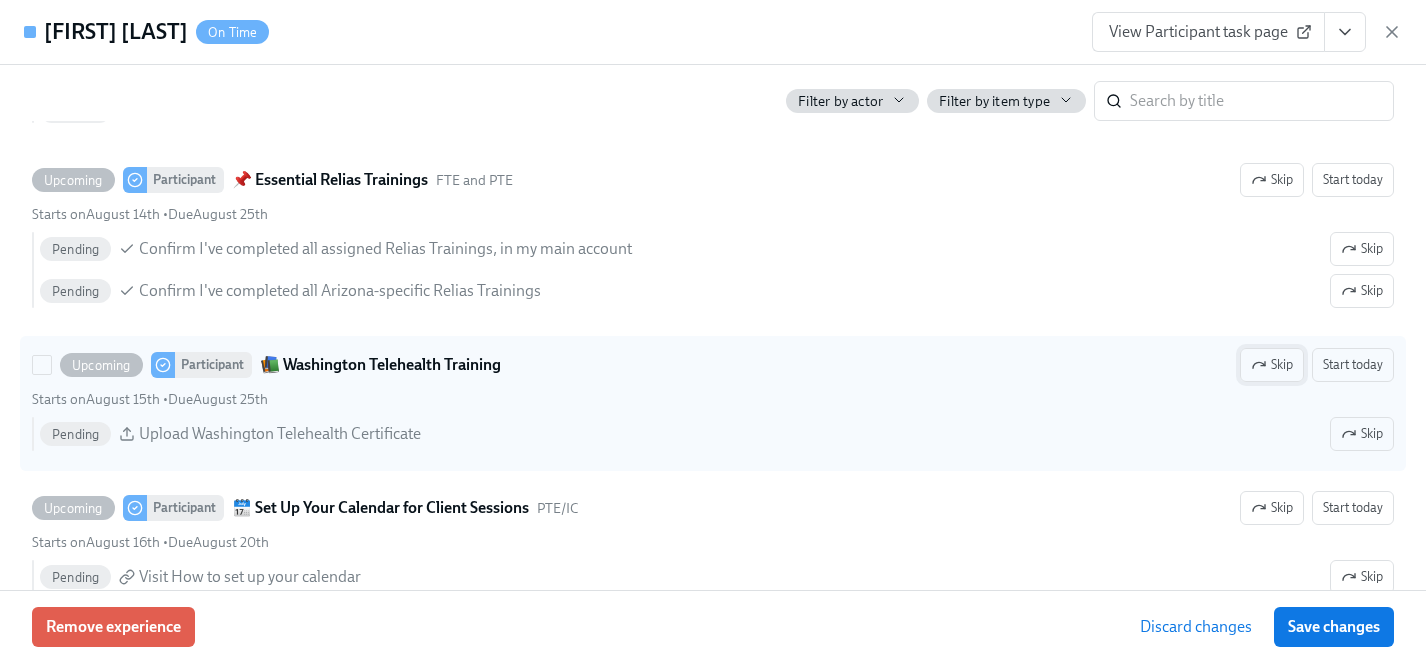 click on "Skip" at bounding box center (1272, 365) 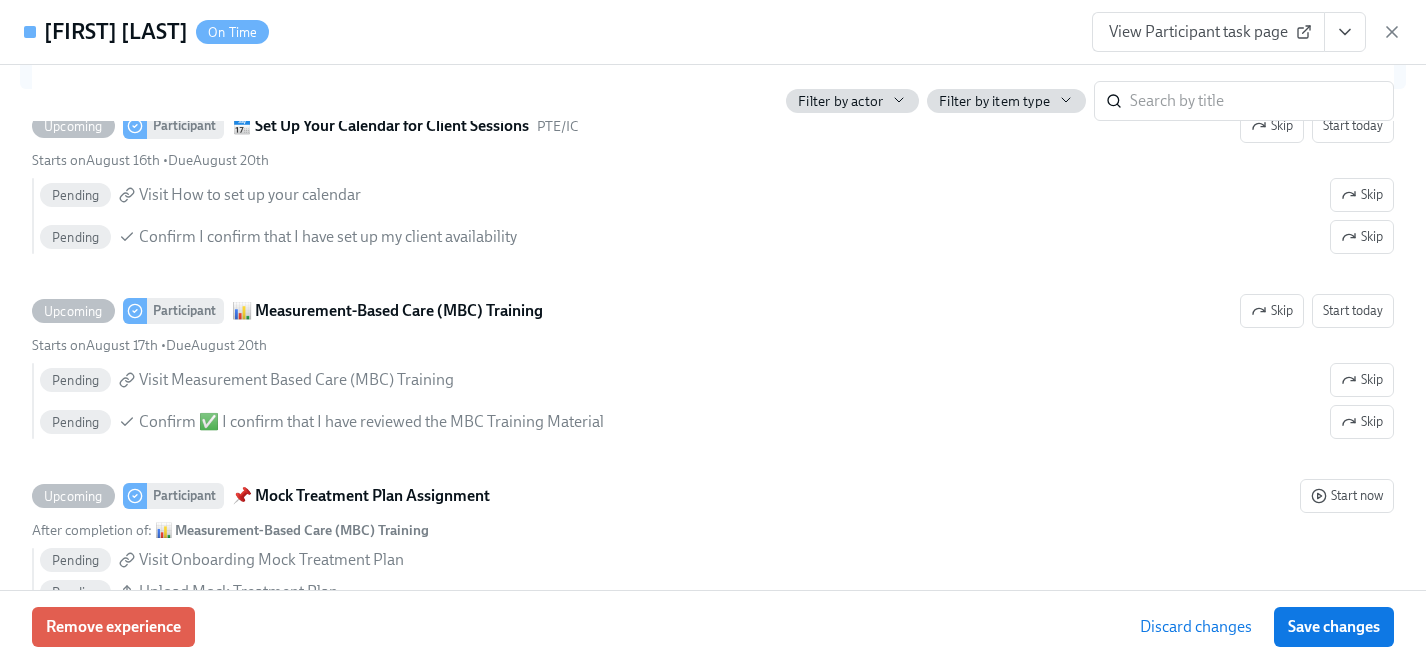 scroll, scrollTop: 4893, scrollLeft: 0, axis: vertical 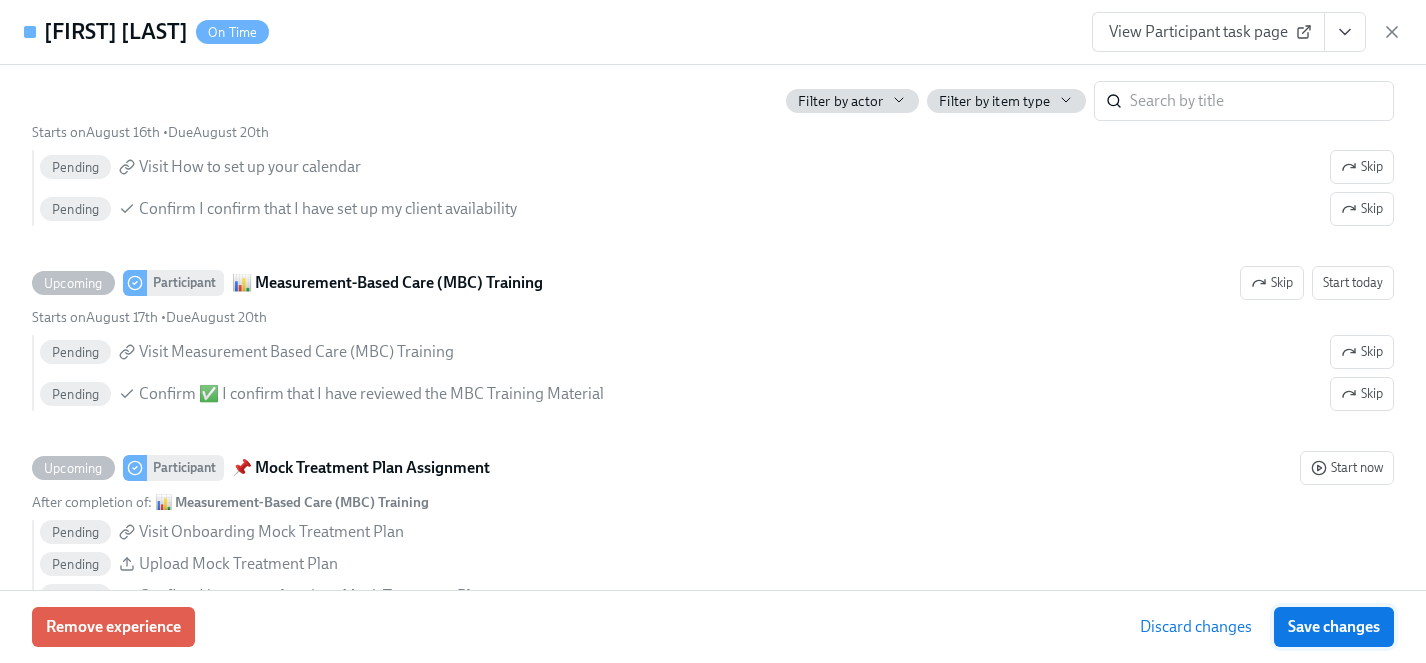 click on "Save changes" at bounding box center (1334, 627) 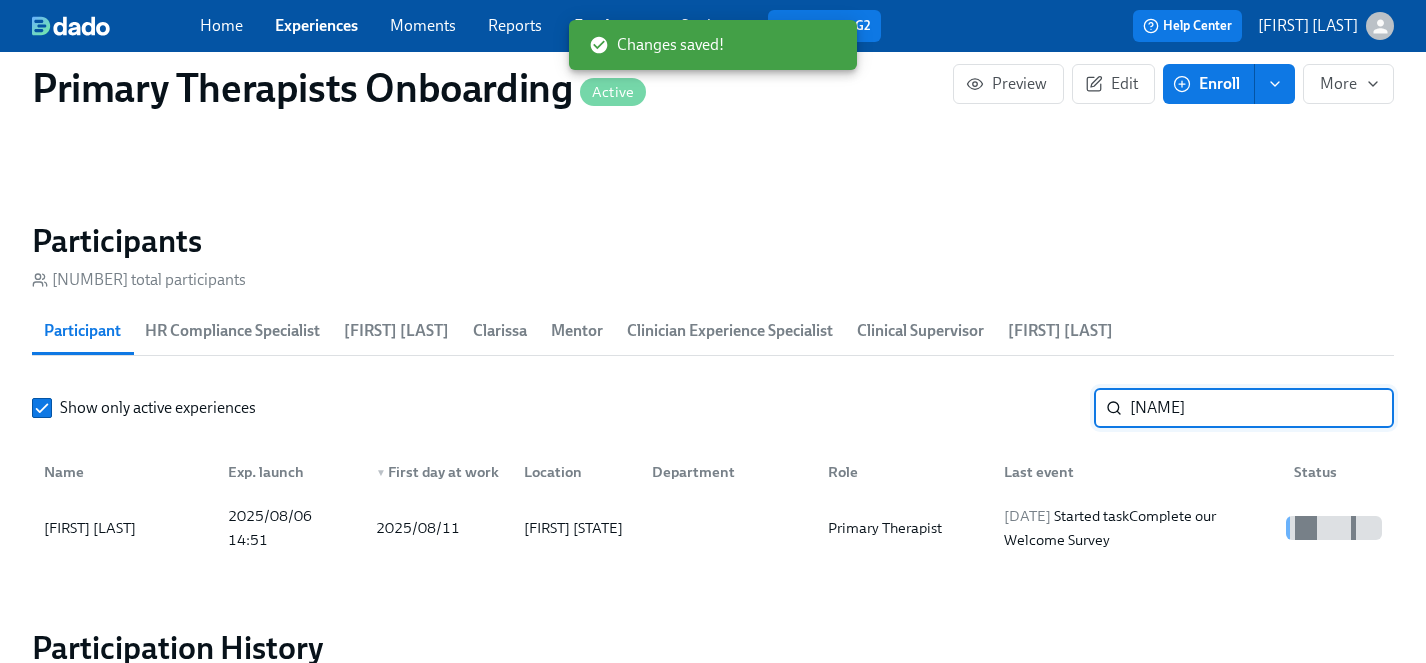 drag, startPoint x: 1217, startPoint y: 387, endPoint x: 1014, endPoint y: 384, distance: 203.02217 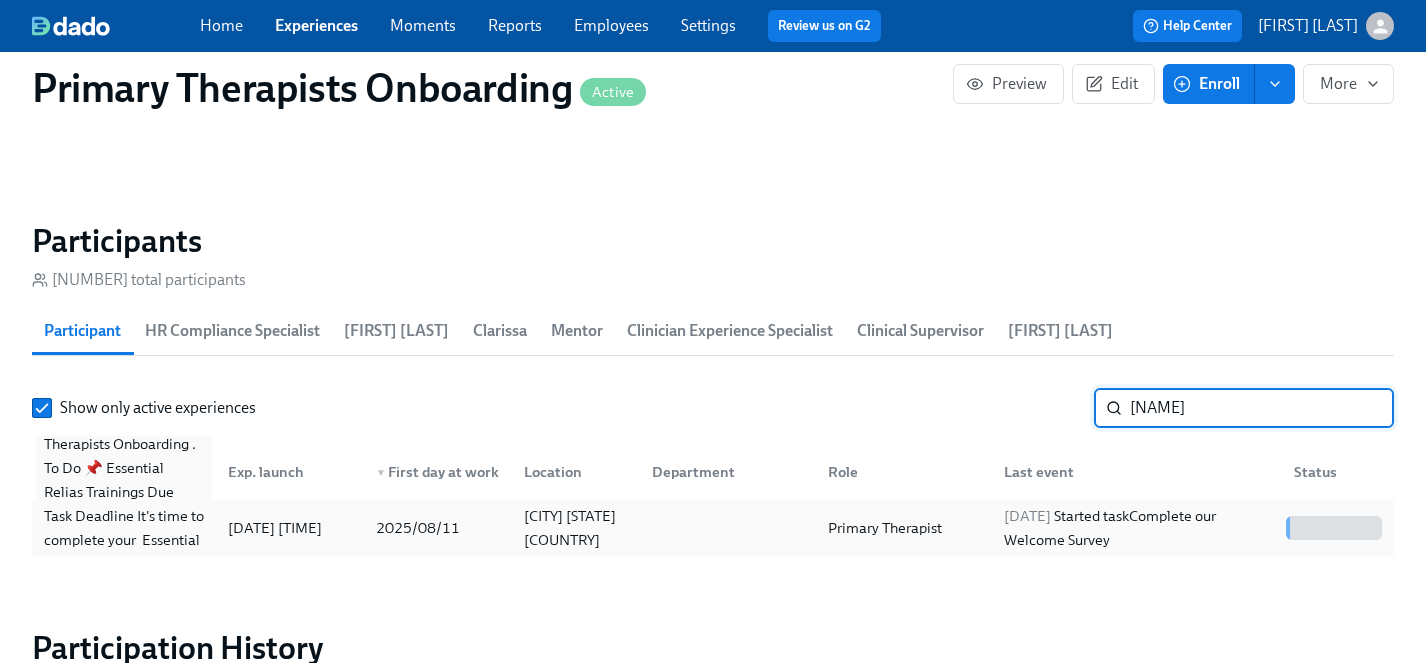 click on "[FIRST] [LAST]" at bounding box center (124, 528) 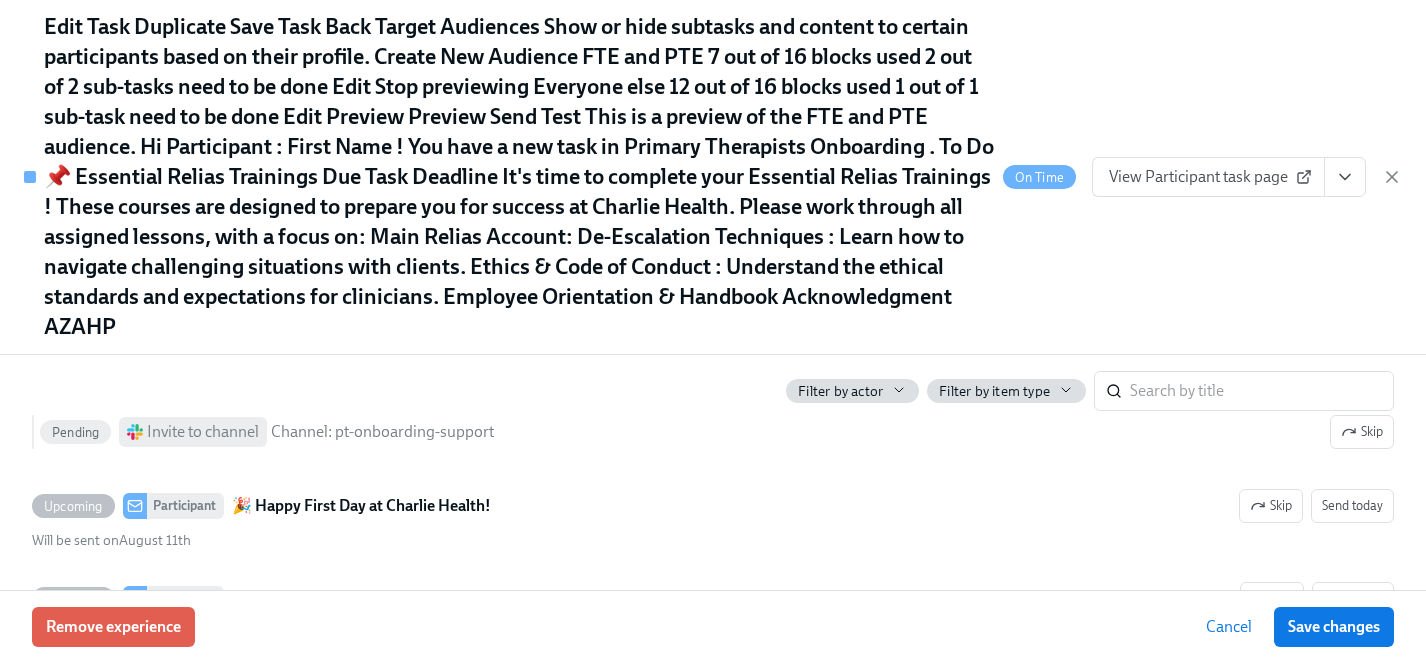 scroll, scrollTop: 2201, scrollLeft: 0, axis: vertical 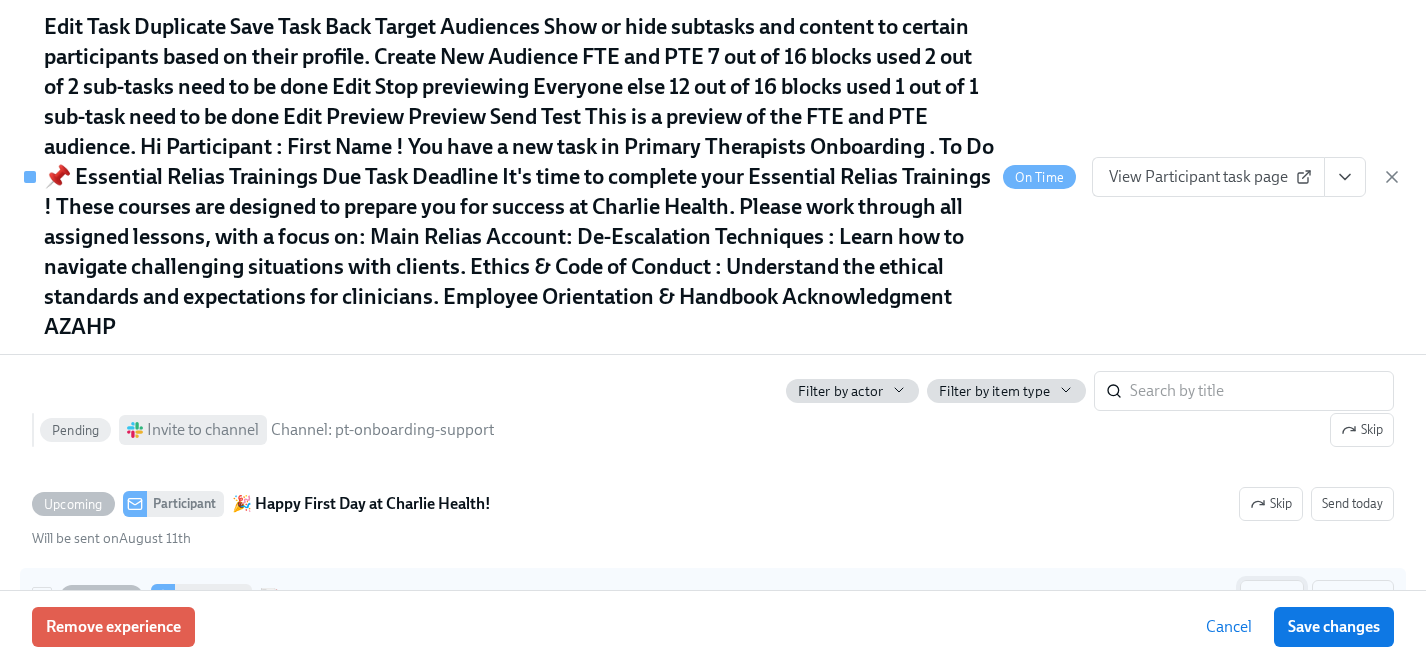click on "Skip" at bounding box center [1272, 597] 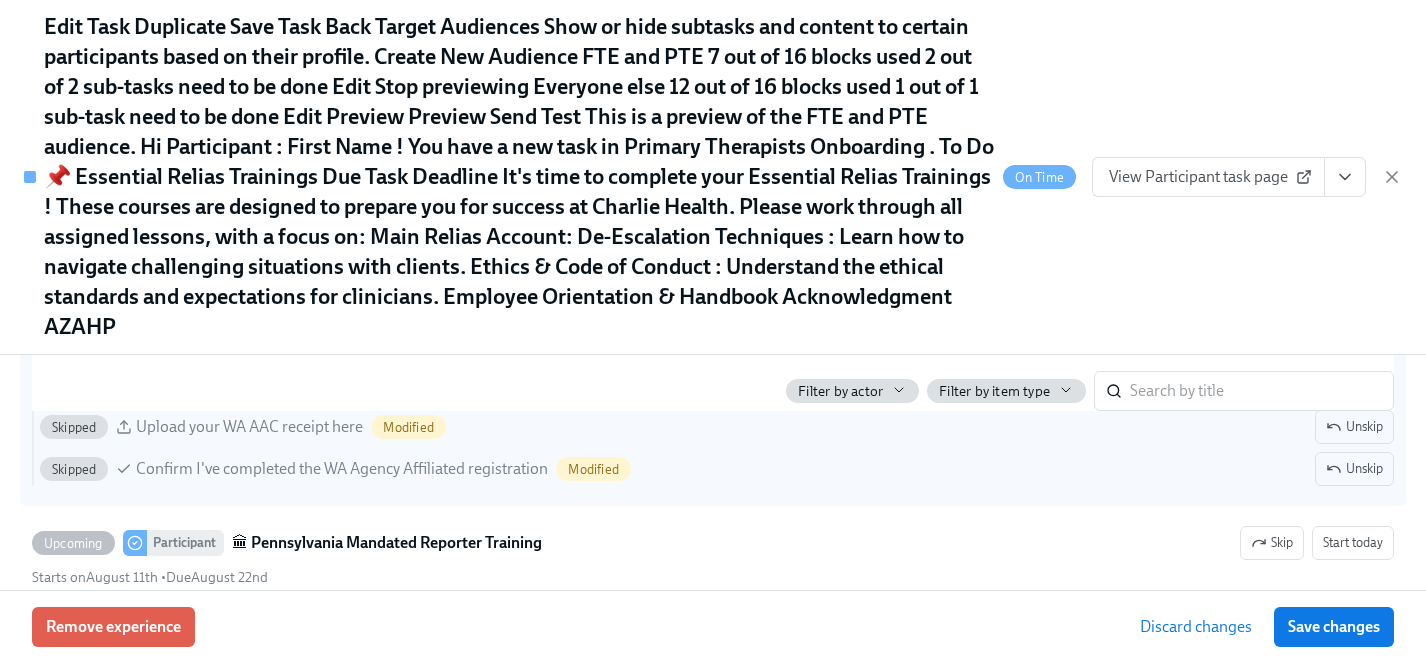 scroll, scrollTop: 2559, scrollLeft: 0, axis: vertical 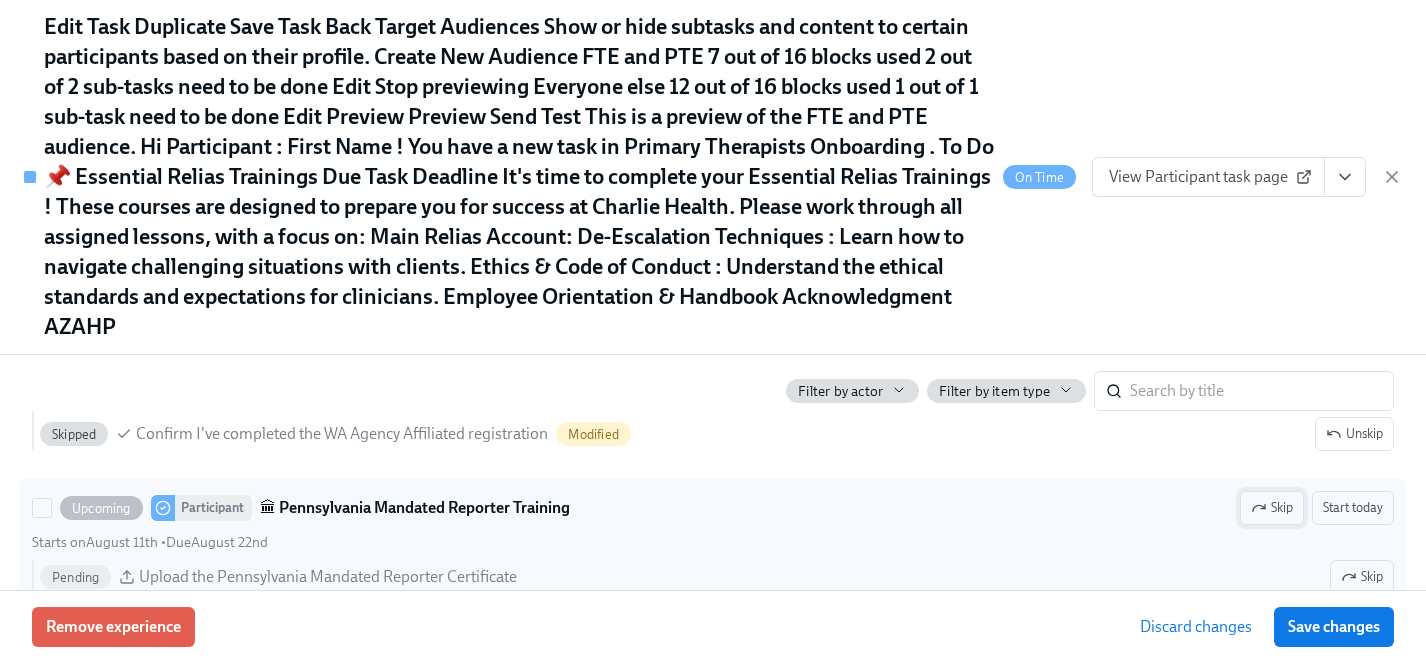 click on "Skip" at bounding box center [1272, 508] 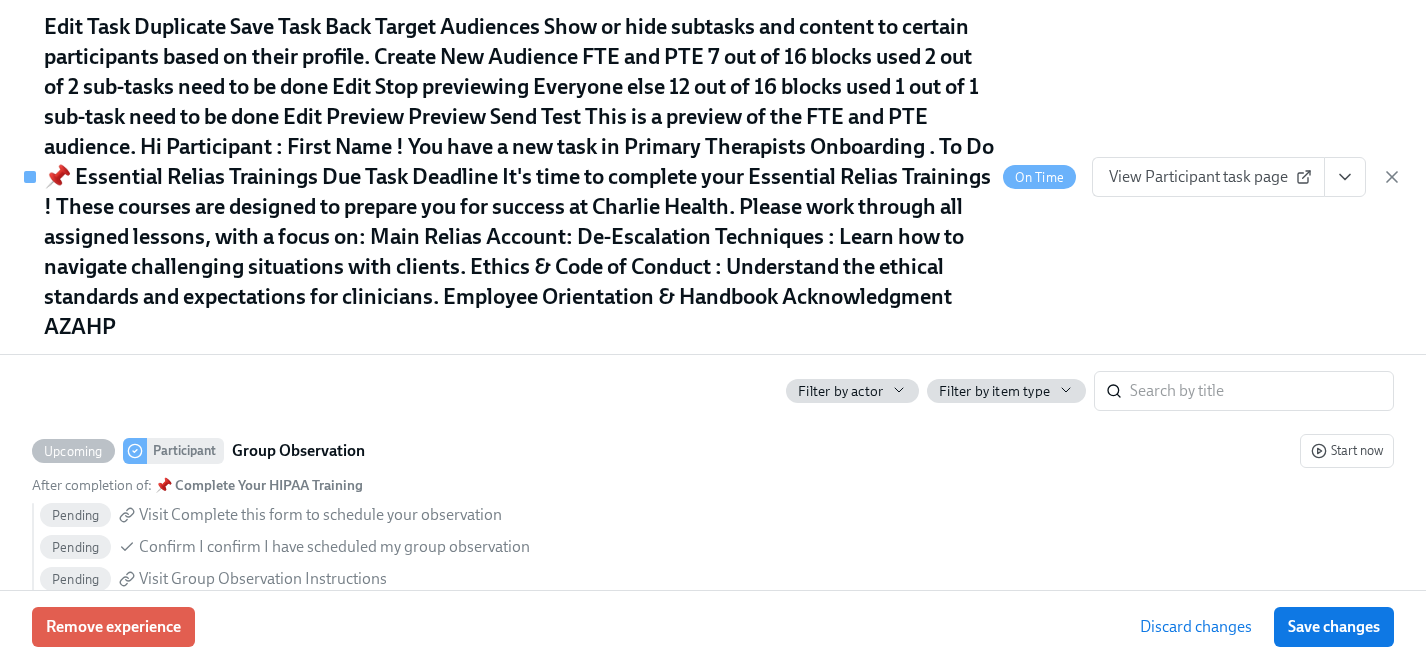 scroll, scrollTop: 3465, scrollLeft: 0, axis: vertical 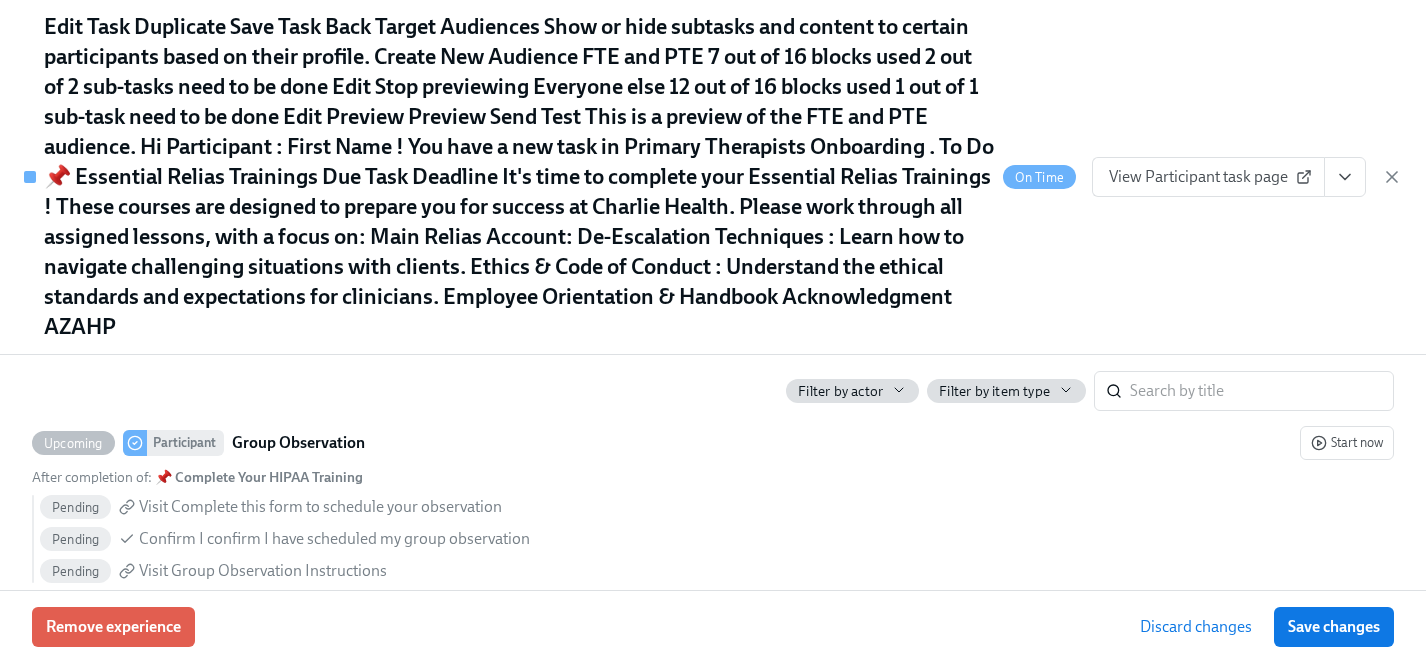 click on "Skip" at bounding box center (1272, 640) 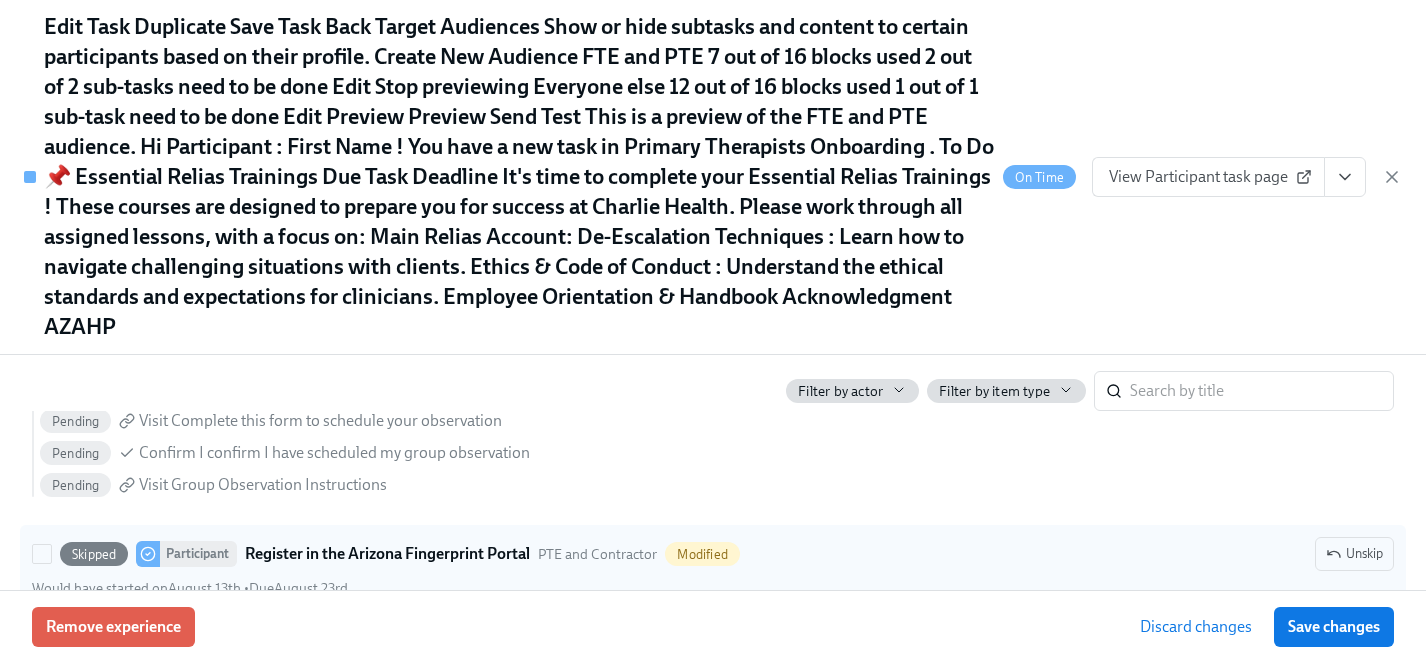 scroll, scrollTop: 3603, scrollLeft: 0, axis: vertical 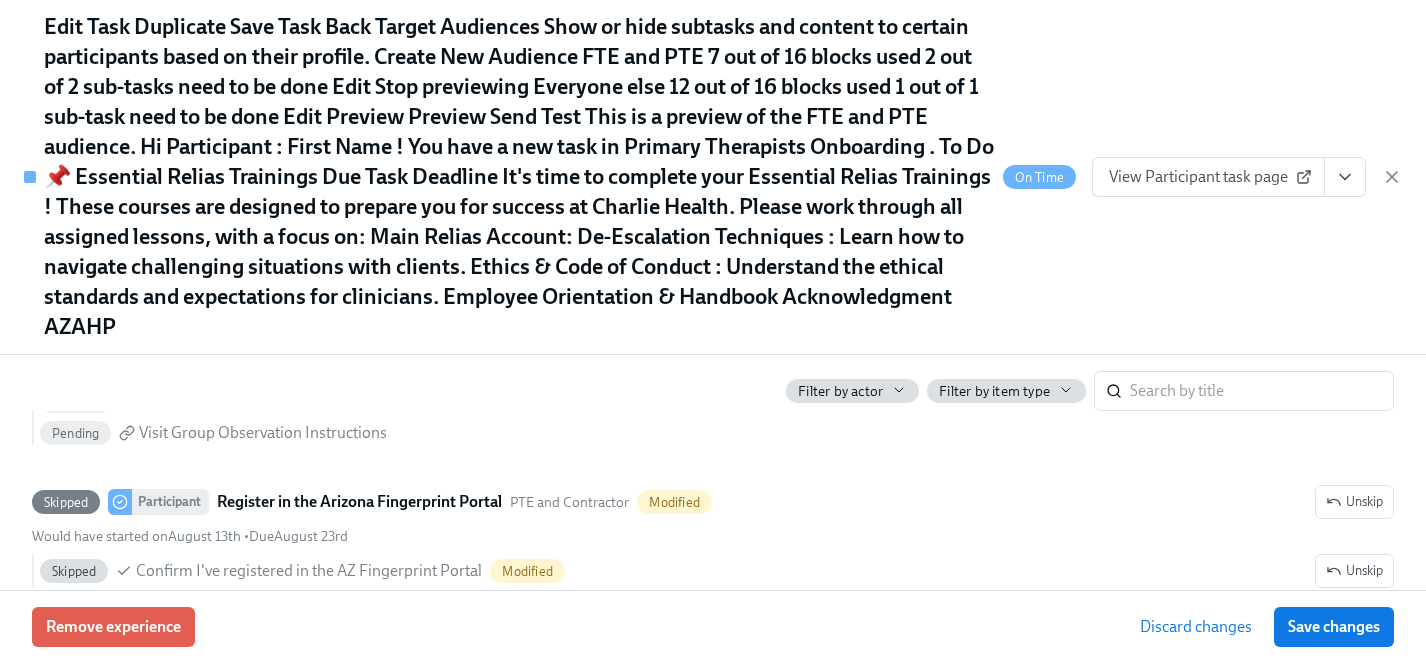 click on "Skip" at bounding box center [1272, 645] 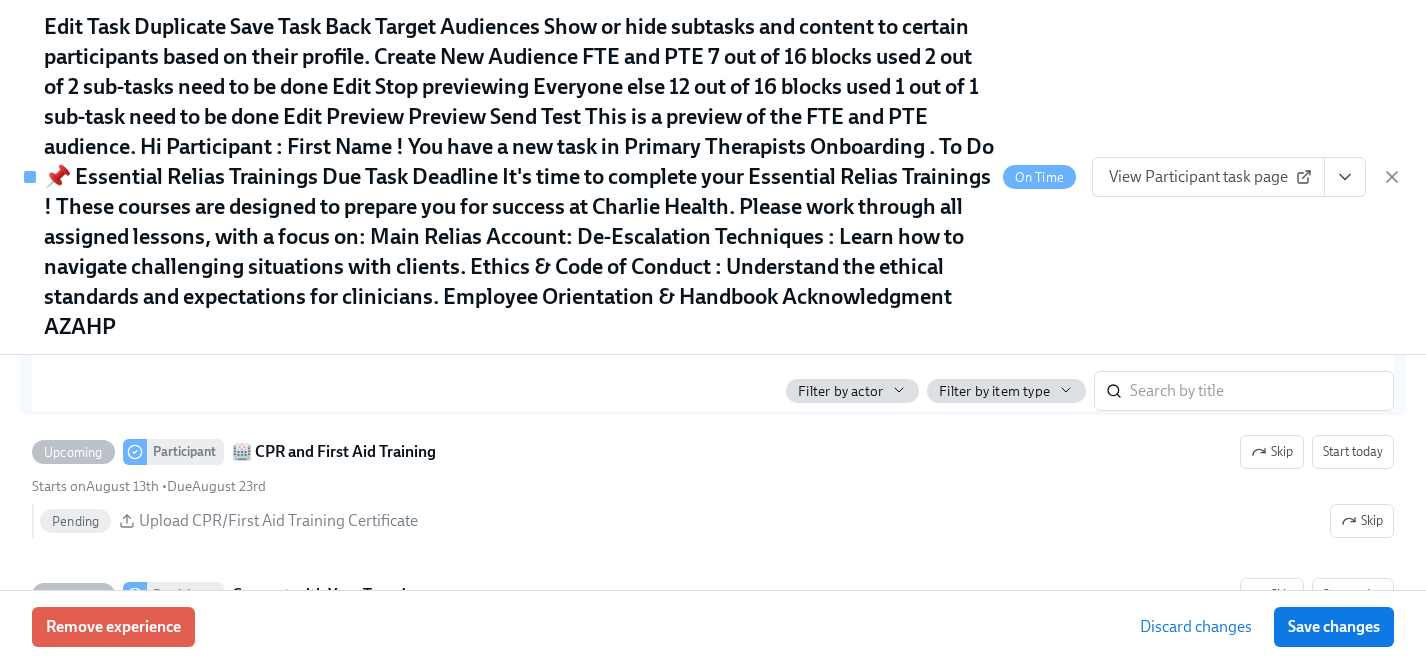 scroll, scrollTop: 3958, scrollLeft: 0, axis: vertical 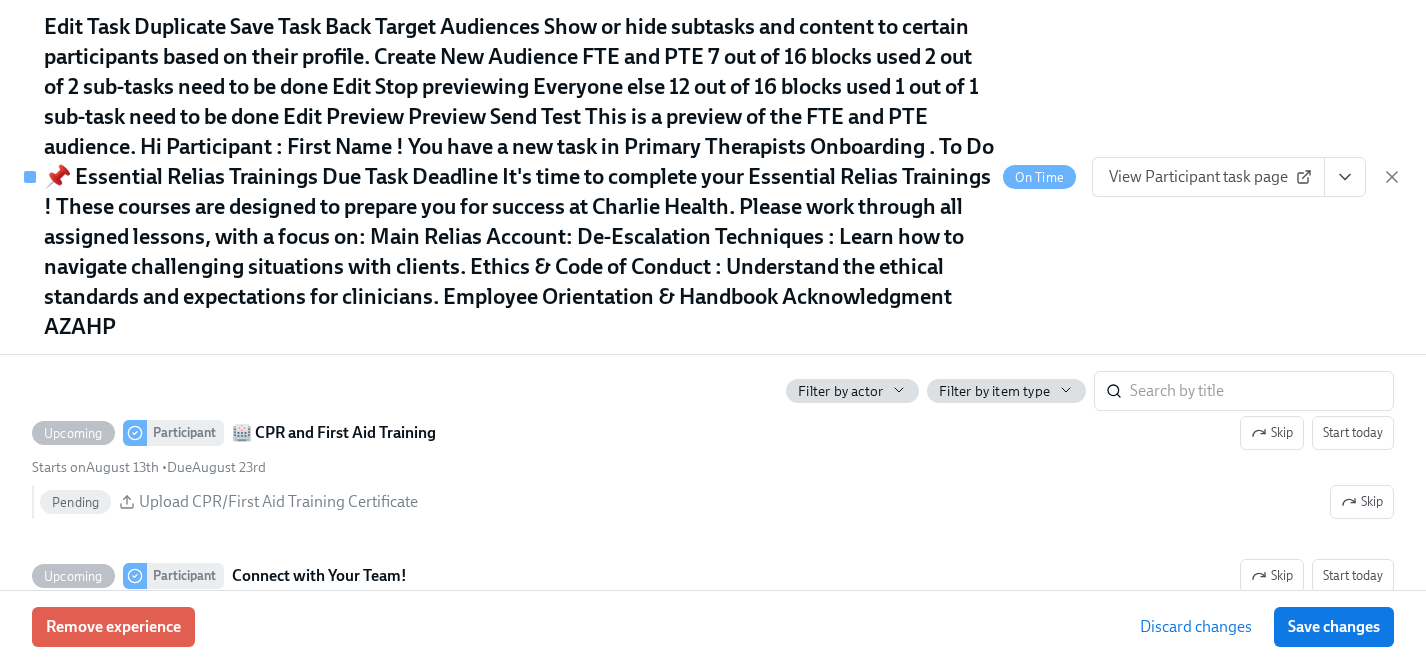 click on "Skip" at bounding box center (1272, 719) 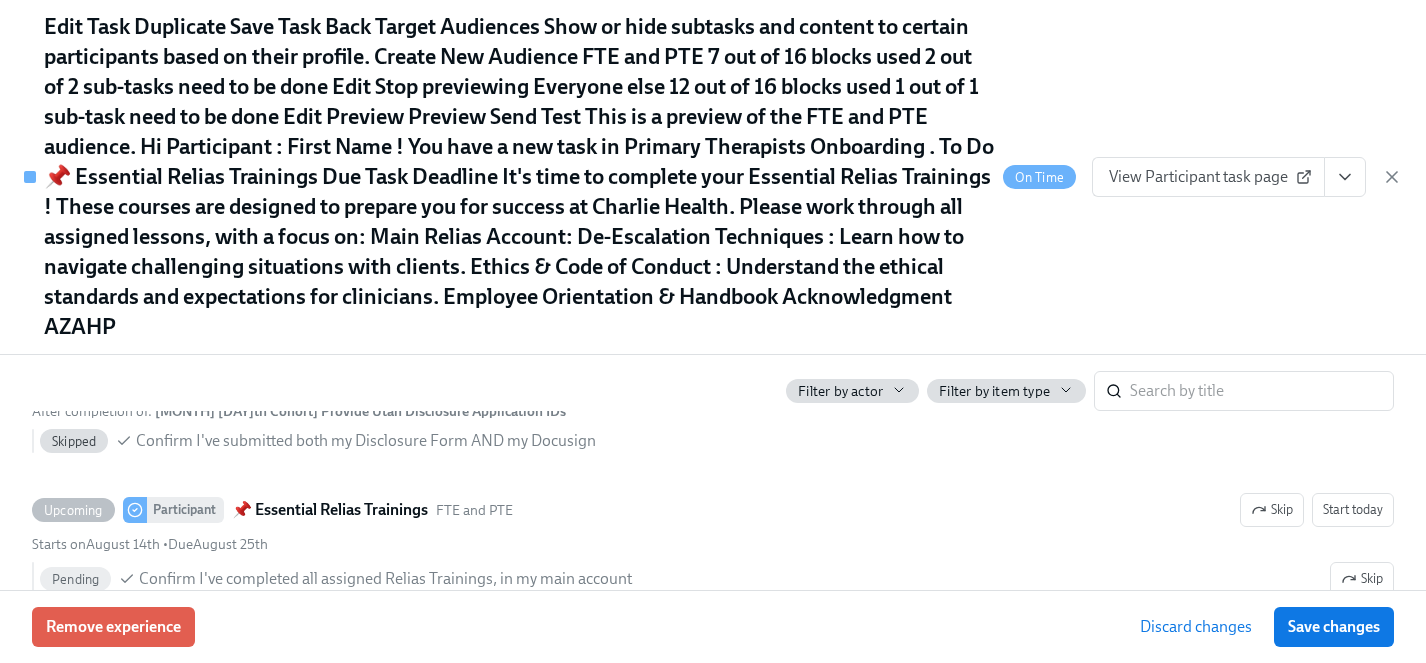 scroll, scrollTop: 4445, scrollLeft: 0, axis: vertical 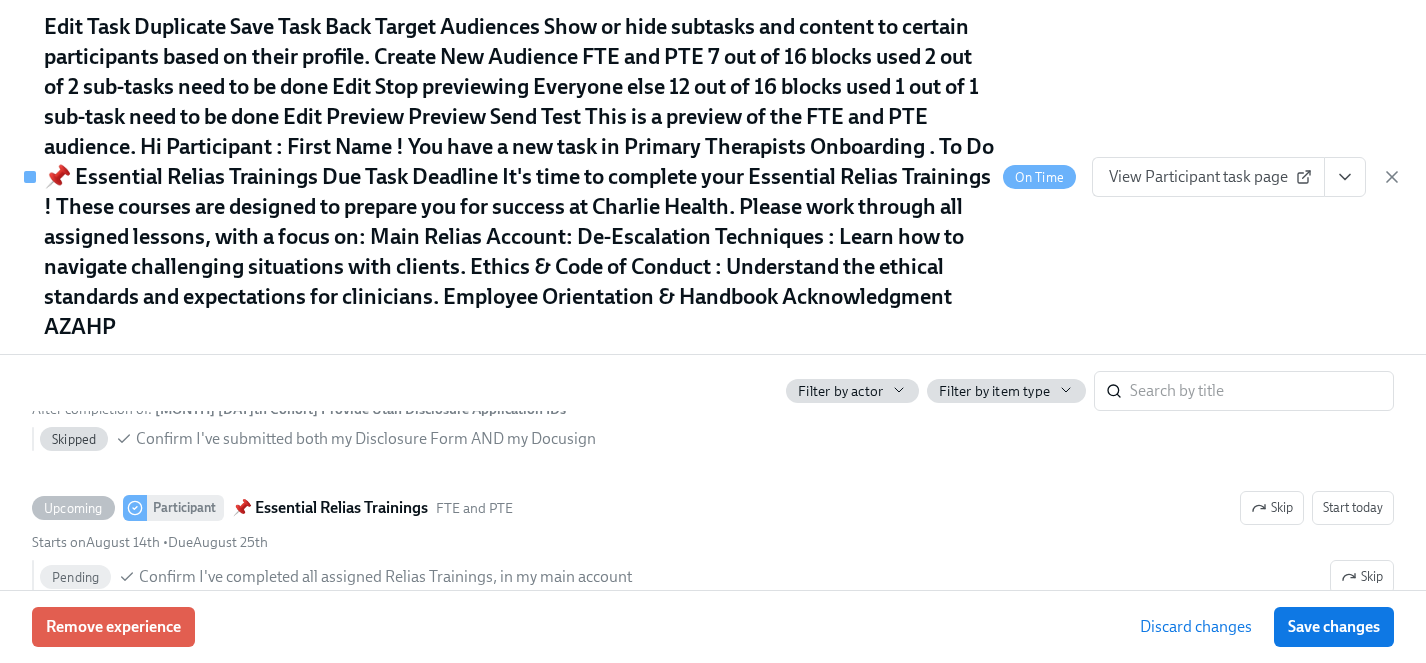 click on "Skip" at bounding box center [1272, 693] 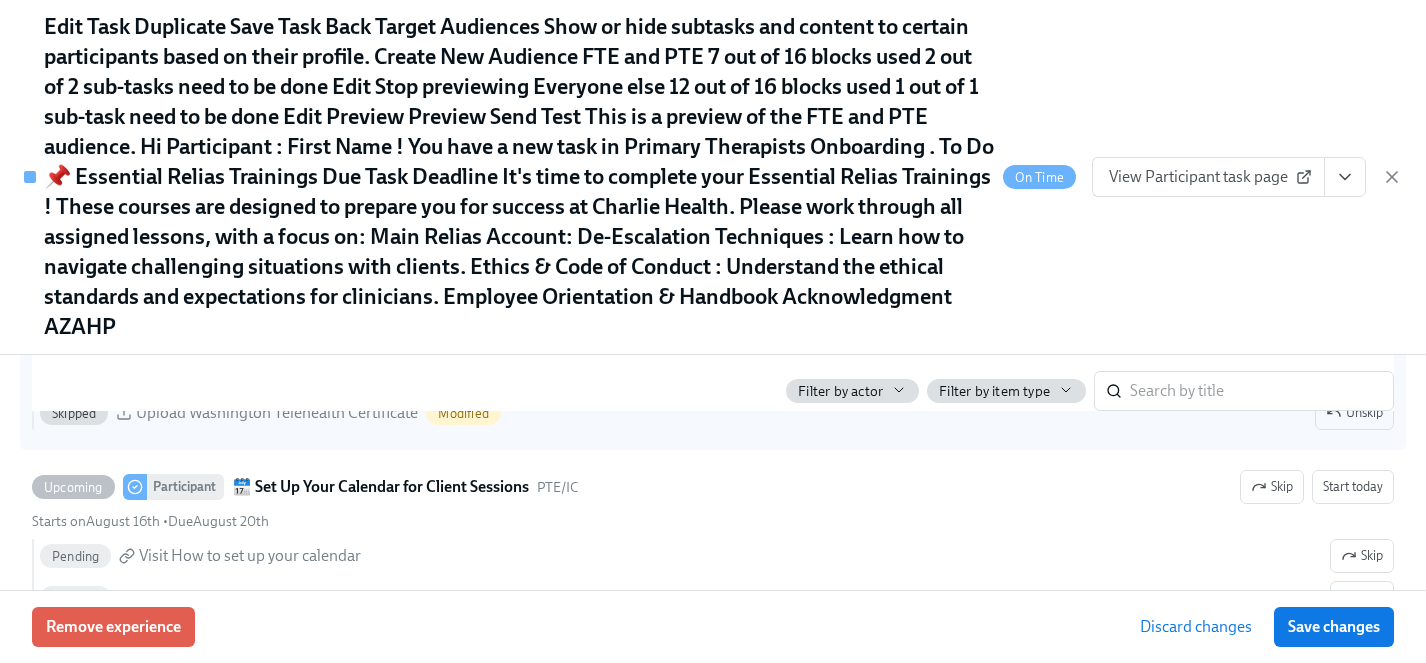 scroll, scrollTop: 4826, scrollLeft: 0, axis: vertical 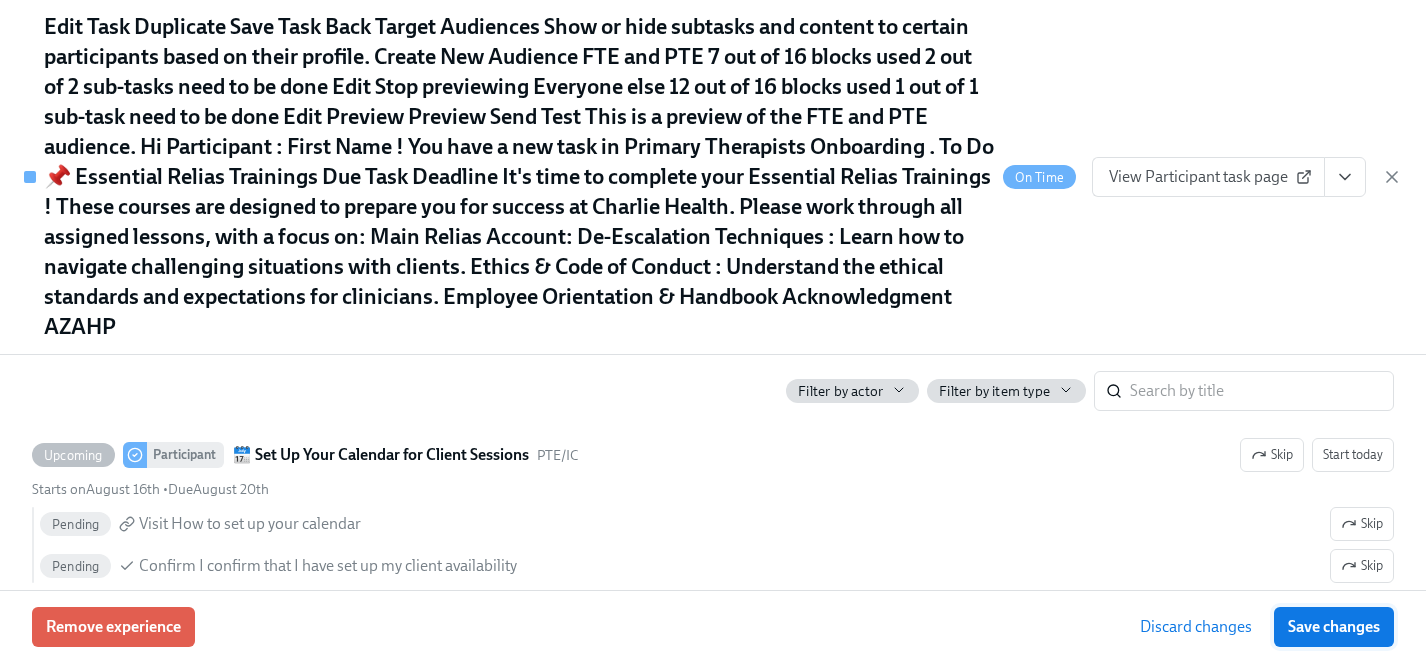 click on "Save changes" at bounding box center [1334, 627] 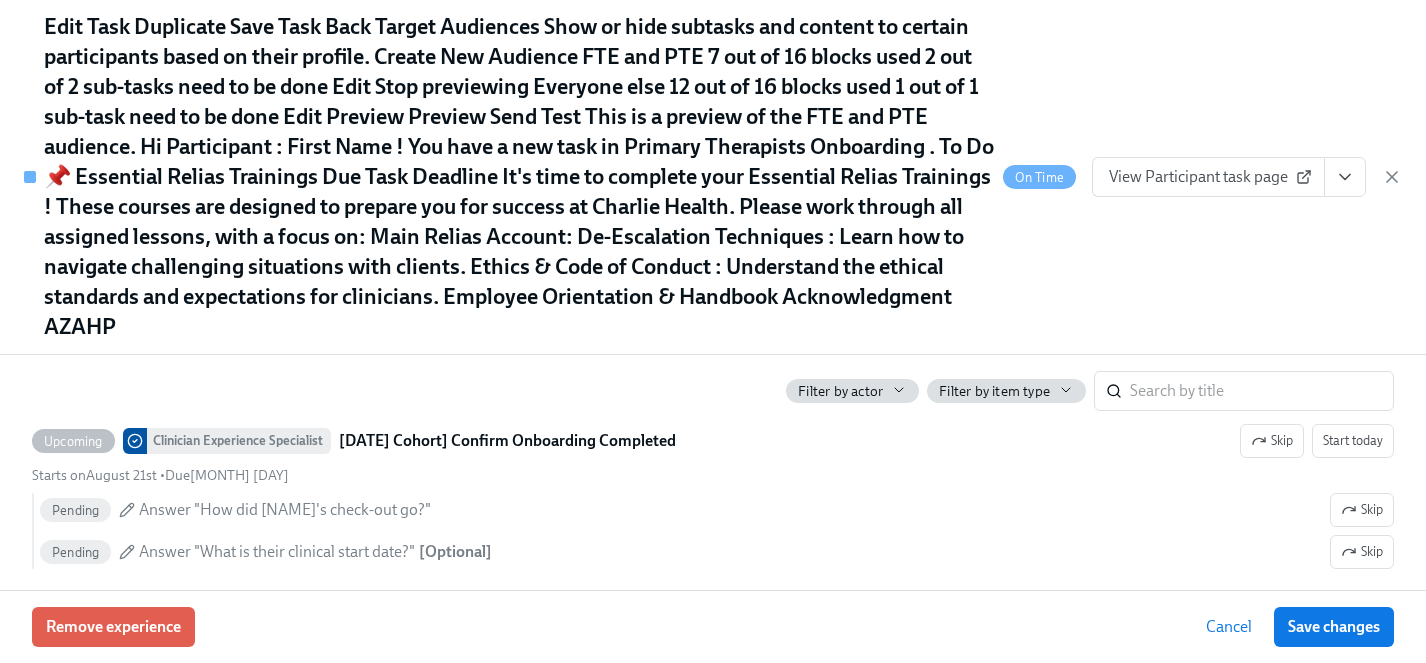 scroll, scrollTop: 5798, scrollLeft: 0, axis: vertical 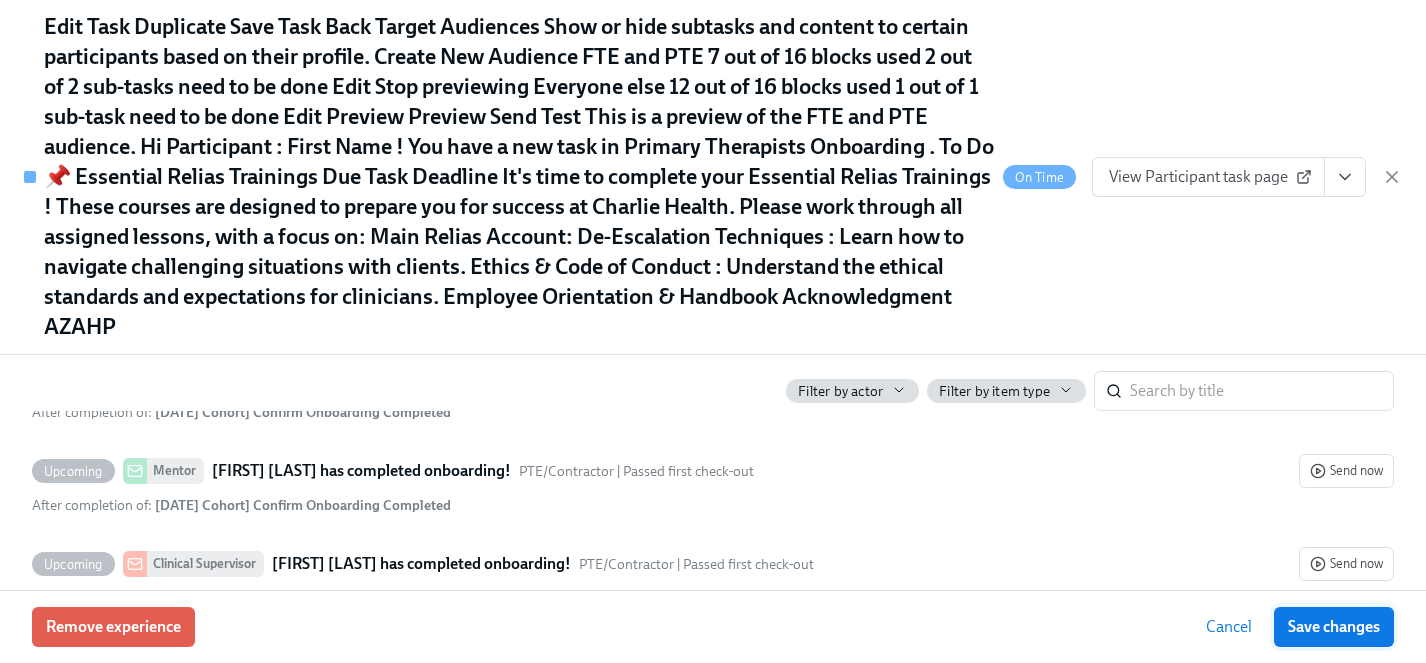 click on "Save changes" at bounding box center [1334, 627] 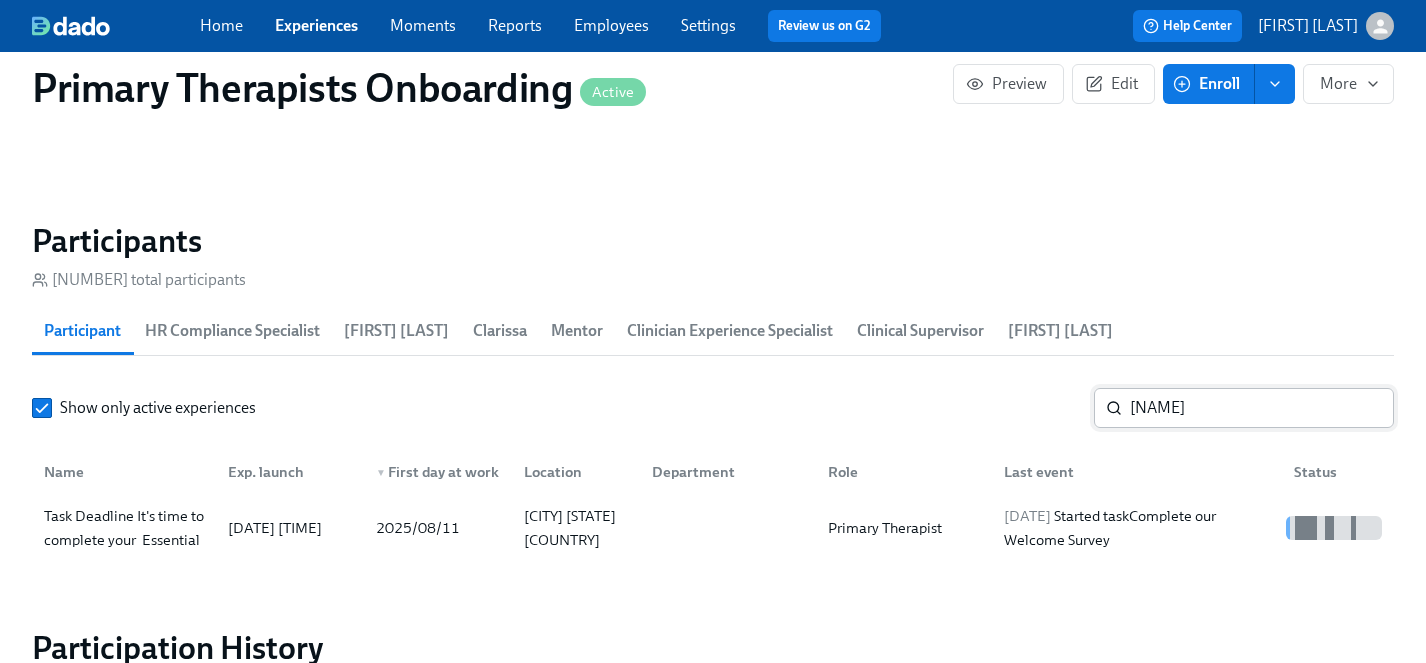 click on "noah" at bounding box center (1262, 408) 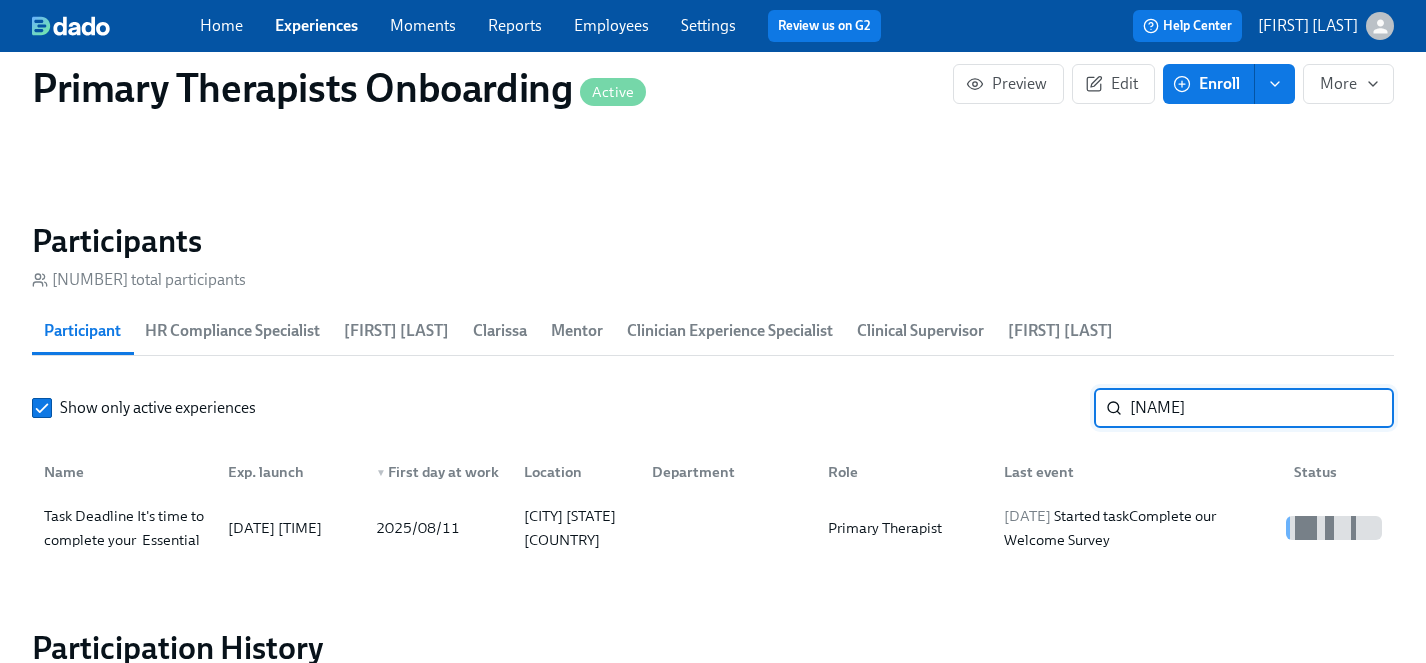drag, startPoint x: 1222, startPoint y: 375, endPoint x: 937, endPoint y: 375, distance: 285 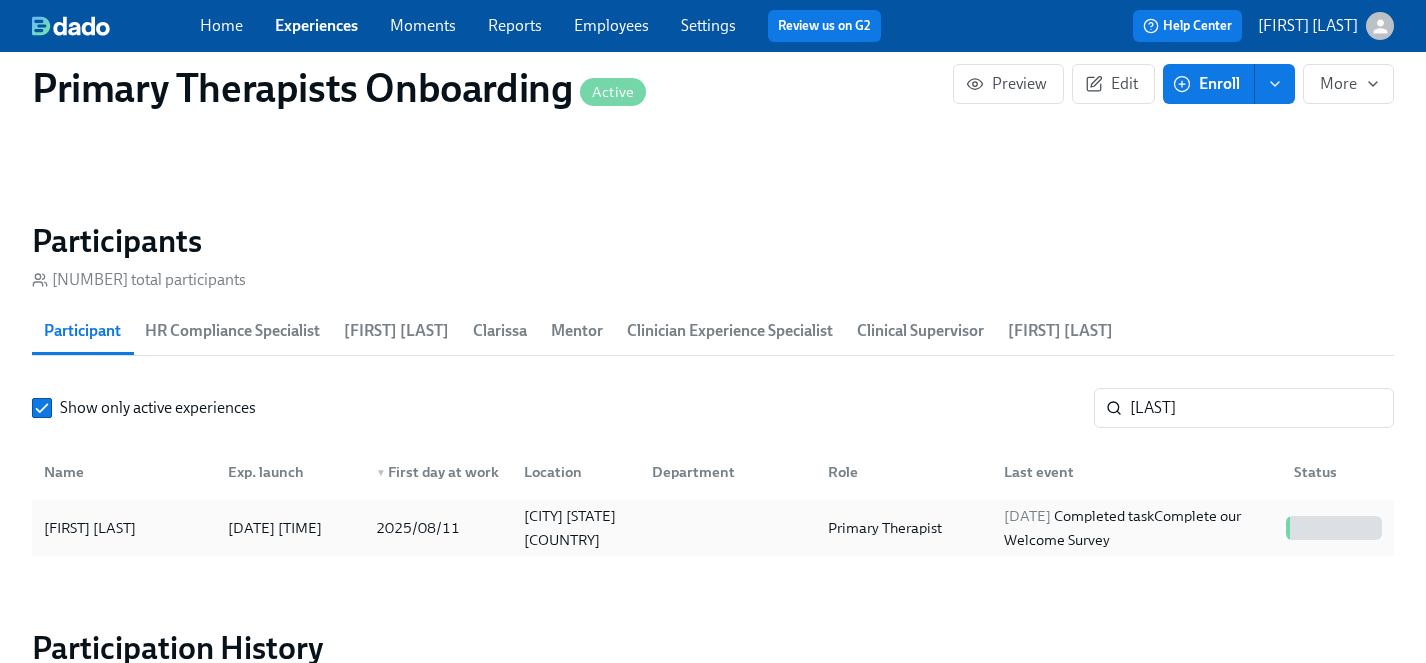 click on "[FIRST] [LAST]" at bounding box center [90, 528] 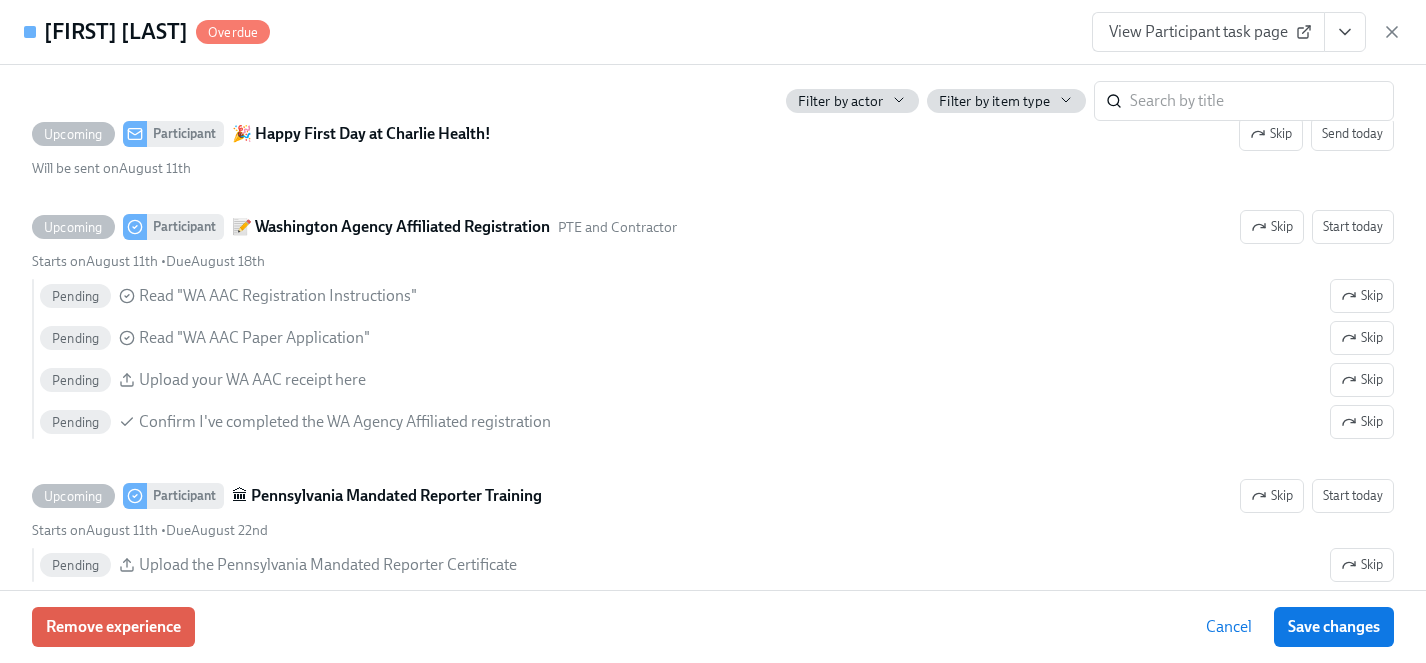 scroll, scrollTop: 2295, scrollLeft: 0, axis: vertical 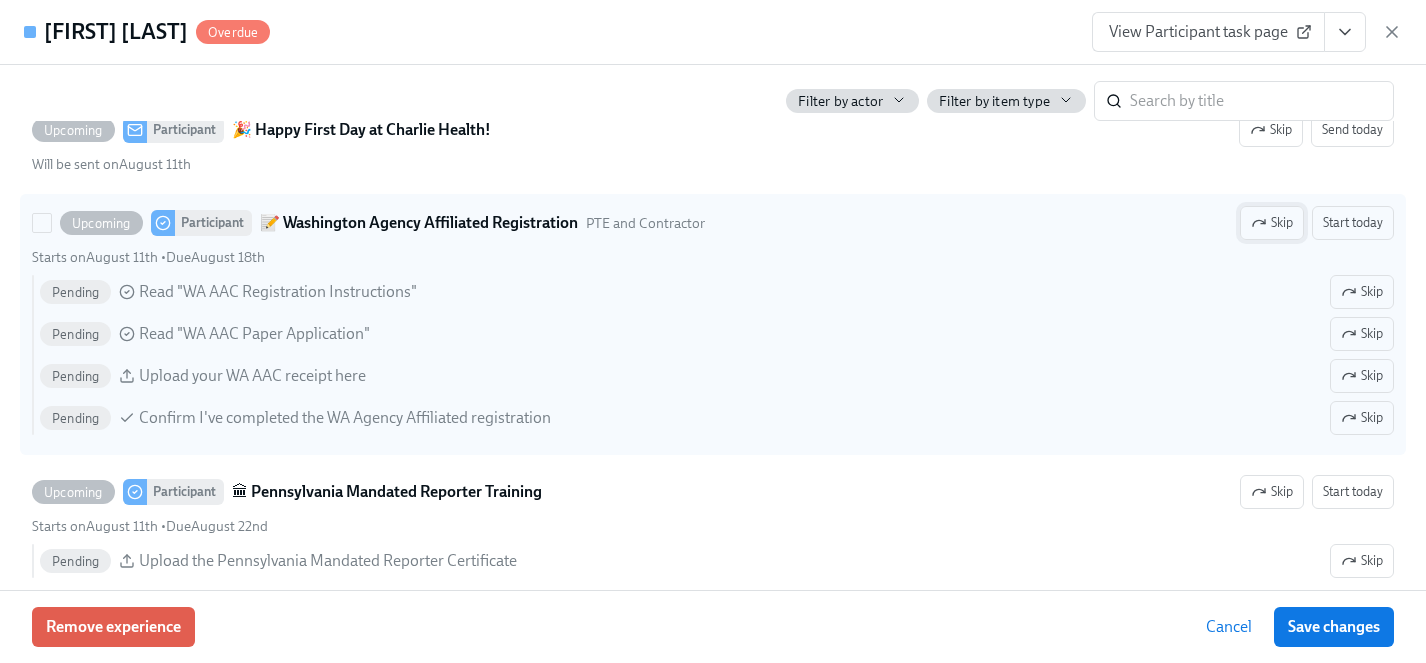 click on "Skip" at bounding box center [1272, 223] 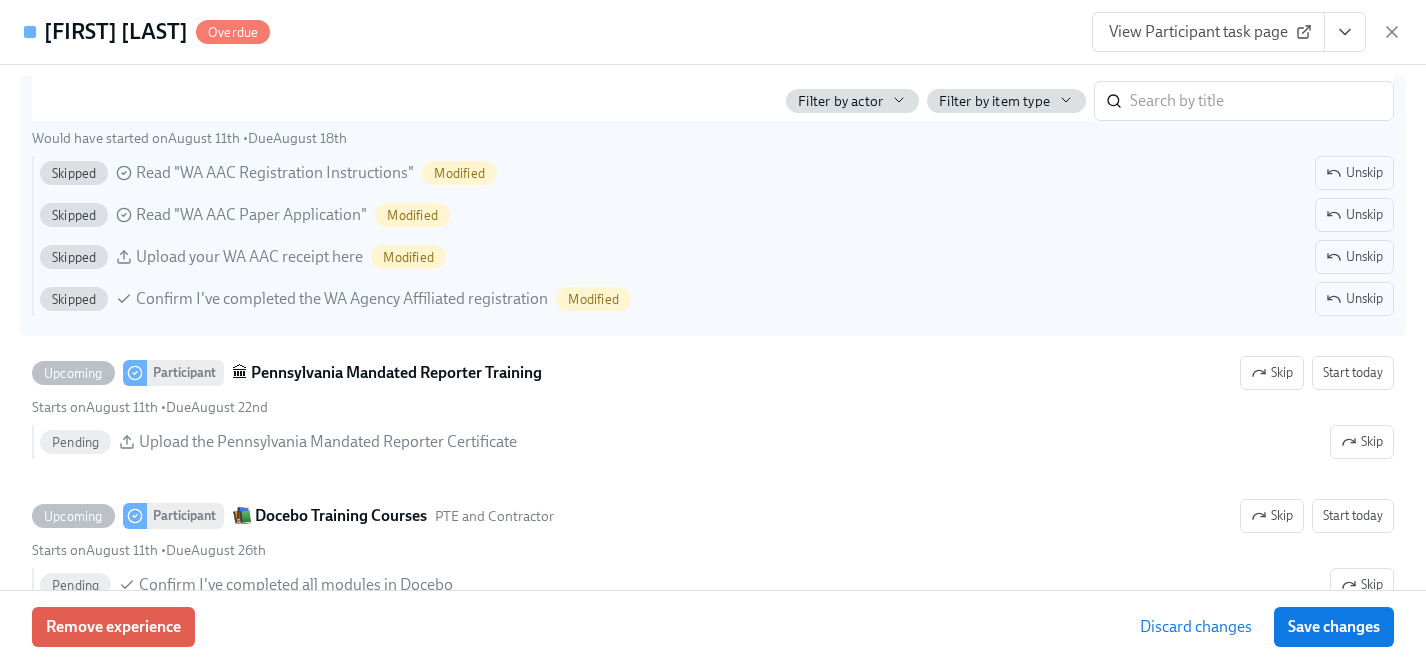 scroll, scrollTop: 2504, scrollLeft: 0, axis: vertical 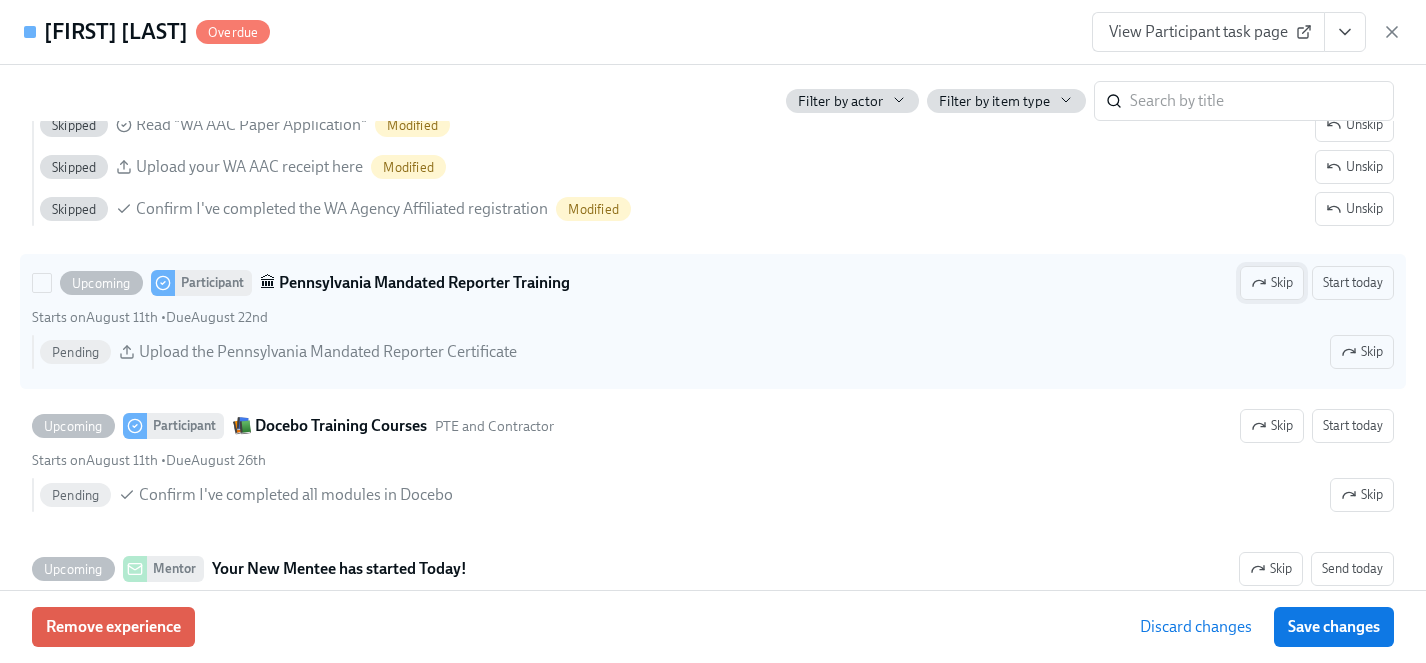 click 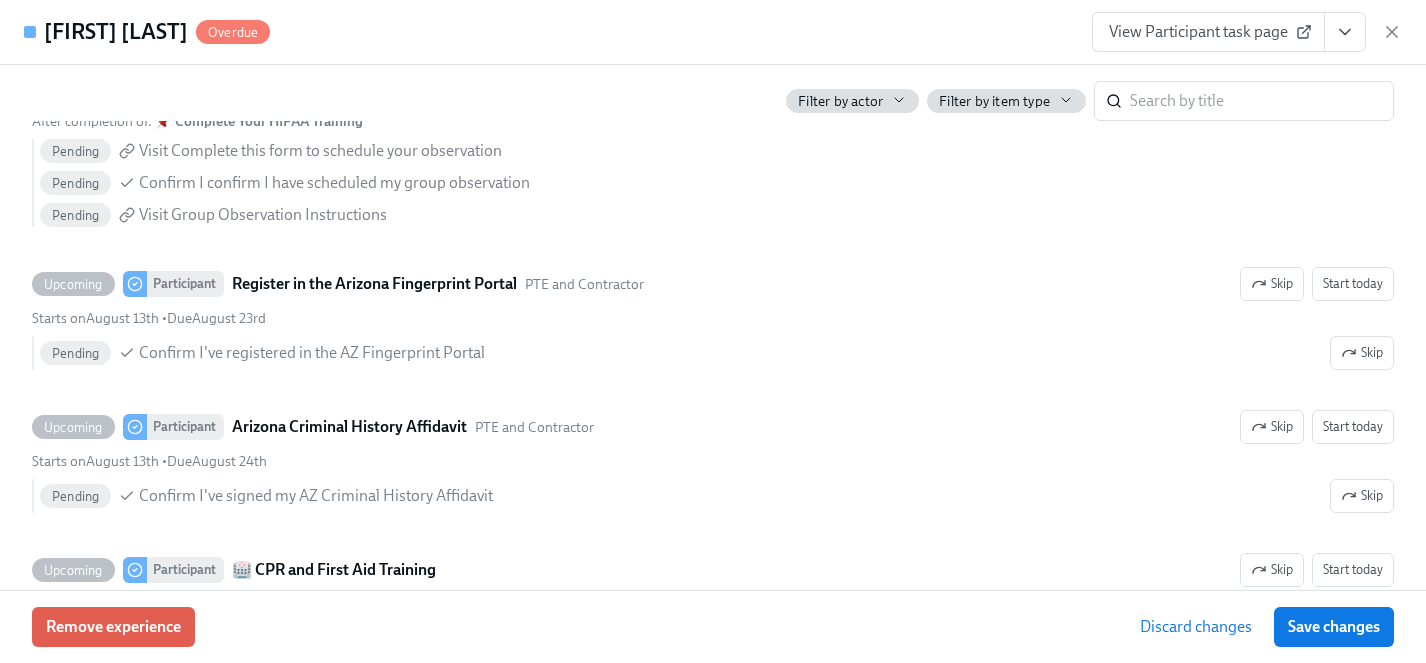 scroll, scrollTop: 3546, scrollLeft: 0, axis: vertical 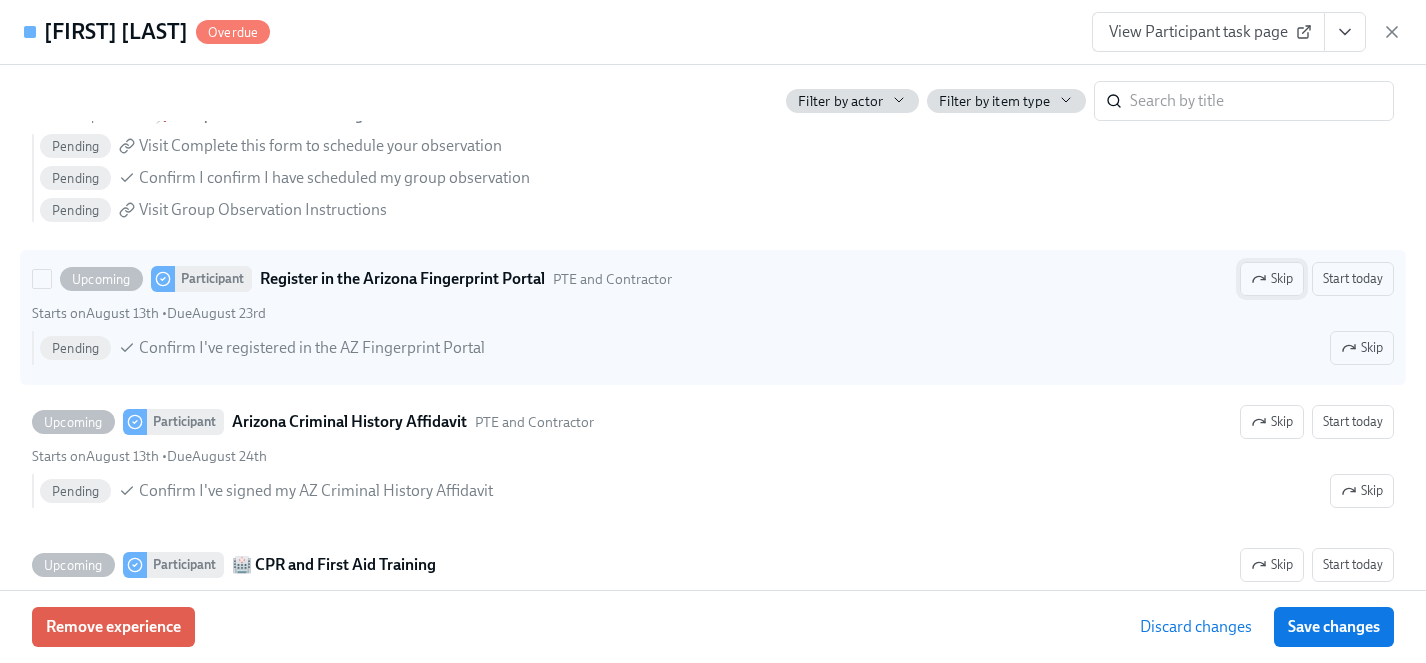 click on "Skip" at bounding box center (1272, 279) 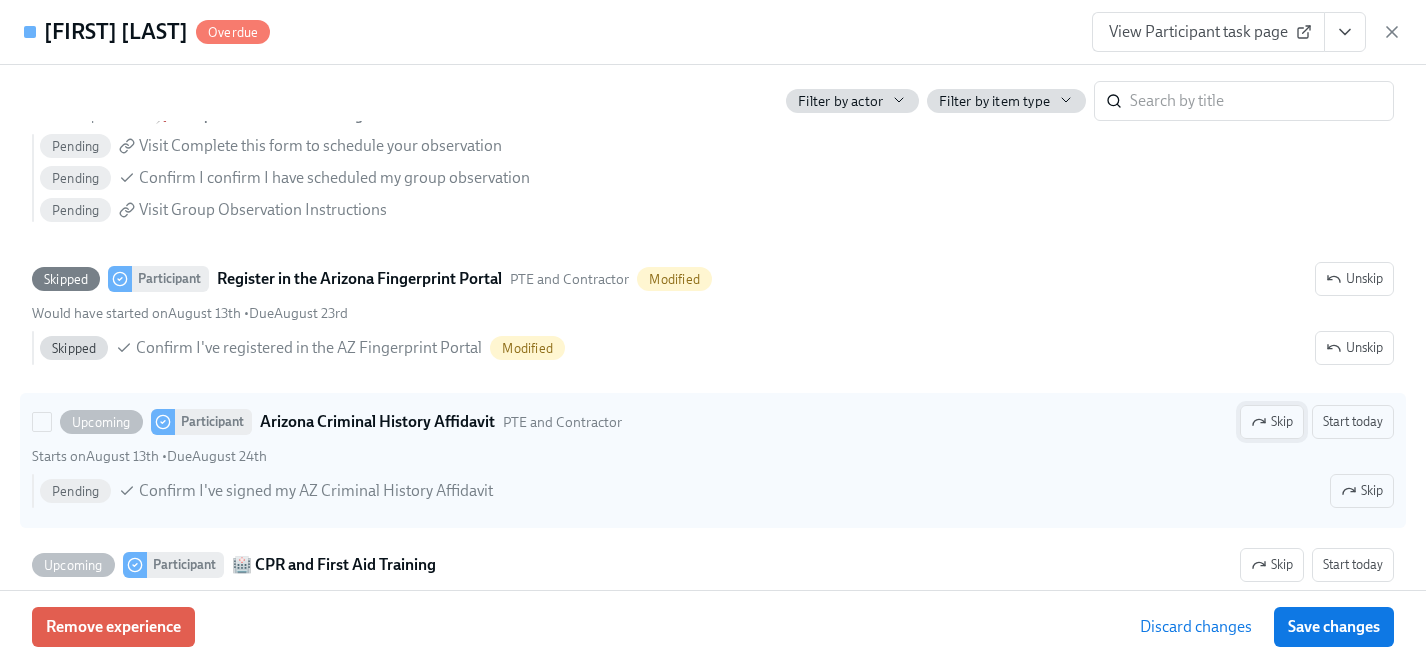 click on "Skip" at bounding box center [1272, 422] 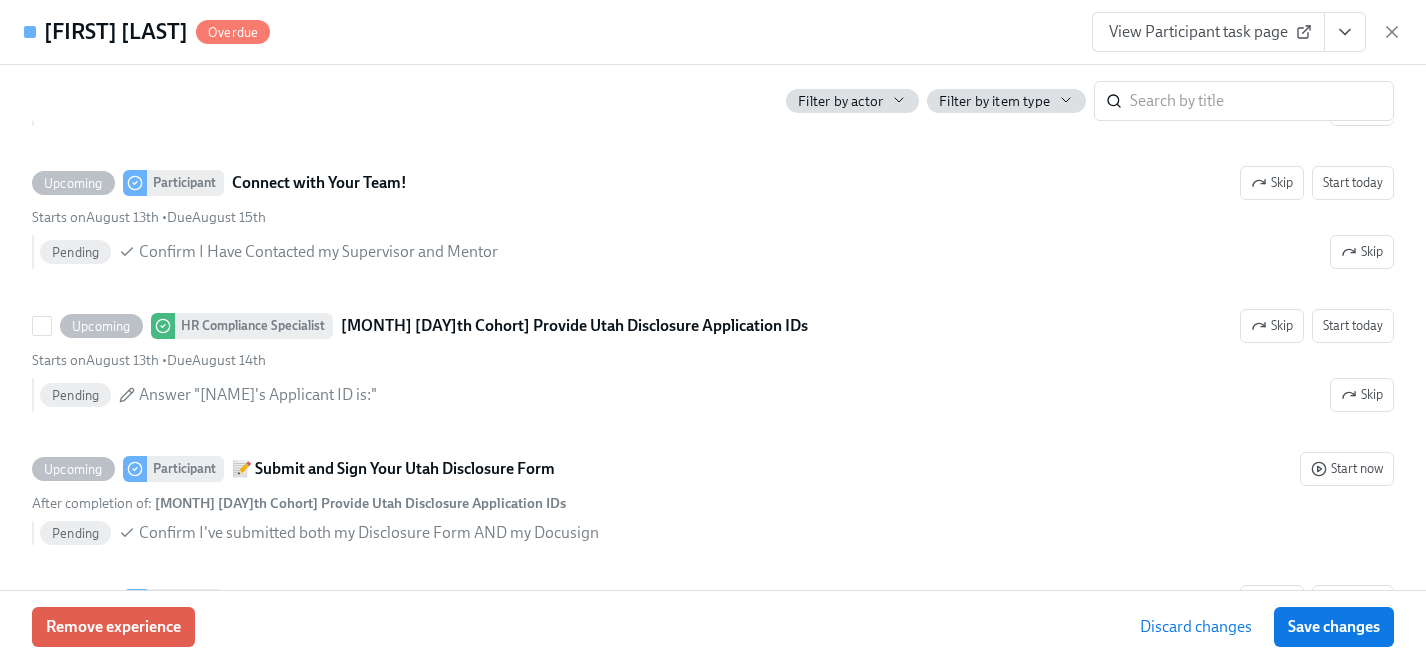 scroll, scrollTop: 4097, scrollLeft: 0, axis: vertical 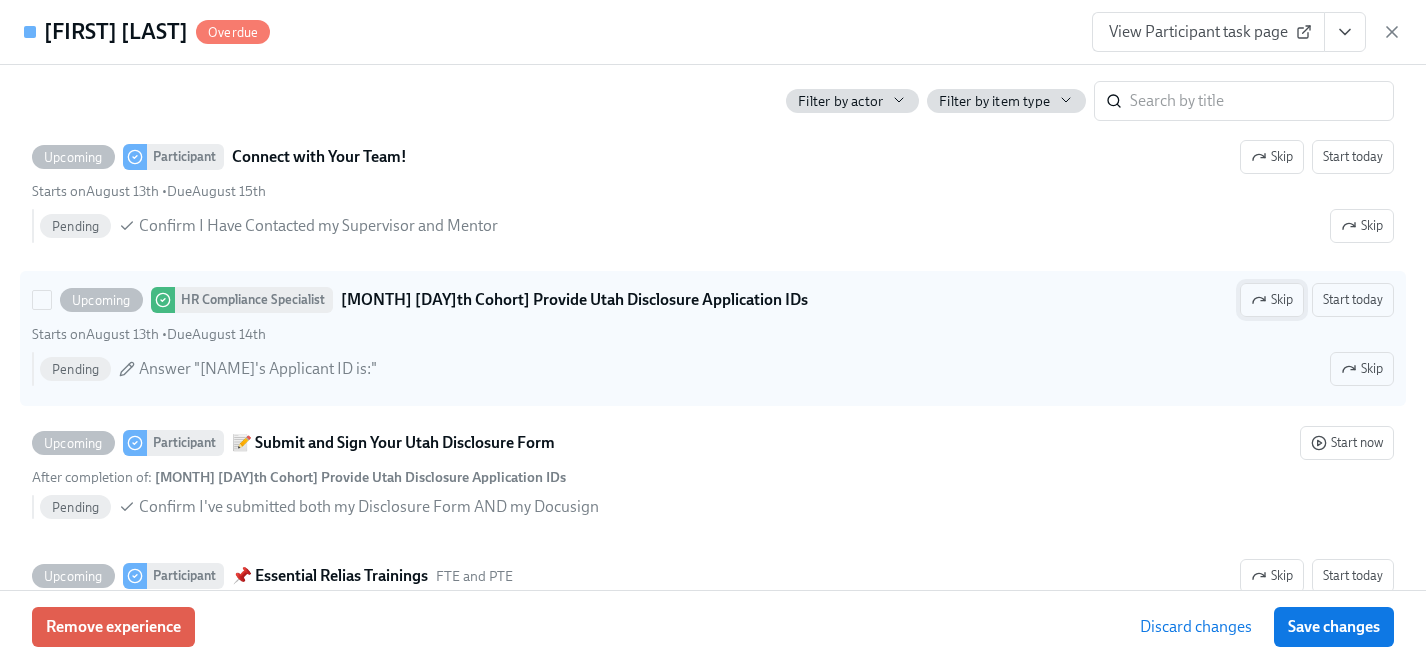 click on "Skip" at bounding box center (1272, 300) 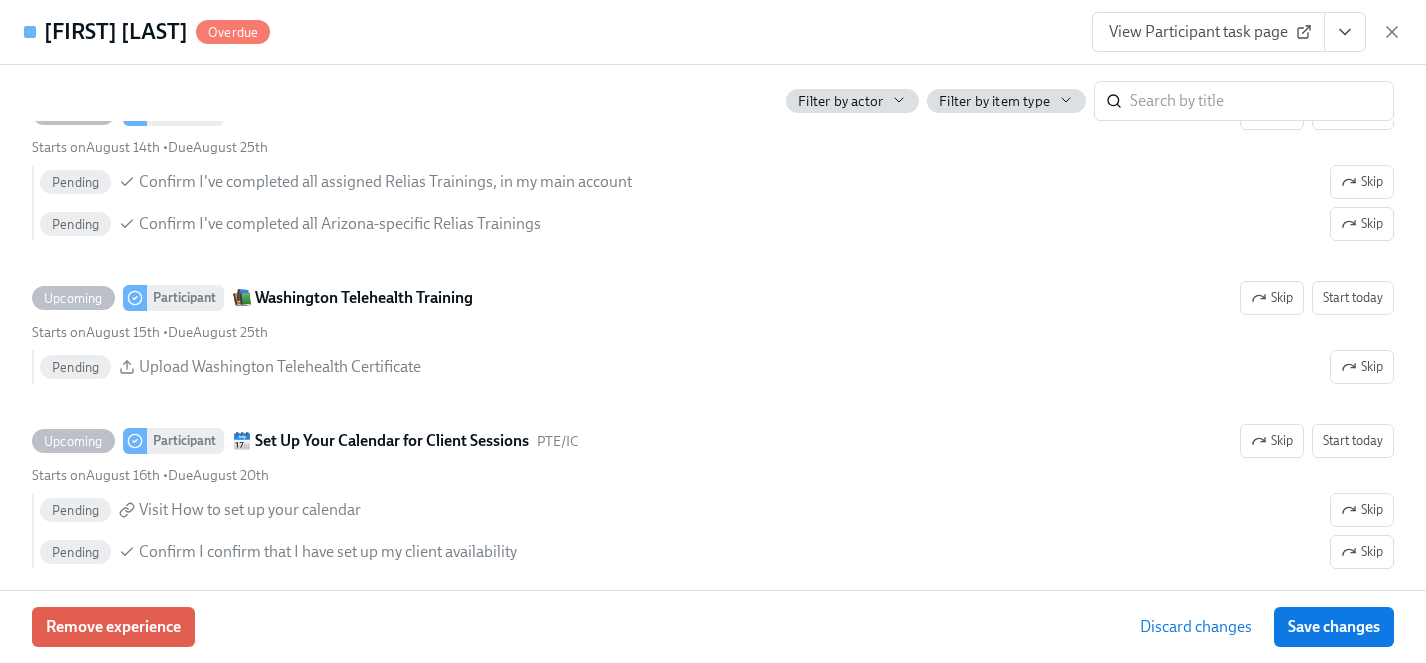 scroll, scrollTop: 4563, scrollLeft: 0, axis: vertical 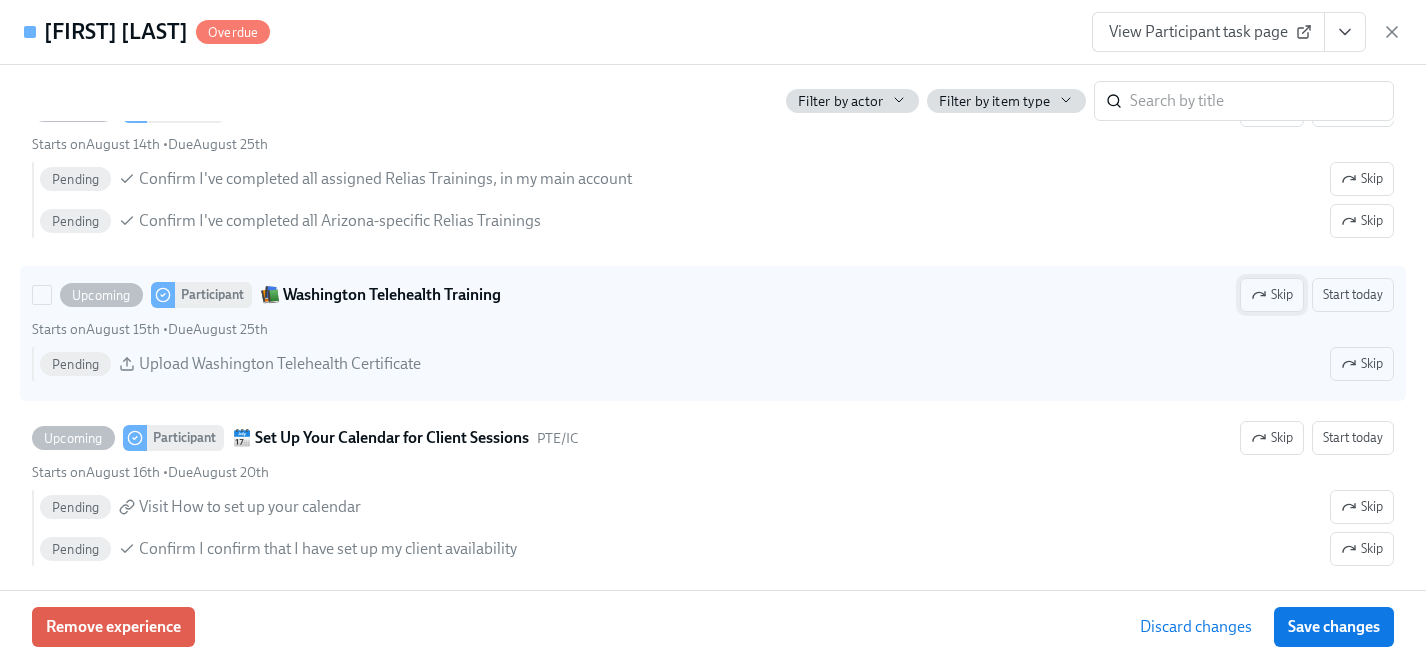 click 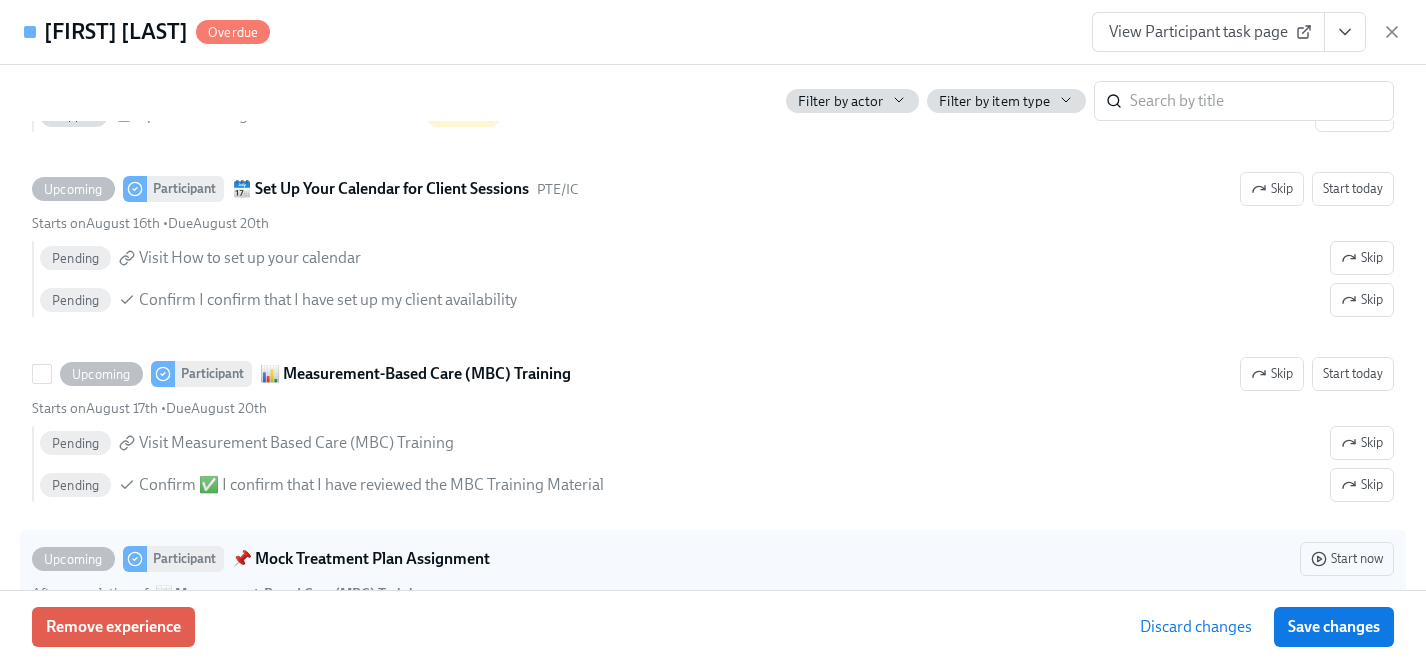 scroll, scrollTop: 4830, scrollLeft: 0, axis: vertical 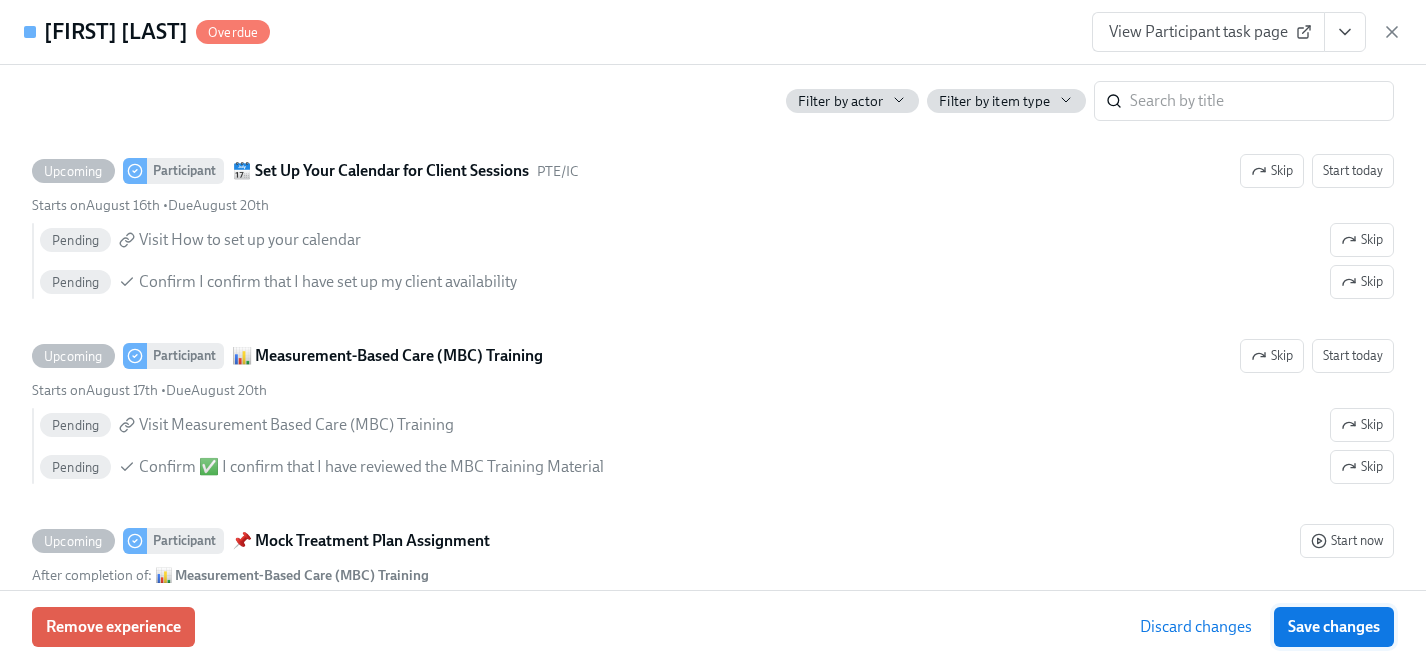 click on "Save changes" at bounding box center (1334, 627) 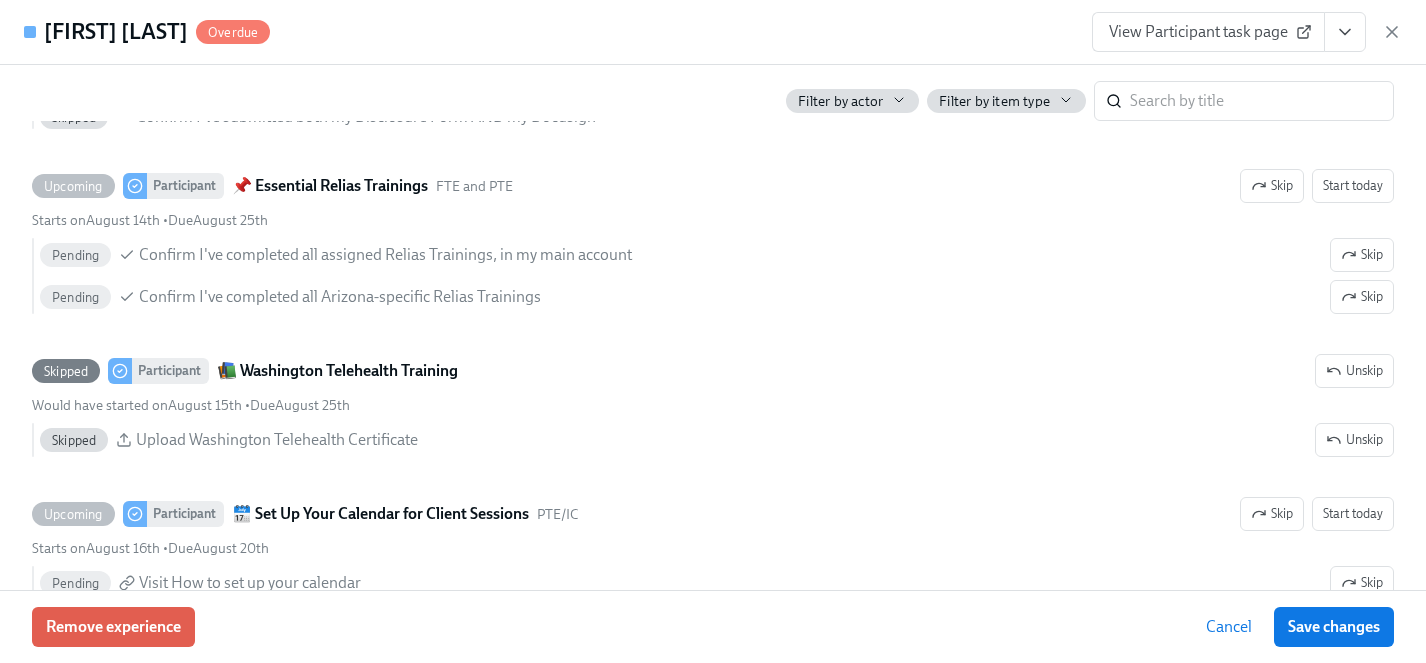 scroll, scrollTop: 4481, scrollLeft: 0, axis: vertical 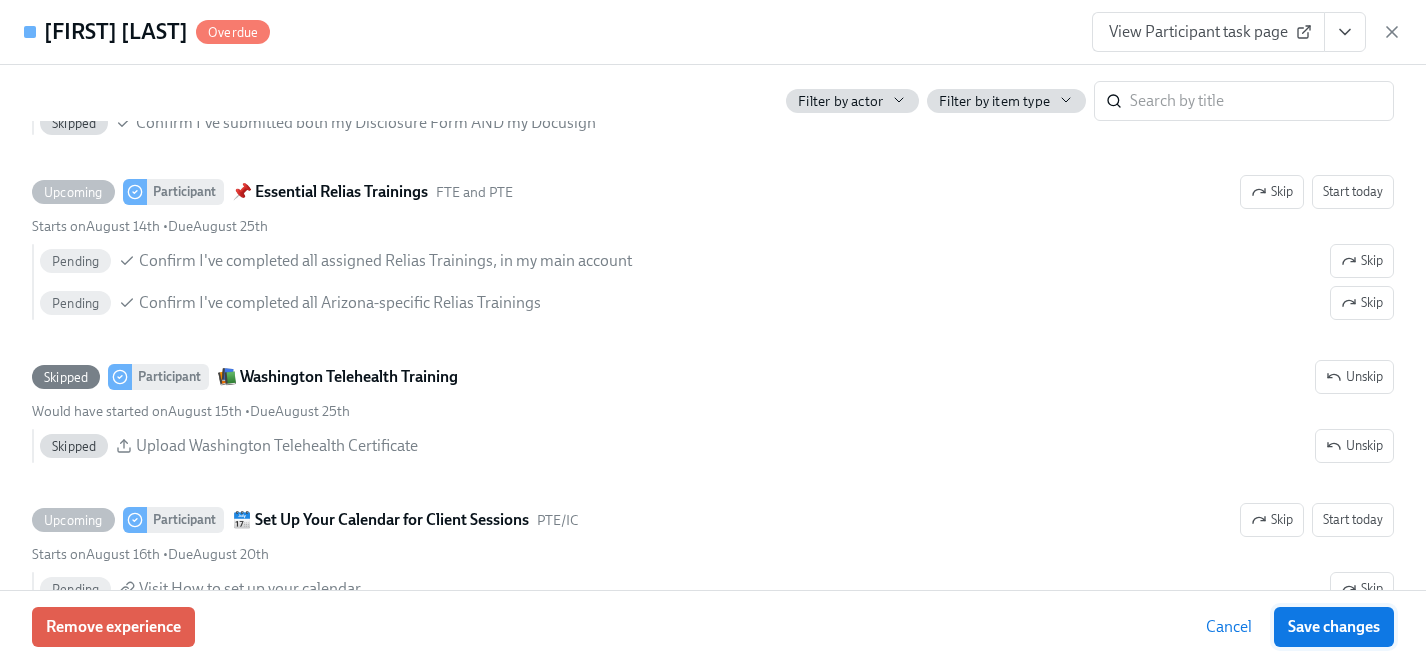 click on "Save changes" at bounding box center (1334, 627) 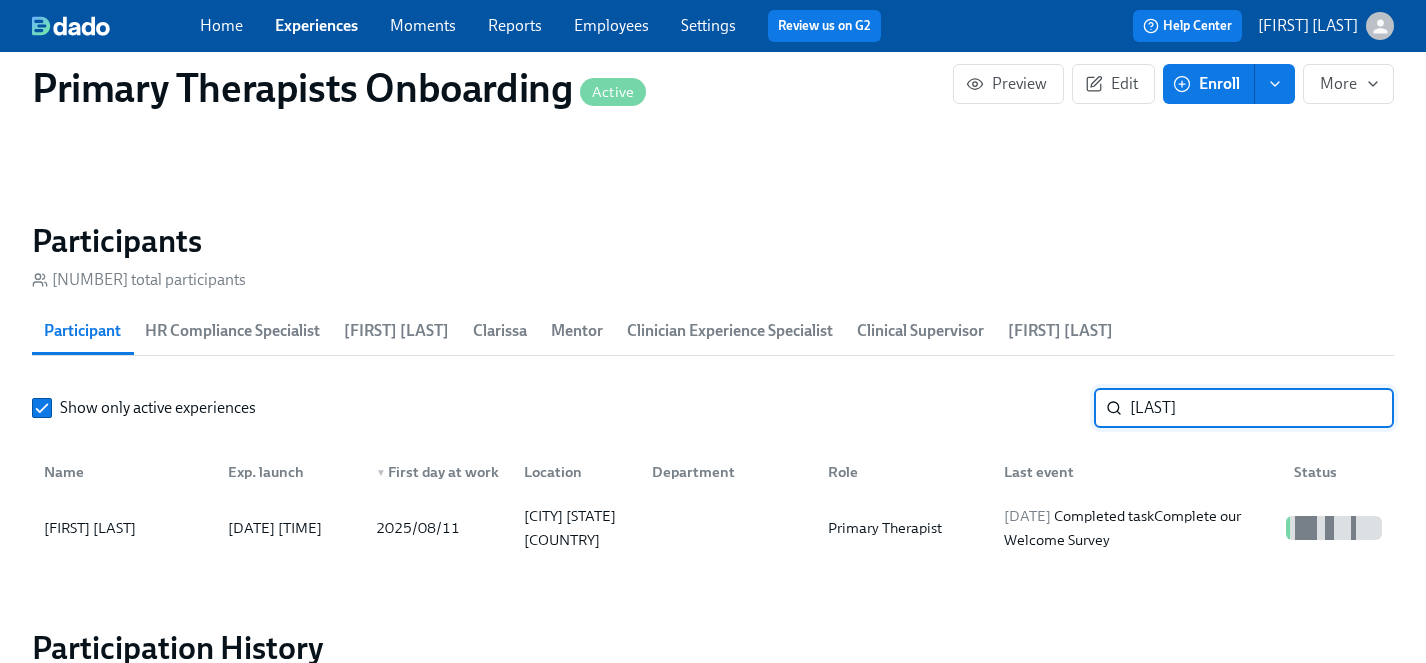 drag, startPoint x: 1193, startPoint y: 382, endPoint x: 998, endPoint y: 378, distance: 195.04102 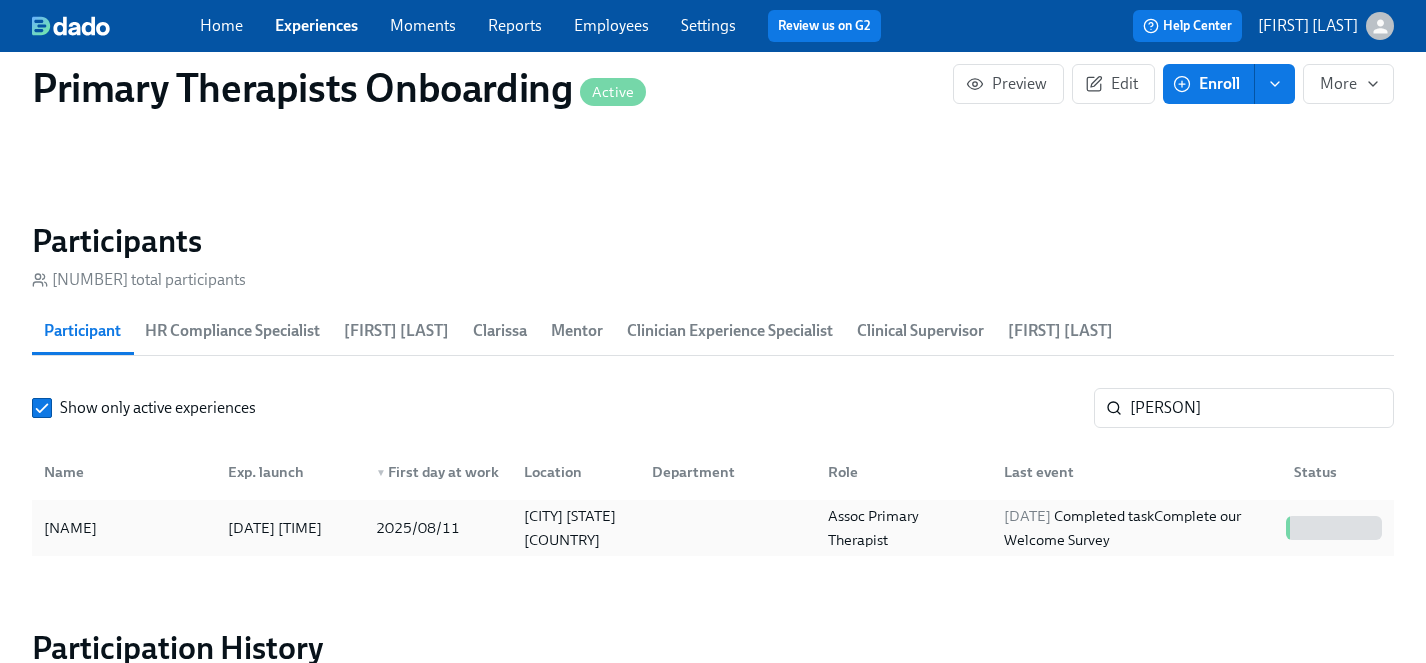 click on "[FIRST] [LAST]" at bounding box center [70, 528] 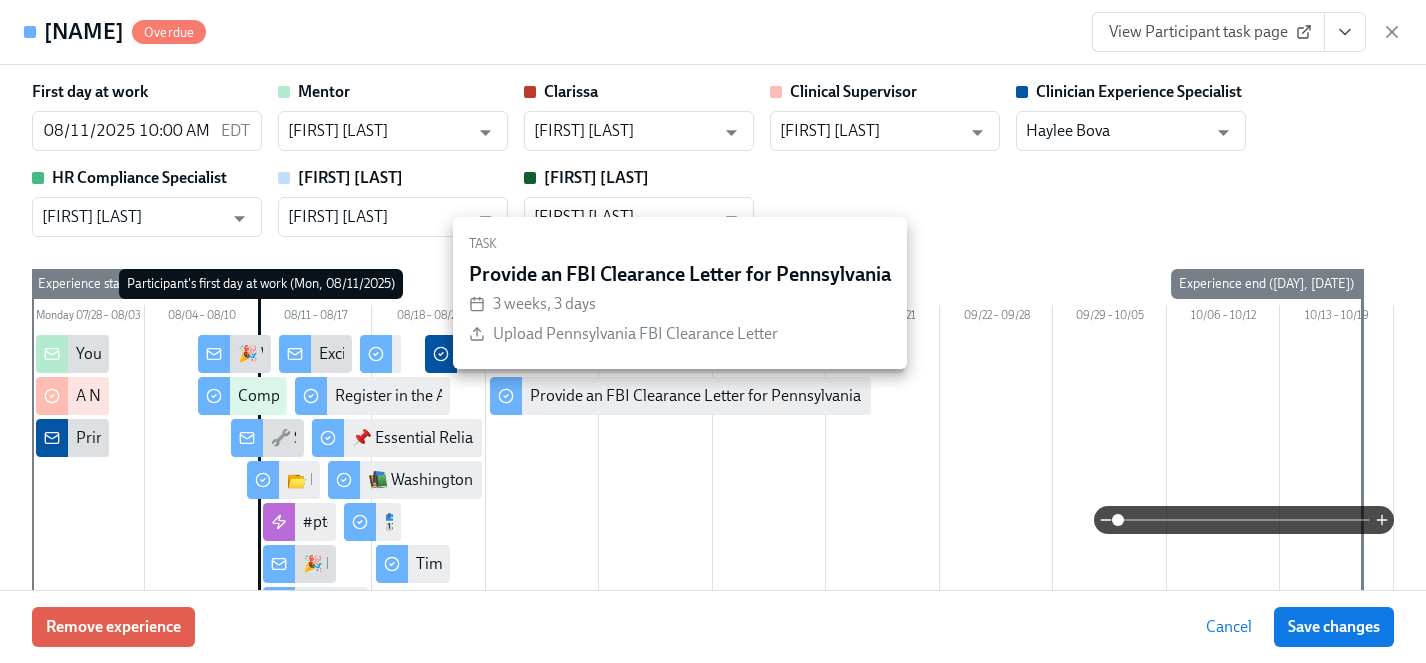 click on "Provide an FBI Clearance Letter for Pennsylvania" at bounding box center (695, 396) 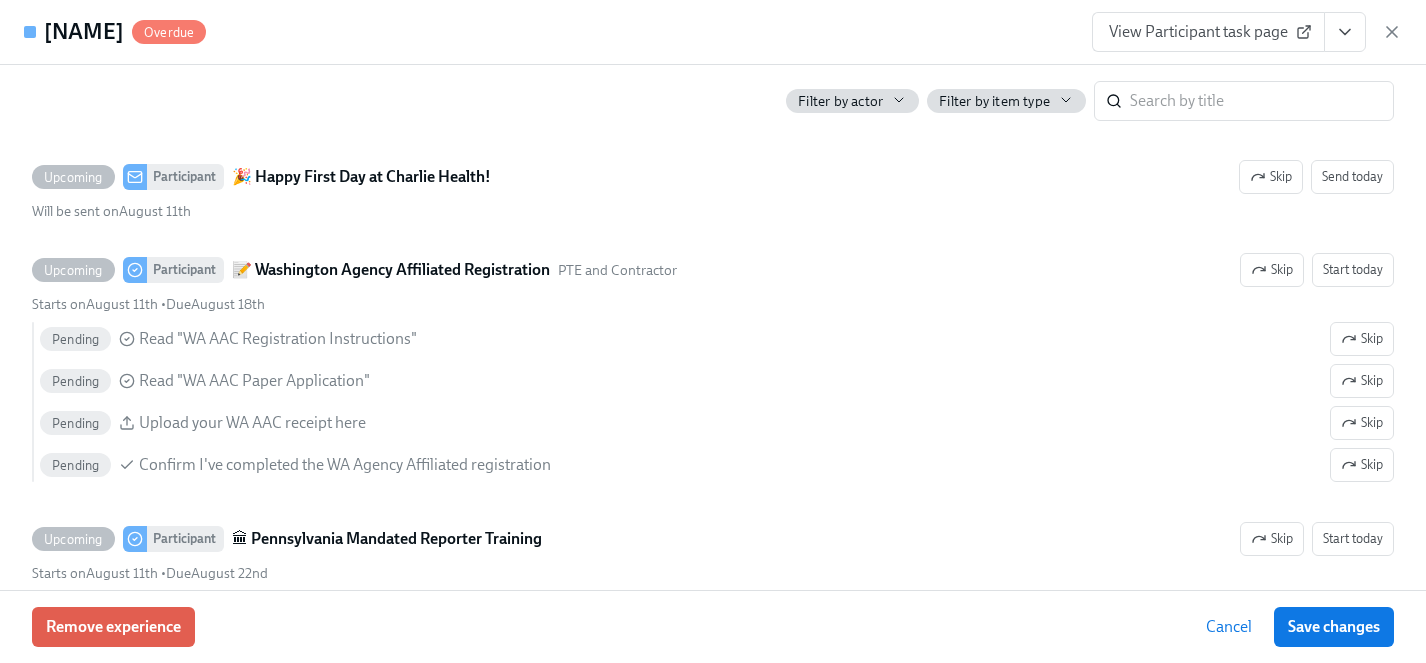 scroll, scrollTop: 2253, scrollLeft: 0, axis: vertical 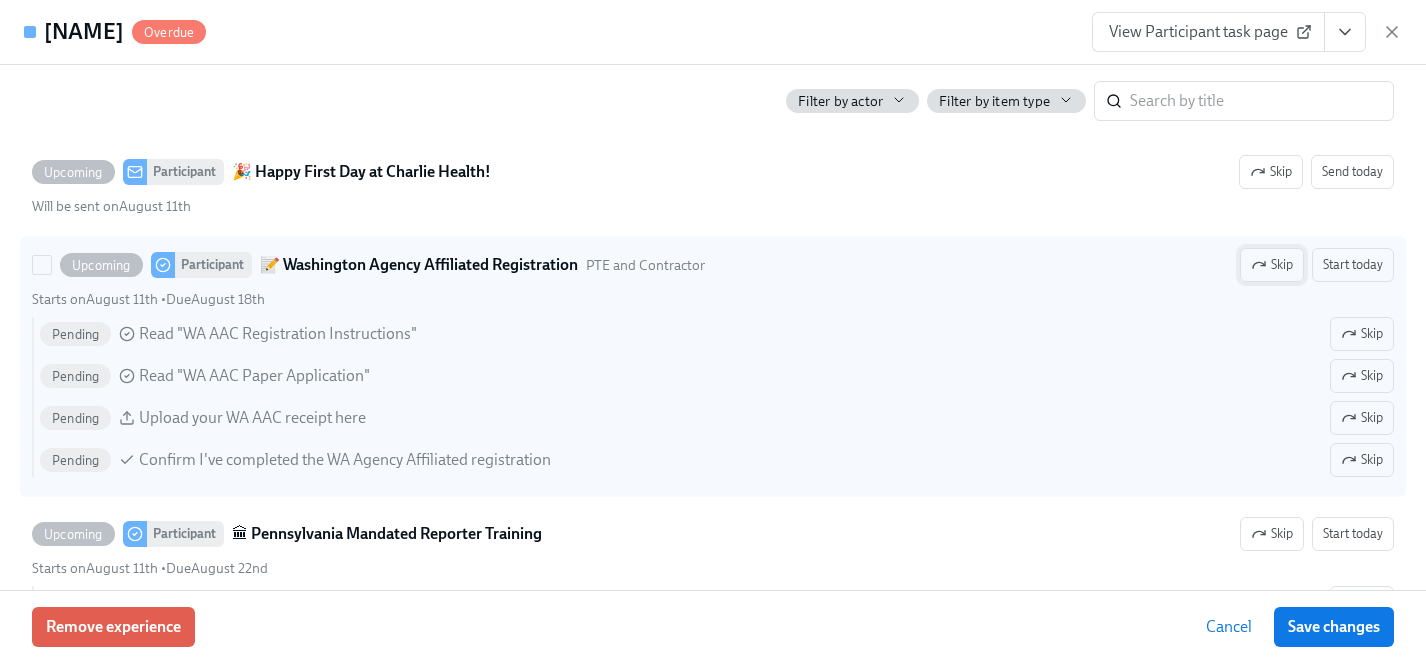 click on "Skip" at bounding box center (1272, 265) 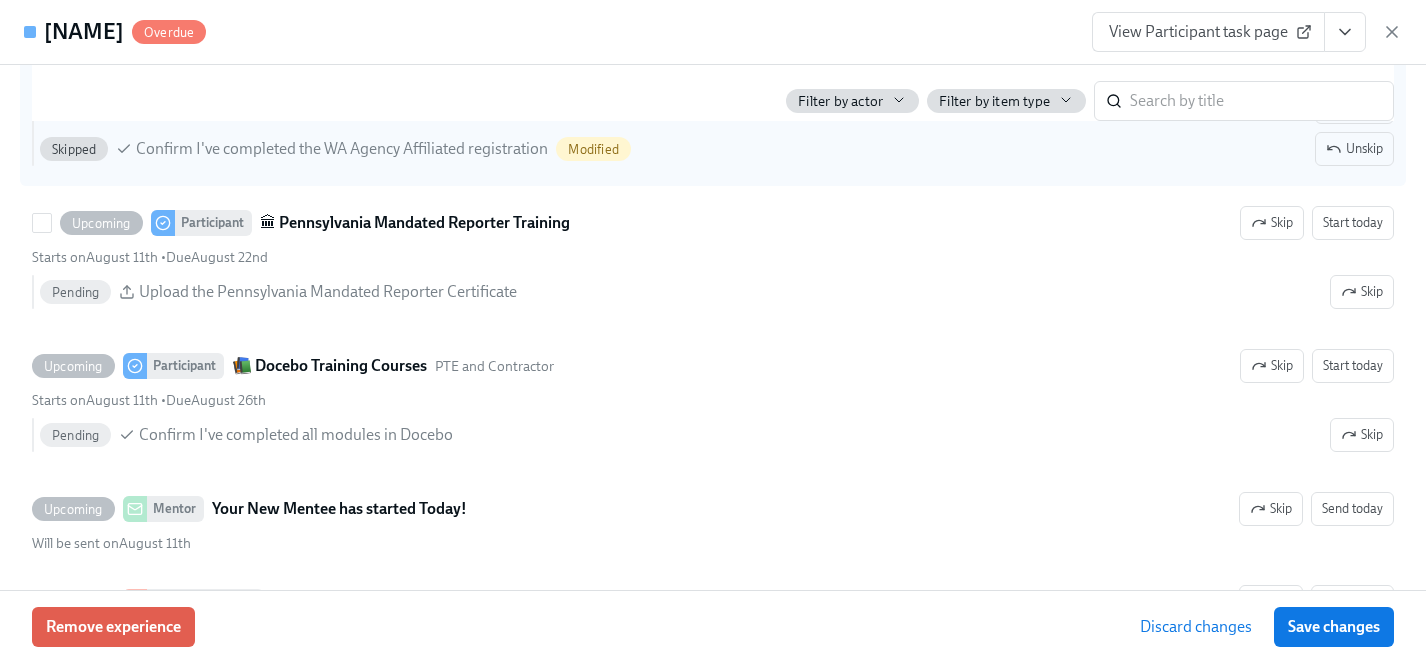 scroll, scrollTop: 2578, scrollLeft: 0, axis: vertical 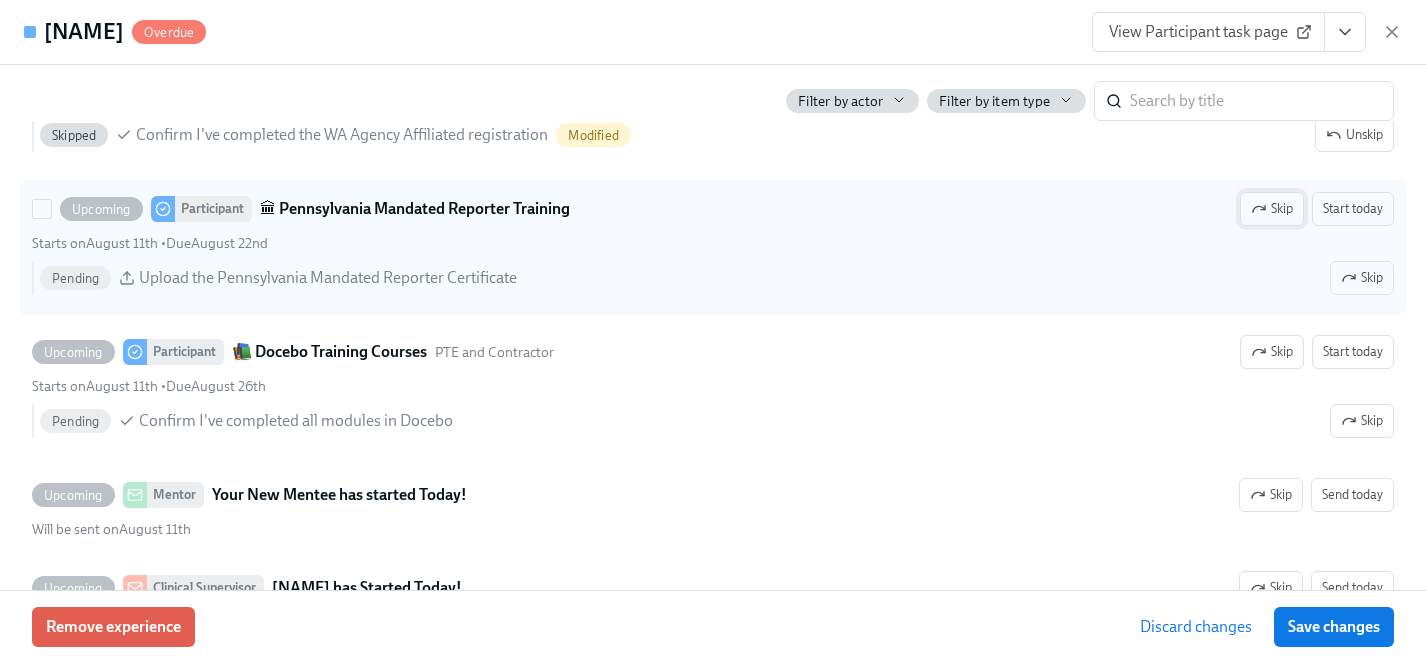 click on "Skip" at bounding box center [1272, 209] 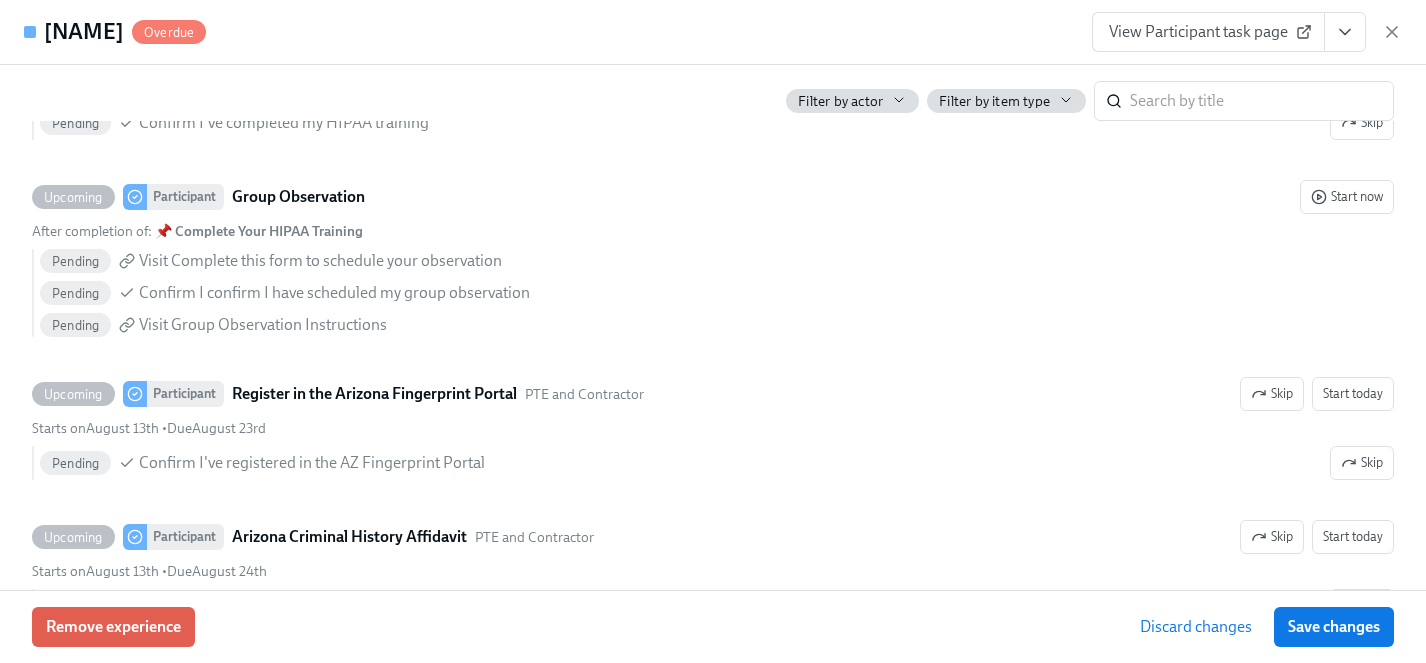 scroll, scrollTop: 3459, scrollLeft: 0, axis: vertical 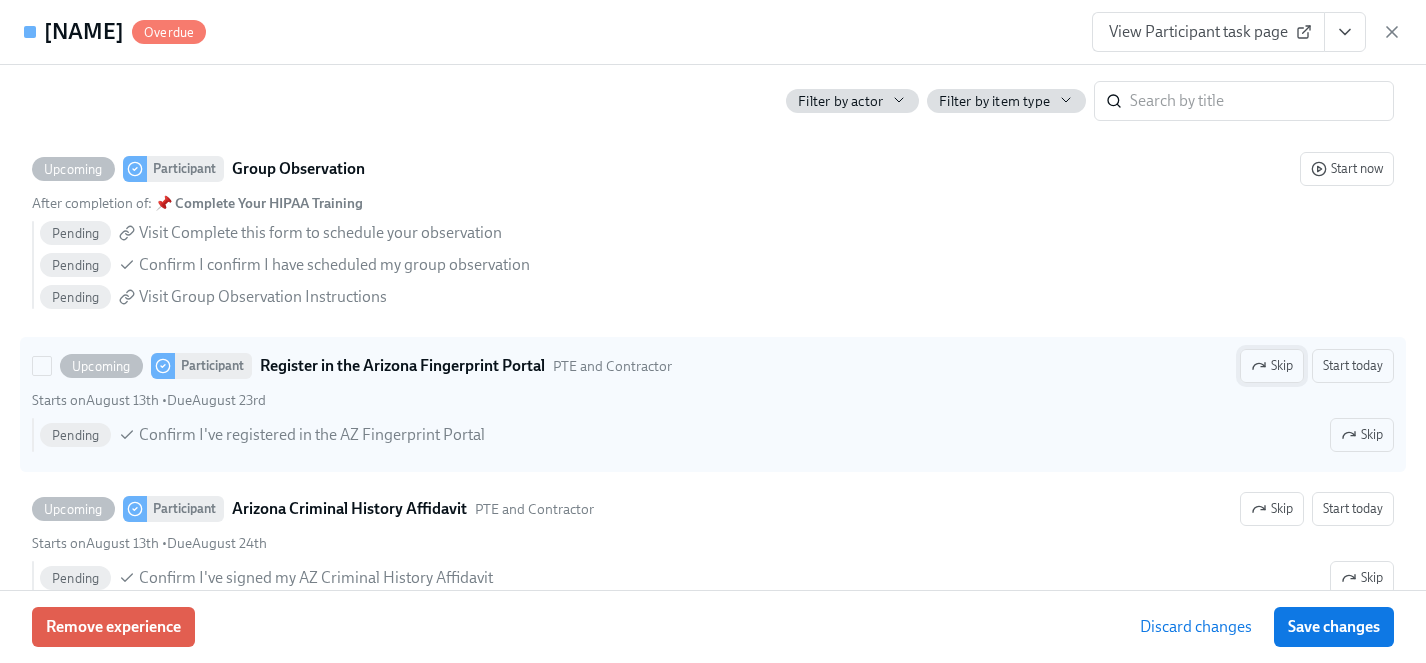 click 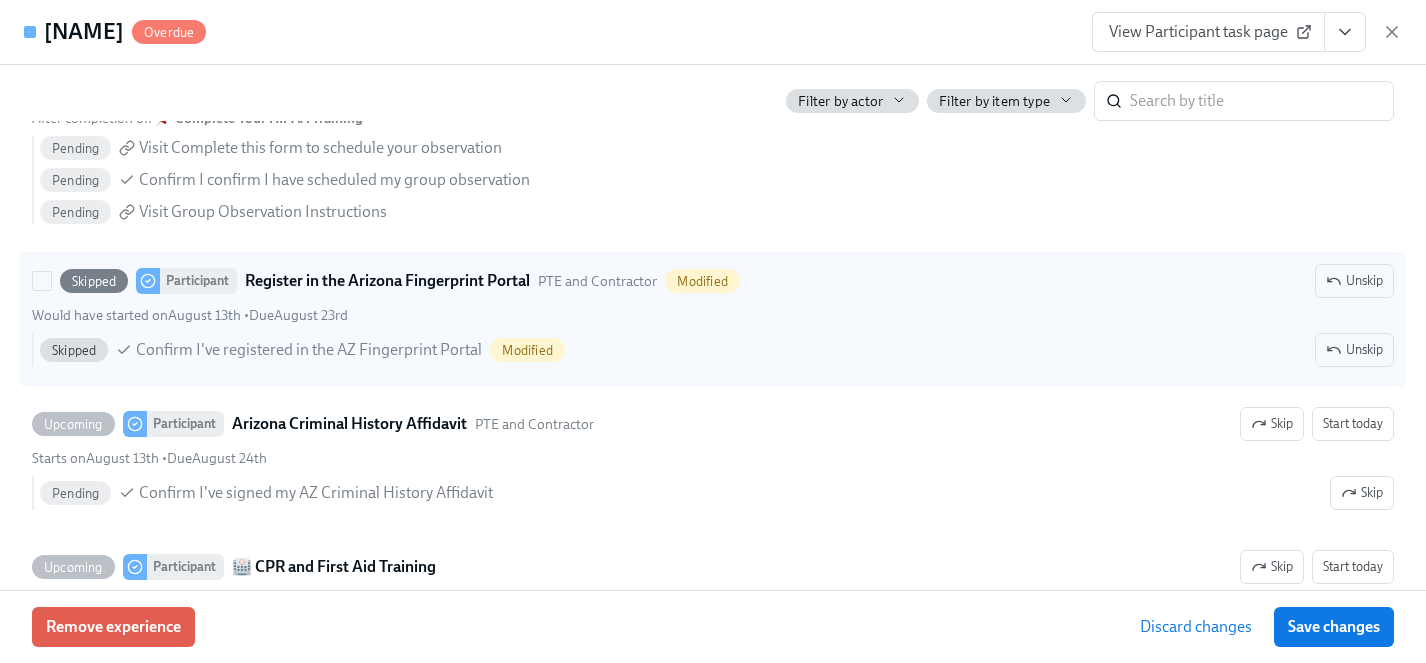 scroll, scrollTop: 3614, scrollLeft: 0, axis: vertical 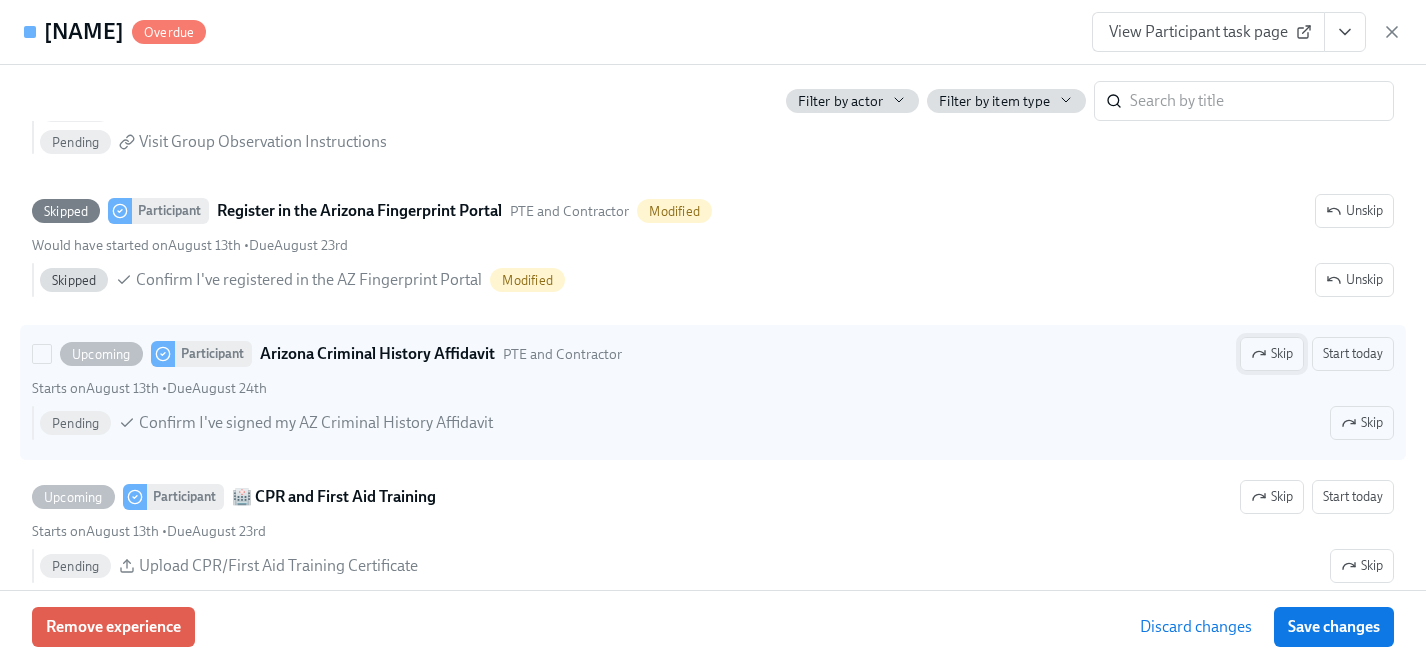 click on "Skip" at bounding box center [1272, 354] 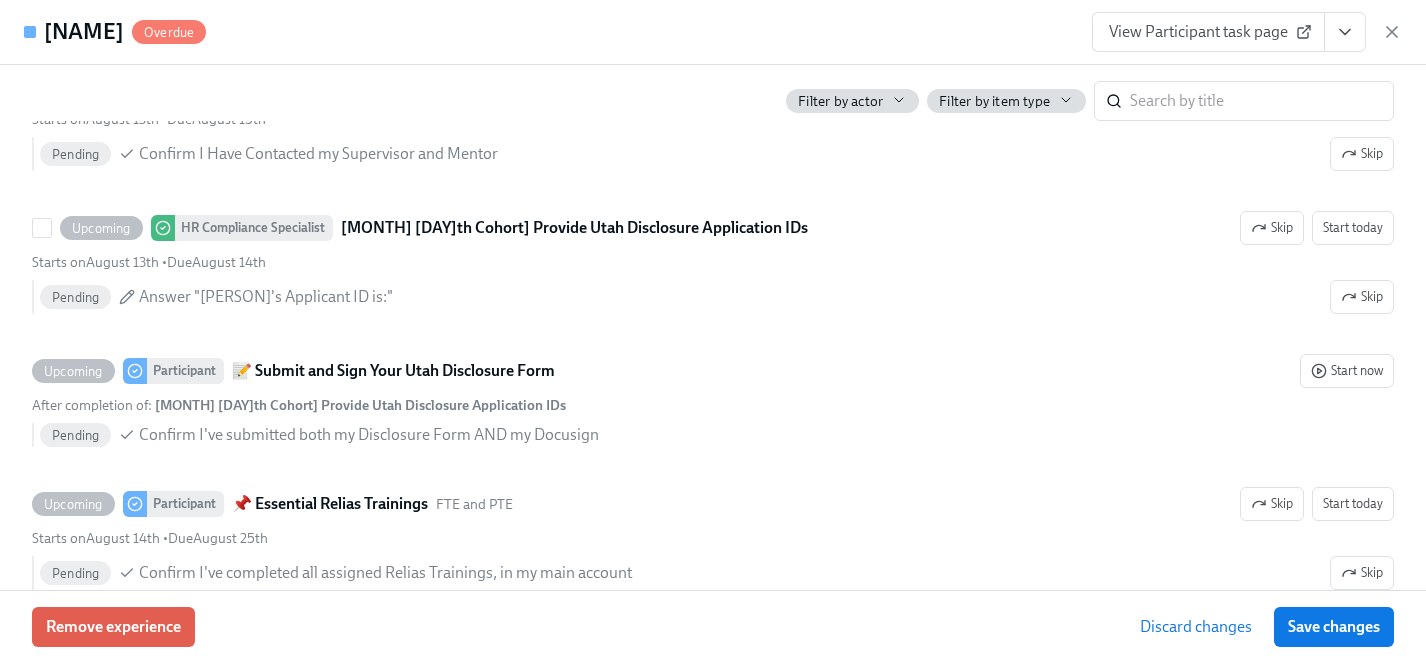 scroll, scrollTop: 4182, scrollLeft: 0, axis: vertical 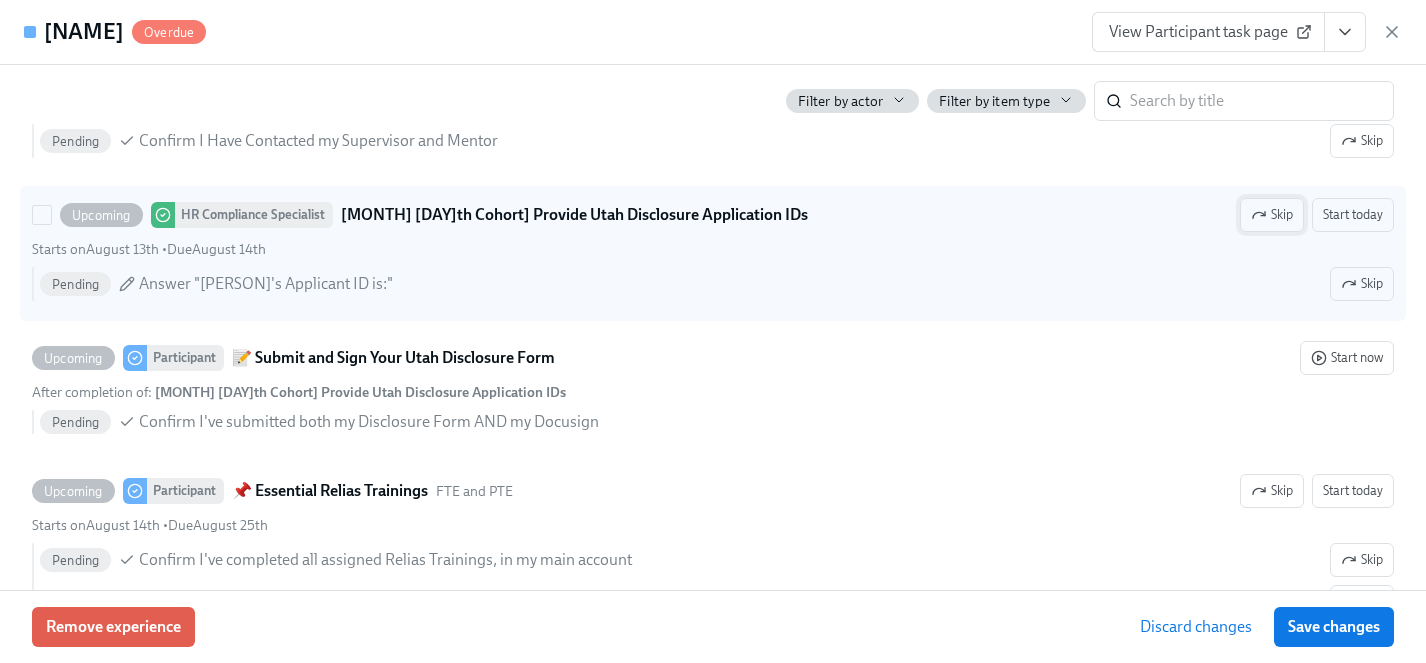 click on "Skip" at bounding box center [1272, 215] 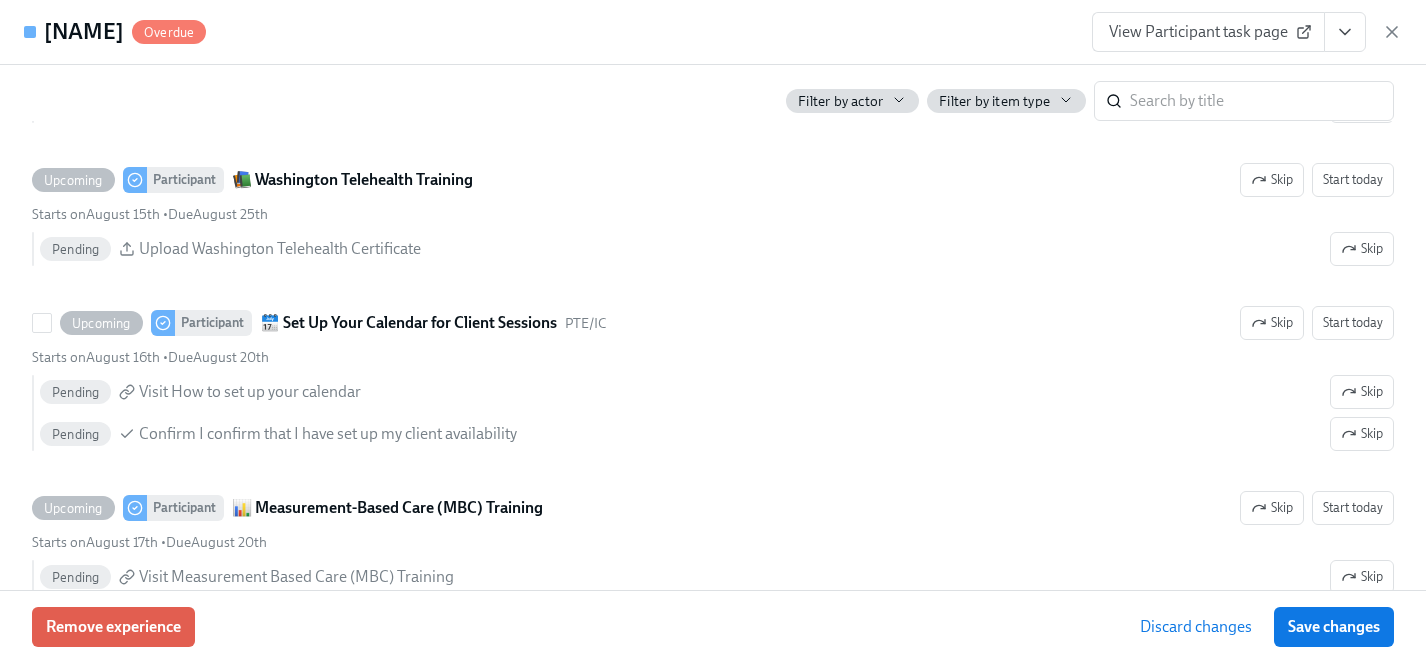 scroll, scrollTop: 4687, scrollLeft: 0, axis: vertical 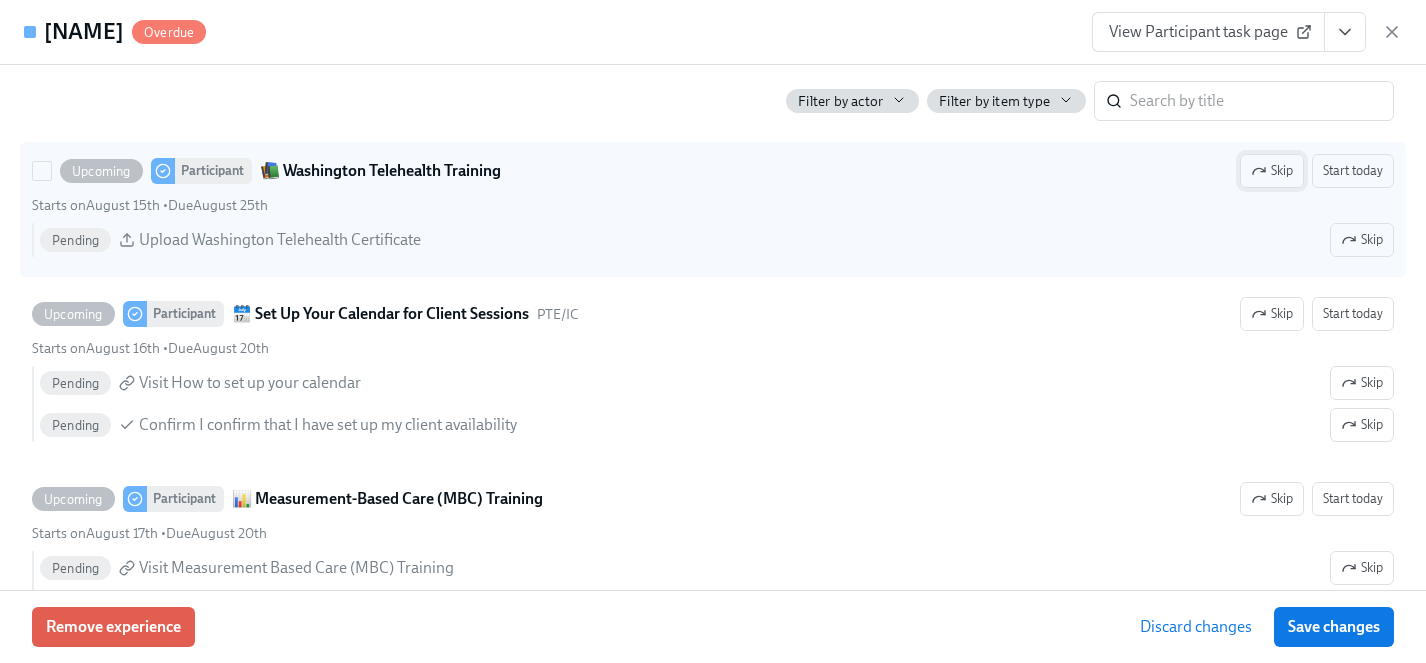 click on "Skip" at bounding box center [1272, 171] 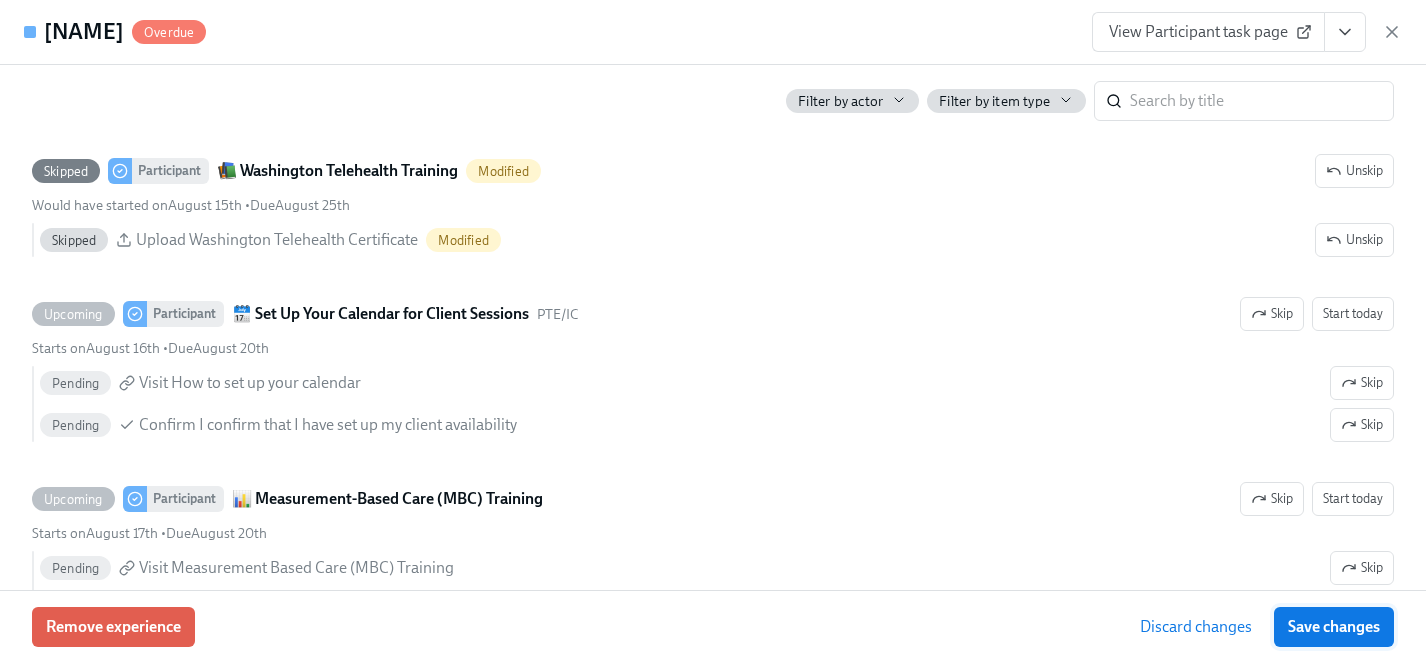 click on "Save changes" at bounding box center [1334, 627] 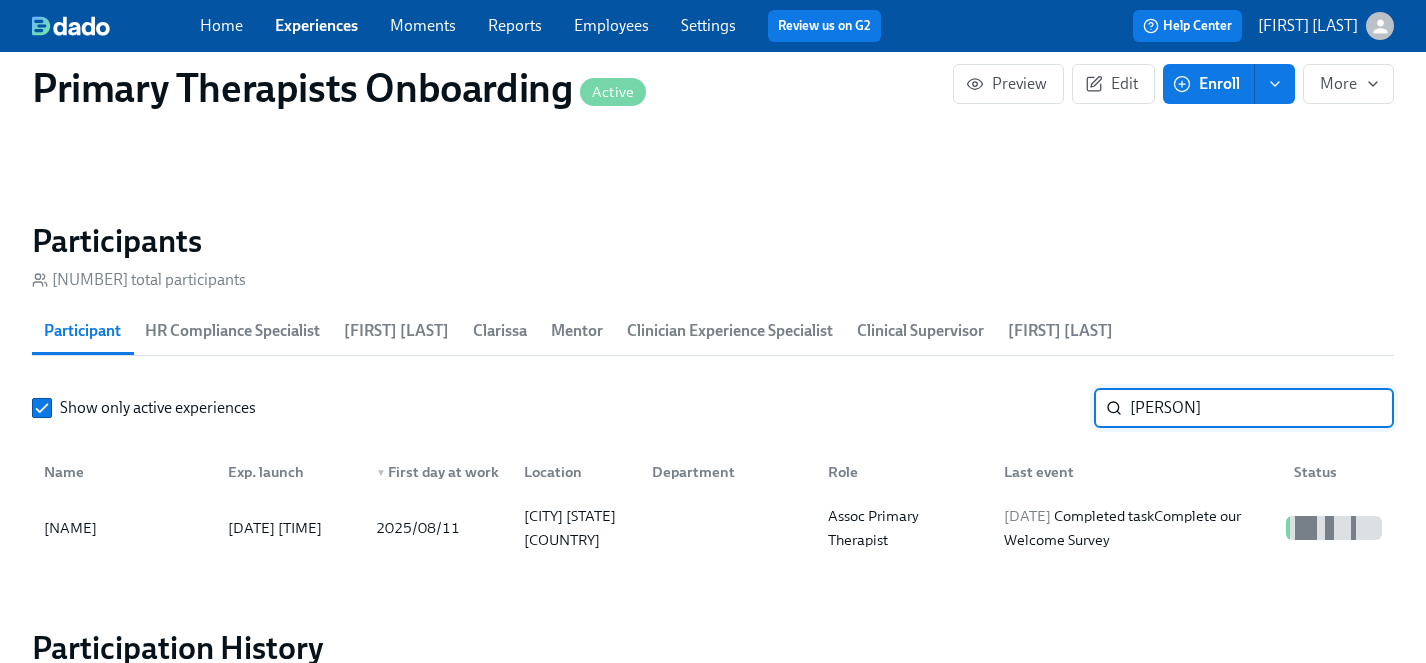 drag, startPoint x: 1194, startPoint y: 384, endPoint x: 942, endPoint y: 383, distance: 252.00198 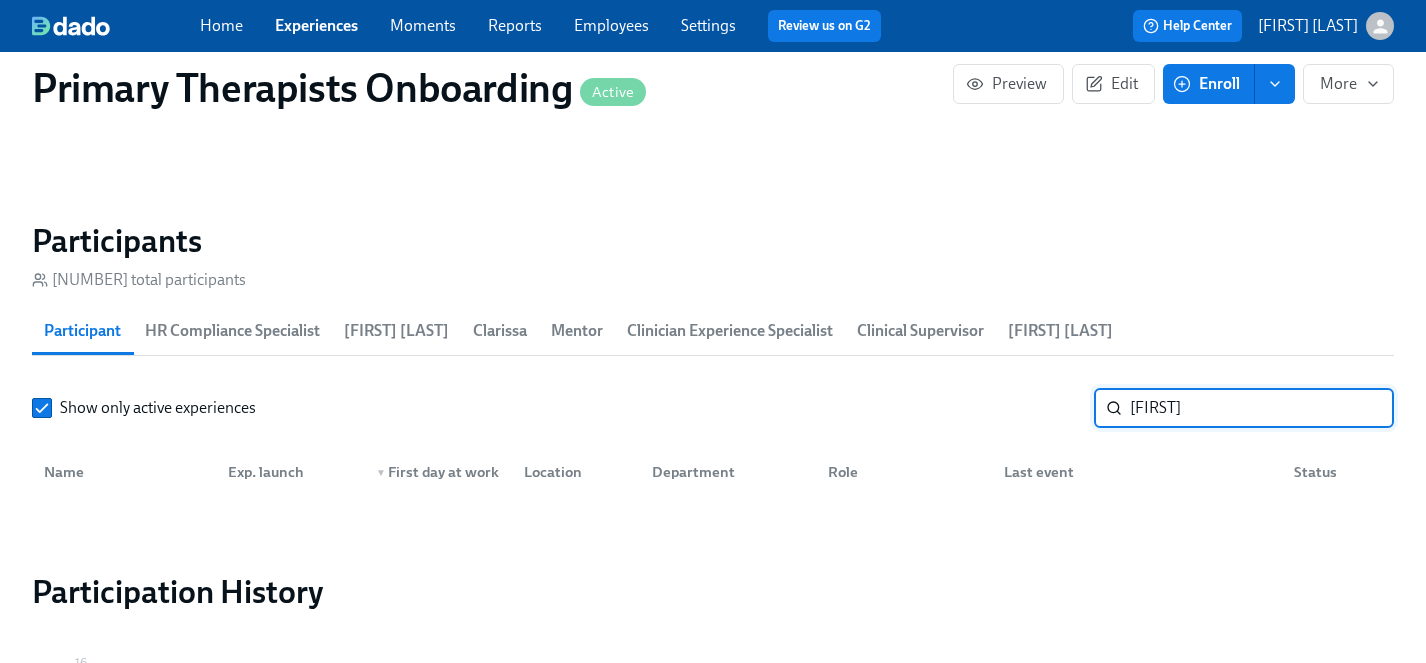 type on "mia [" 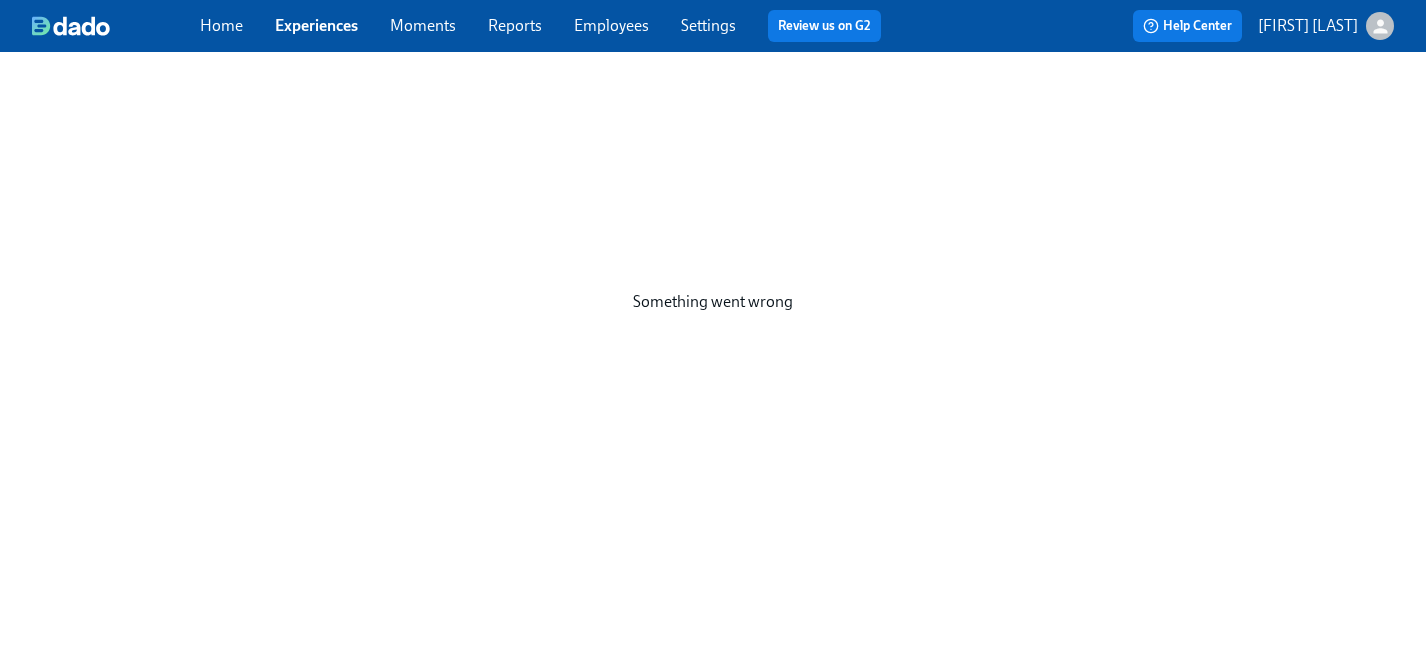 scroll, scrollTop: 0, scrollLeft: 0, axis: both 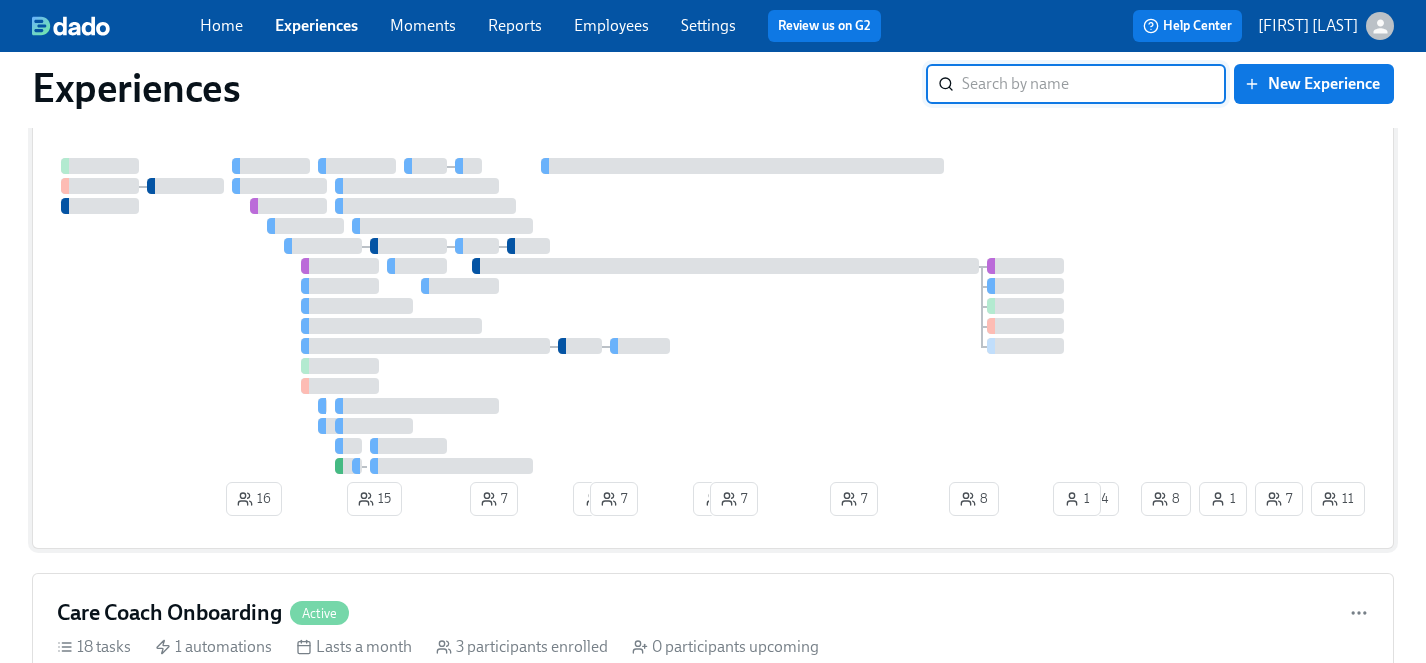 click at bounding box center [597, 316] 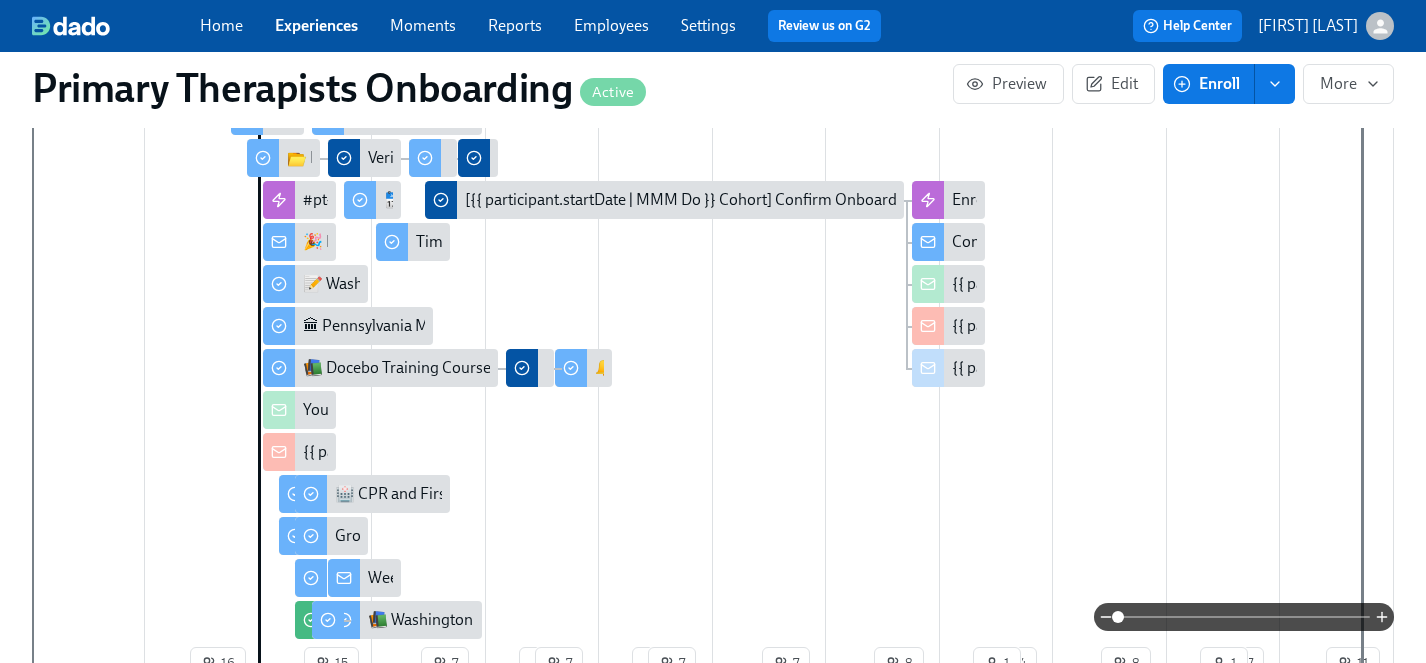 scroll, scrollTop: 0, scrollLeft: 0, axis: both 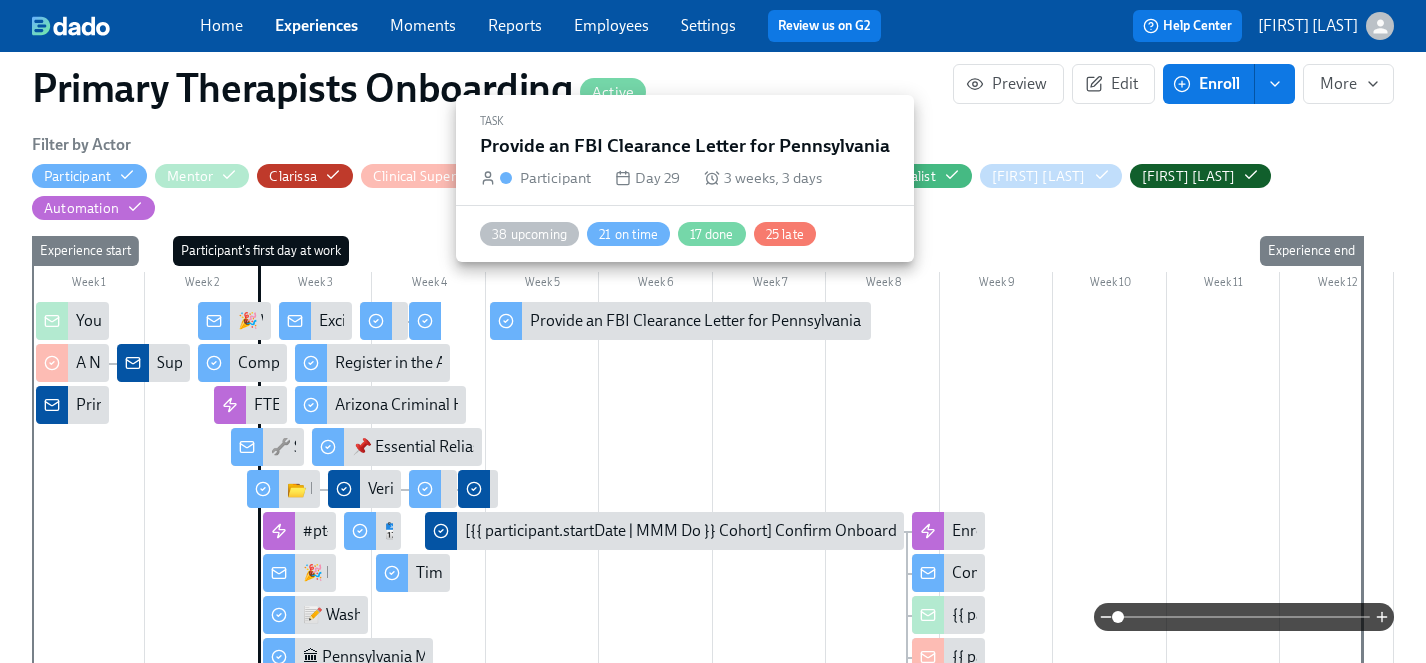 click on "Provide an FBI Clearance Letter for Pennsylvania" at bounding box center (695, 321) 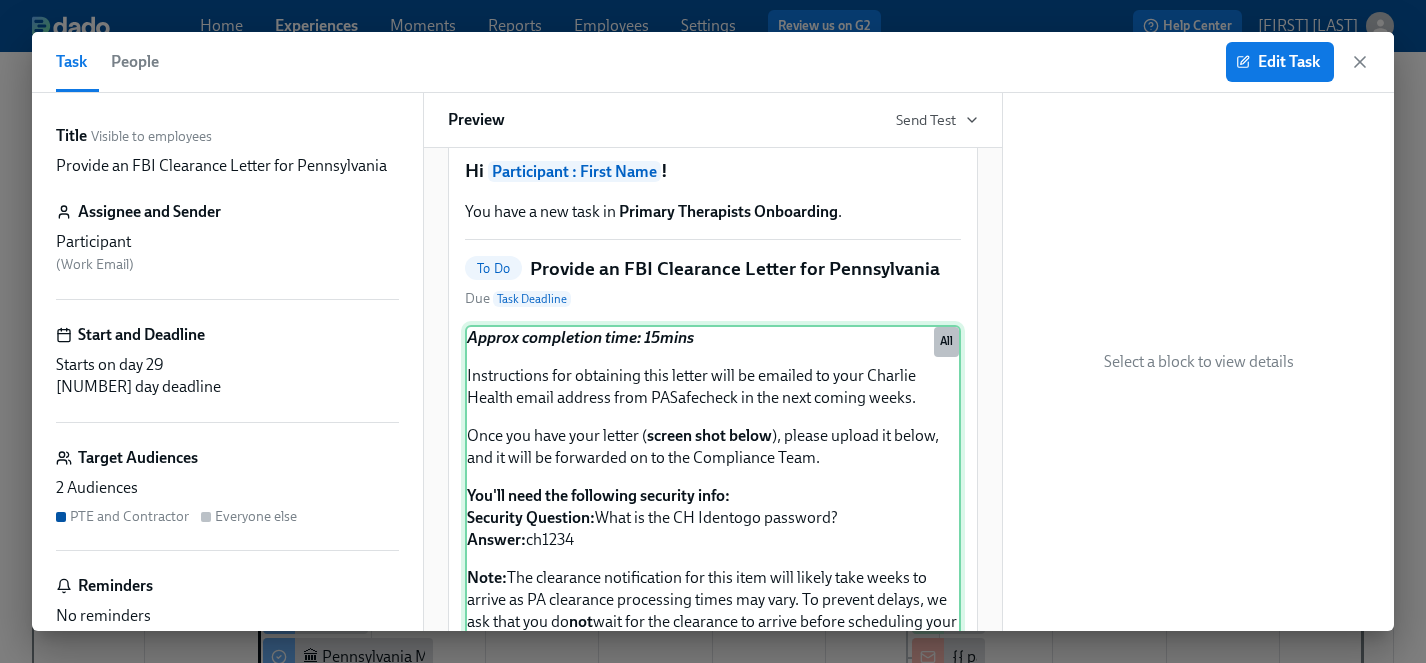 scroll, scrollTop: 0, scrollLeft: 0, axis: both 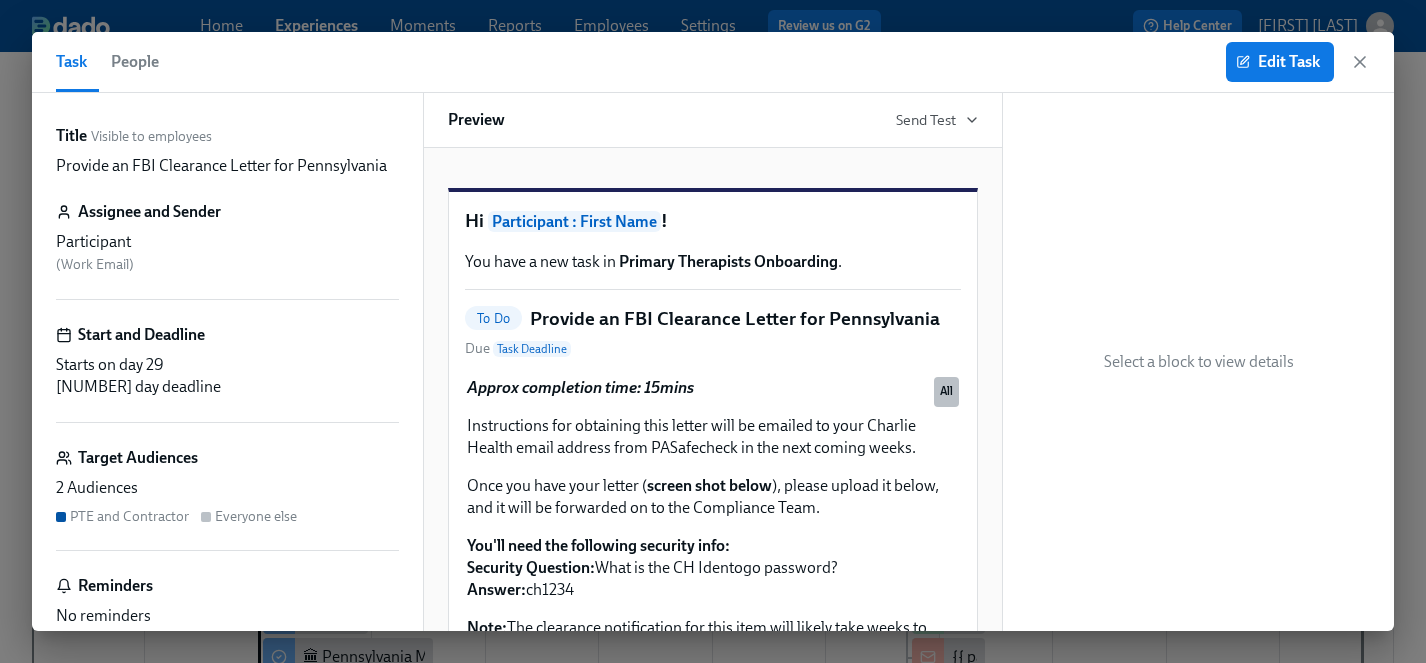 click 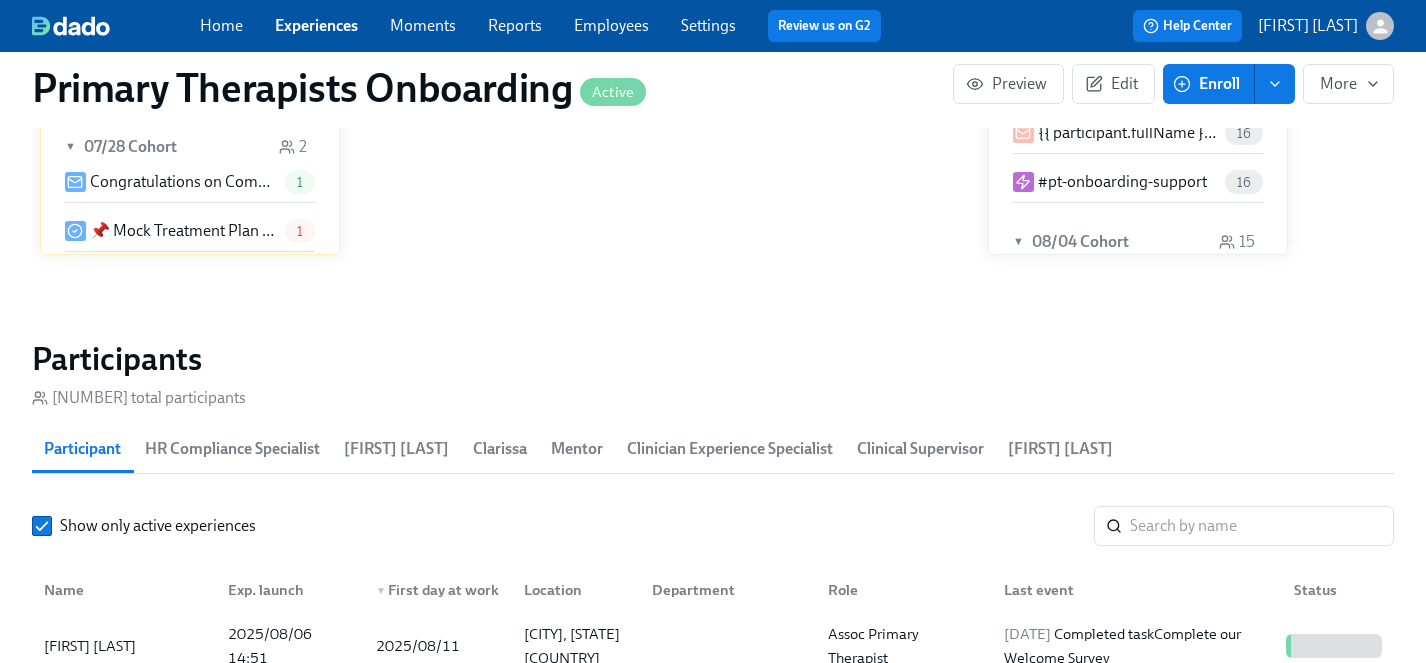 scroll, scrollTop: 1996, scrollLeft: 0, axis: vertical 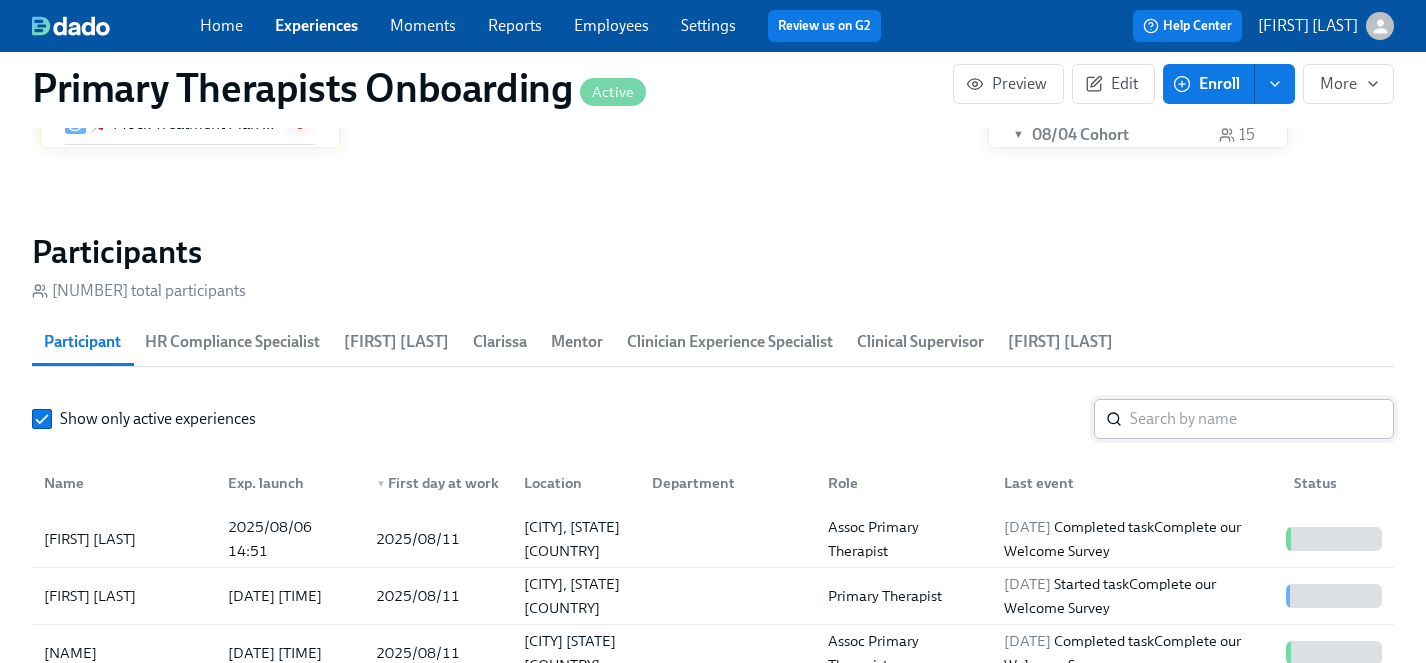 click at bounding box center [1262, 419] 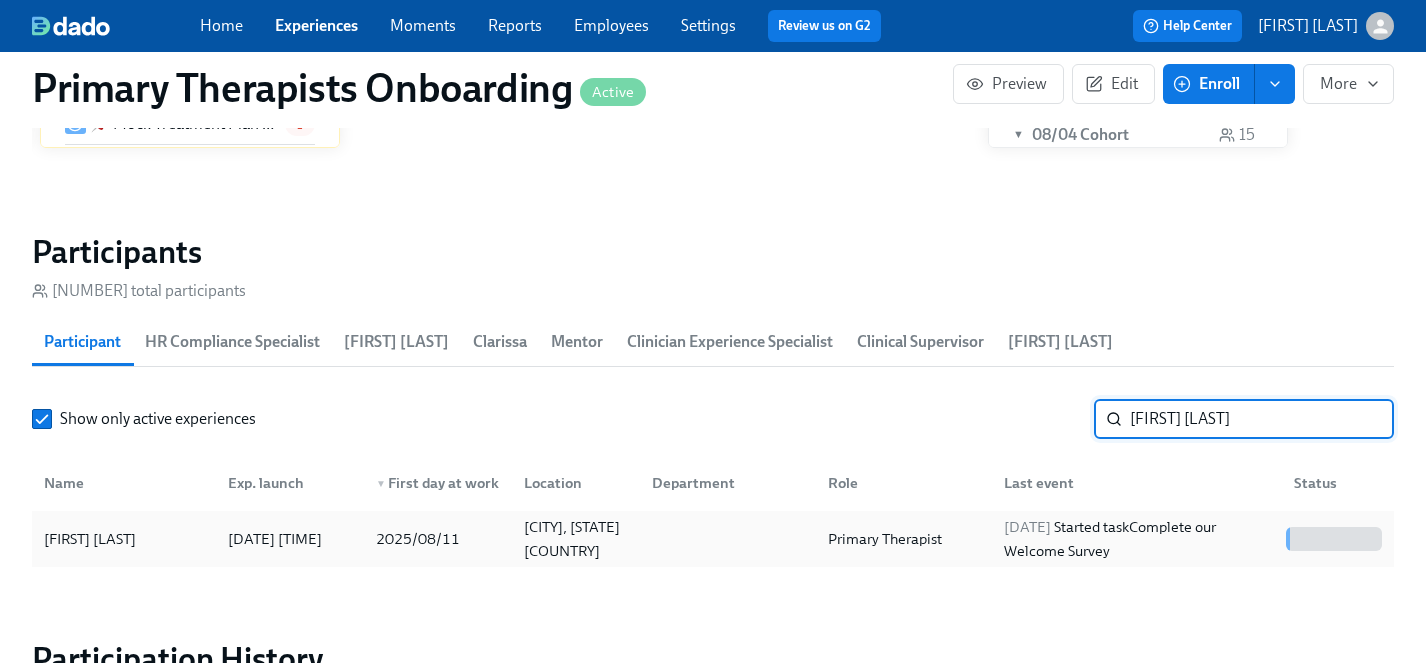 type on "mia p" 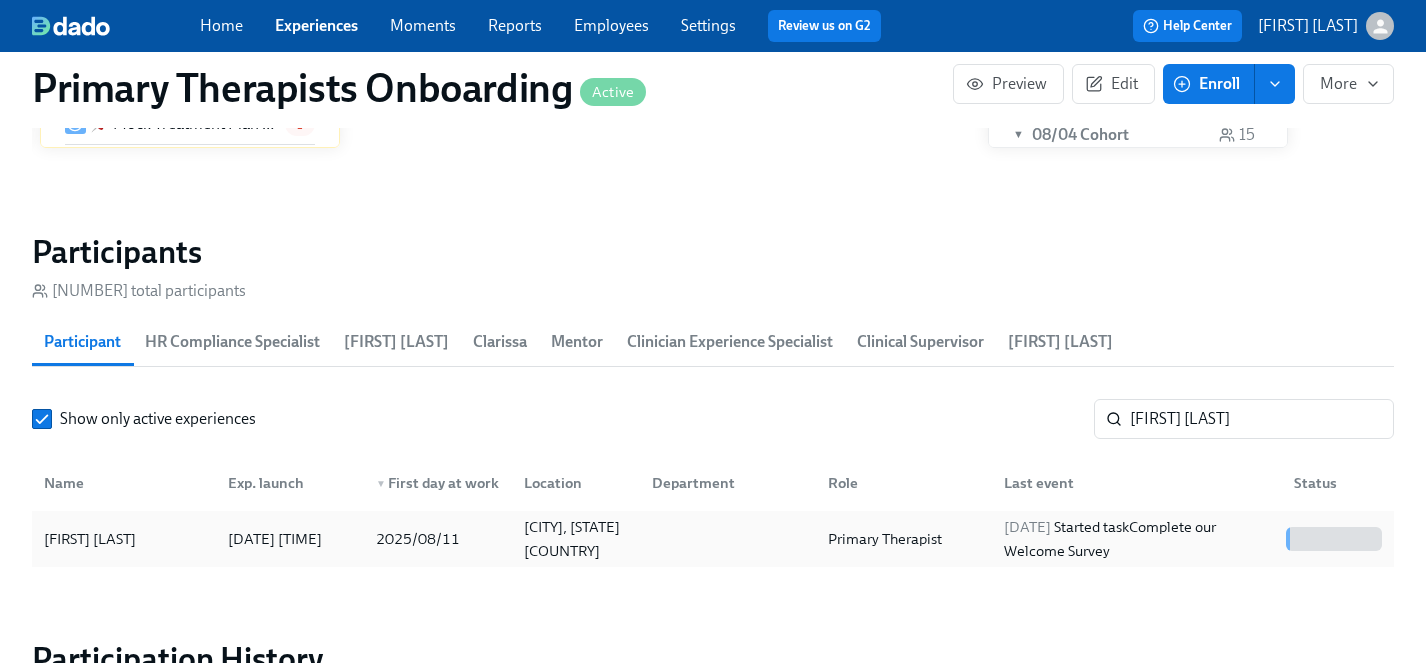 click on "[FIRST] [LAST]" at bounding box center (90, 539) 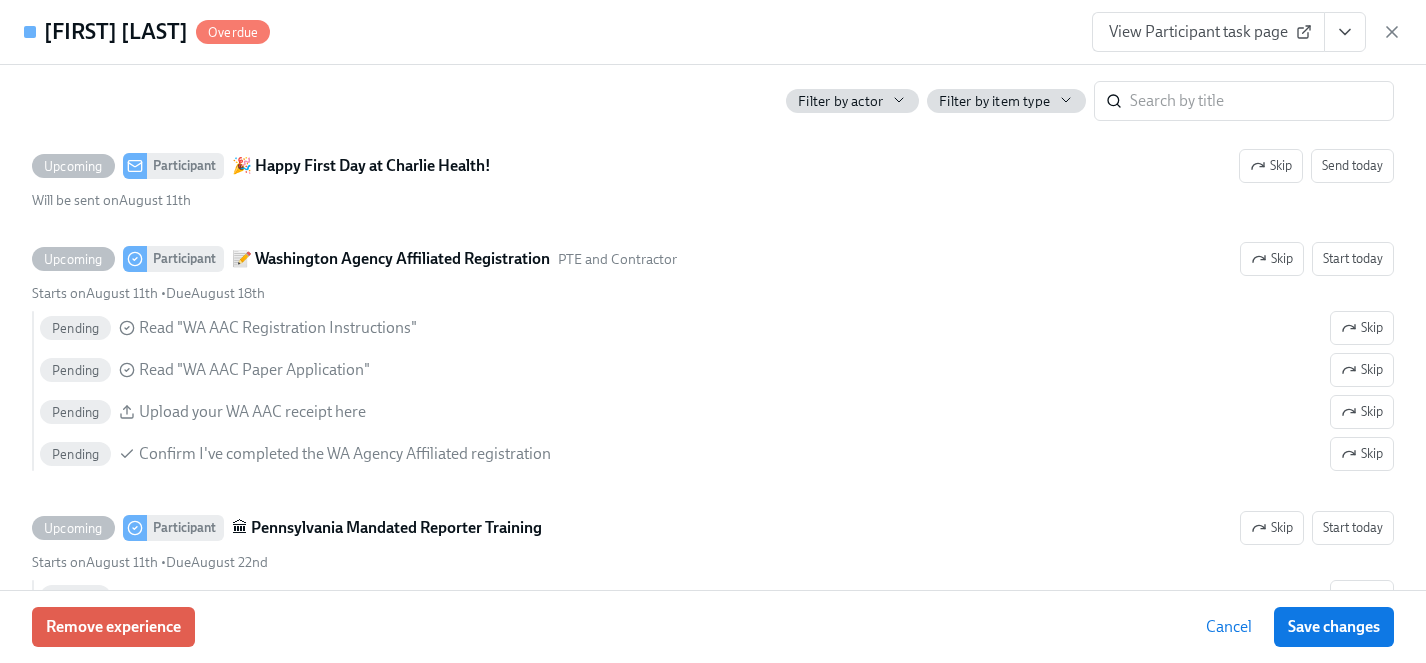 scroll, scrollTop: 2259, scrollLeft: 0, axis: vertical 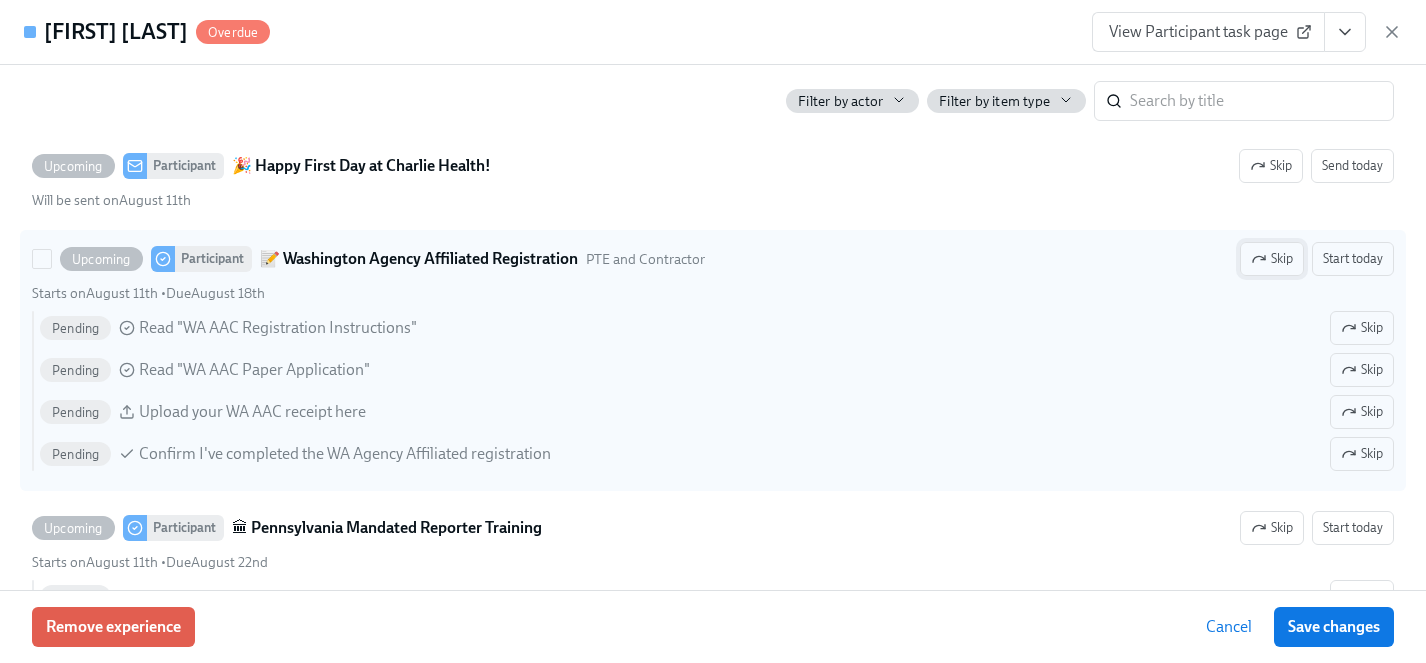 click on "Skip" at bounding box center [1272, 259] 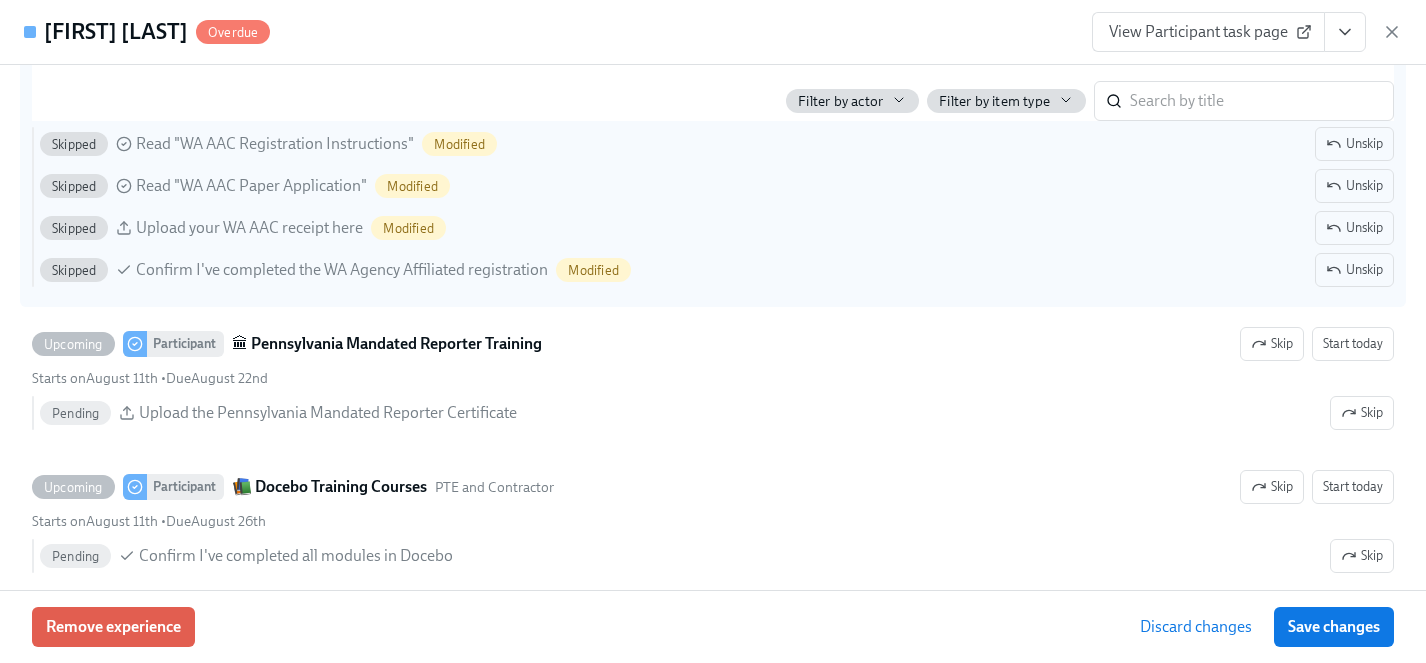 scroll, scrollTop: 2501, scrollLeft: 0, axis: vertical 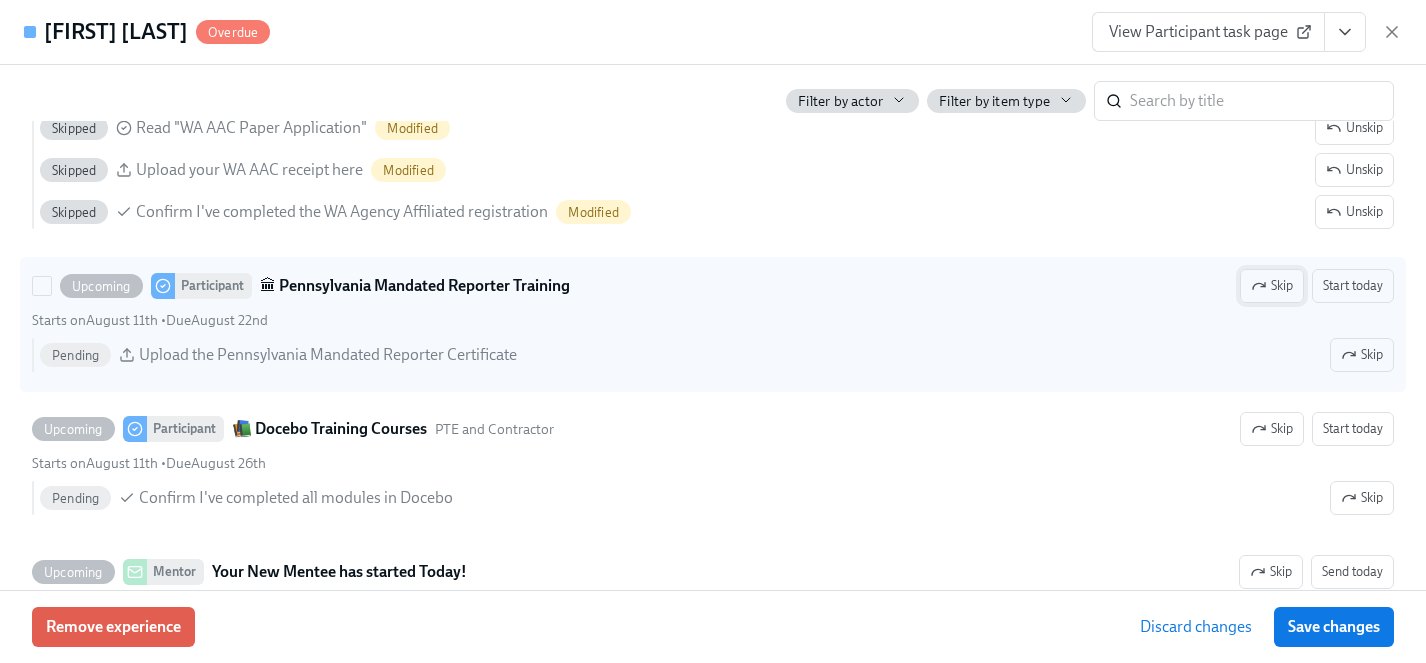 click on "Skip" at bounding box center (1272, 286) 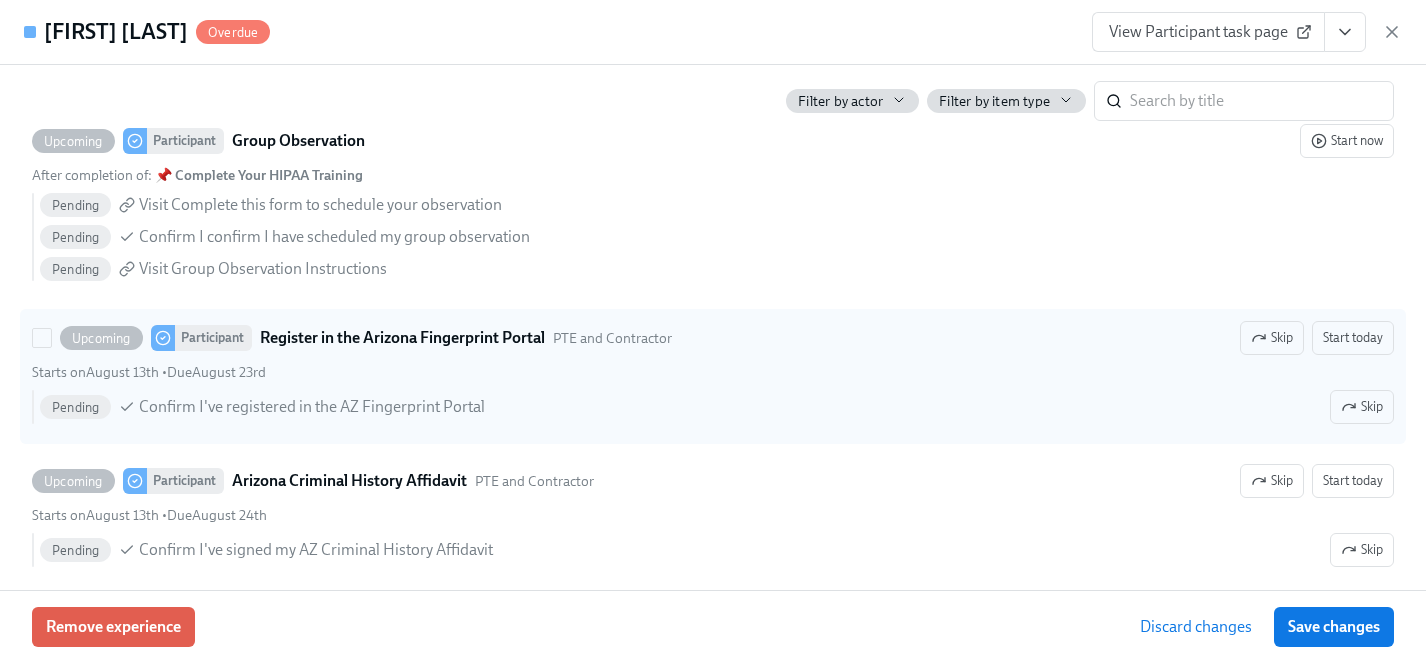 scroll, scrollTop: 3486, scrollLeft: 0, axis: vertical 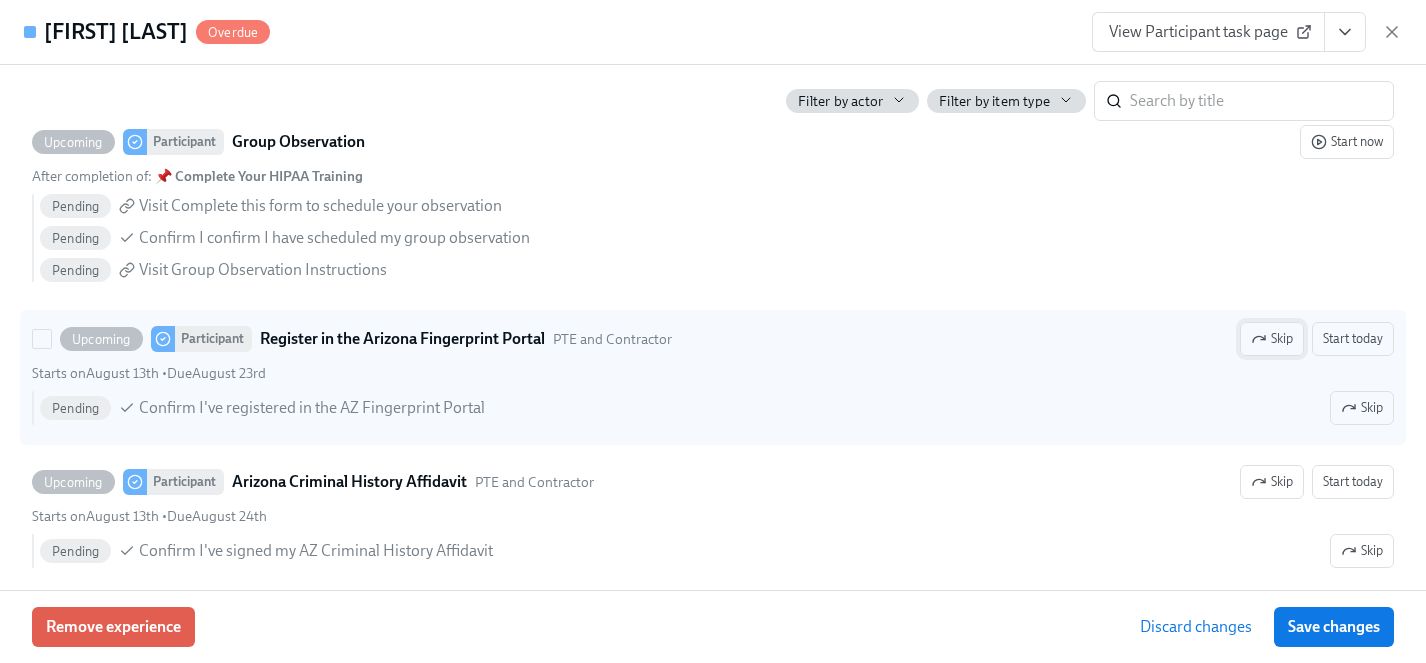 click on "Skip" at bounding box center (1272, 339) 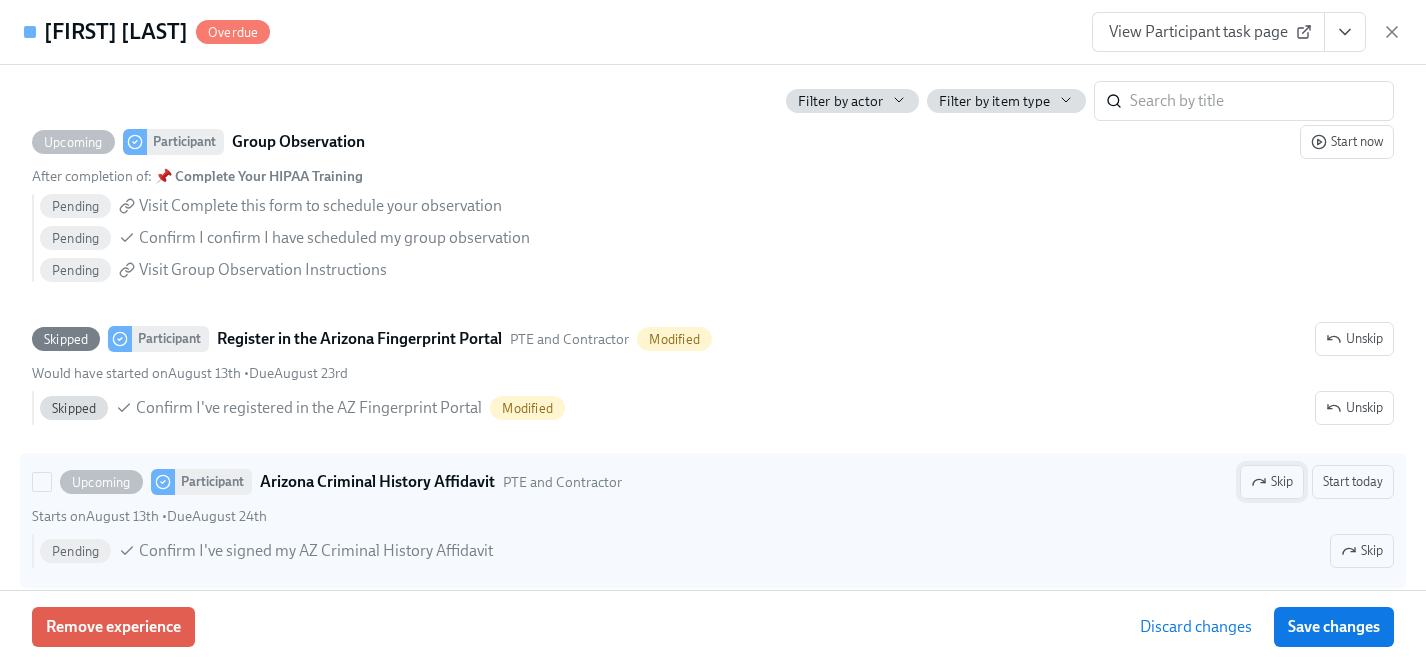 click on "Skip" at bounding box center (1272, 482) 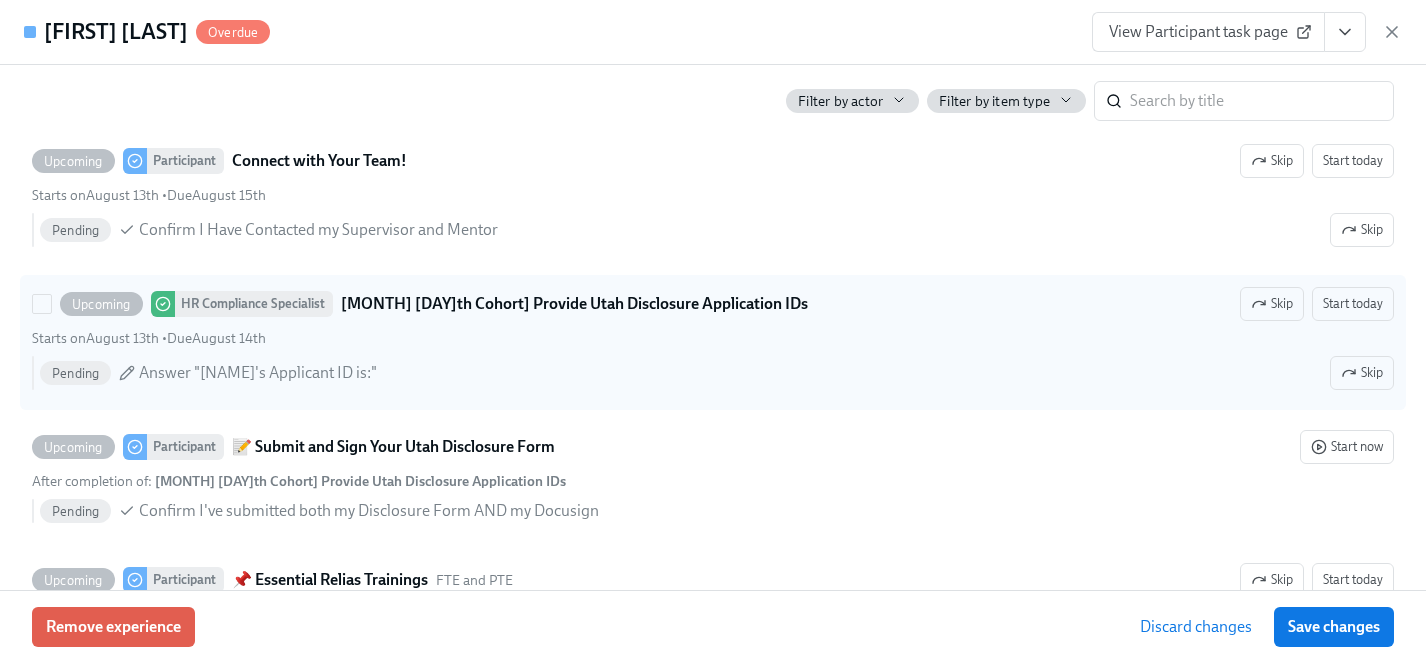 scroll, scrollTop: 4099, scrollLeft: 0, axis: vertical 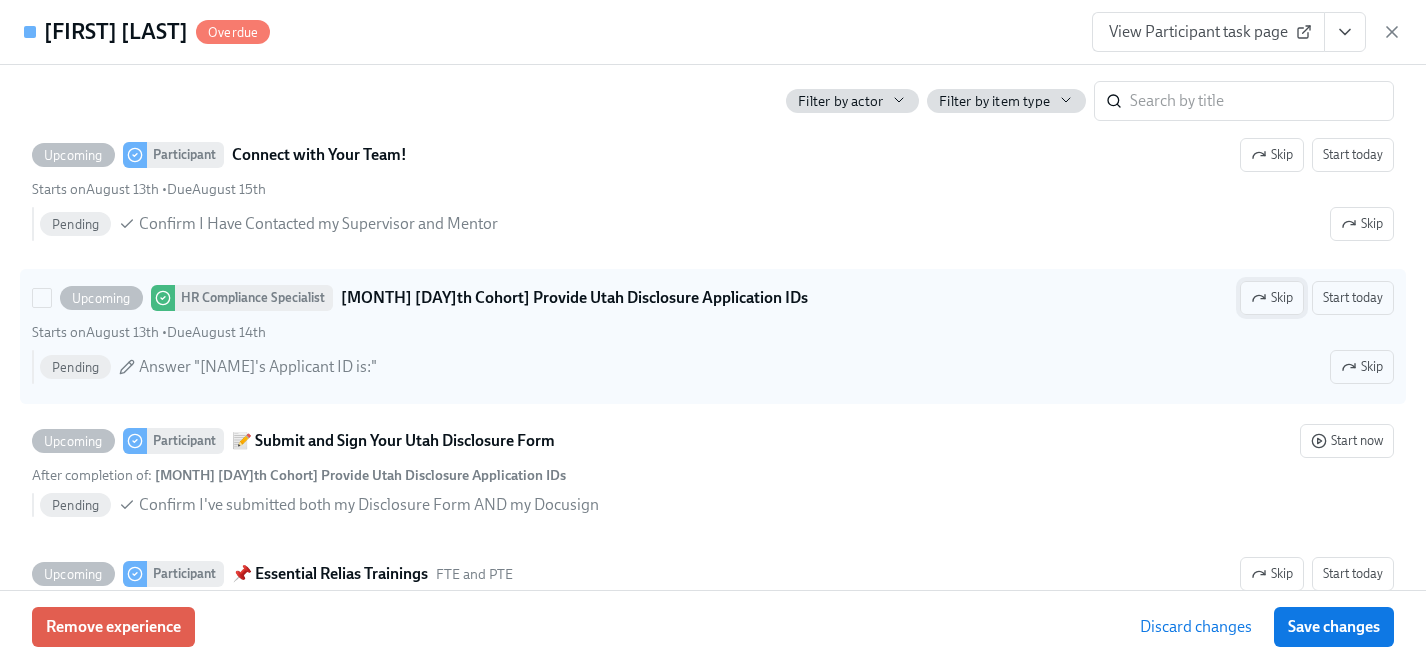 click on "Skip" at bounding box center [1272, 298] 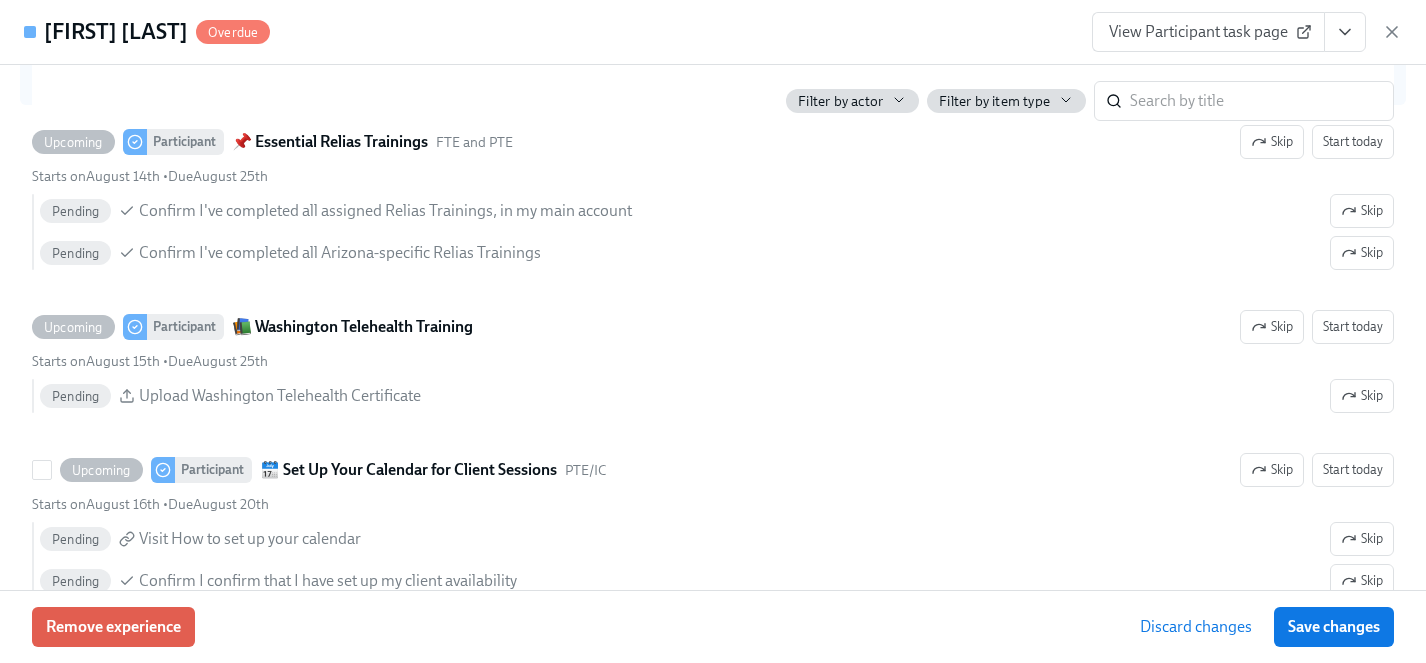 scroll, scrollTop: 4635, scrollLeft: 0, axis: vertical 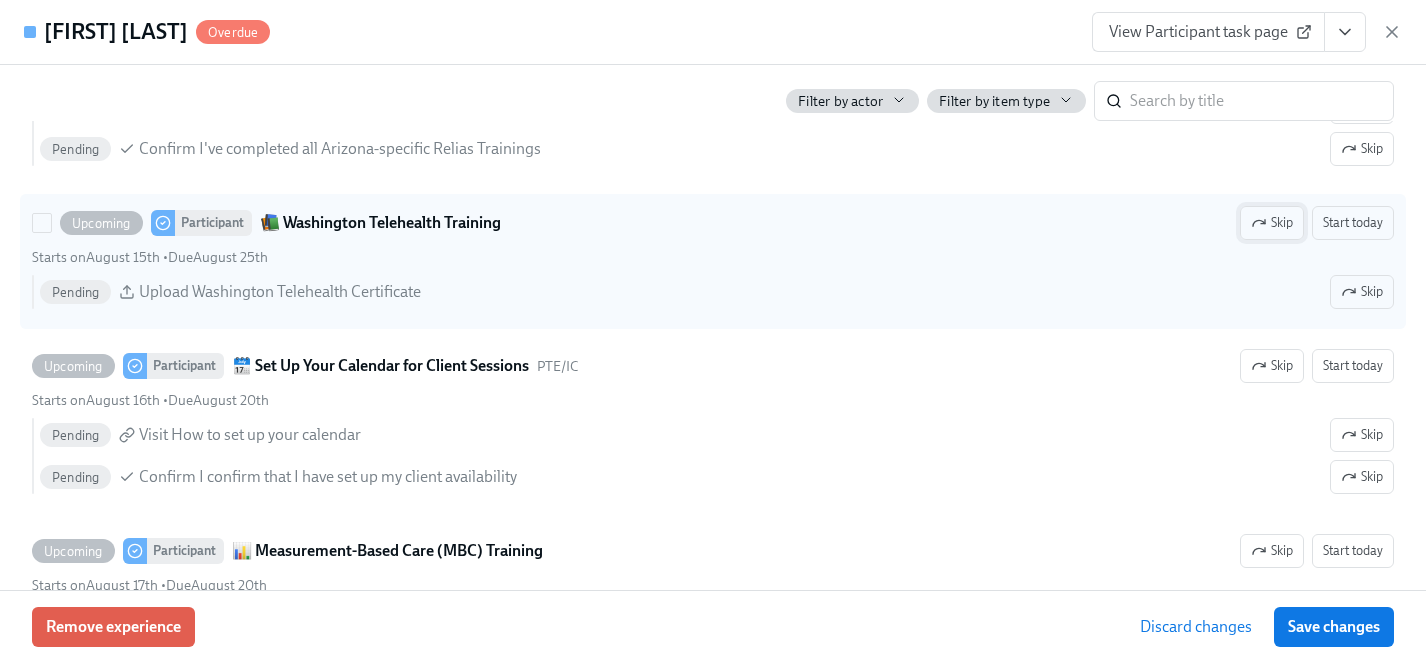 click on "Skip" at bounding box center [1272, 223] 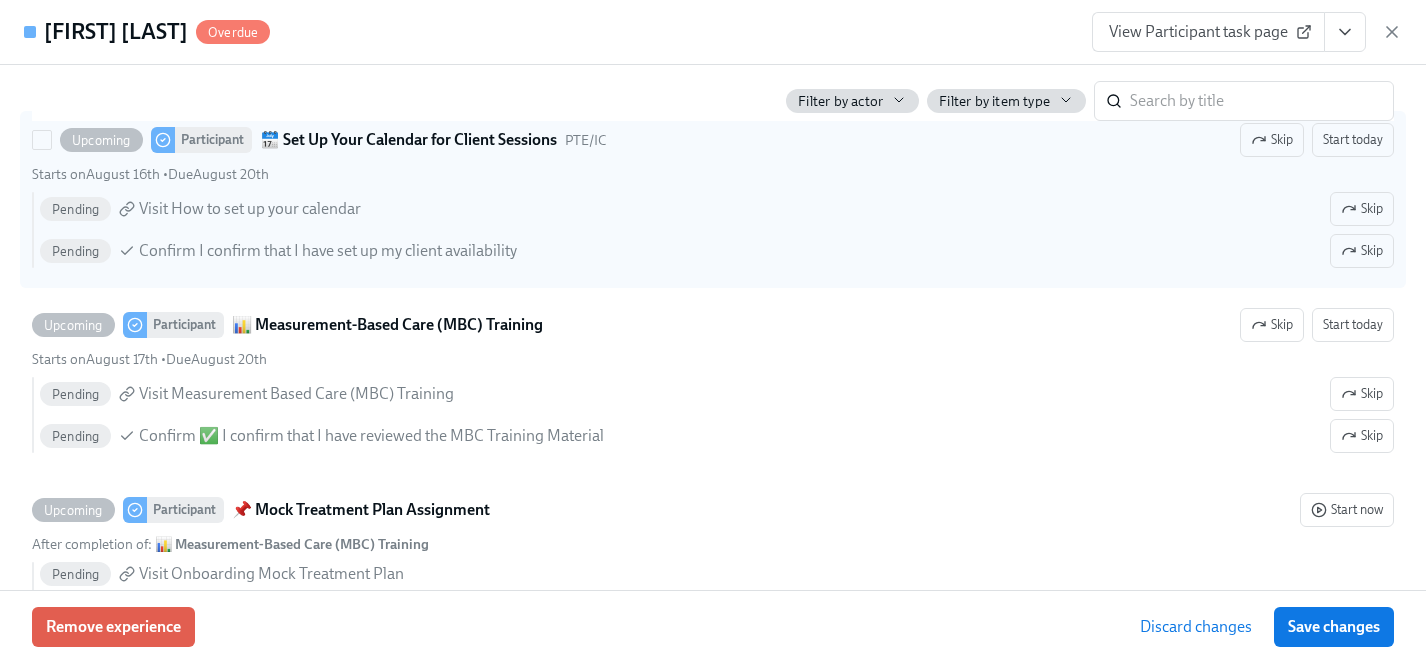 scroll, scrollTop: 4887, scrollLeft: 0, axis: vertical 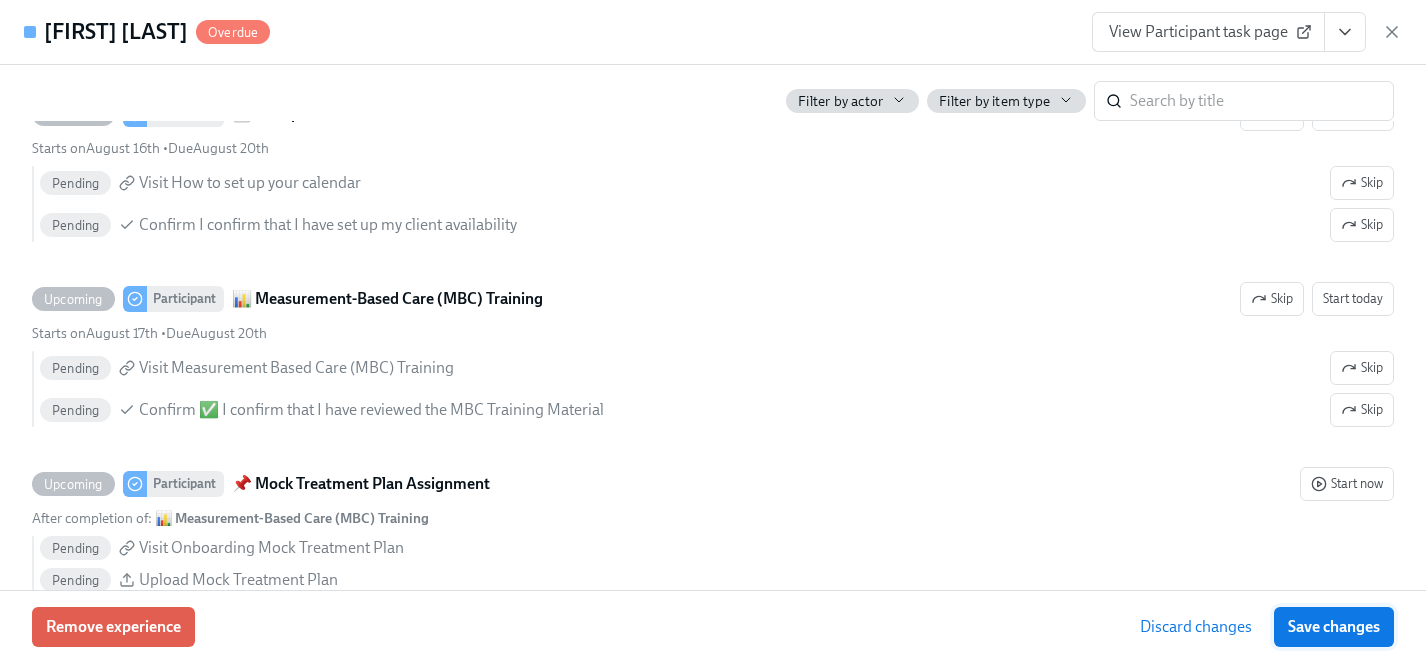 click on "Save changes" at bounding box center [1334, 627] 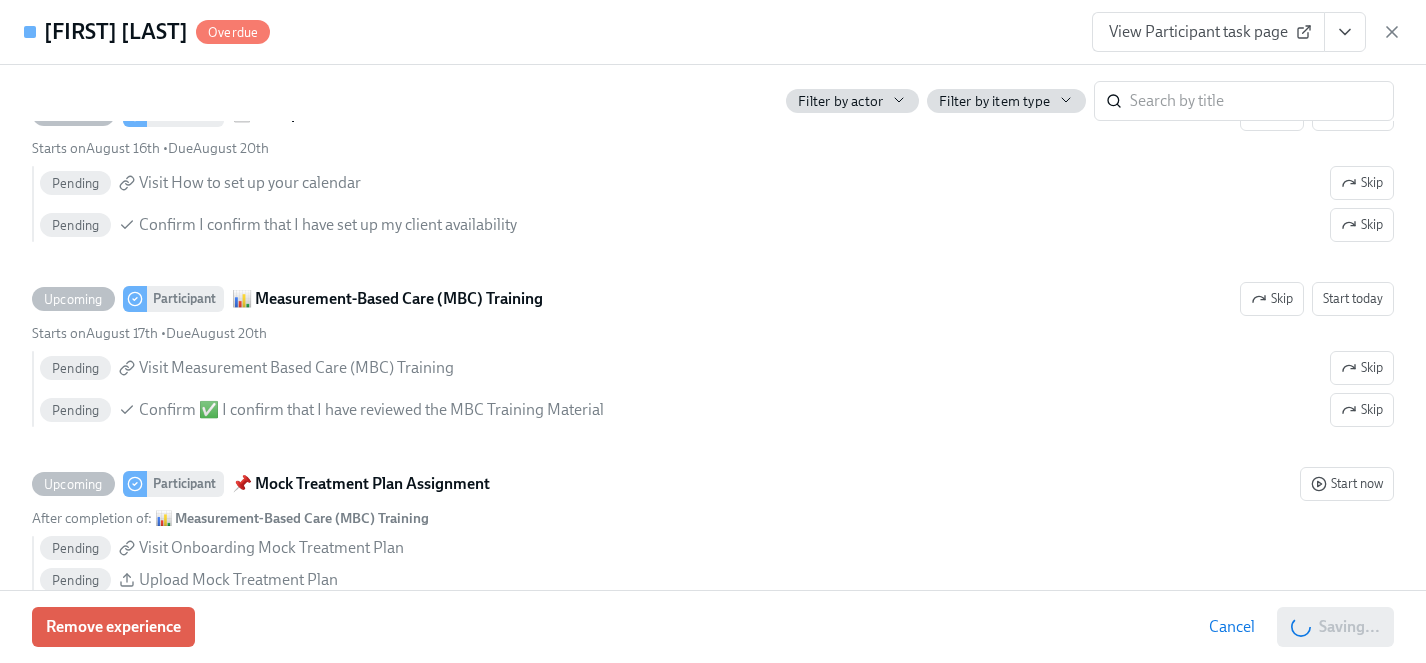 scroll, scrollTop: 0, scrollLeft: 26430, axis: horizontal 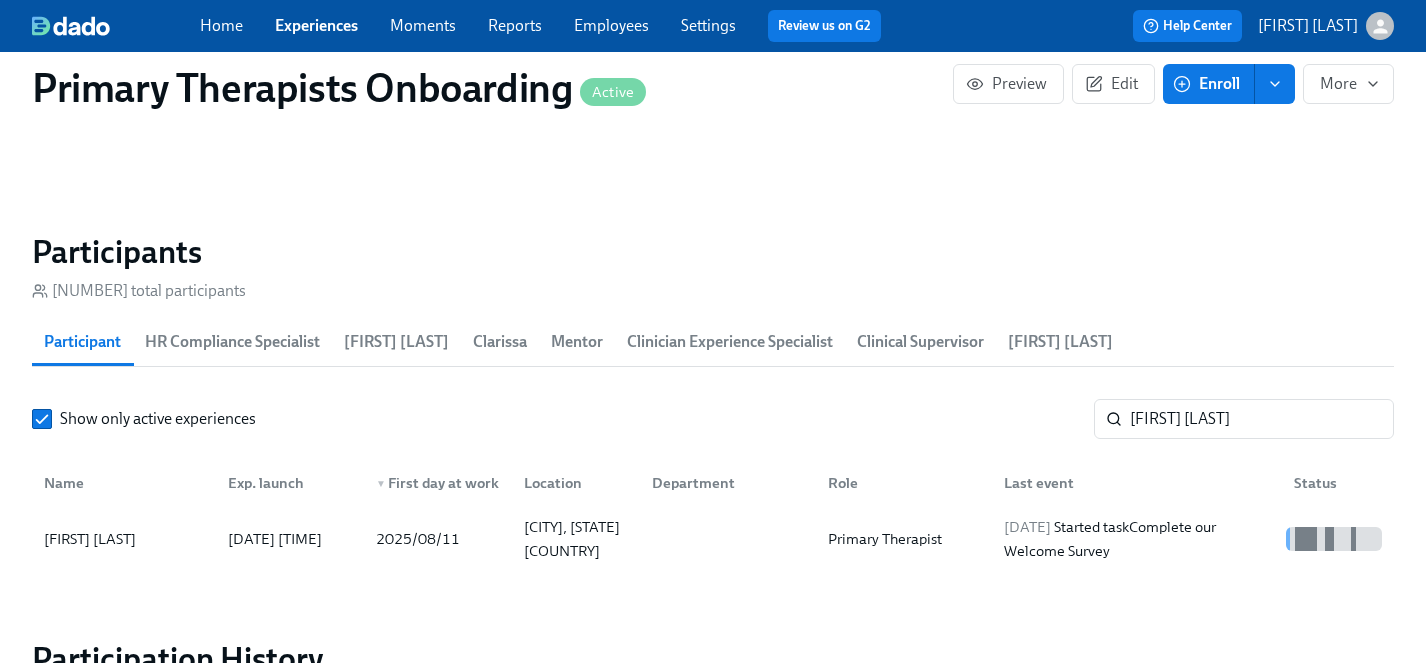 click on "Experiences" at bounding box center [316, 25] 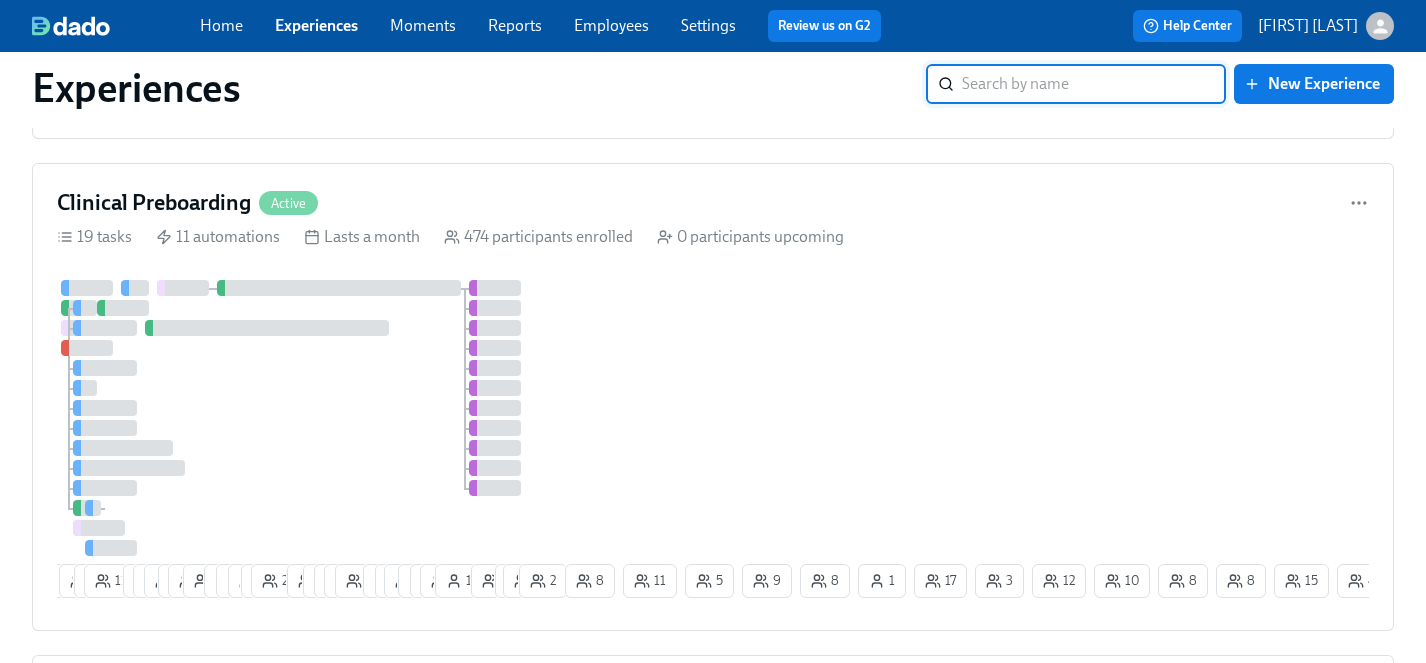 scroll, scrollTop: 3234, scrollLeft: 0, axis: vertical 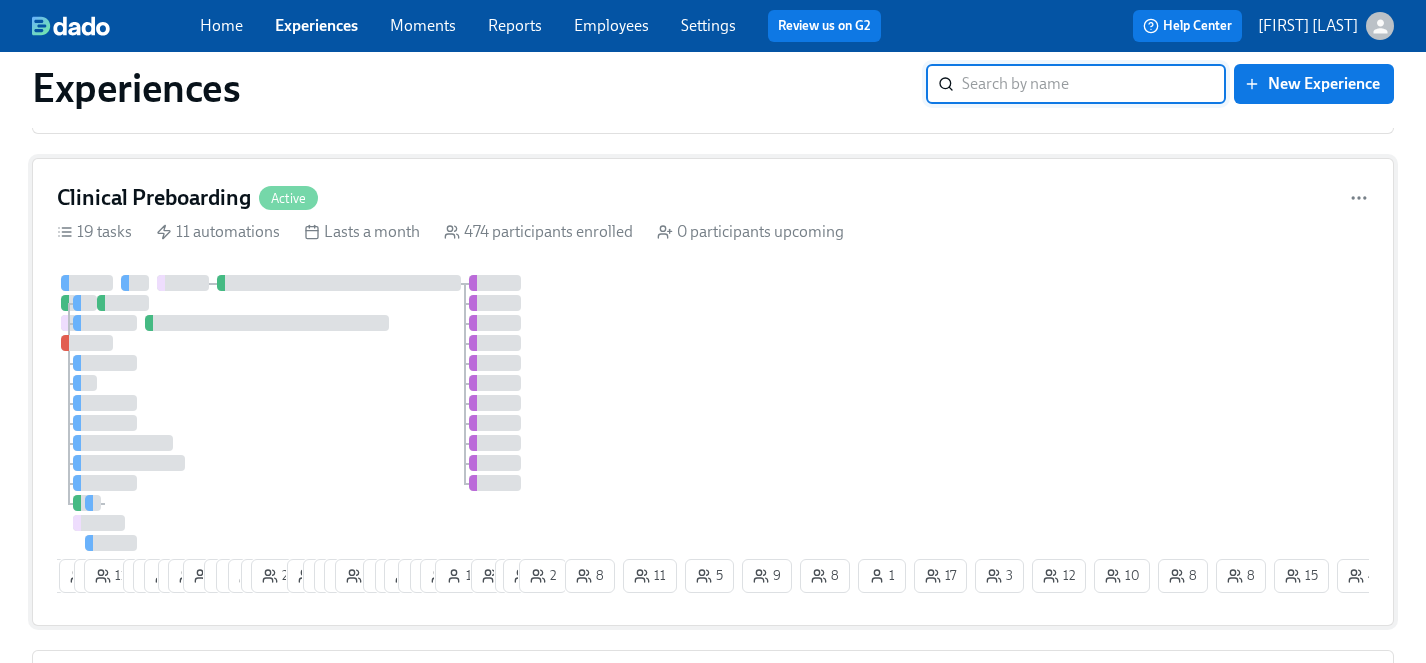 click at bounding box center [309, 413] 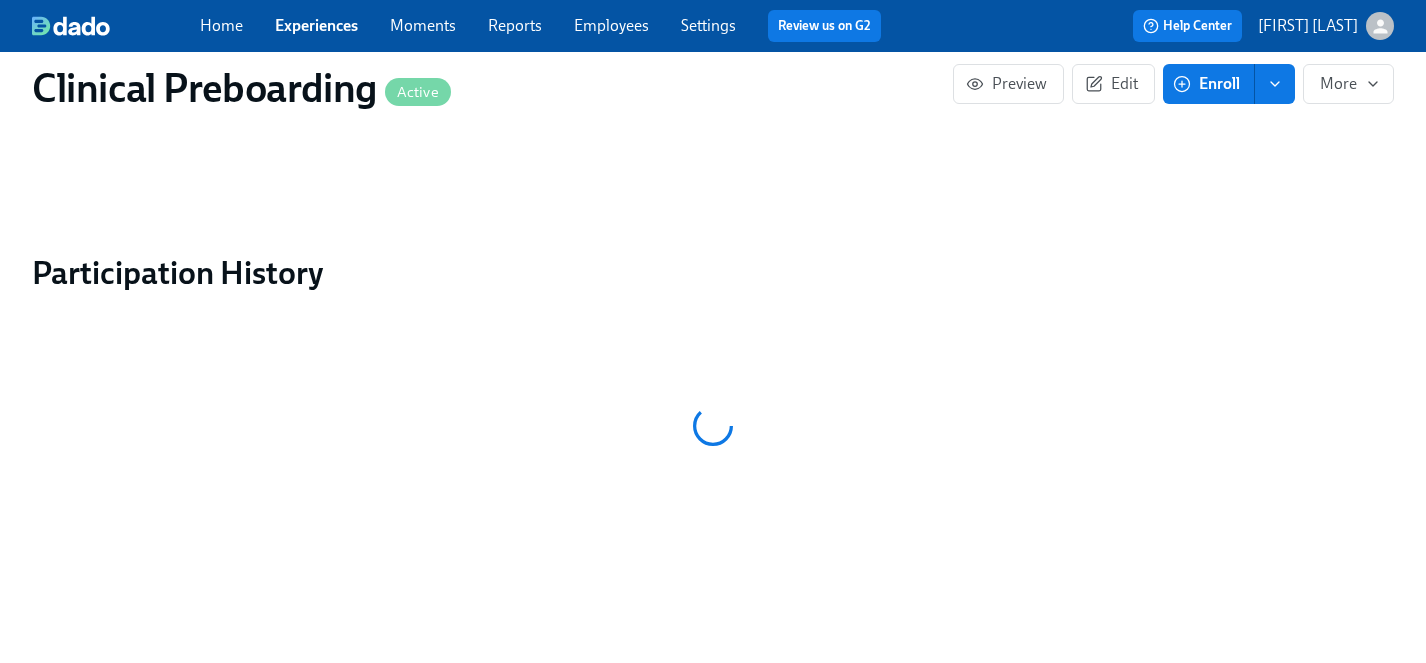 scroll, scrollTop: 0, scrollLeft: 0, axis: both 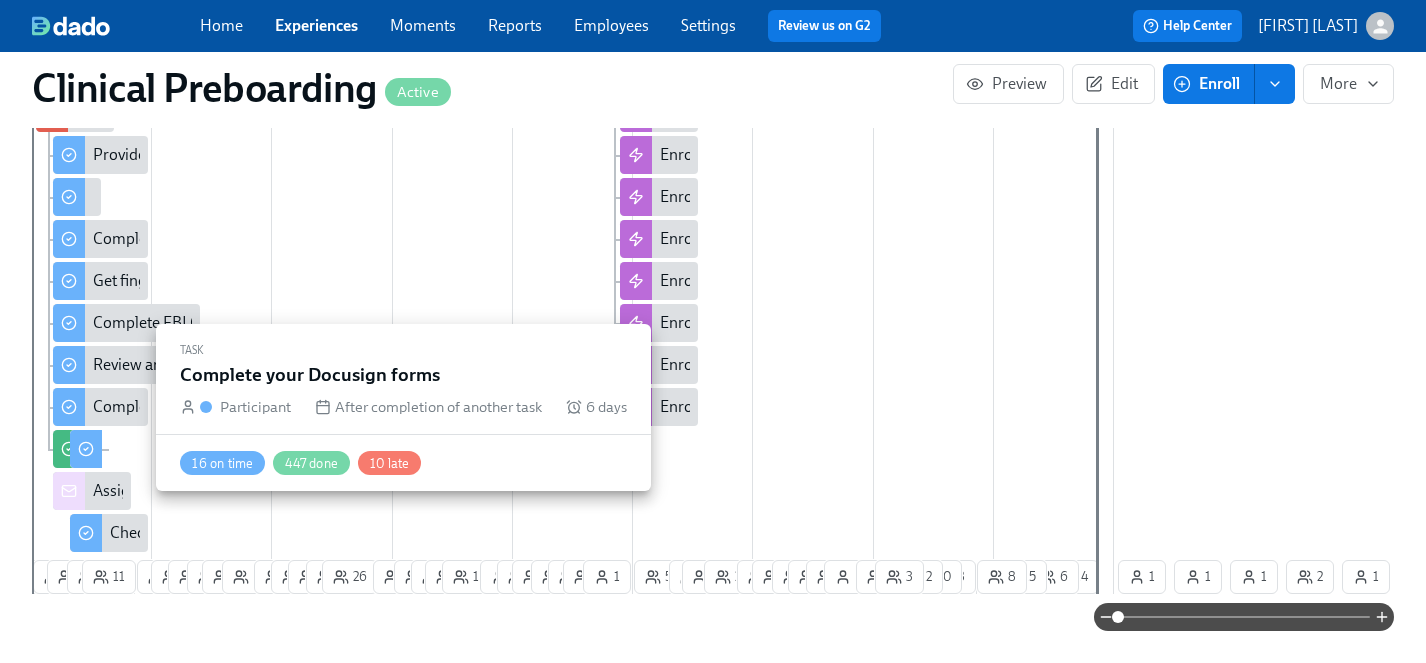 click on "Complete your Docusign forms" at bounding box center [100, 407] 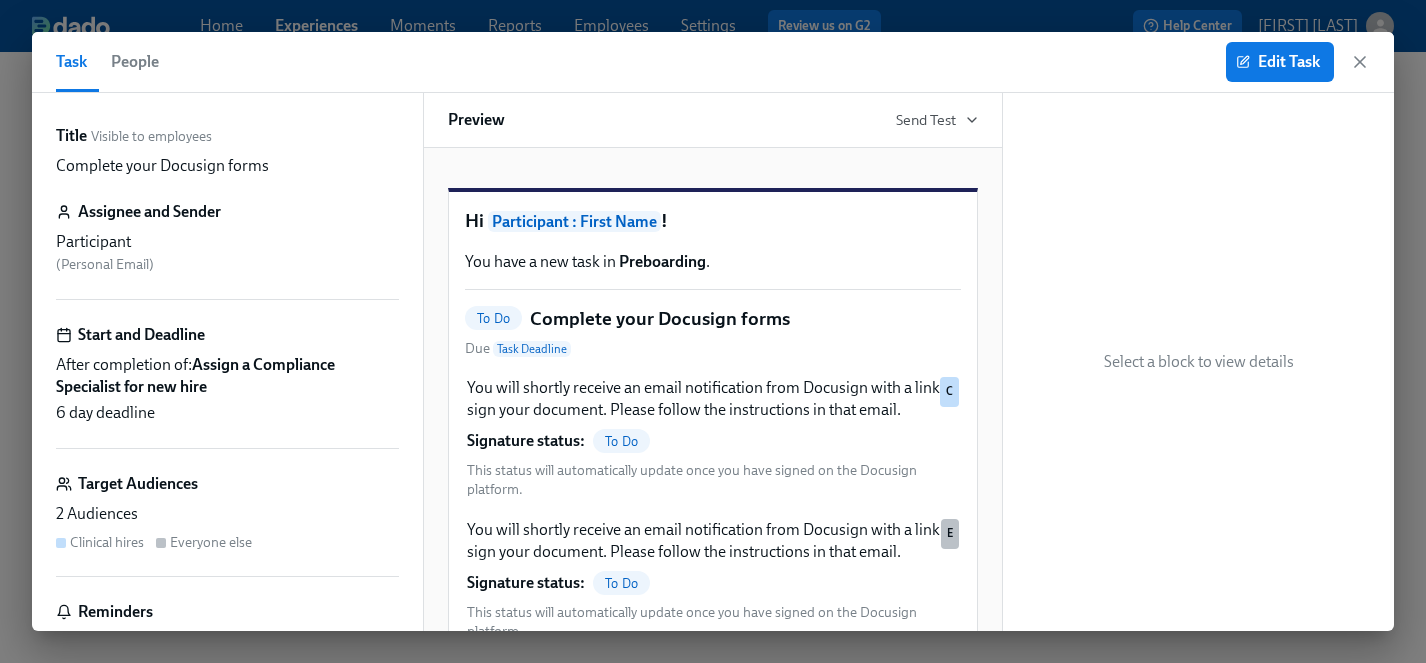 click on "2 Audiences" at bounding box center (227, 514) 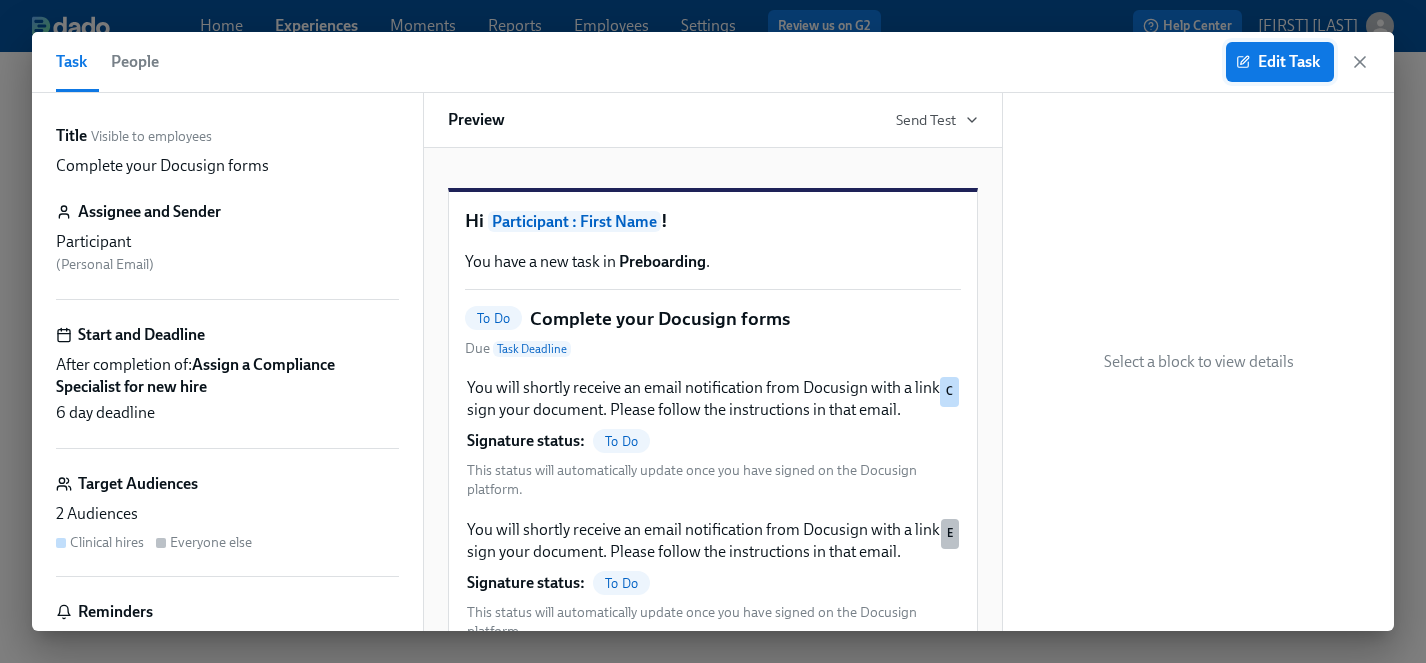 click on "Edit Task" at bounding box center [1280, 62] 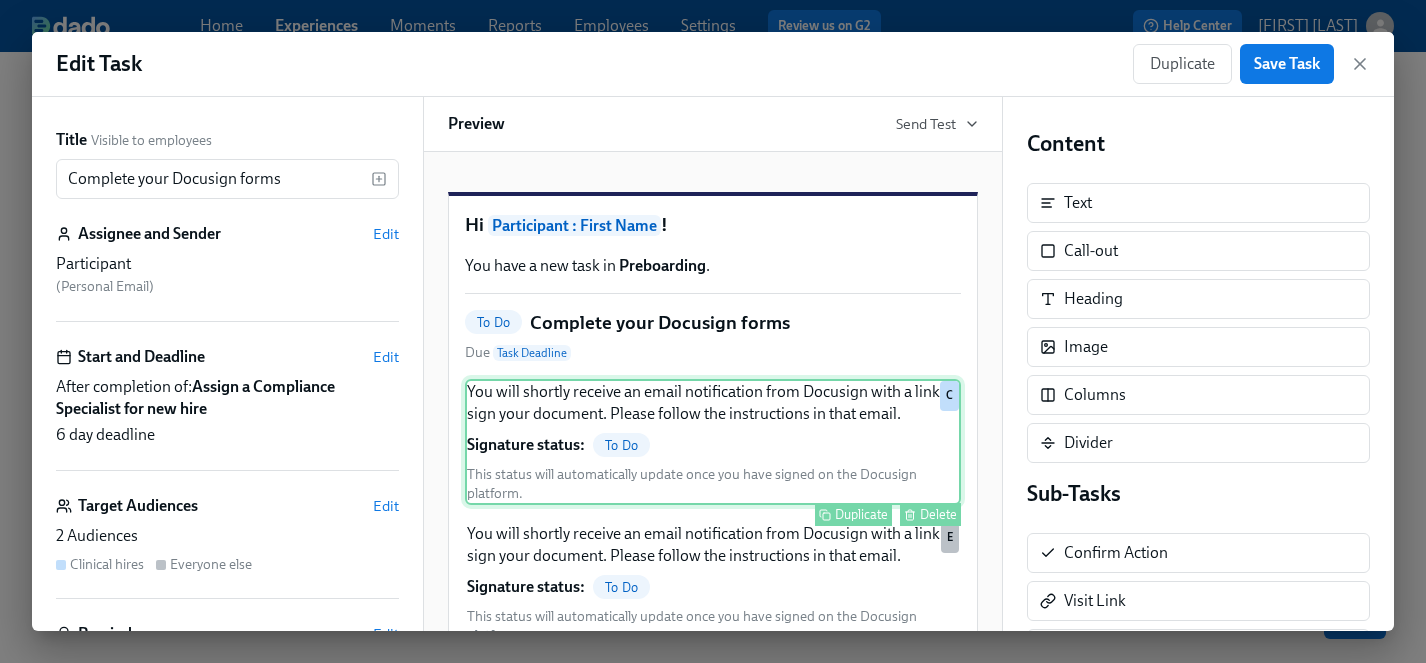 scroll, scrollTop: 0, scrollLeft: 0, axis: both 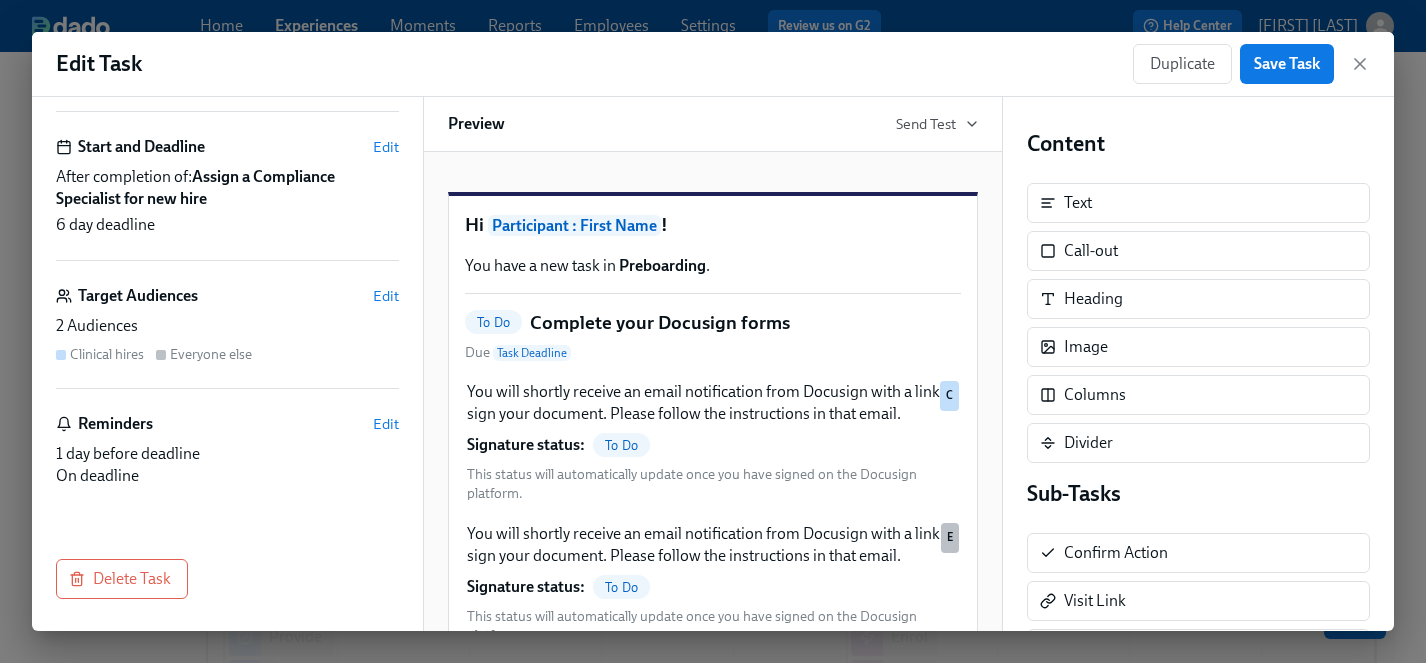 click on "2 Audiences" at bounding box center [227, 326] 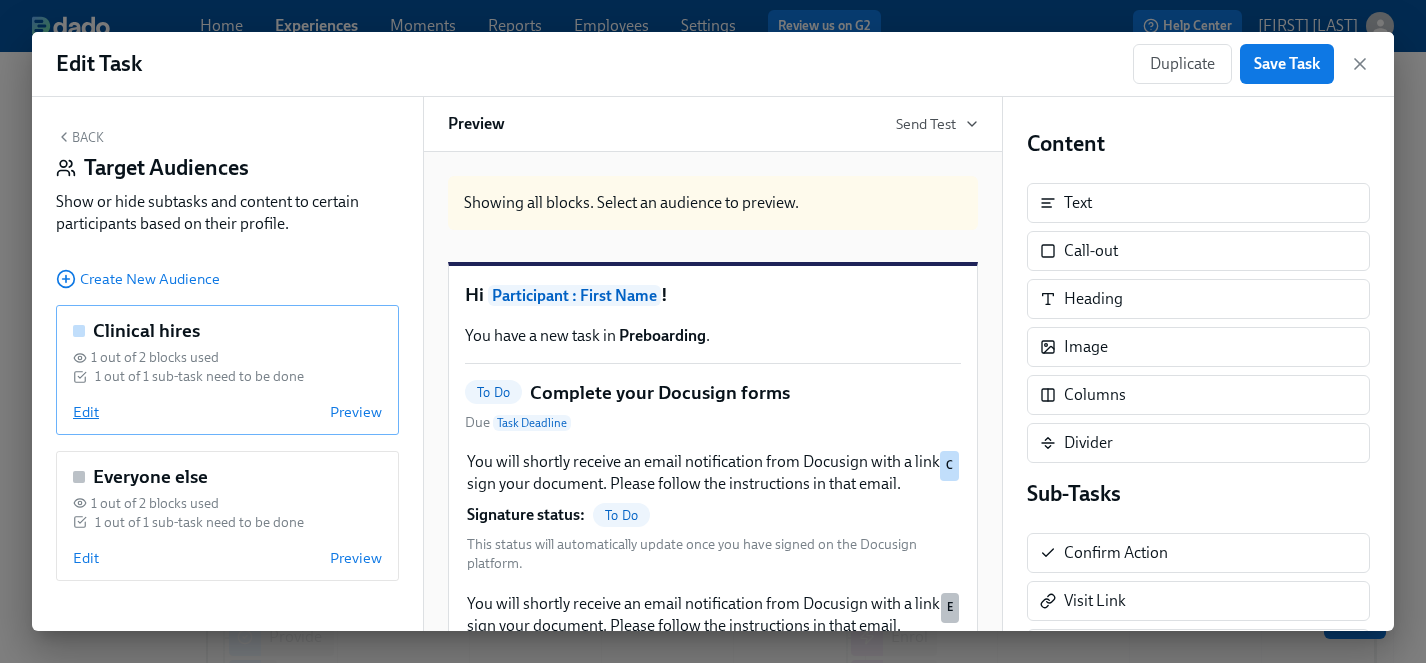 click on "Edit" at bounding box center (86, 412) 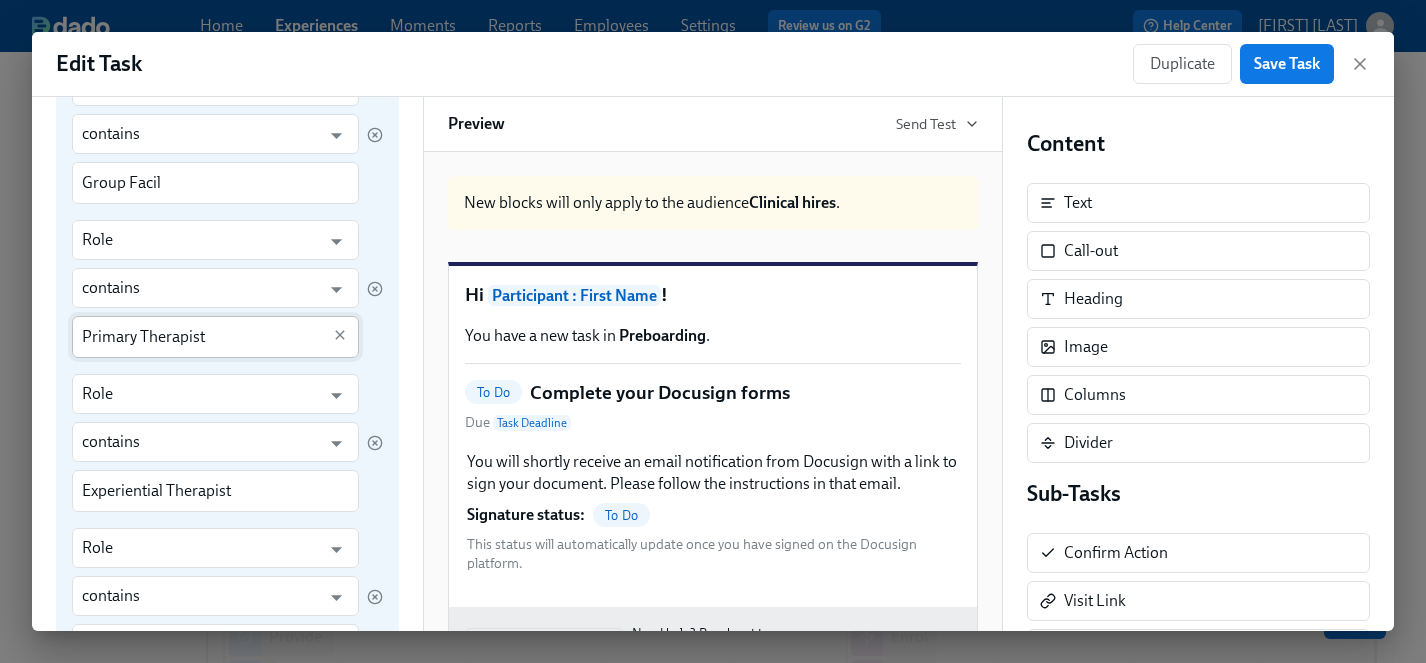 scroll, scrollTop: 343, scrollLeft: 0, axis: vertical 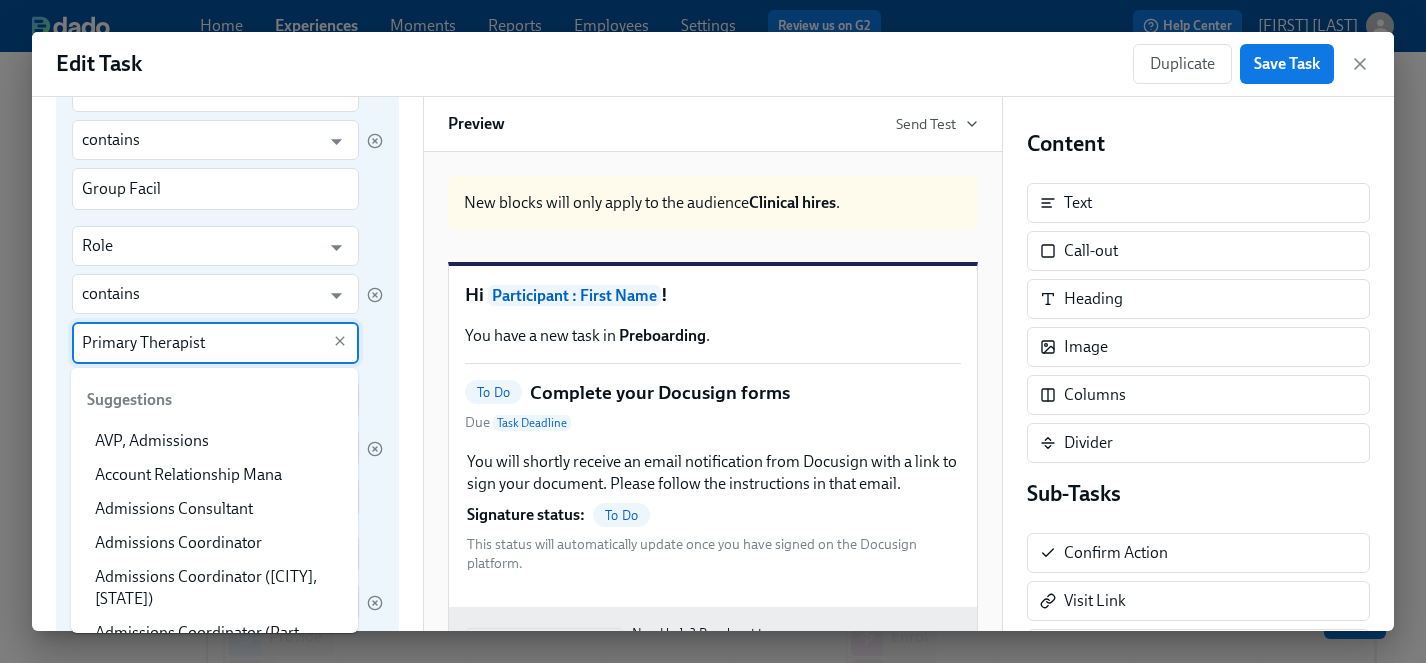 click on "Primary Therapist" at bounding box center (201, 343) 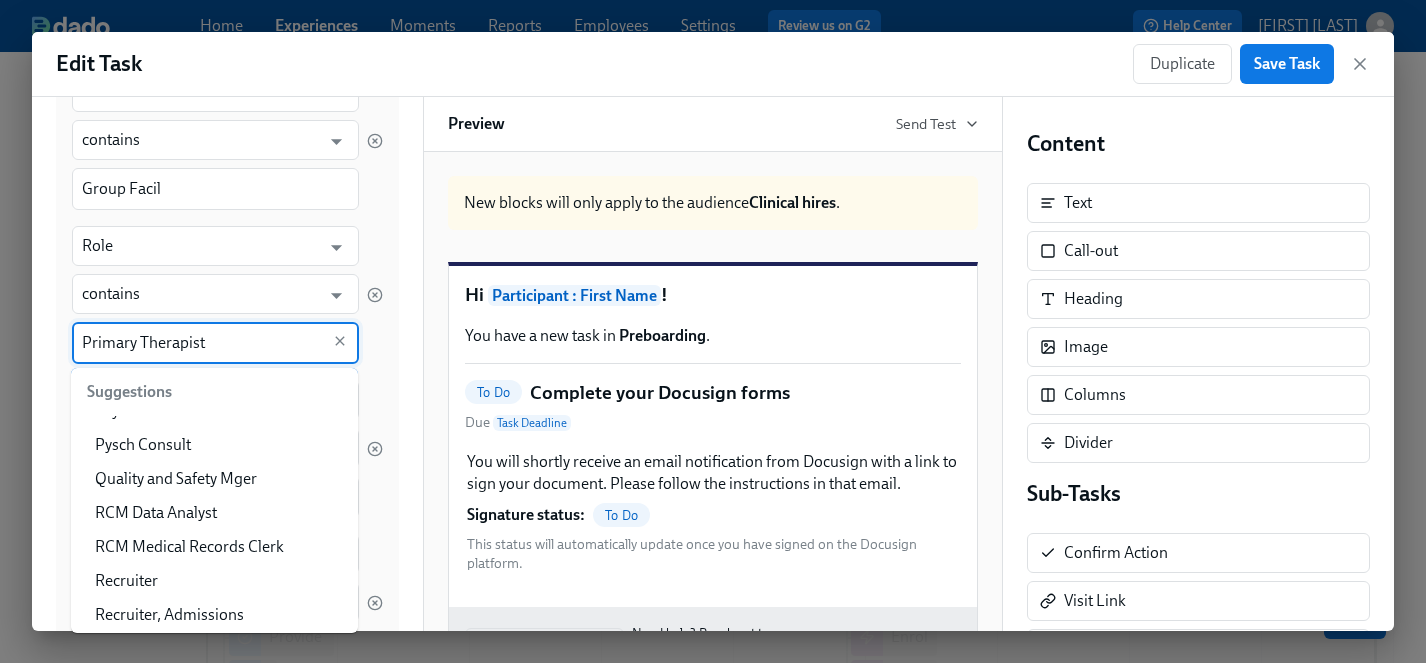 scroll, scrollTop: 12542, scrollLeft: 0, axis: vertical 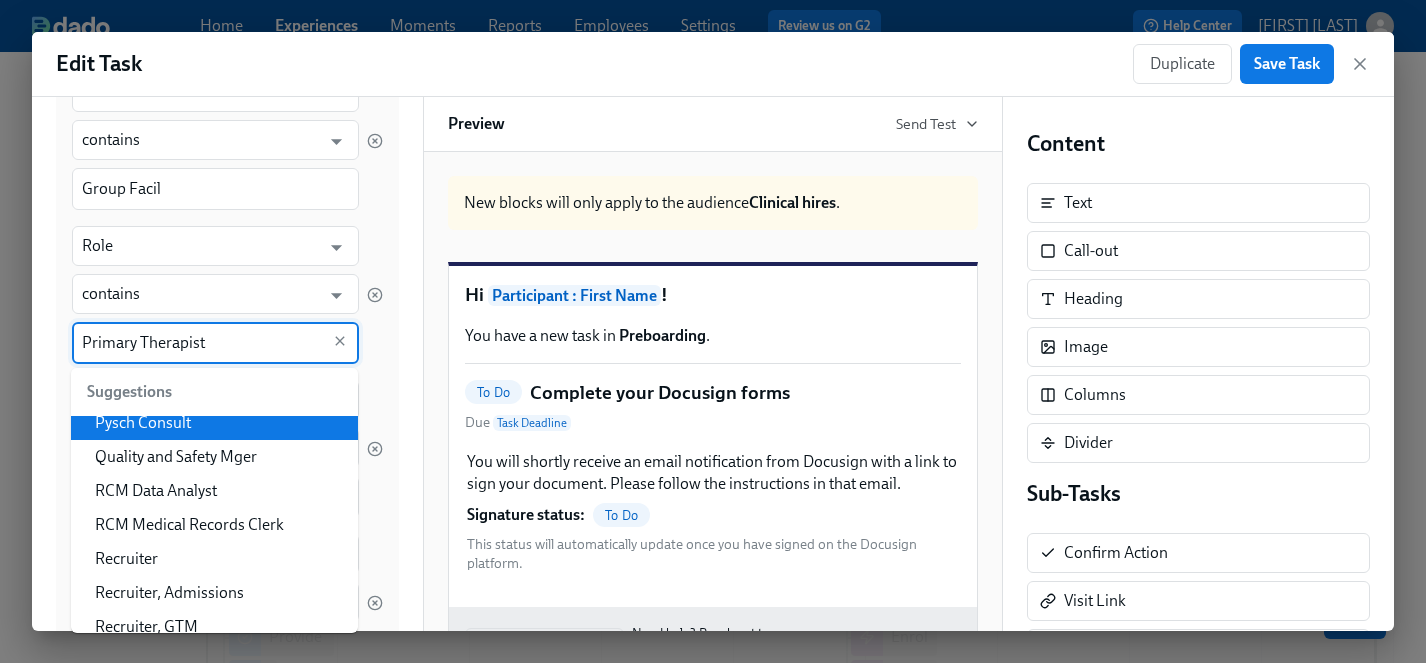 click on "New blocks will only apply to the audience Clinical hires . Hi [FIRST] ! You have a new task in Preboarding . To Do Complete your Docusign forms Due Task Deadline You will shortly receive an email notification from Docusign with a link to sign your document. Please follow the instructions in that email. Signature status: To Do This status will automatically update once you have signed on the Docusign platform. Hide block Duplicate Delete View your personal page Need help? Reach out to [EMAIL] Sent by Dado - Employee Experience Management" at bounding box center (713, 391) 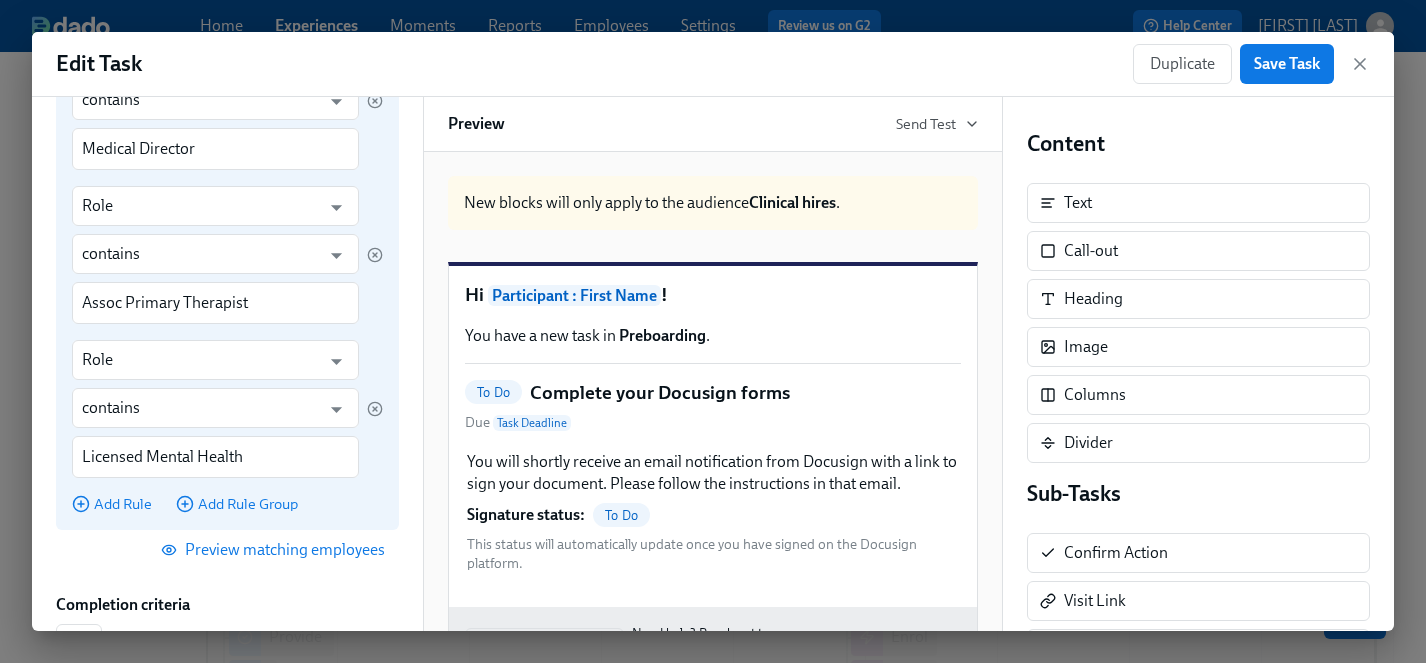 scroll, scrollTop: 2541, scrollLeft: 0, axis: vertical 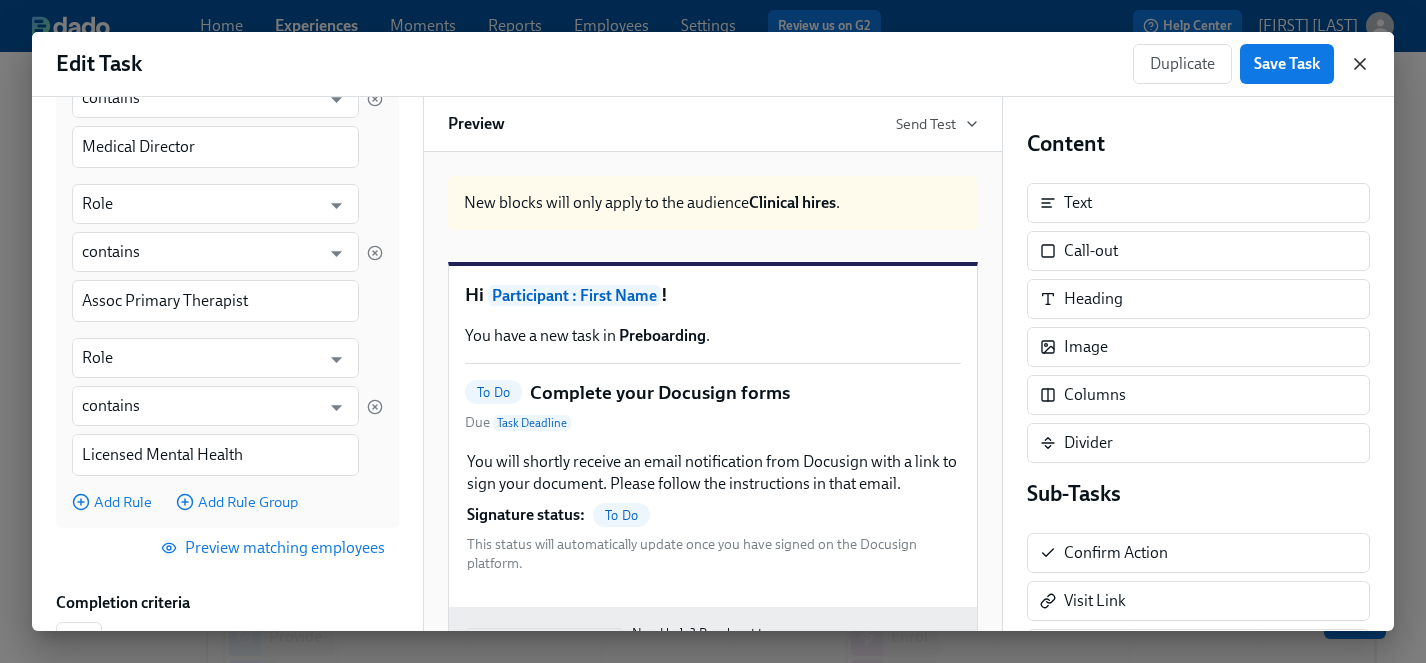 click 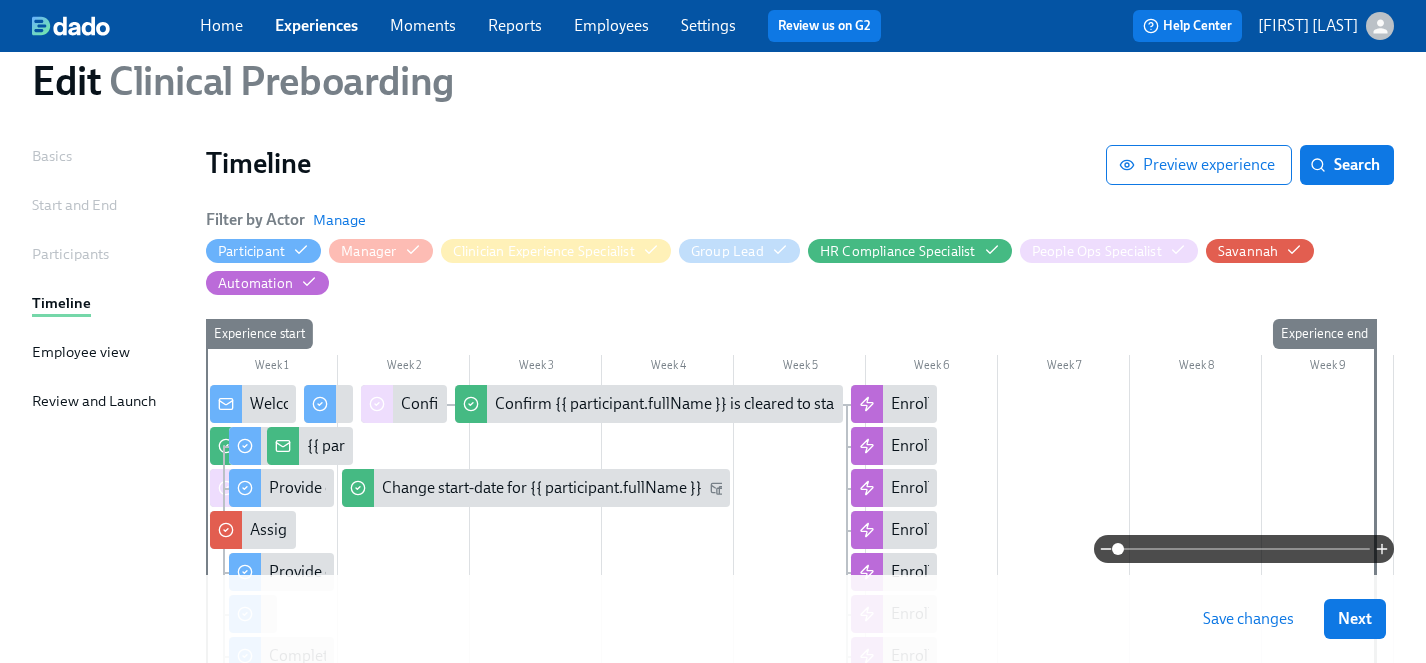 scroll, scrollTop: 0, scrollLeft: 0, axis: both 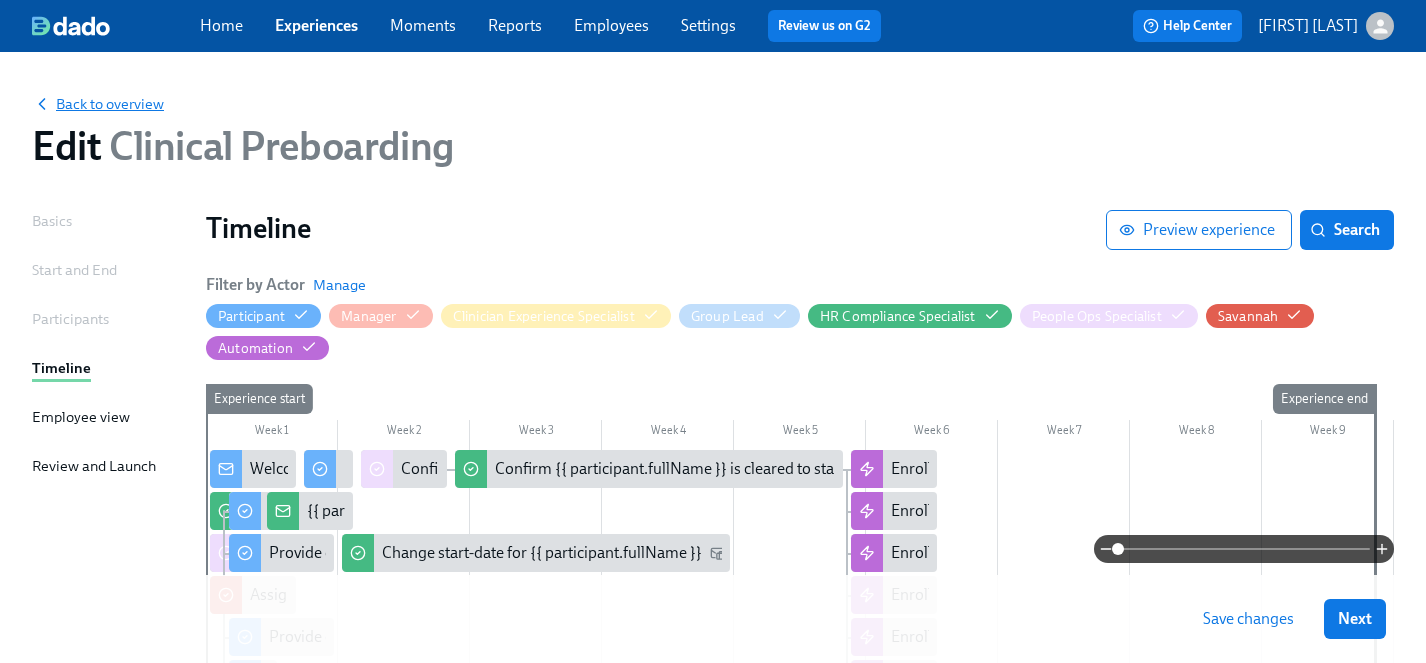 click on "Back to overview" at bounding box center (98, 104) 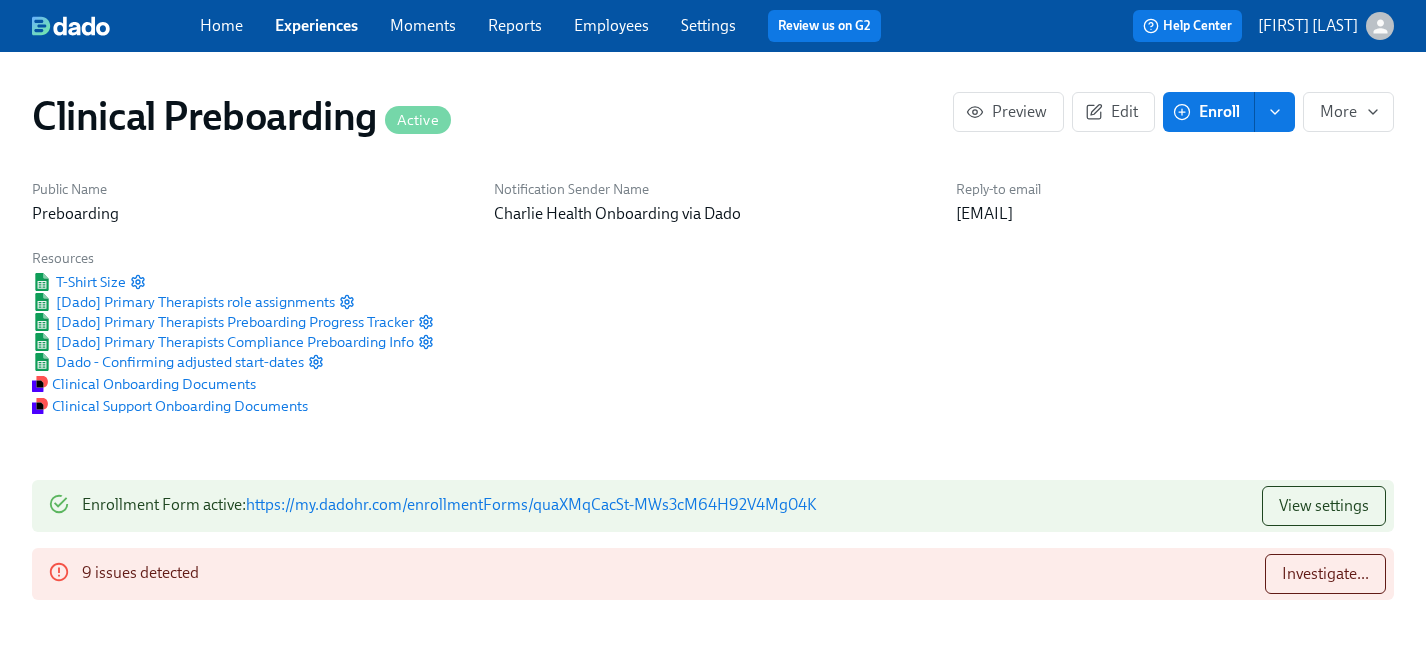 scroll, scrollTop: 0, scrollLeft: 24008, axis: horizontal 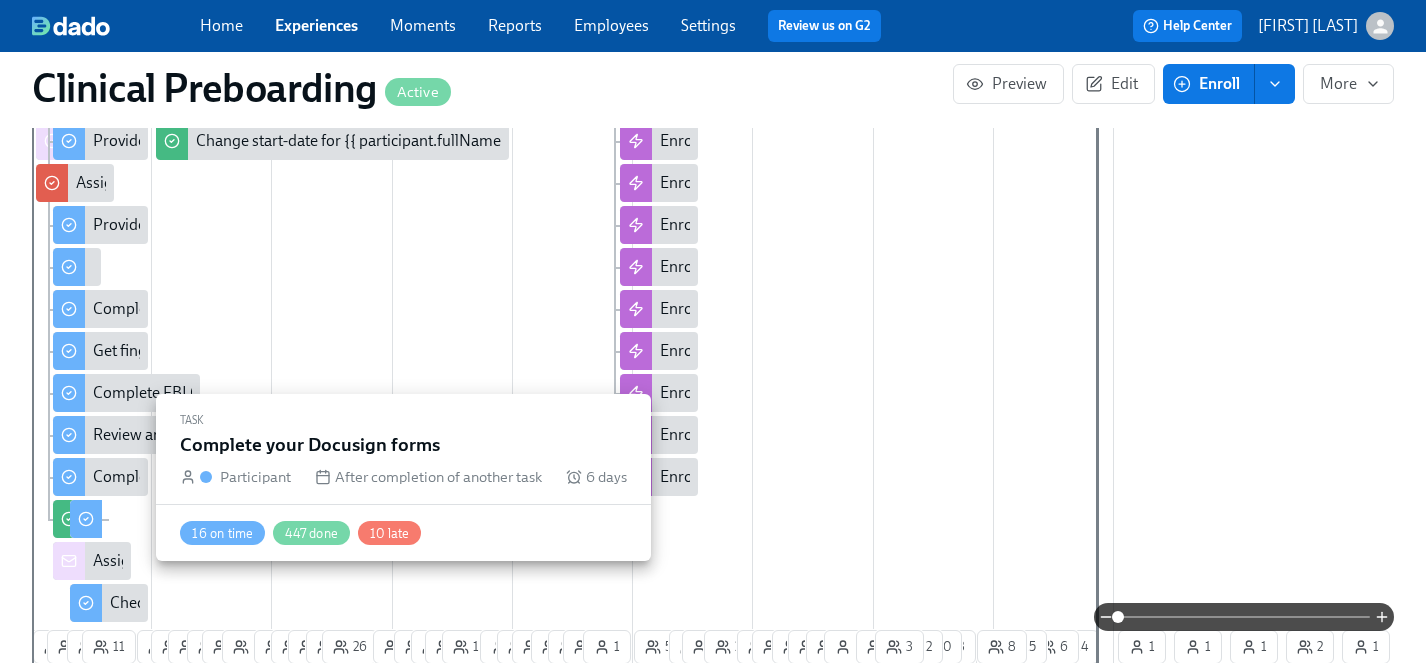 click on "Complete your Docusign forms" at bounding box center [199, 477] 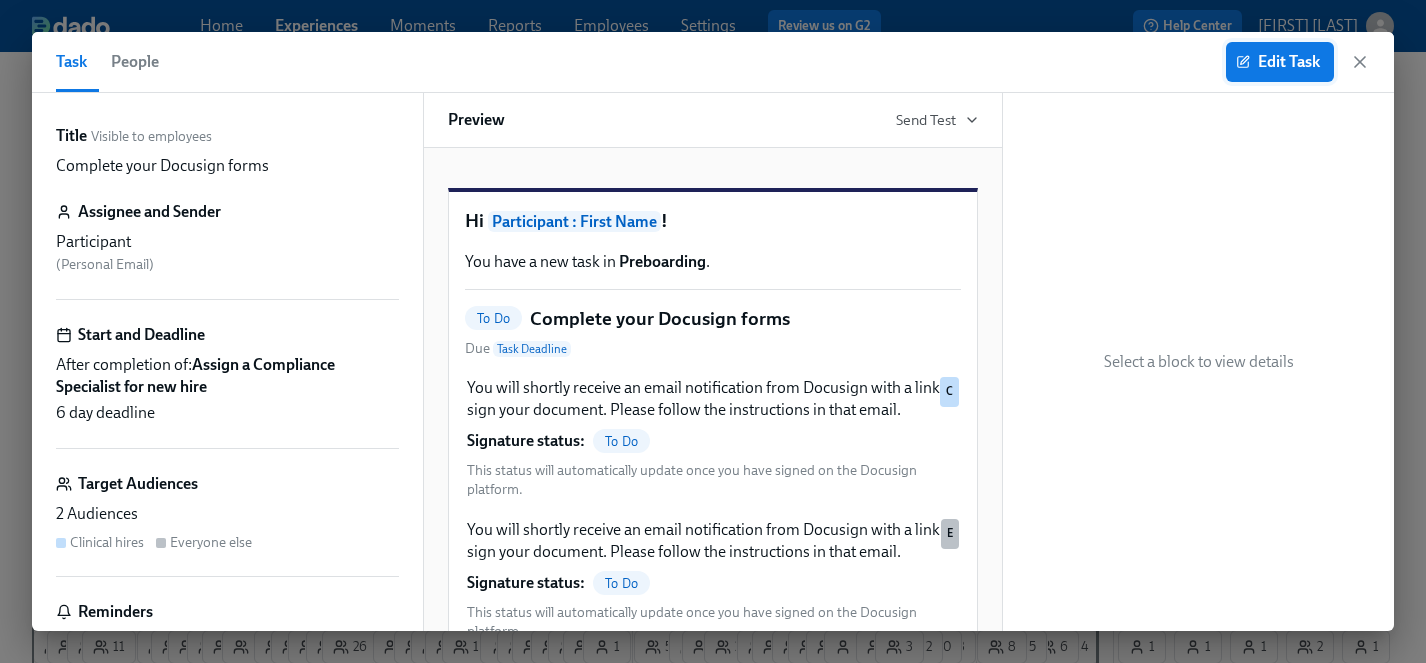 click on "Edit Task" at bounding box center (1280, 62) 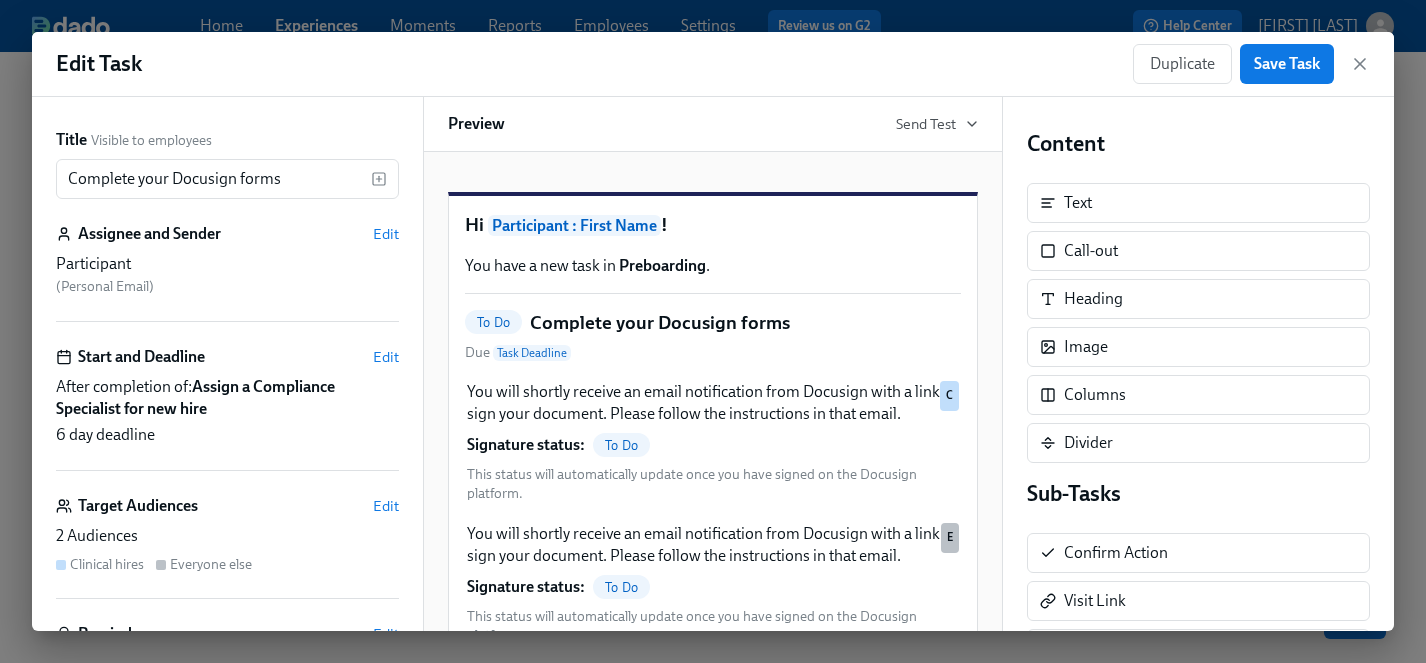 scroll, scrollTop: 0, scrollLeft: 0, axis: both 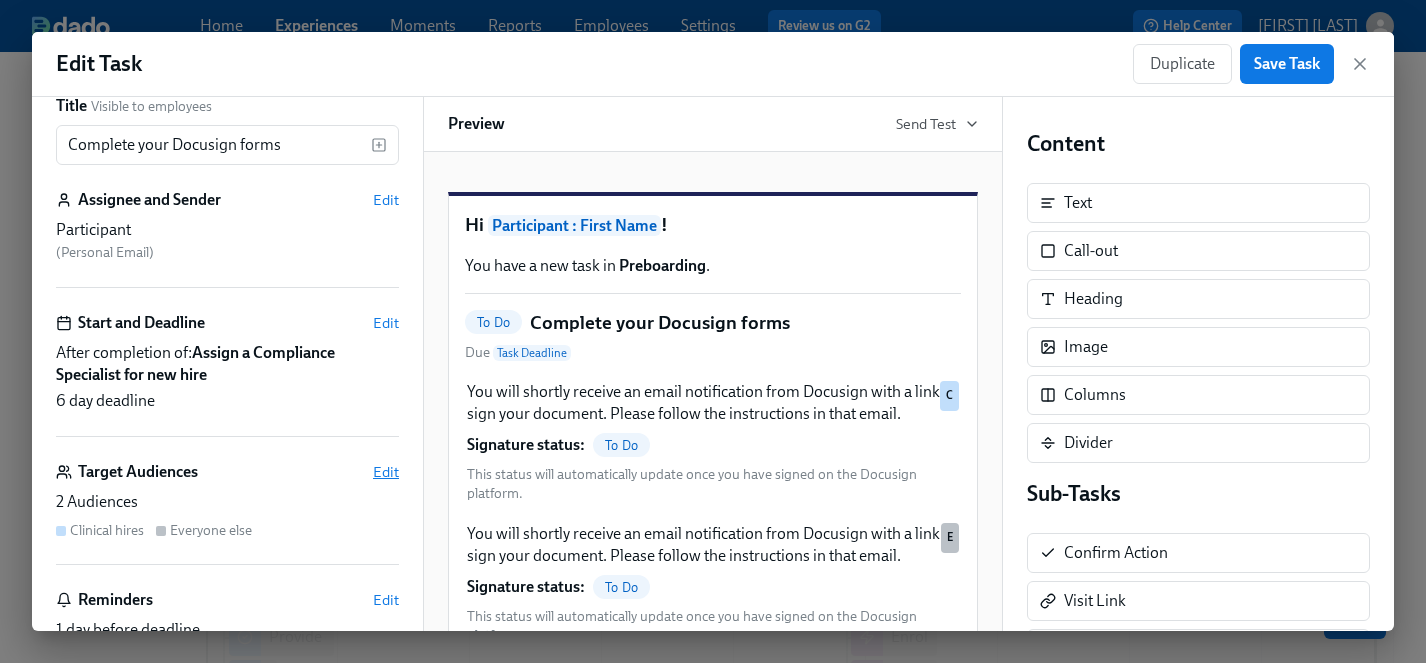click on "Edit" at bounding box center [386, 472] 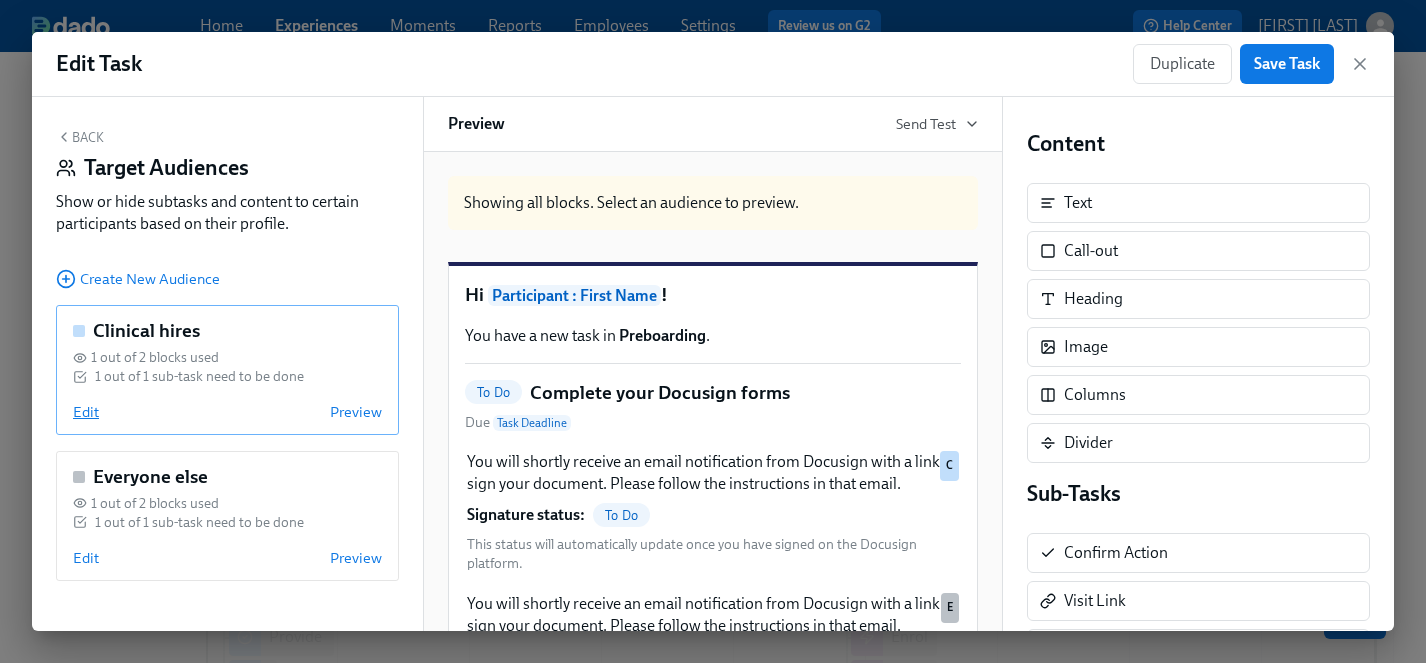 click on "Edit" at bounding box center [86, 412] 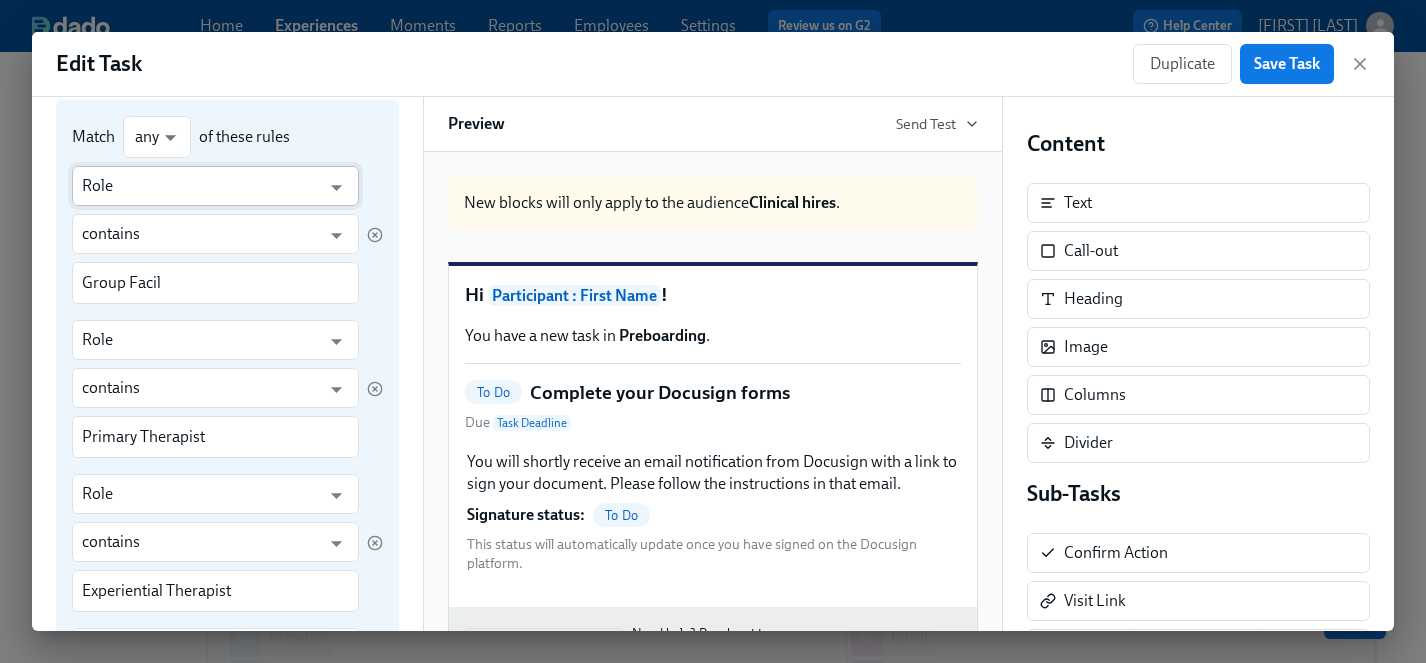 scroll, scrollTop: 287, scrollLeft: 0, axis: vertical 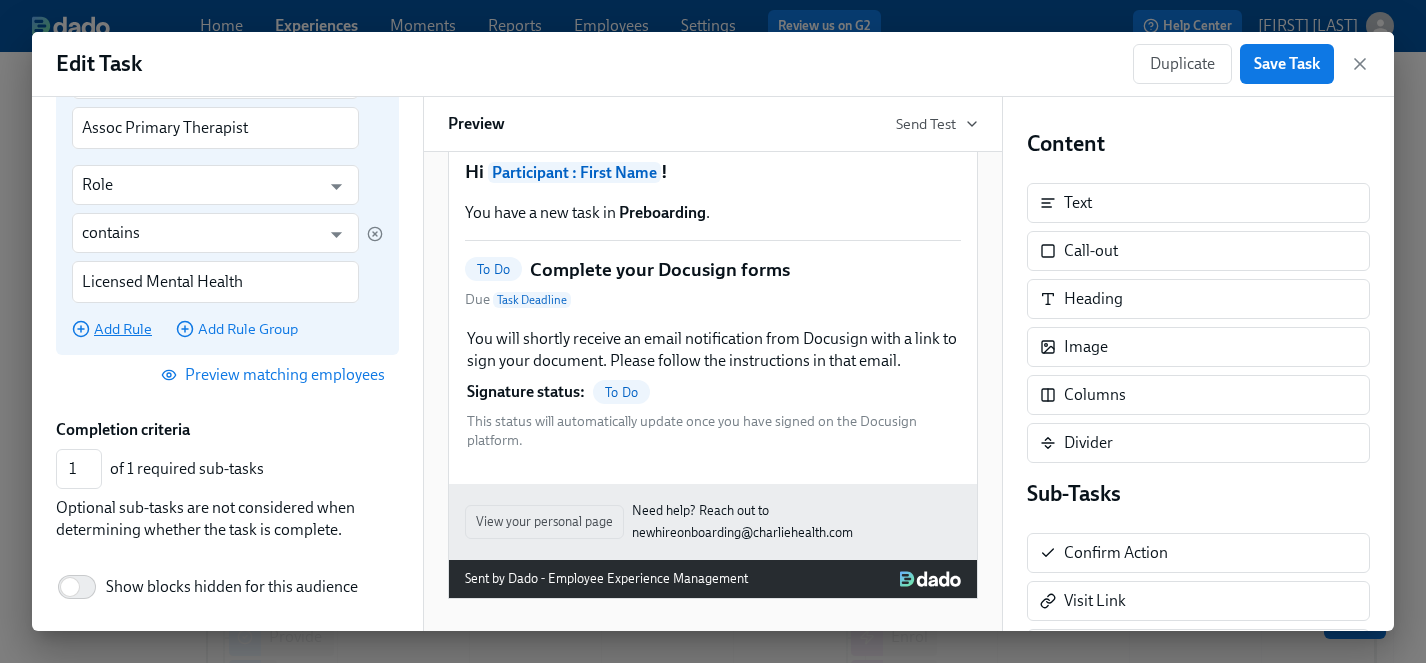click on "Add Rule" at bounding box center (112, 329) 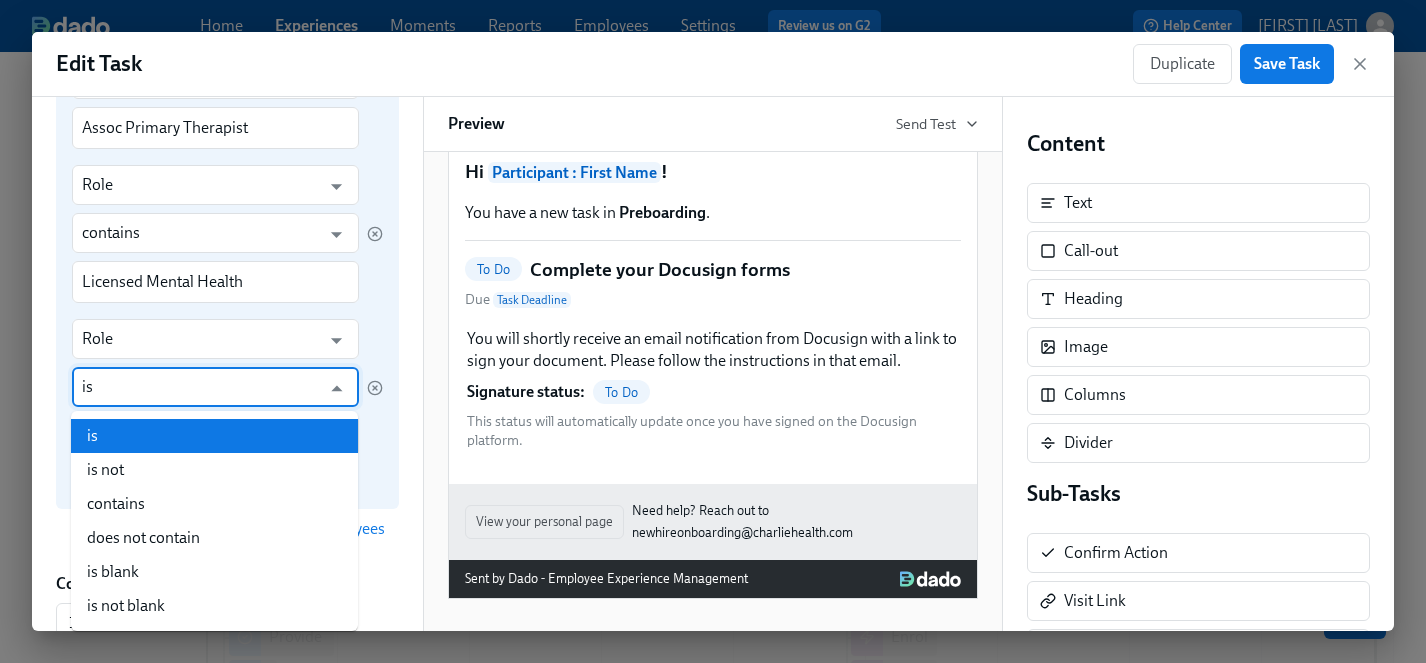 click on "is" at bounding box center [201, 387] 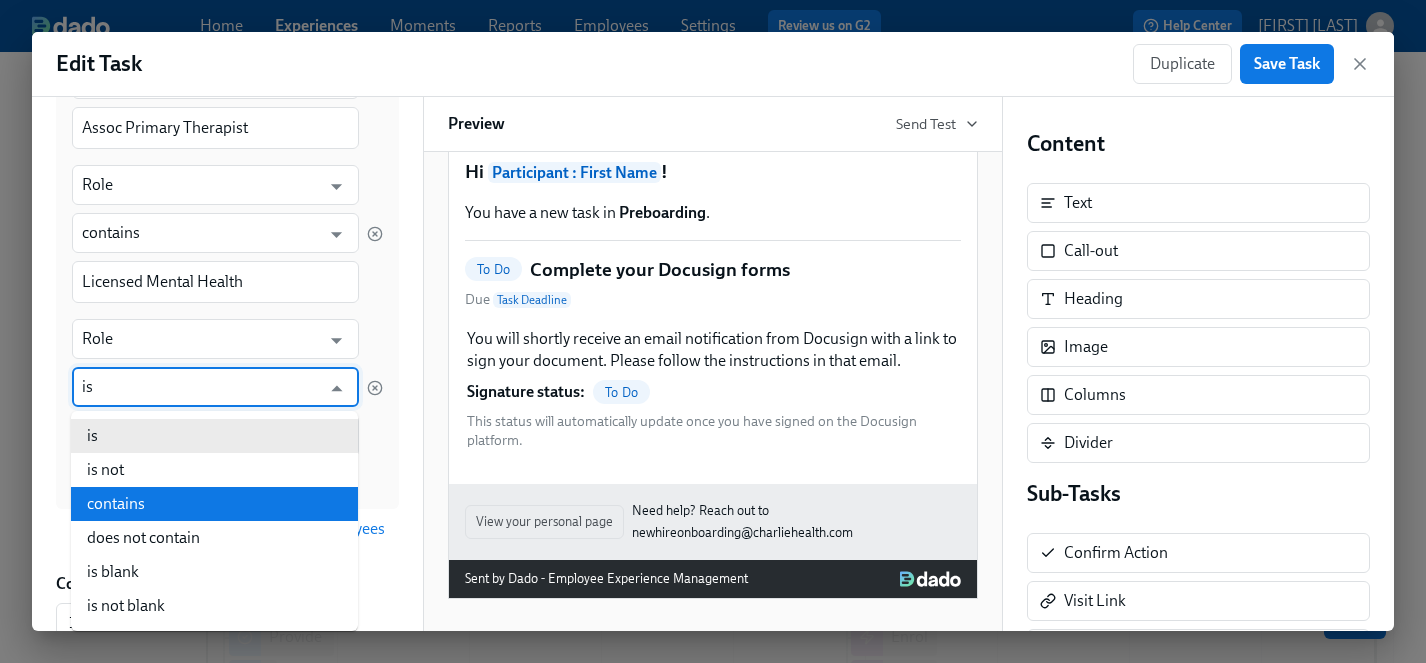 click on "contains" at bounding box center (214, 504) 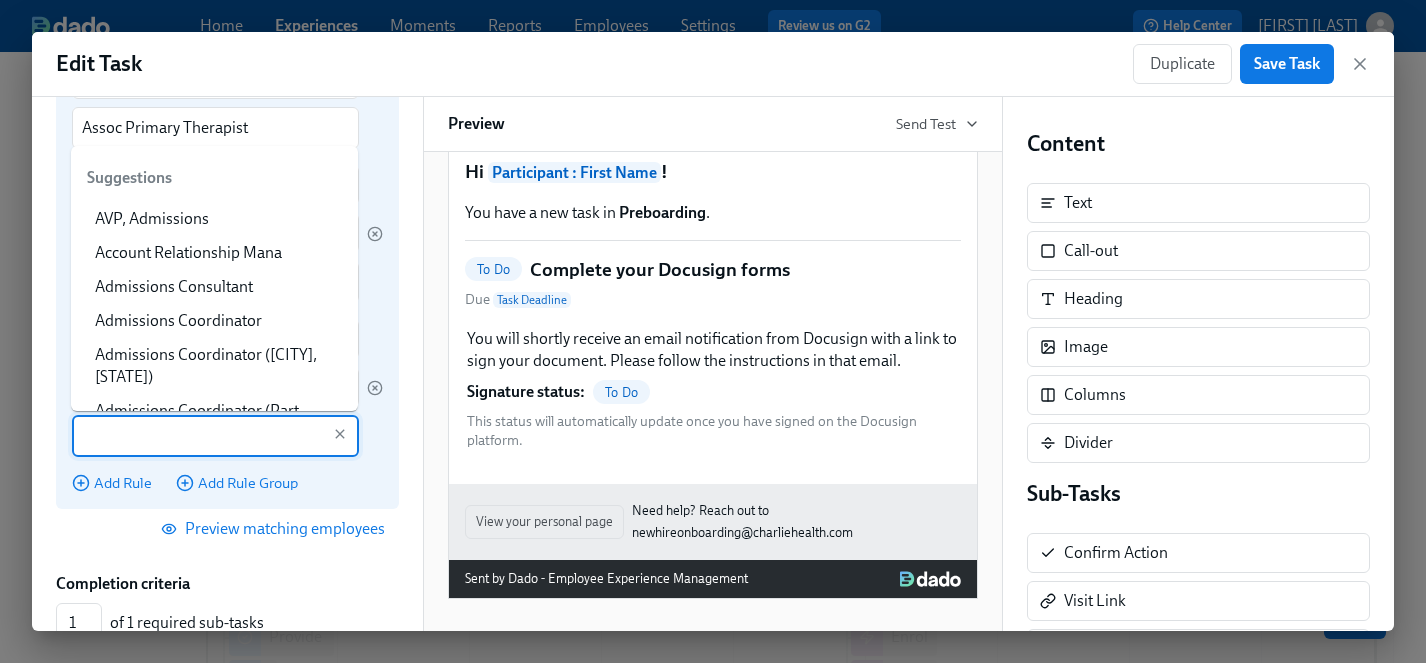 click at bounding box center [201, 436] 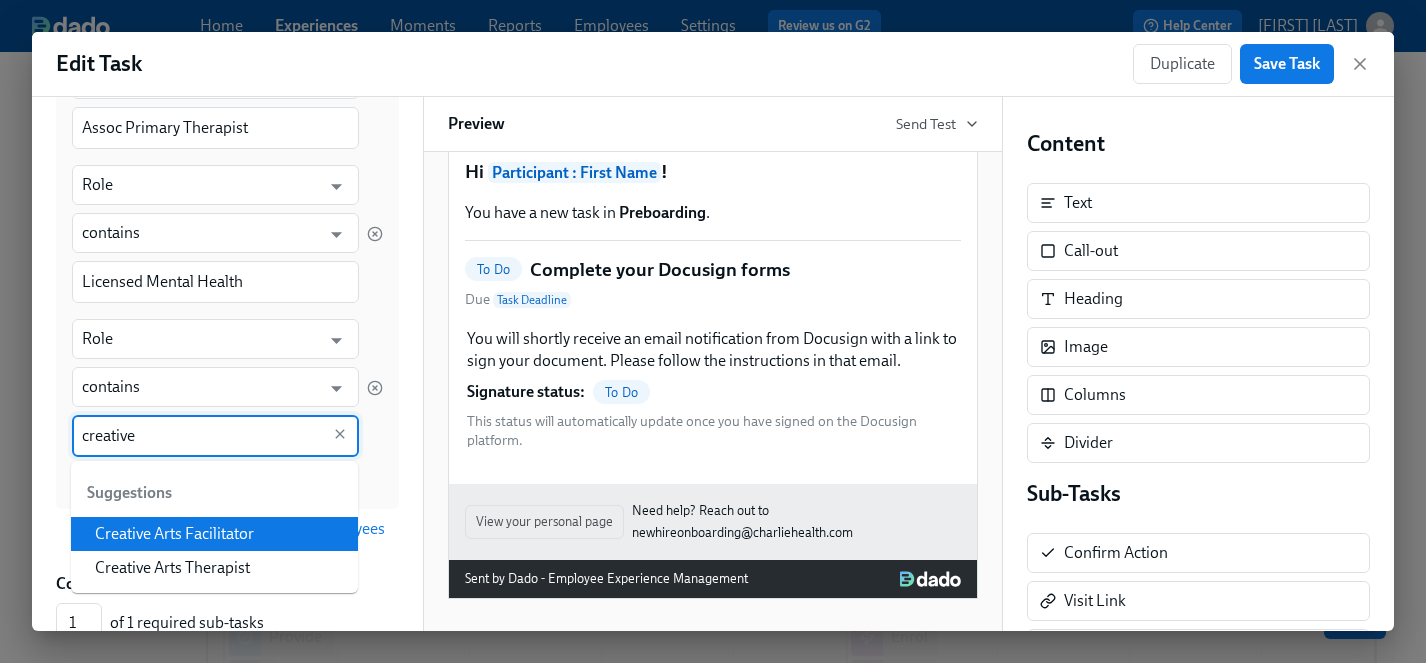 click on "Creative Arts Facilitator" at bounding box center [214, 534] 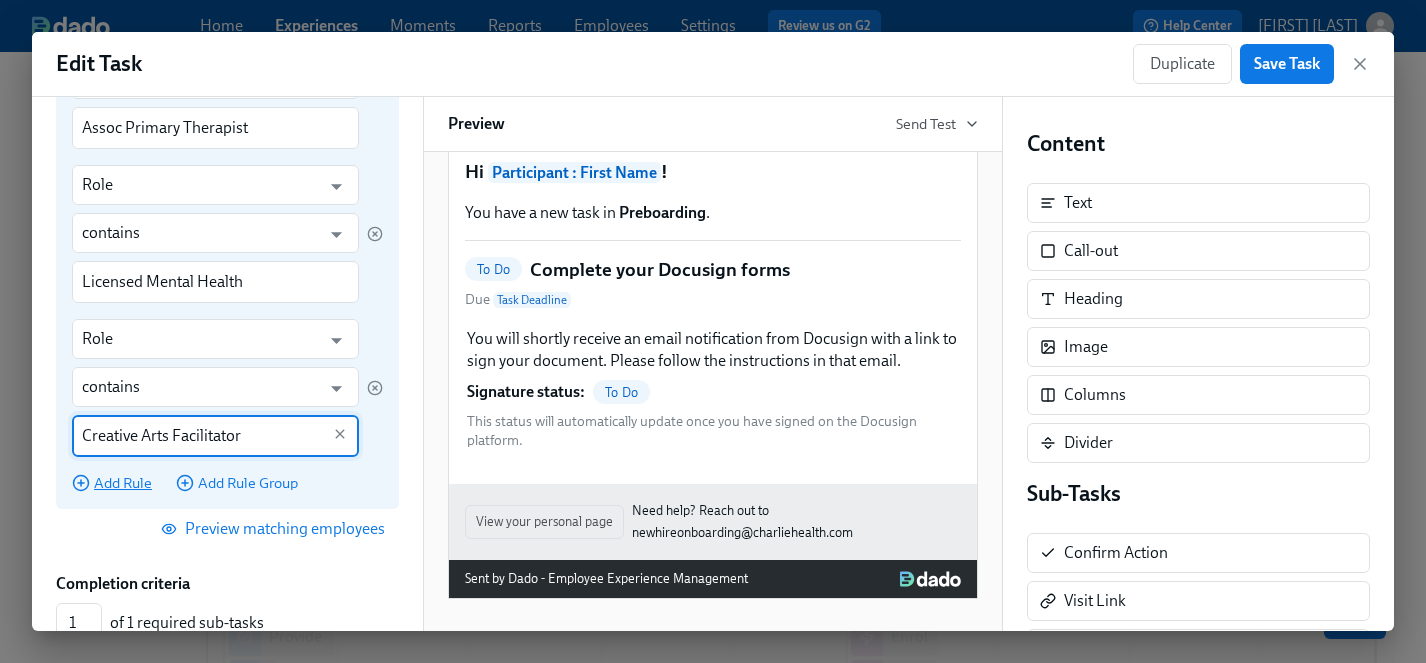 type on "Creative Arts Facilitator" 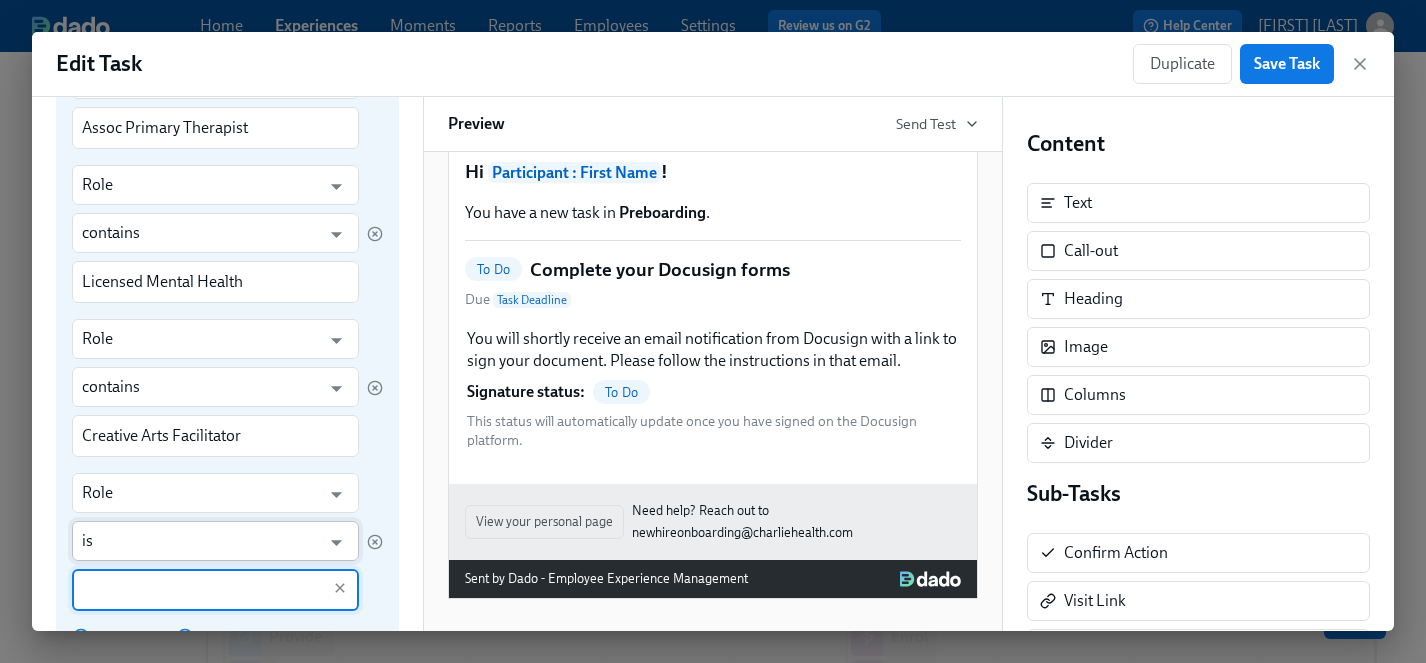 click on "is" at bounding box center [201, 541] 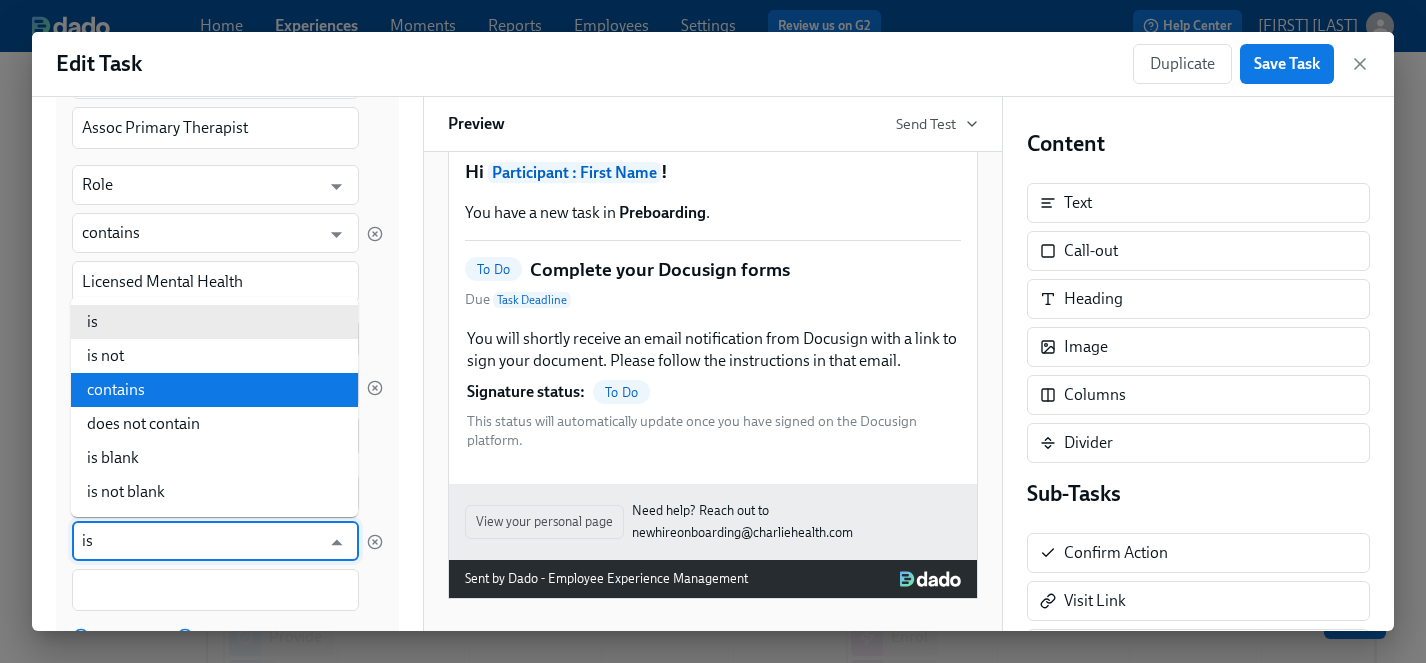 click on "contains" at bounding box center [214, 390] 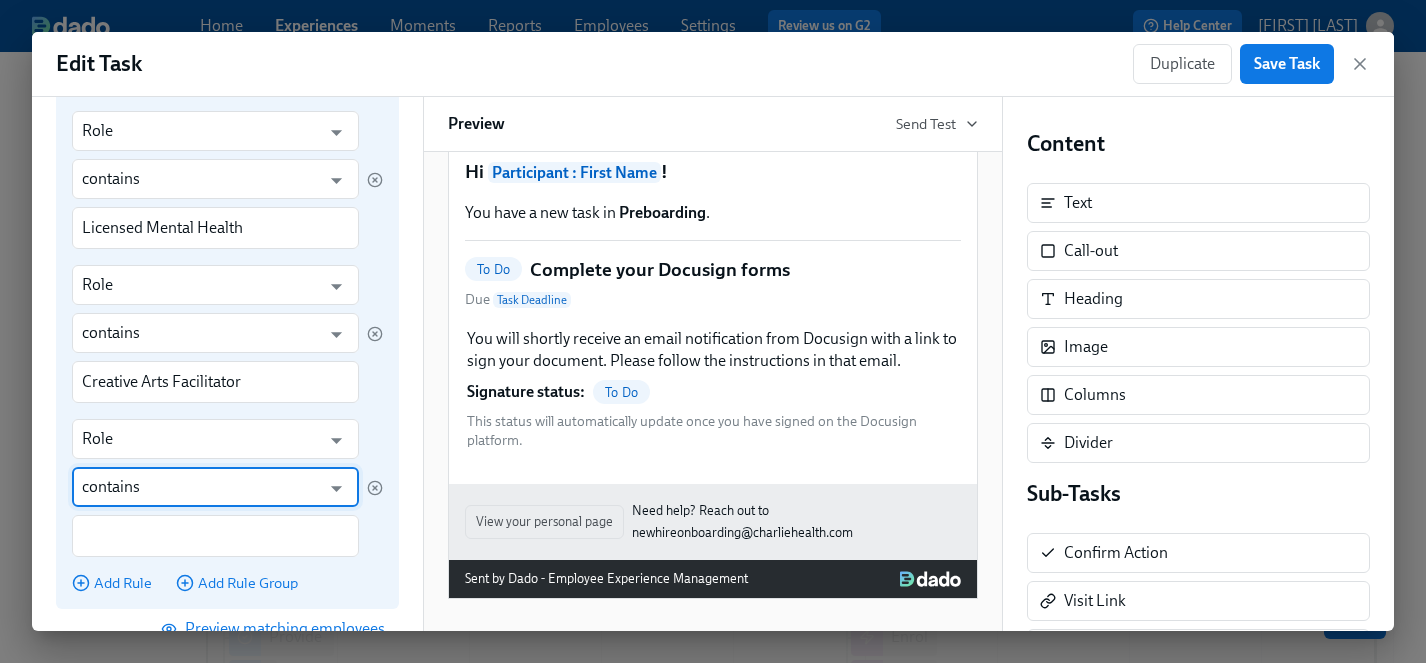 scroll, scrollTop: 2769, scrollLeft: 0, axis: vertical 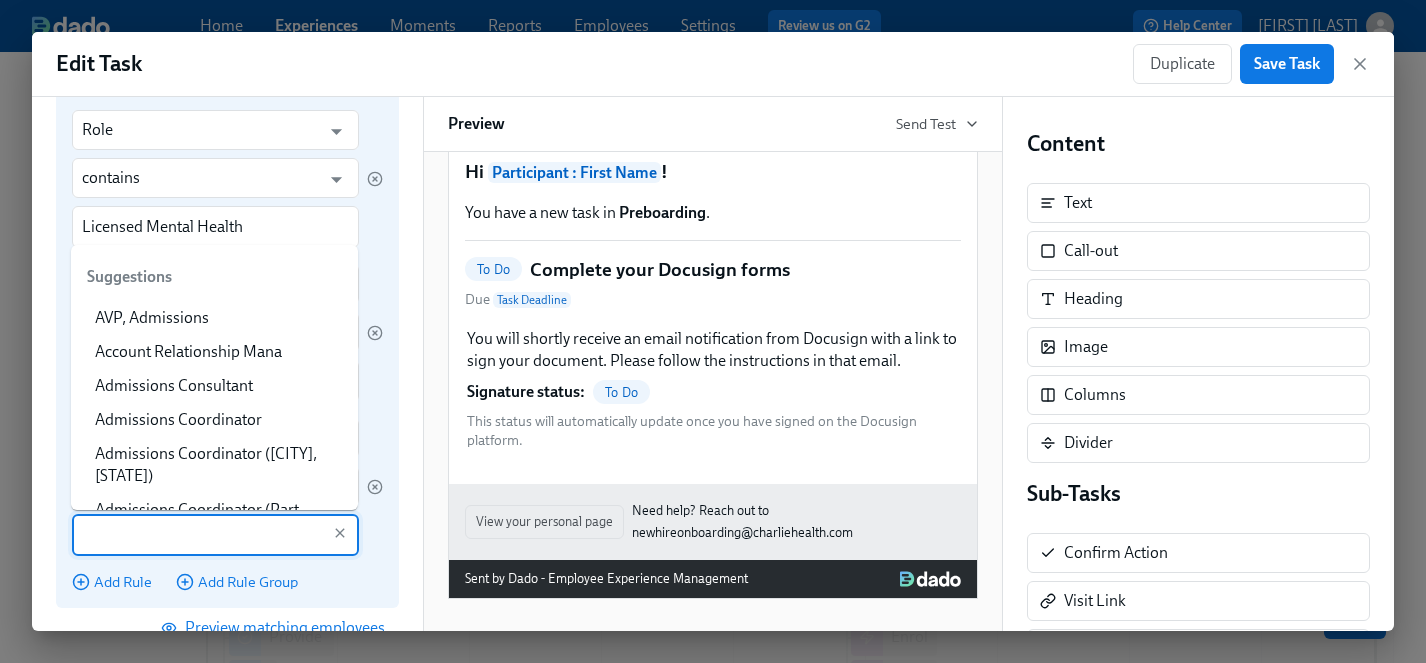 click at bounding box center (201, 535) 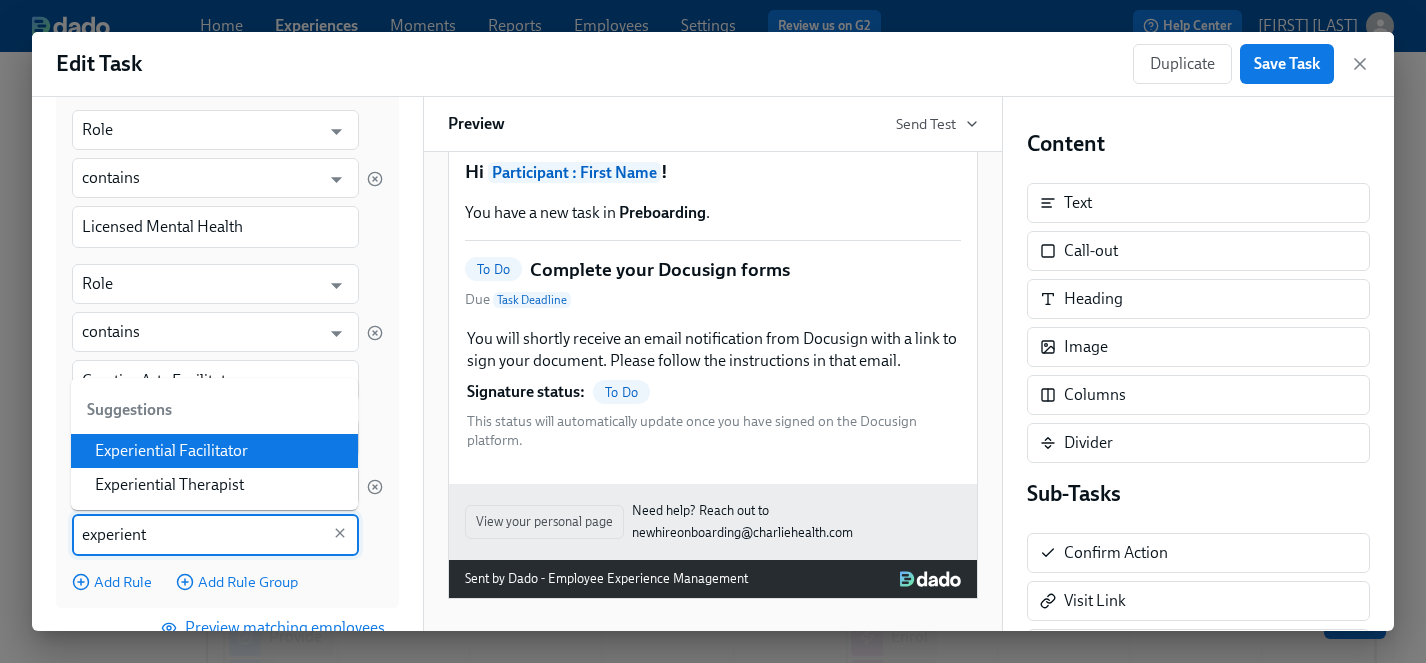 click on "Experiential Facilitator" at bounding box center [214, 451] 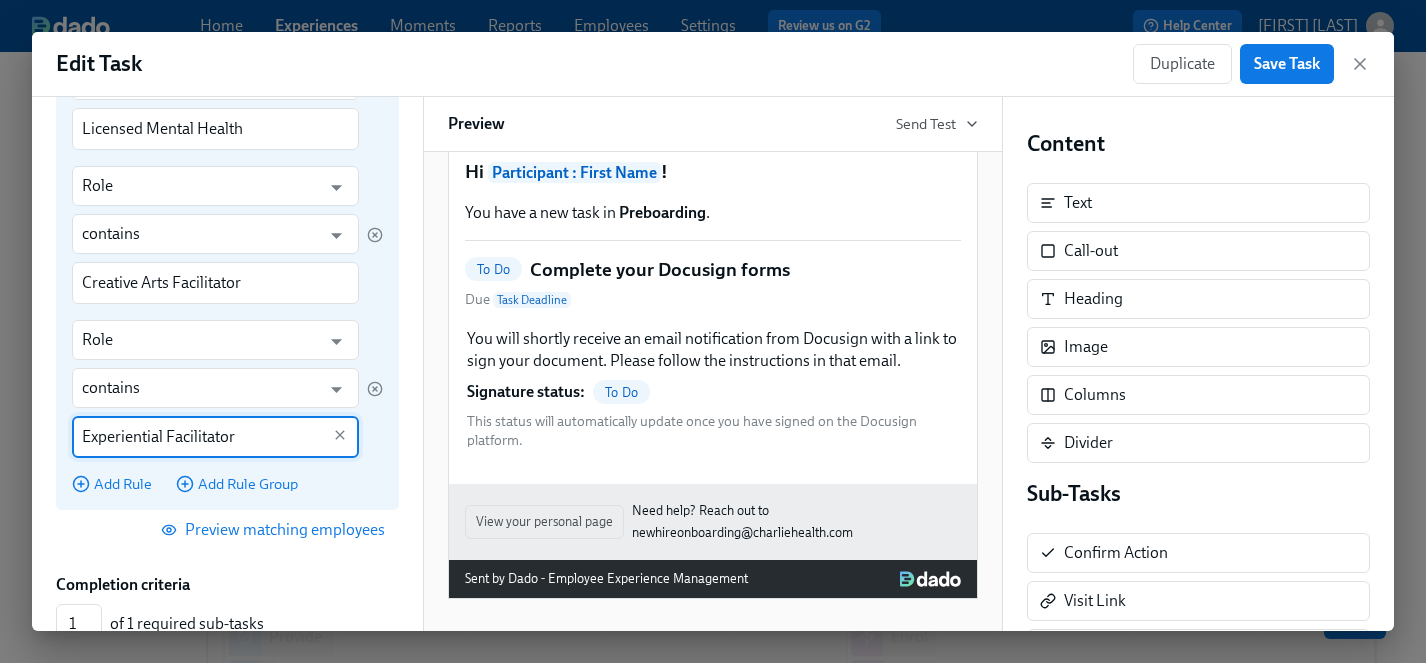 scroll, scrollTop: 2868, scrollLeft: 0, axis: vertical 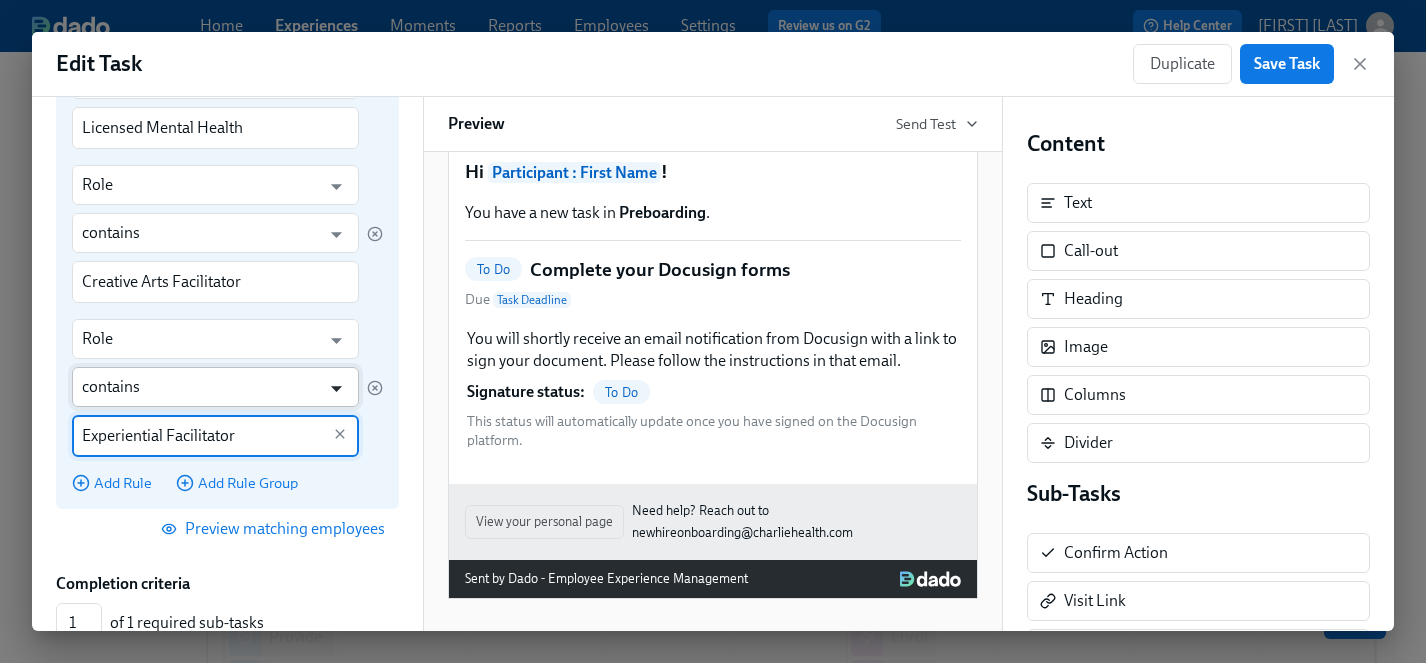click 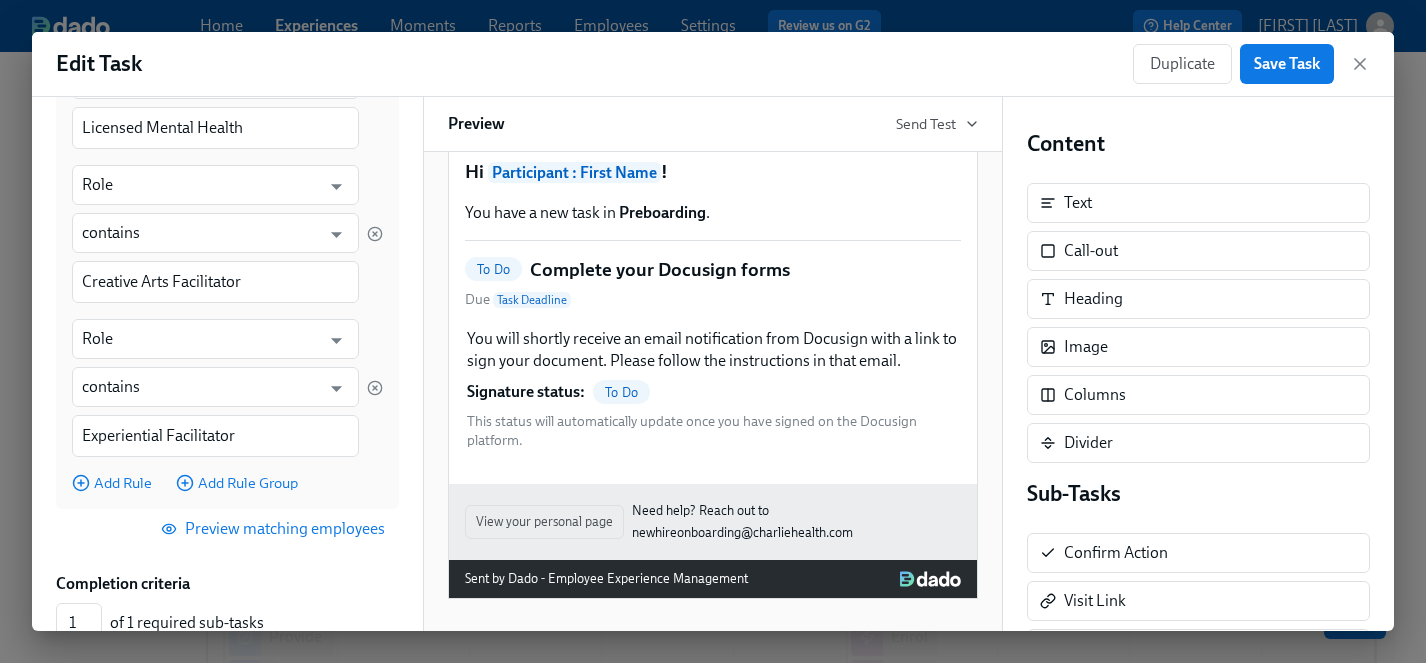 click on "Back Edit Target Audience Audience Name Clinical hires Audience Name Target Audience Rules Rules are matched against the participant Match any any ​ of these rules Role ​ contains ​ Group Facil Role ​ contains ​ Primary Therapist Role ​ contains ​ Experiential Therapist Role ​ contains ​ Contemplative Practition Role ​ contains ​ Director of Group Quality Role ​ contains ​ Group Quality Role ​ contains ​ Clinical Admis Therapist Role ​ contains ​ Clinical Supervisor Role ​ contains ​ Psych Mental Hlth Nurse Role ​ contains ​ Nurse Role ​ contains ​ LPN Role ​ contains ​ Creative Arts Therapist Role ​ contains ​ DBT Facilitator Role ​ contains ​ Psychiatrist Role ​ contains ​ Medical Director Role ​ contains ​ Assoc Primary Therapist Role ​ contains ​ Licensed Mental Health Role ​ contains ​ Creative Arts Facilitator Role ​ contains ​ Experiential Facilitator" at bounding box center (227, 364) 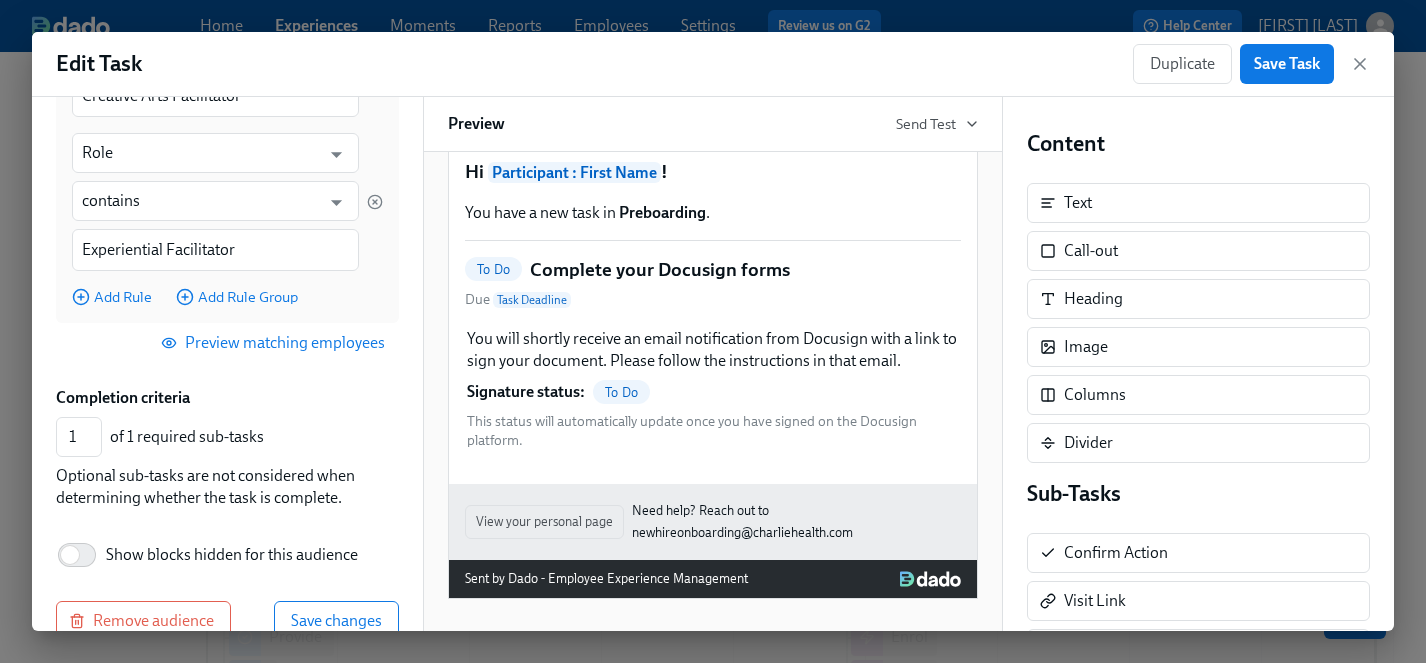 scroll, scrollTop: 3096, scrollLeft: 0, axis: vertical 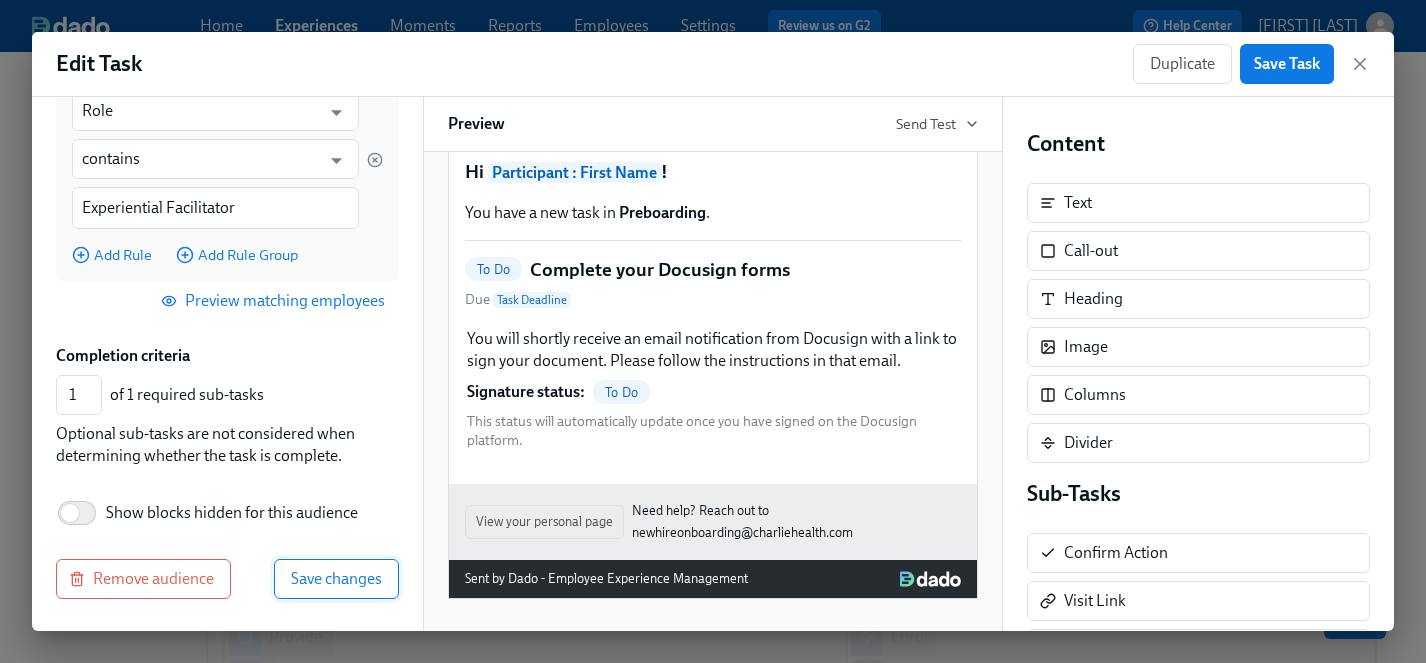 click on "Save changes" at bounding box center (336, 579) 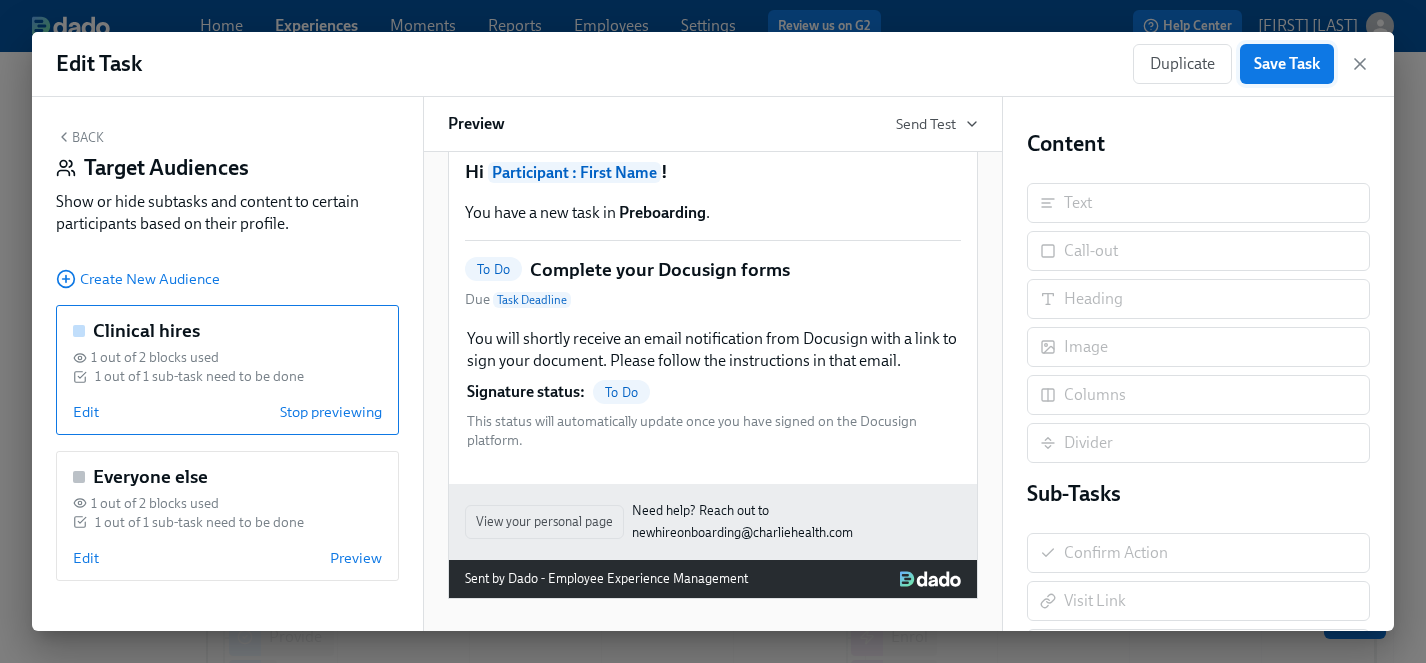 click on "Save Task" at bounding box center [1287, 64] 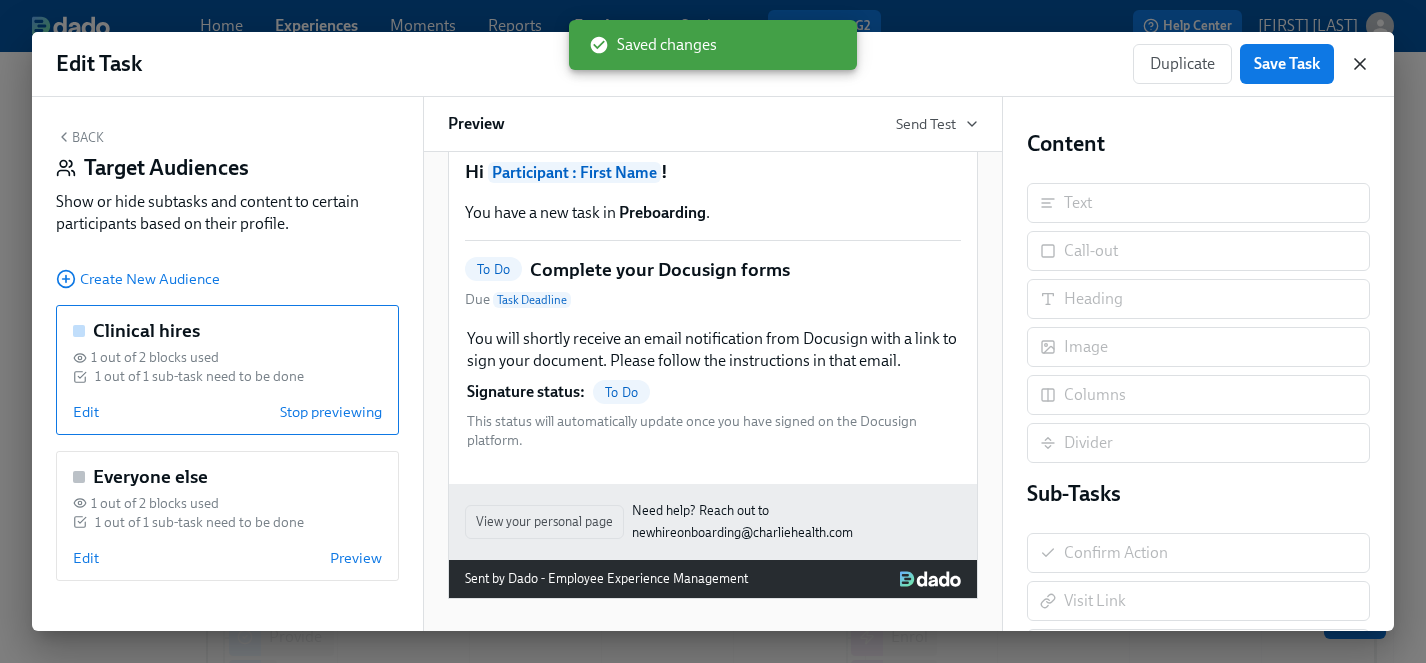 click 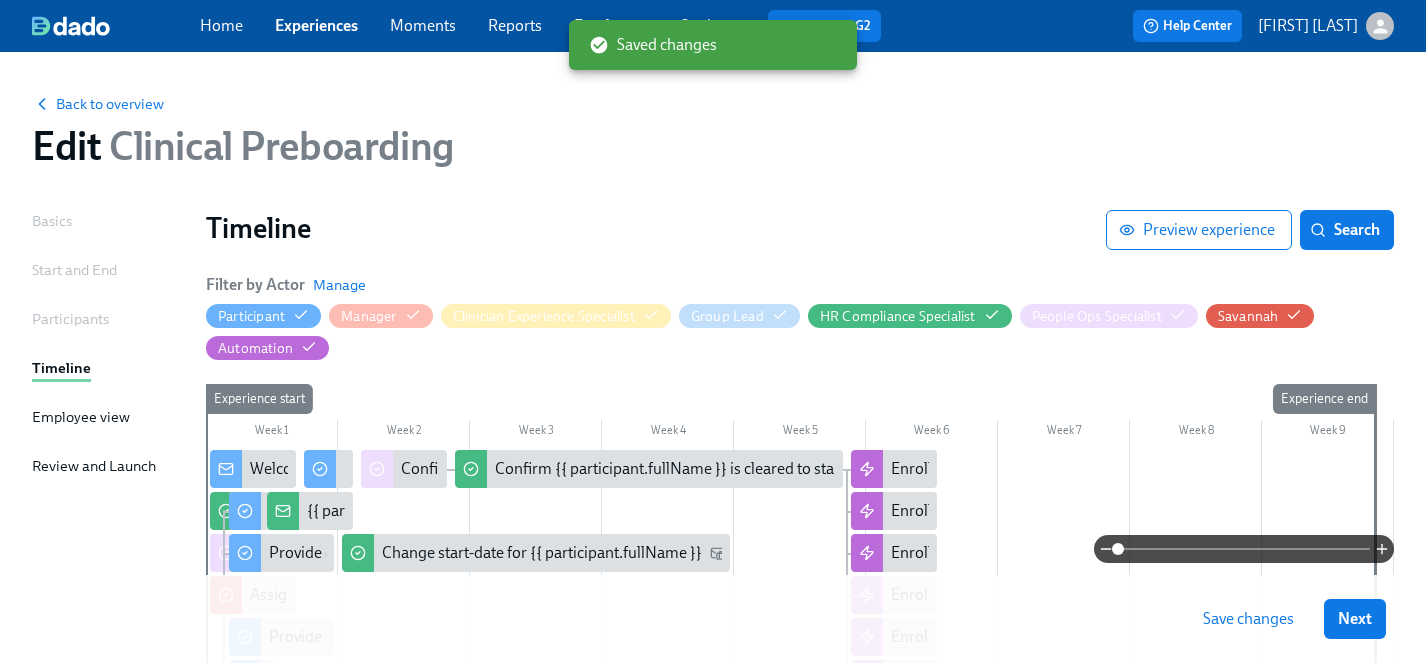 click on "Save changes" at bounding box center (1248, 619) 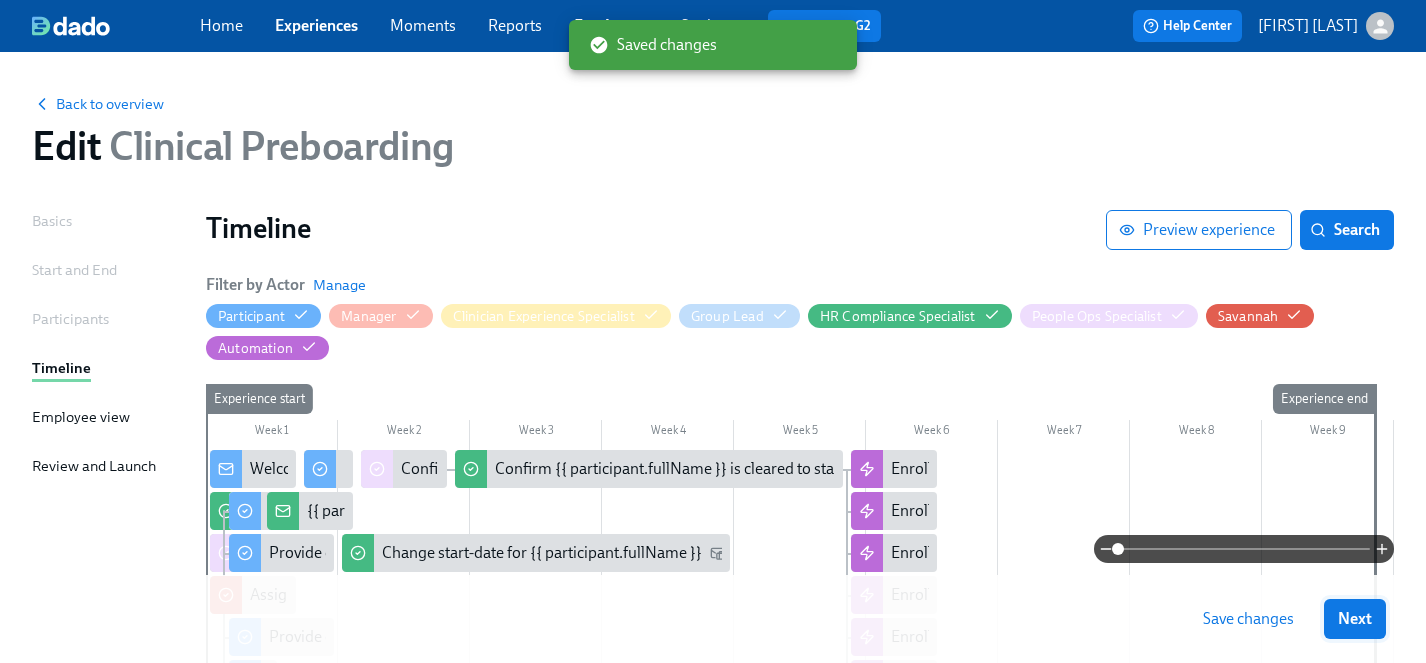 click on "Next" at bounding box center [1355, 619] 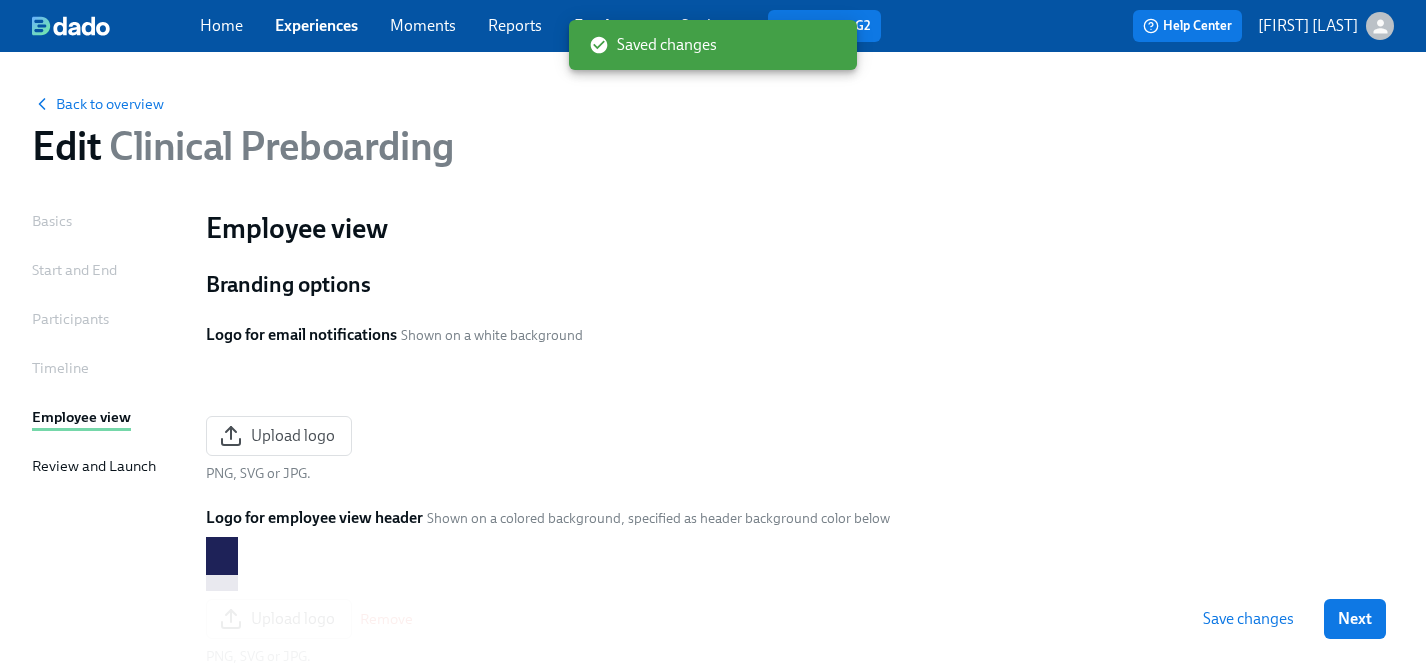 click on "Next" at bounding box center [1355, 619] 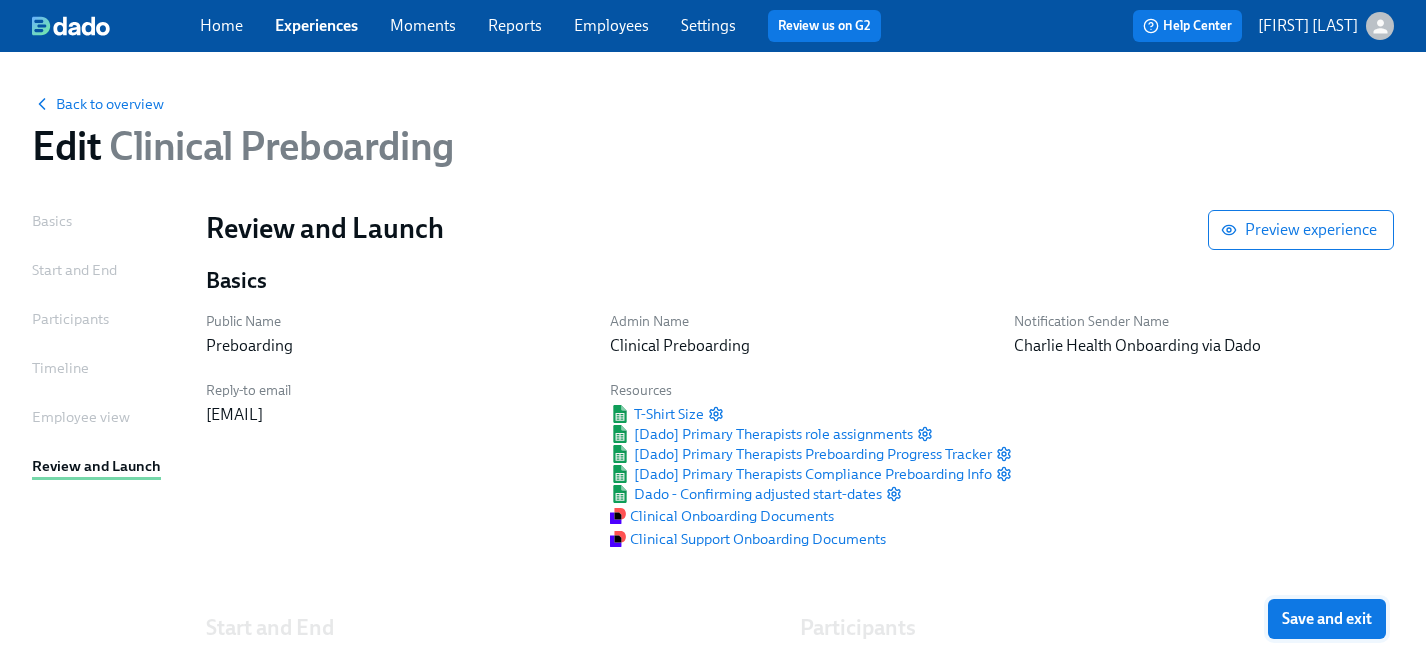 click on "Save and exit" at bounding box center (1327, 619) 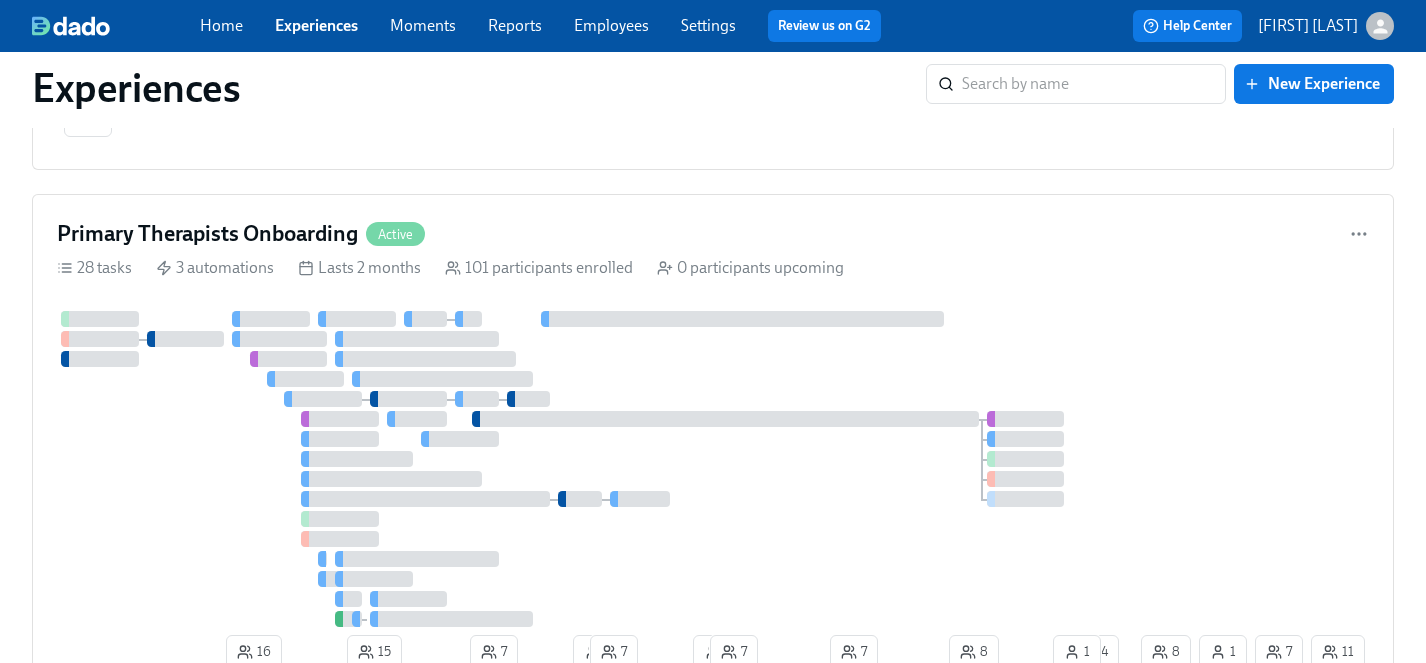 scroll, scrollTop: 1152, scrollLeft: 0, axis: vertical 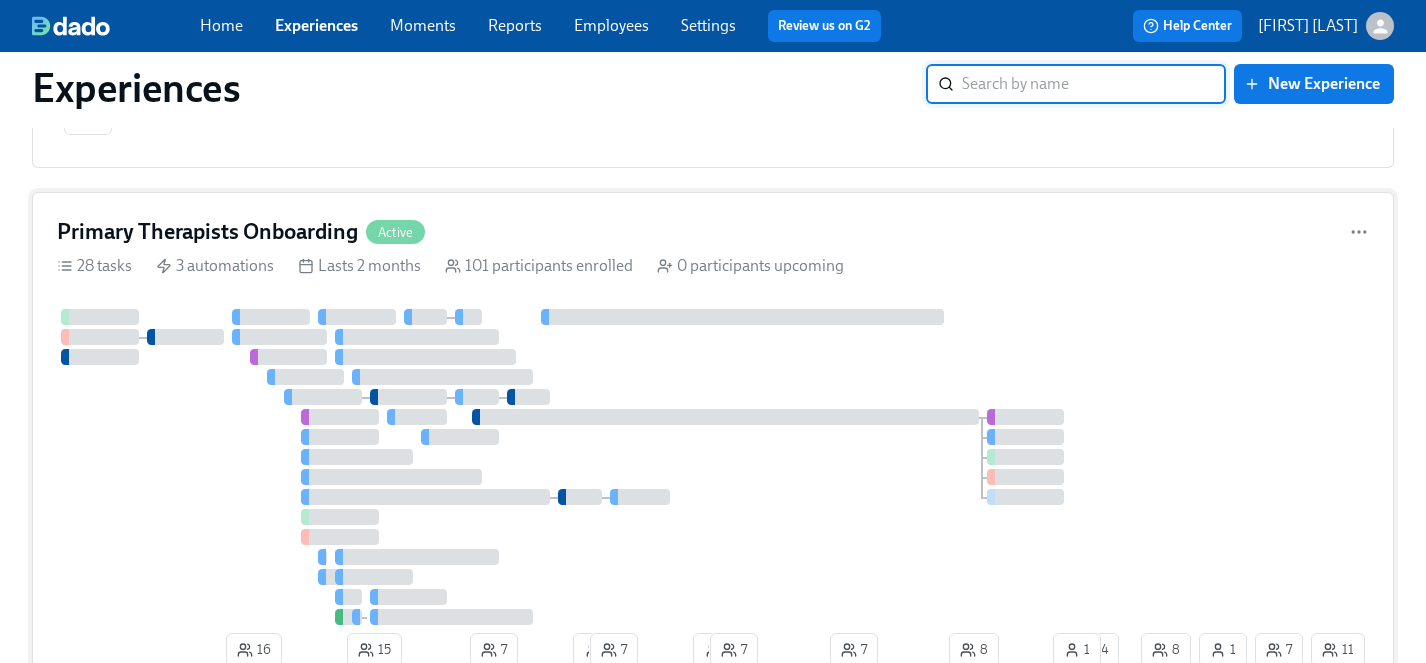 click at bounding box center [597, 467] 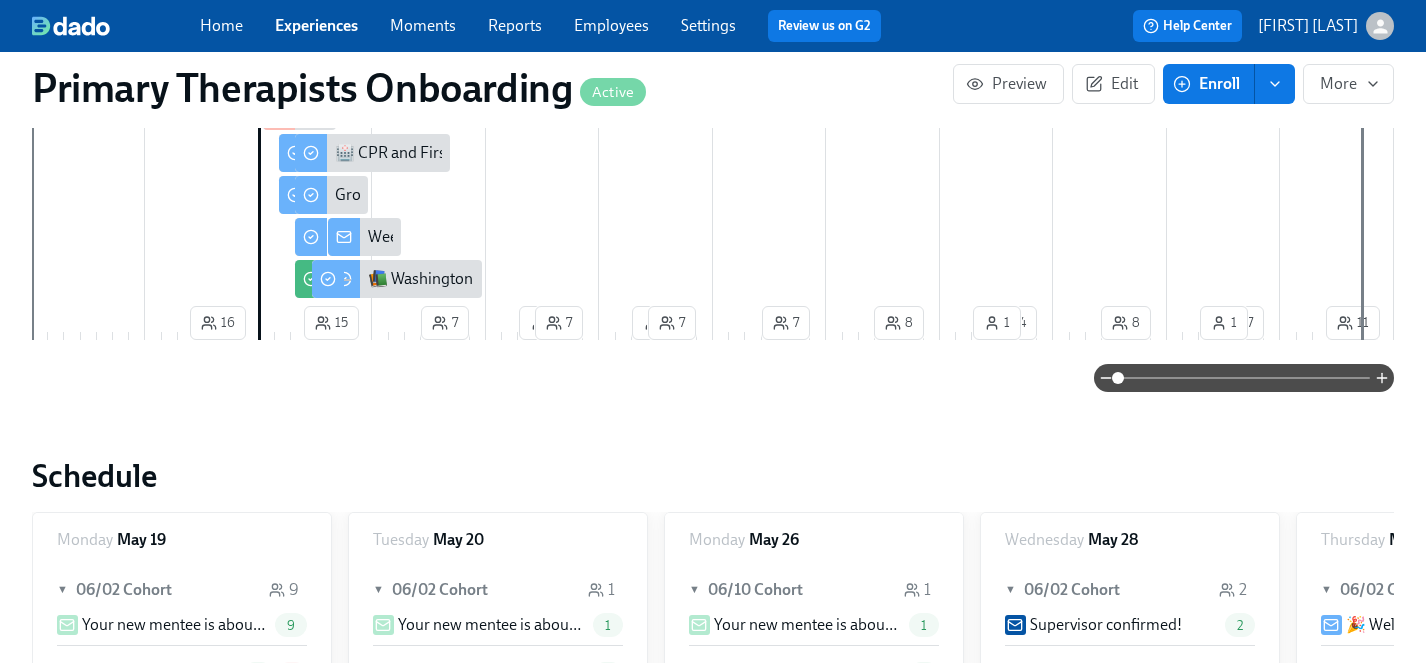 scroll, scrollTop: 0, scrollLeft: 0, axis: both 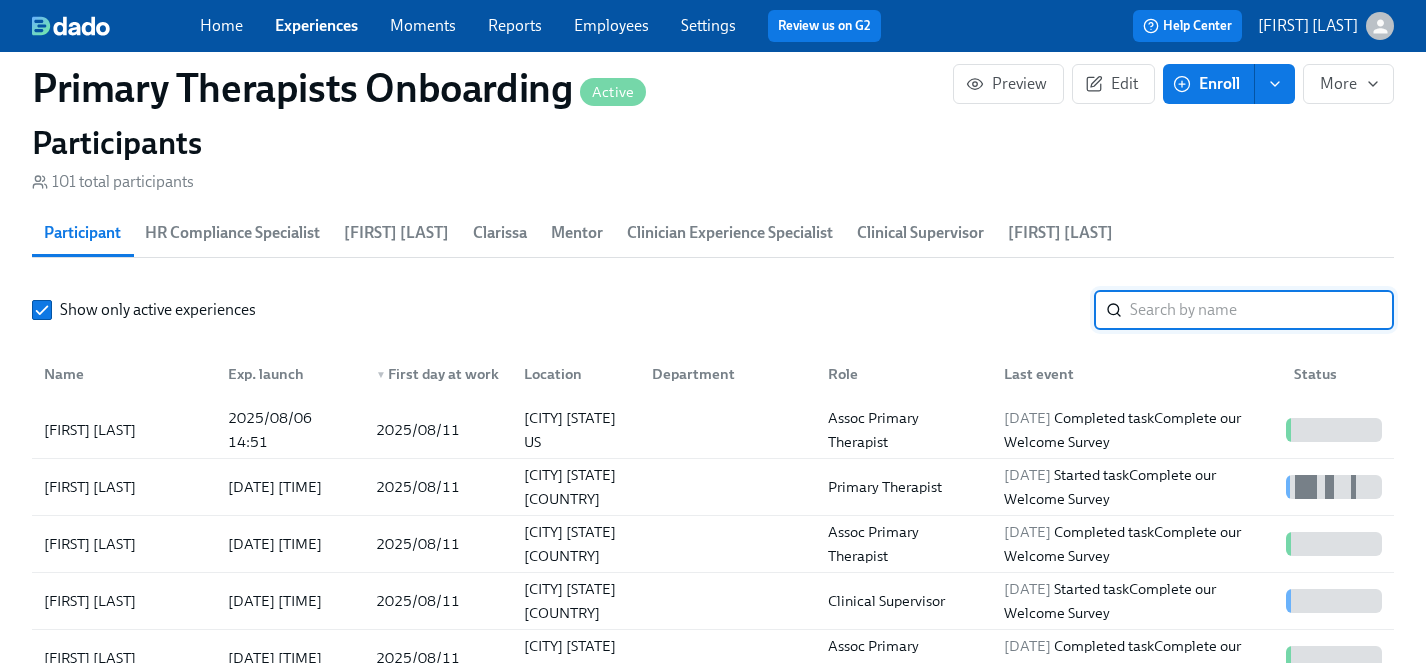 click at bounding box center [1262, 310] 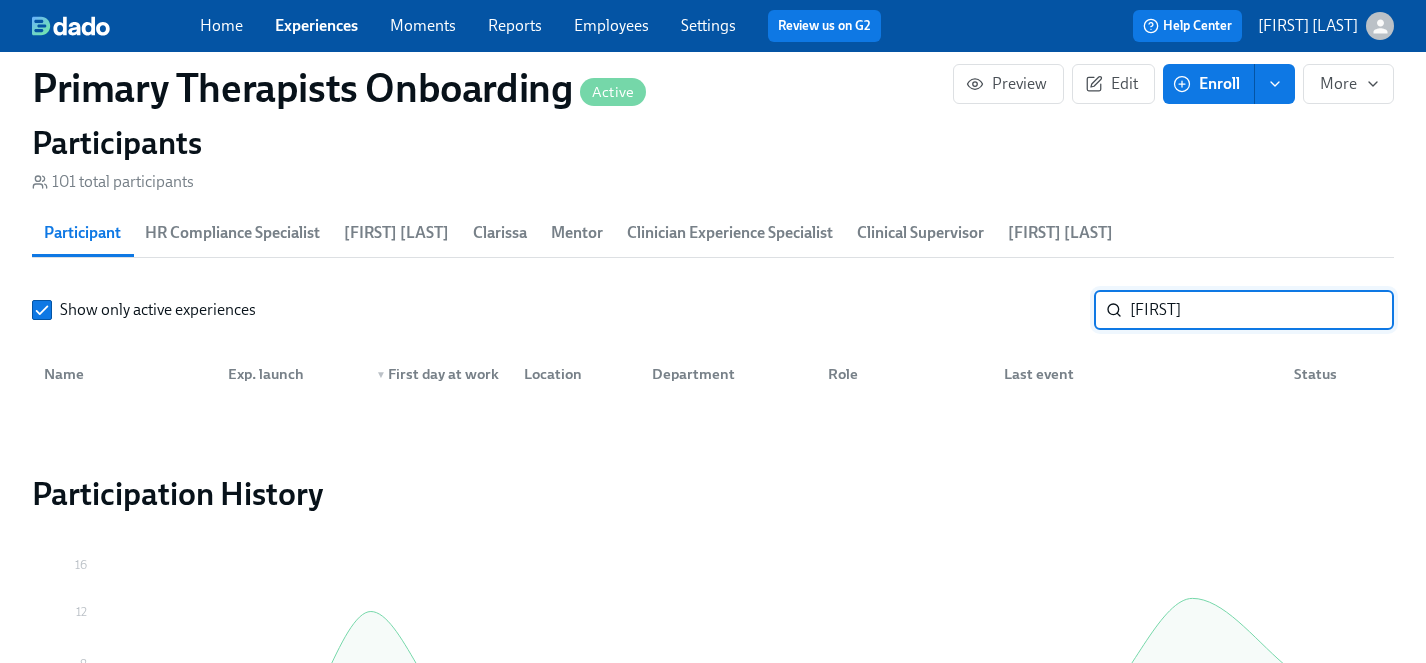 type on "[FIRST]" 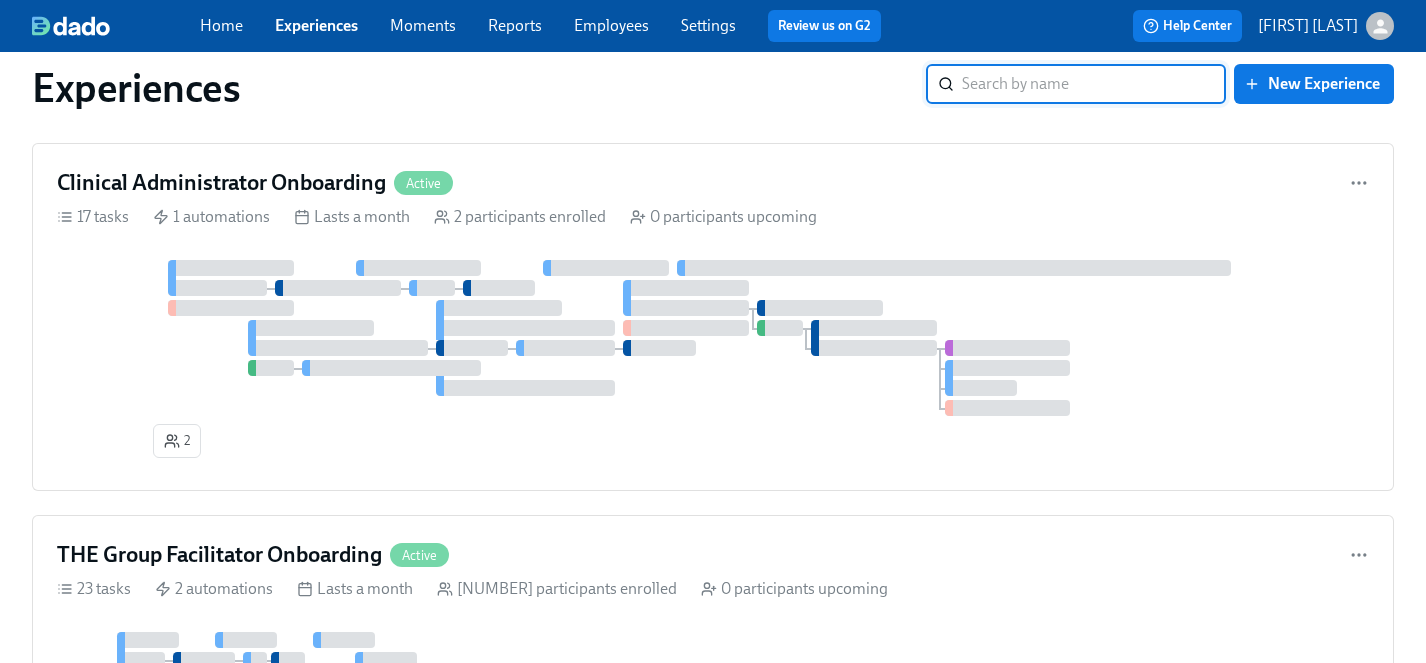 scroll, scrollTop: 0, scrollLeft: 0, axis: both 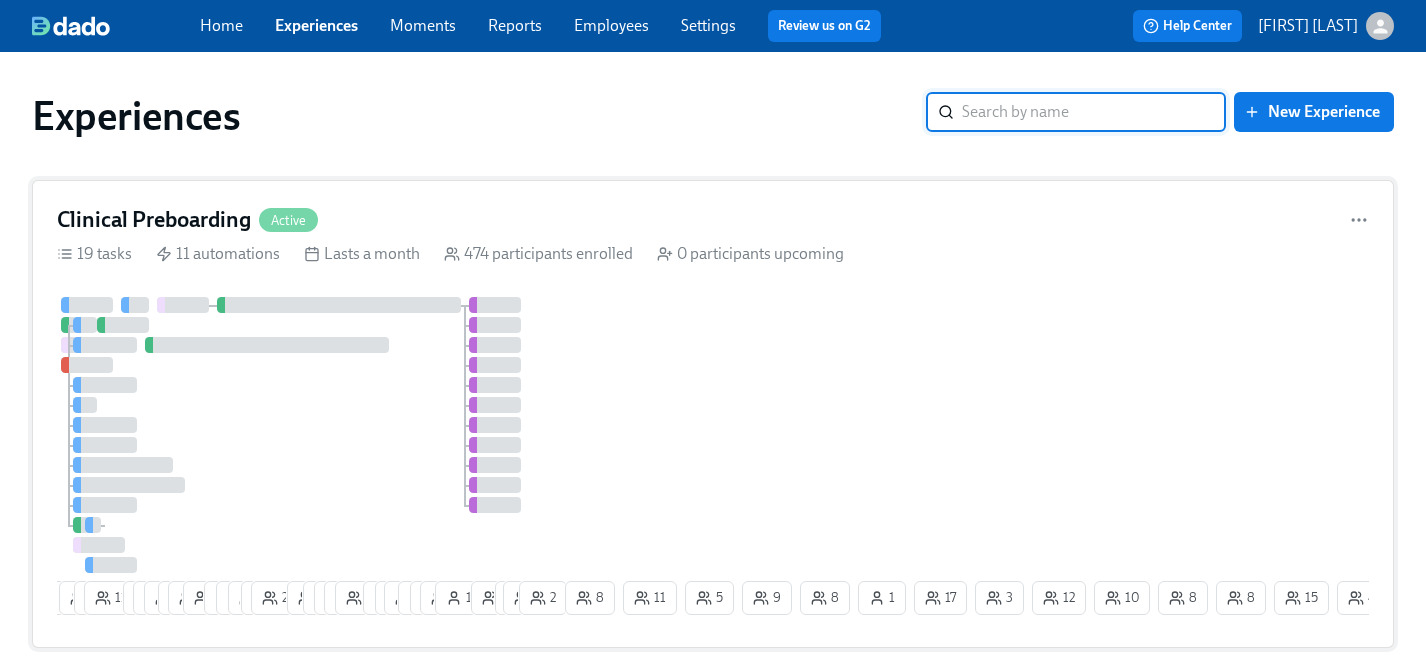 click at bounding box center (309, 435) 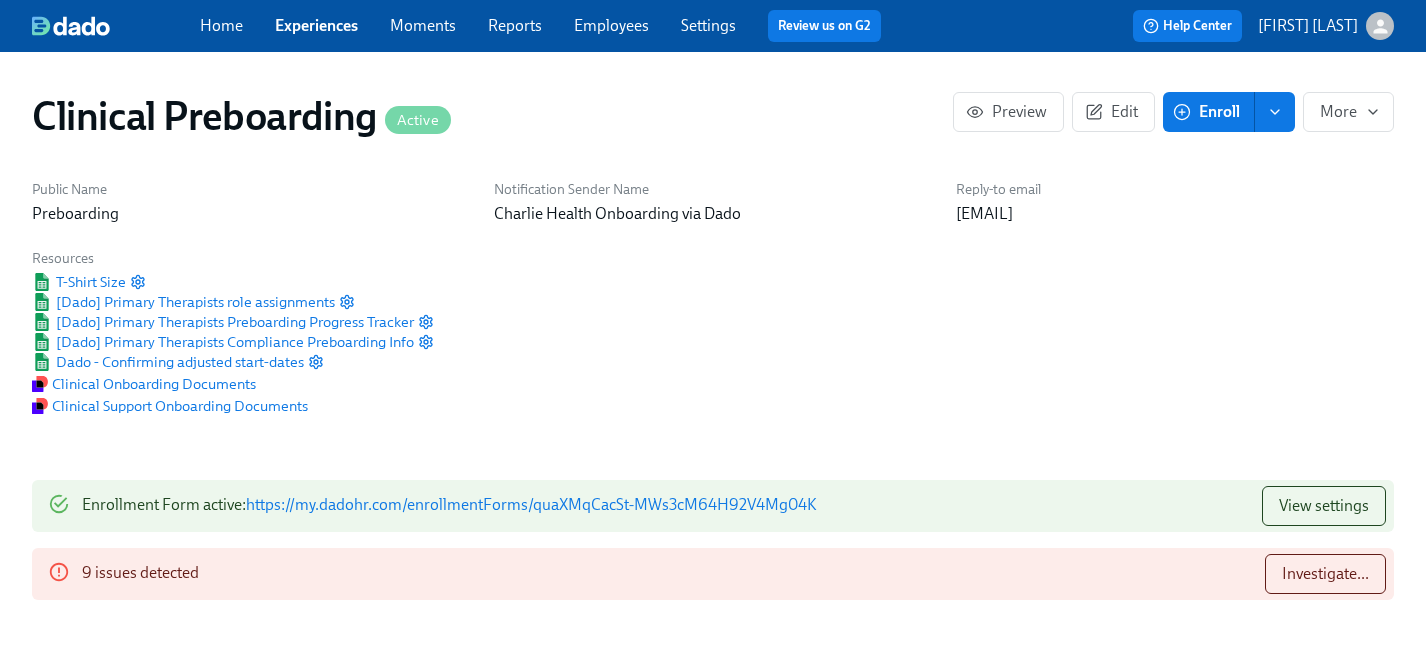 scroll, scrollTop: 0, scrollLeft: 21523, axis: horizontal 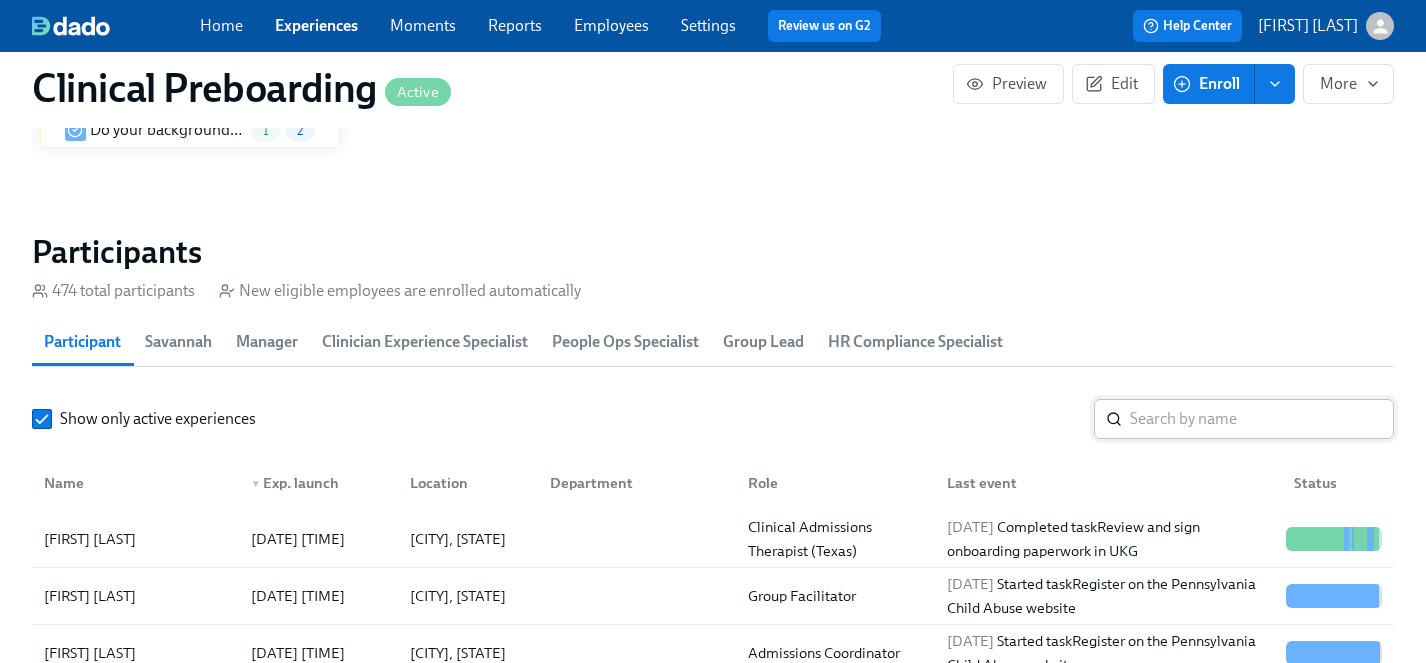 click at bounding box center (1262, 419) 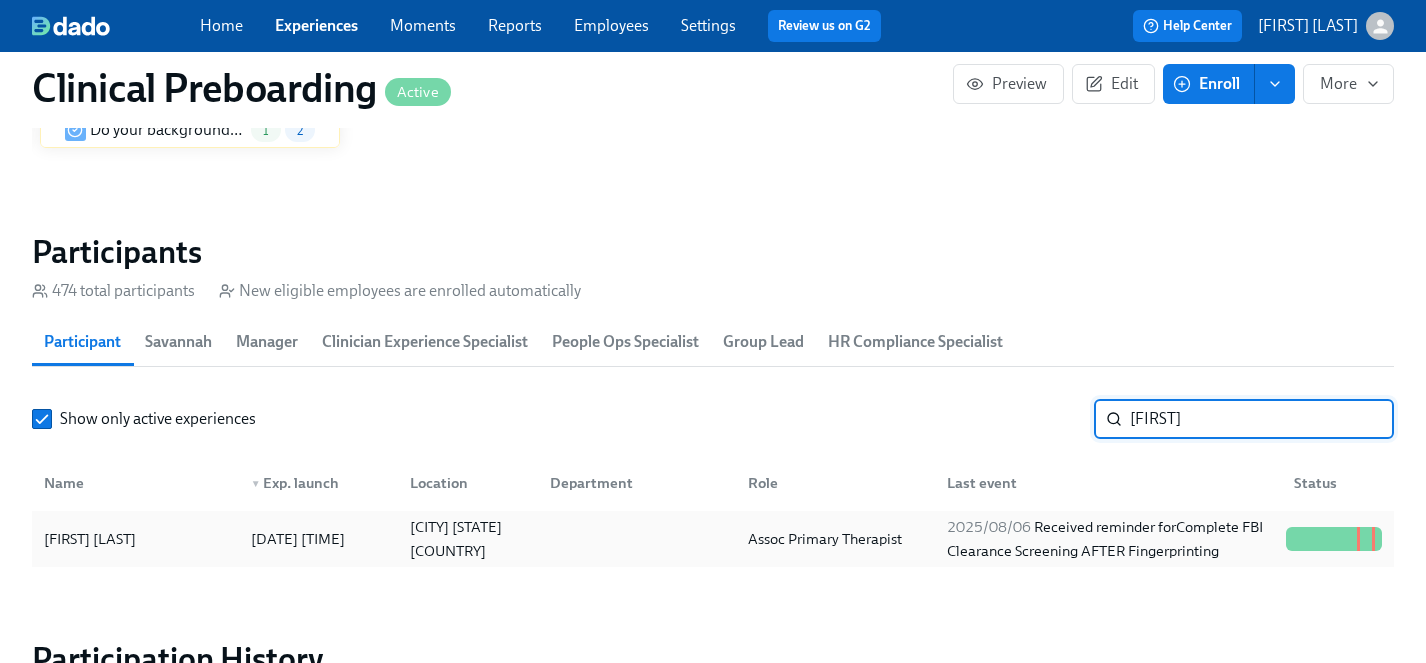 type on "[FIRST]" 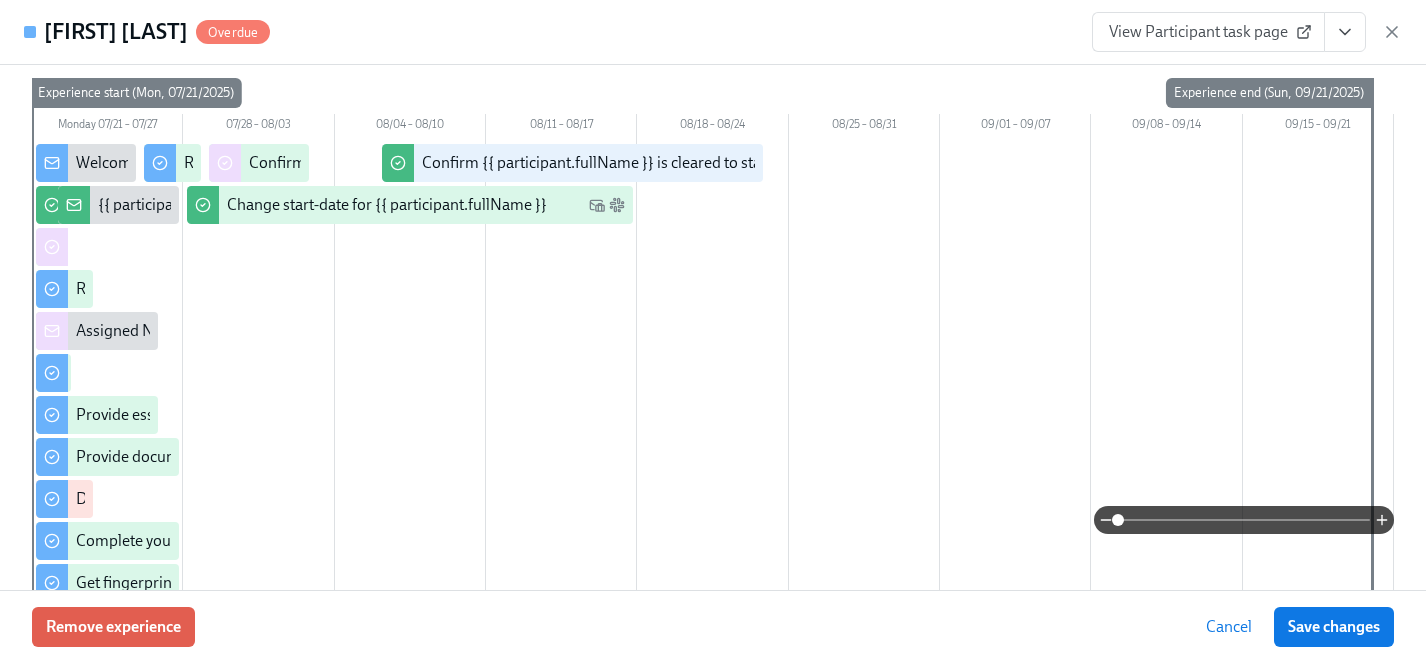 scroll, scrollTop: 0, scrollLeft: 0, axis: both 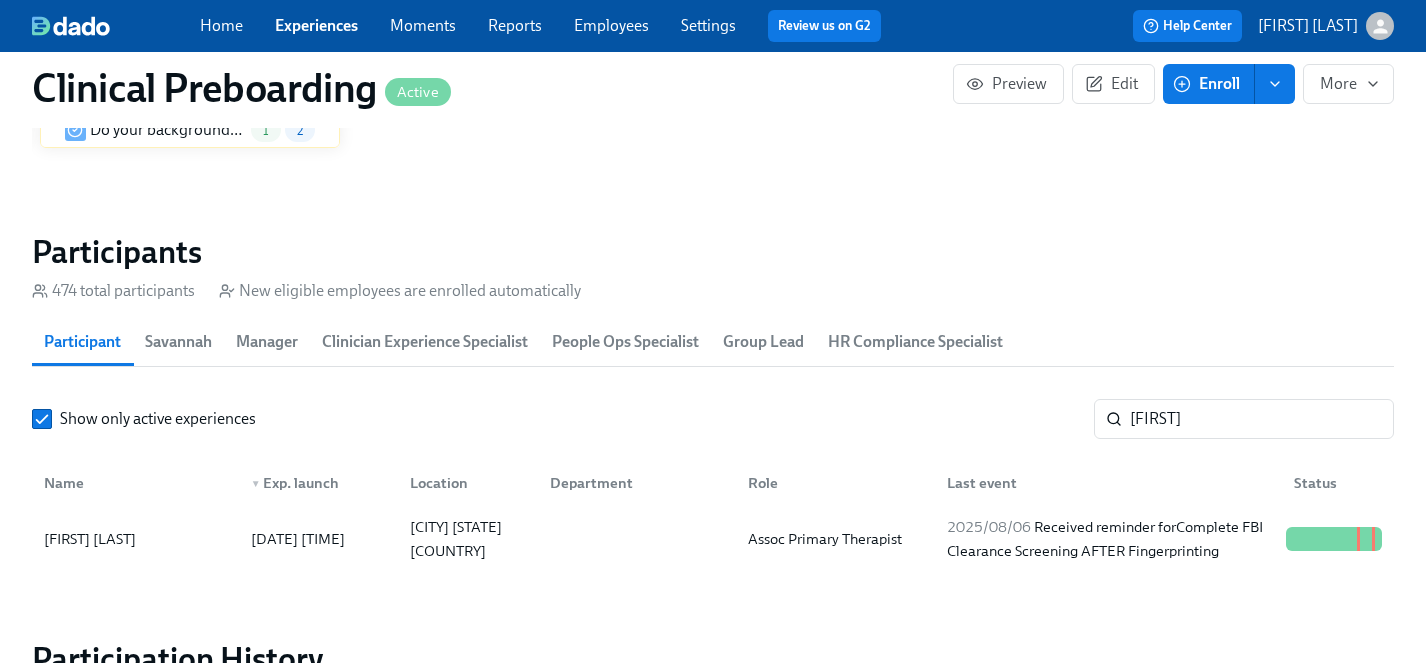 click on "Experiences" at bounding box center (316, 25) 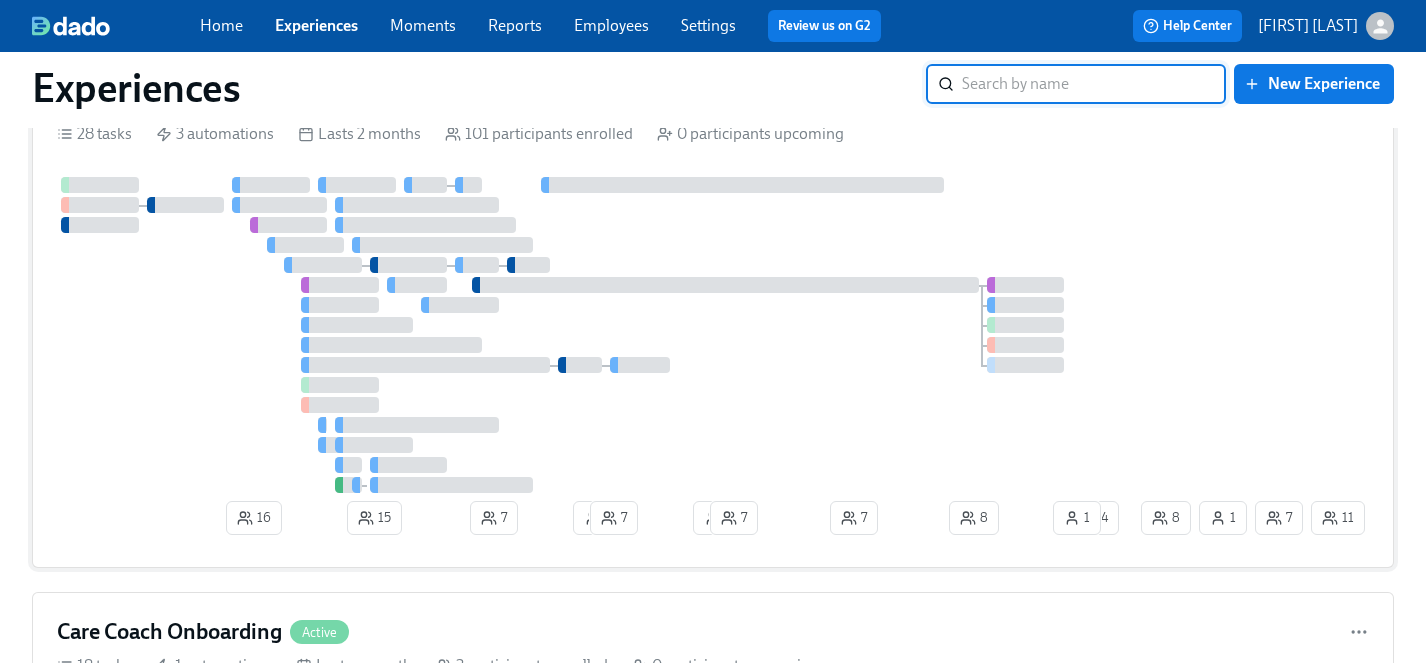 scroll, scrollTop: 1299, scrollLeft: 0, axis: vertical 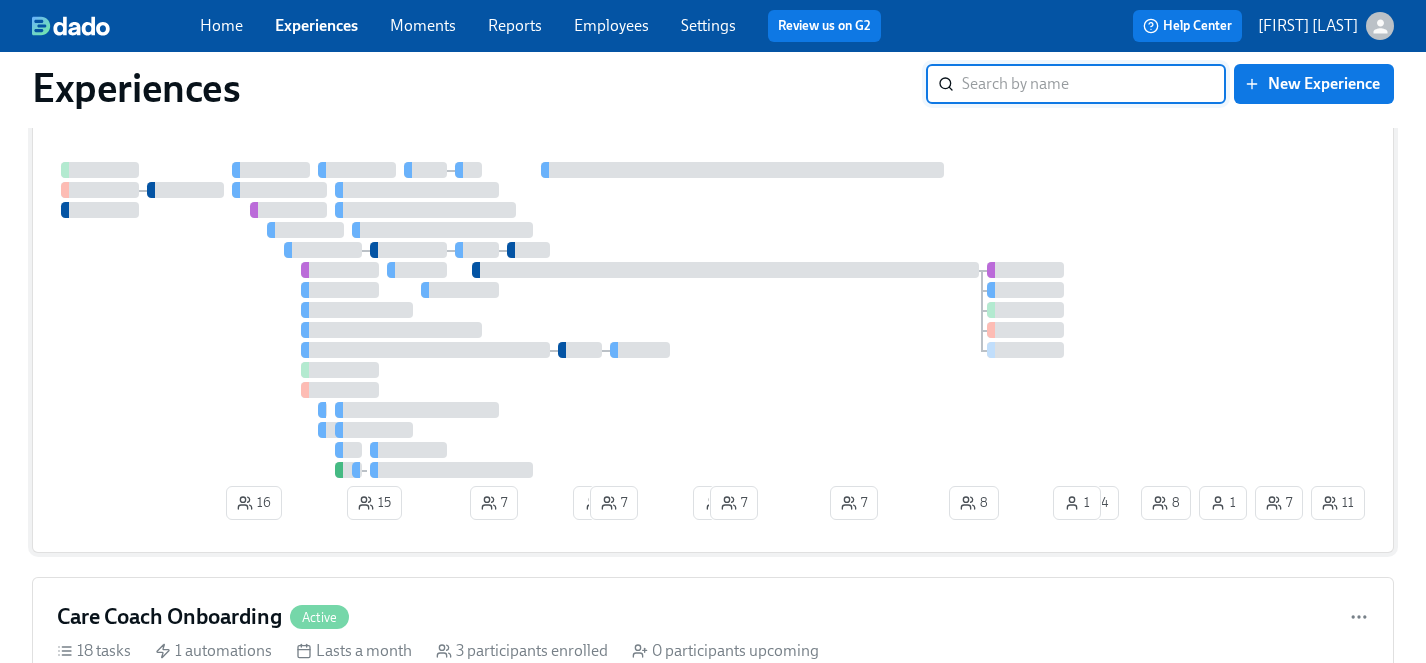 click at bounding box center [597, 320] 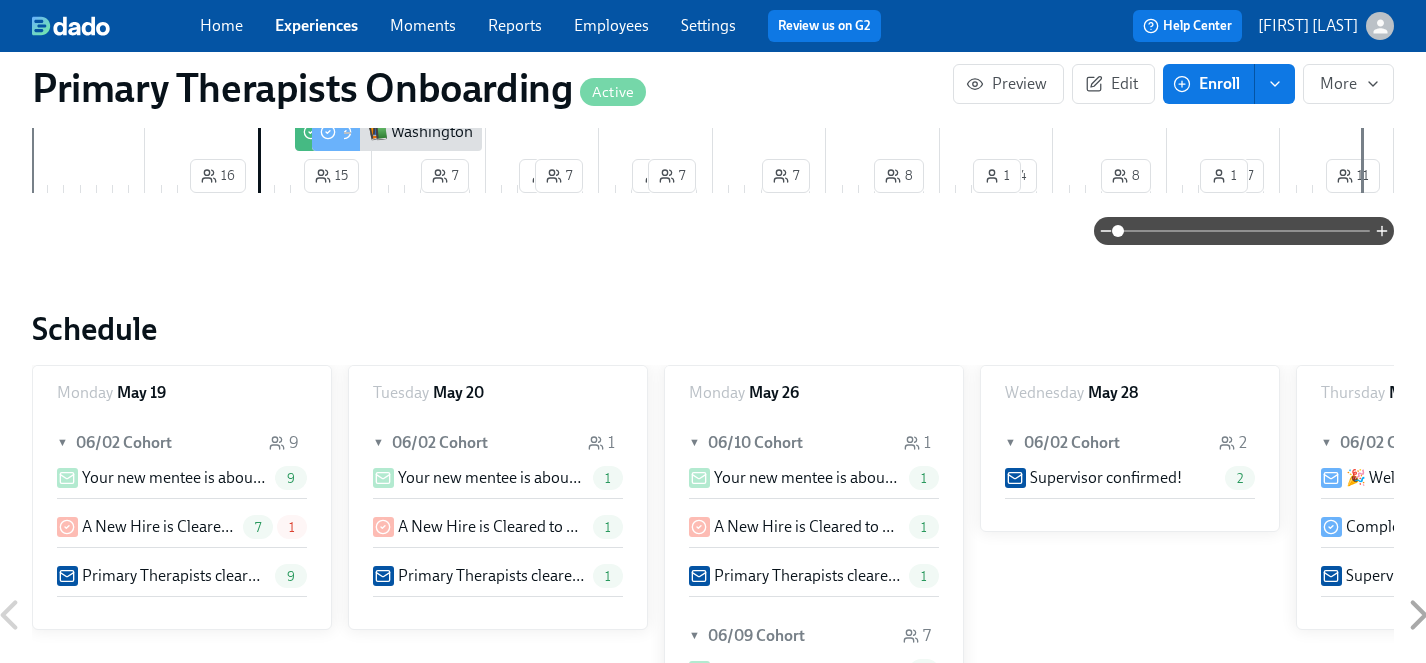 scroll, scrollTop: 0, scrollLeft: 0, axis: both 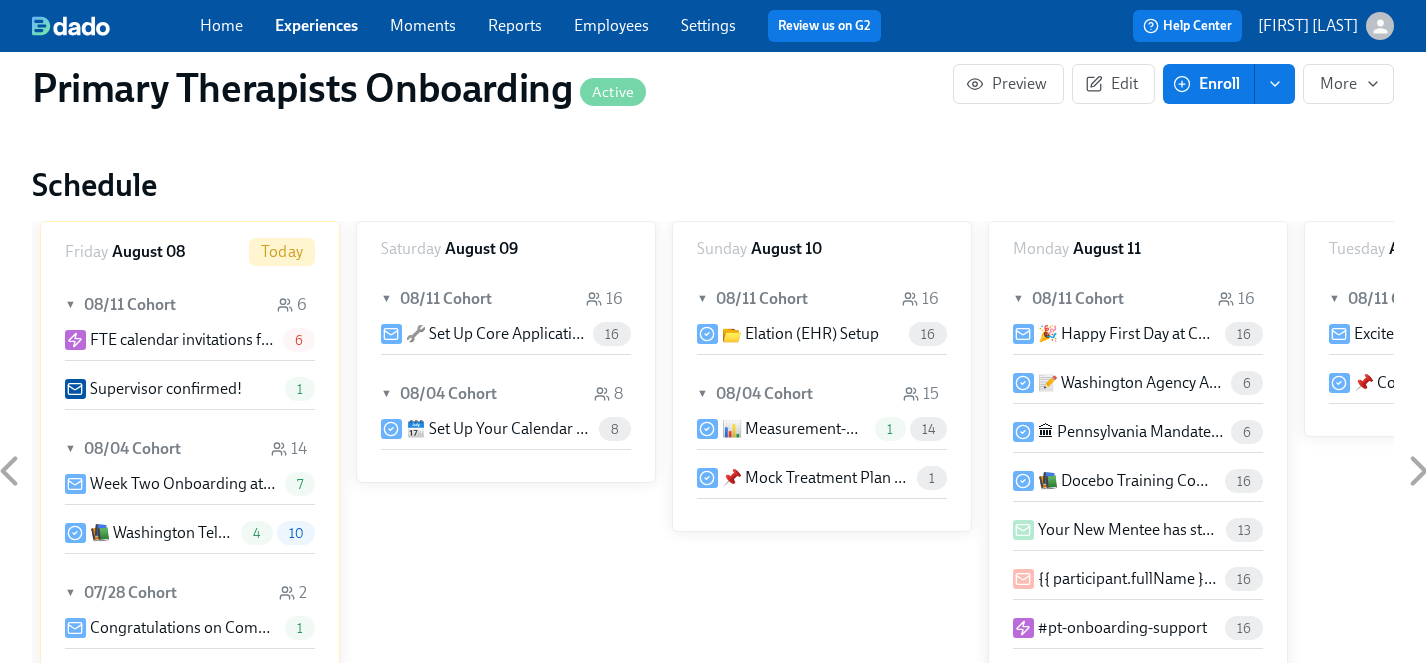 click on "Enroll" at bounding box center [1208, 84] 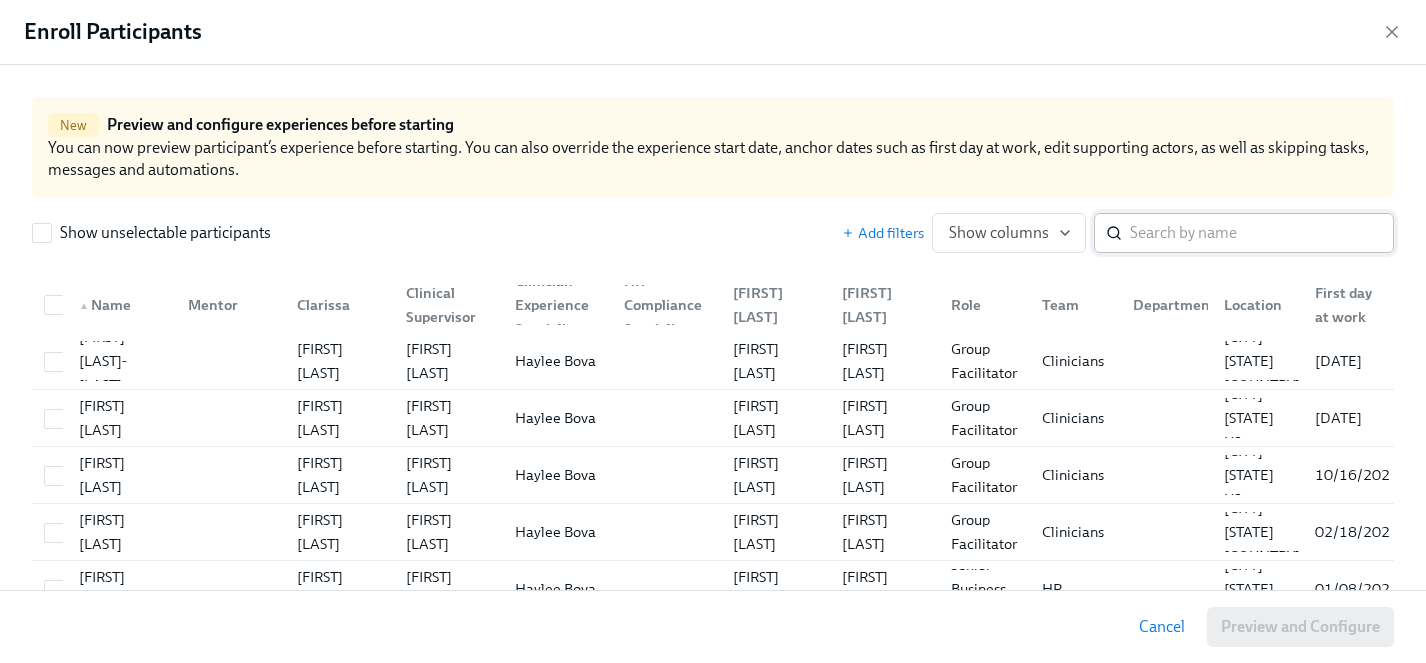 click at bounding box center (1262, 233) 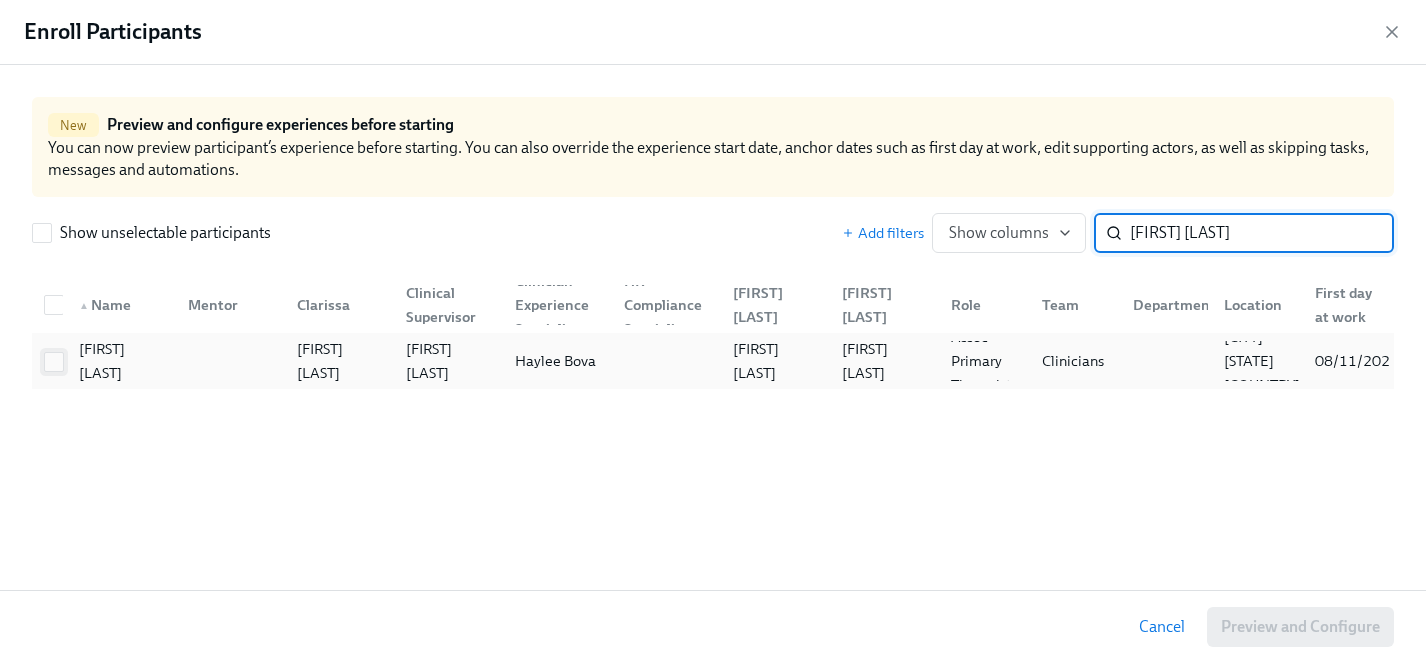 type on "[FIRST] [LAST]" 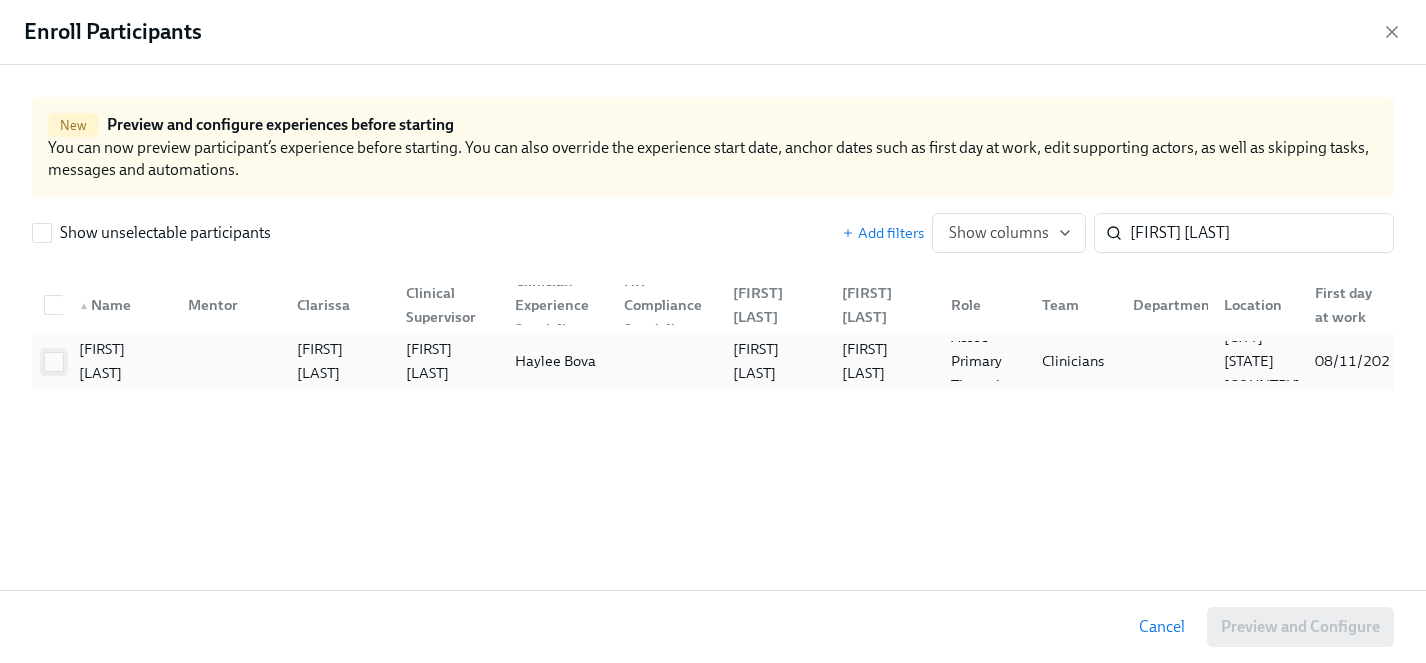 click at bounding box center [54, 362] 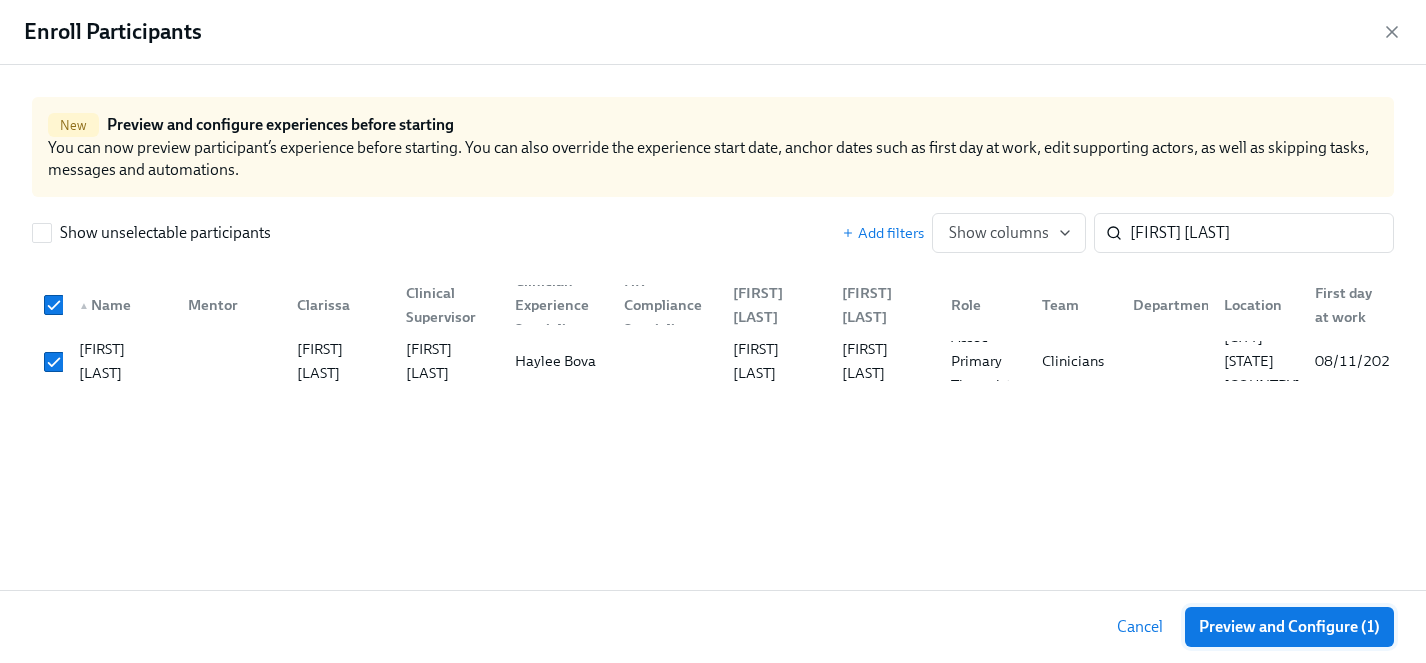 click on "Preview and Configure (1)" at bounding box center (1289, 627) 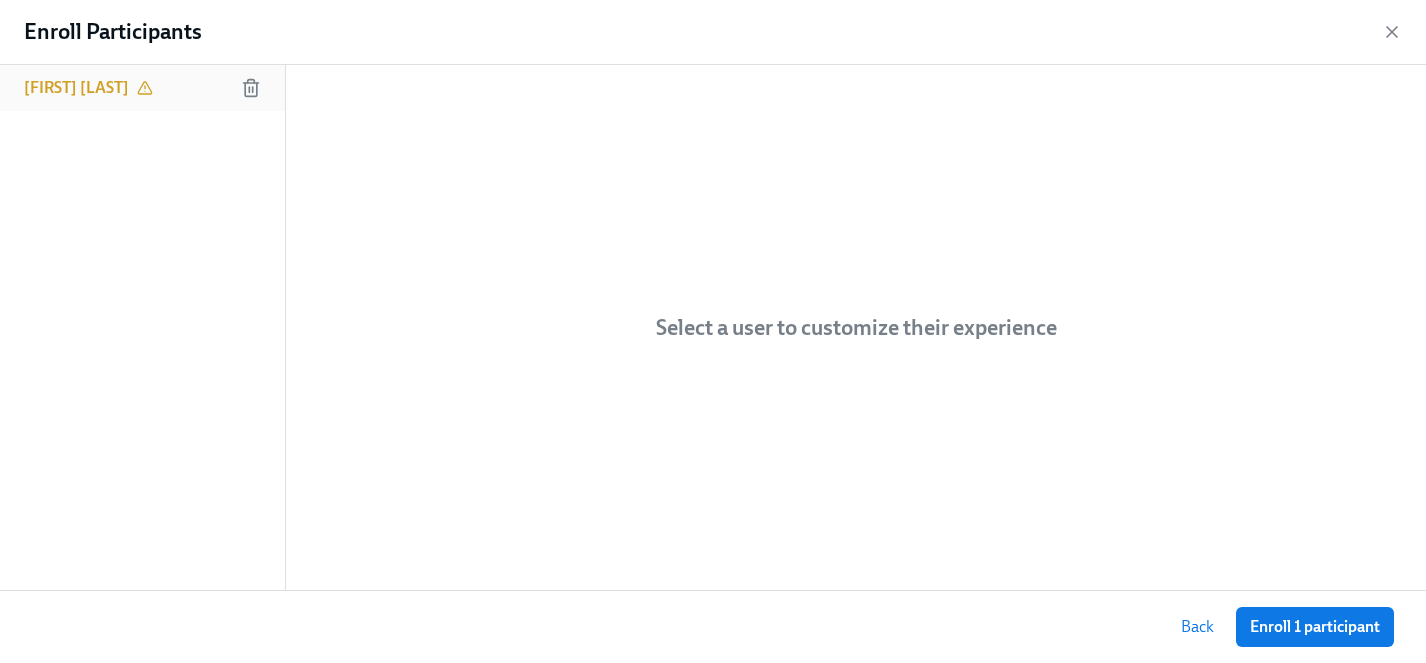 click on "[FIRST] [LAST]" at bounding box center (76, 88) 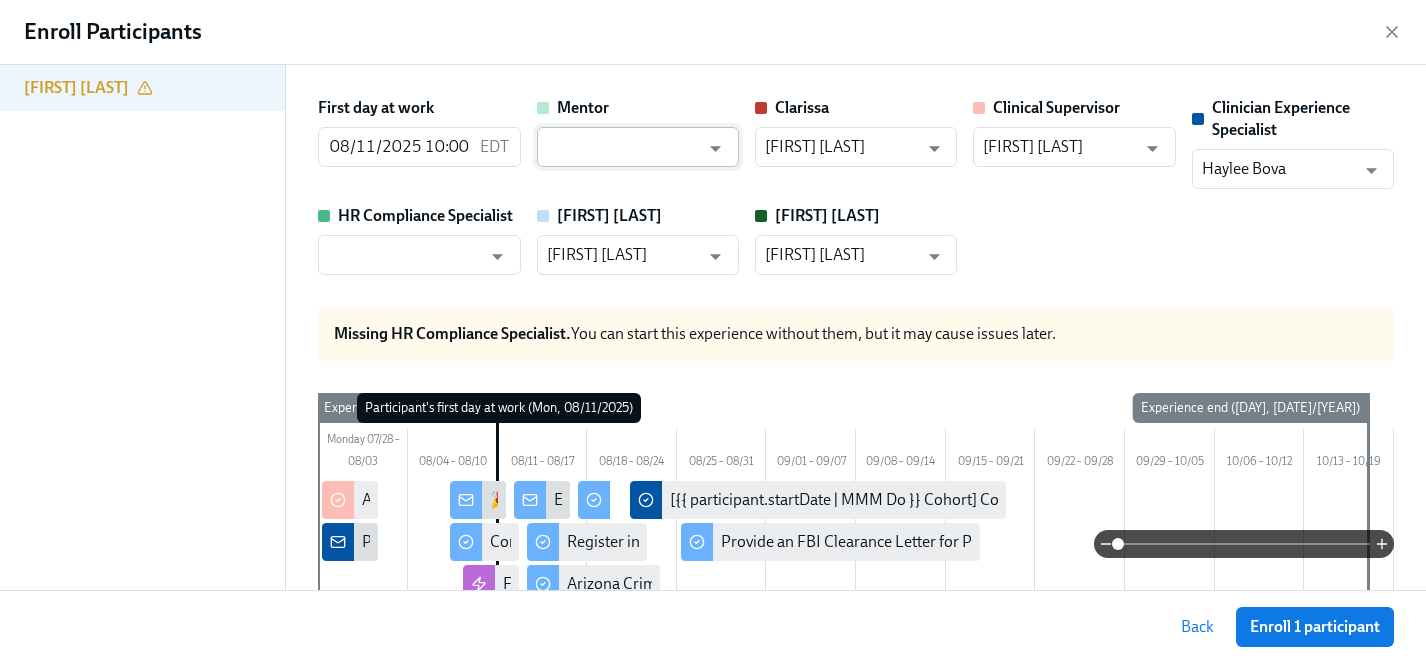 click at bounding box center [623, 147] 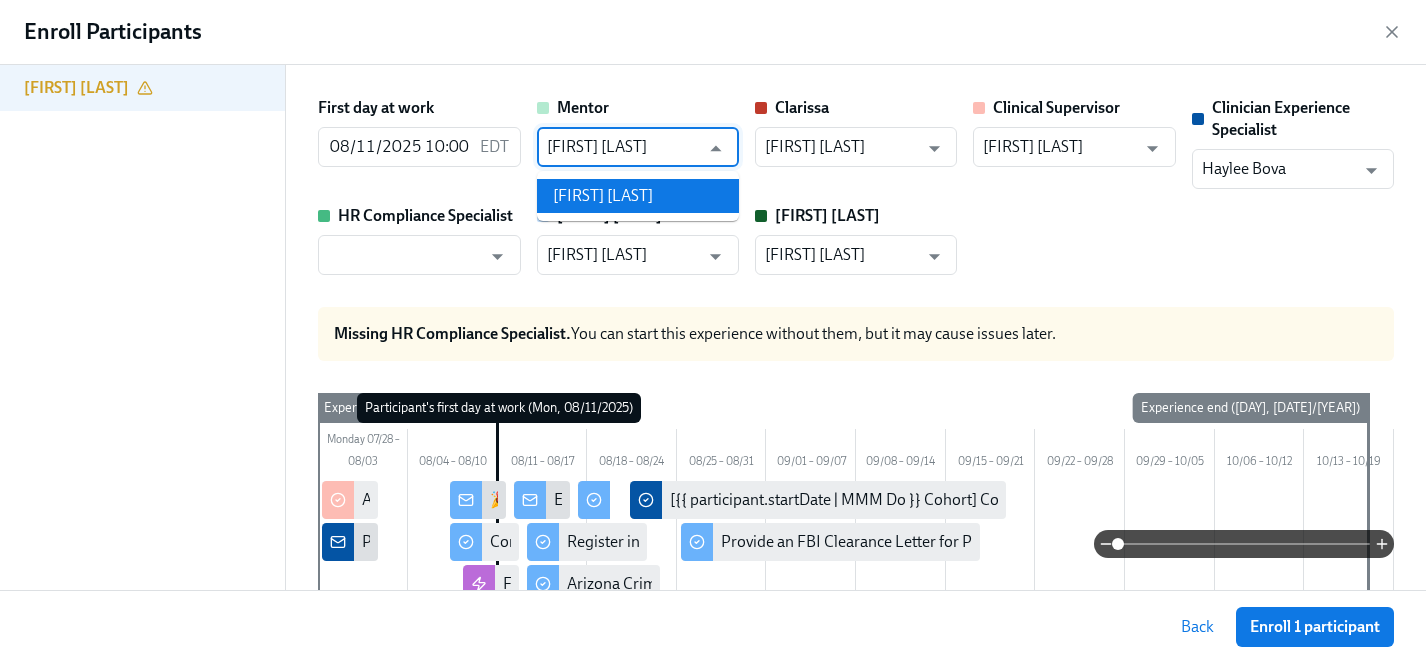 click on "[FIRST] [LAST]" at bounding box center (638, 196) 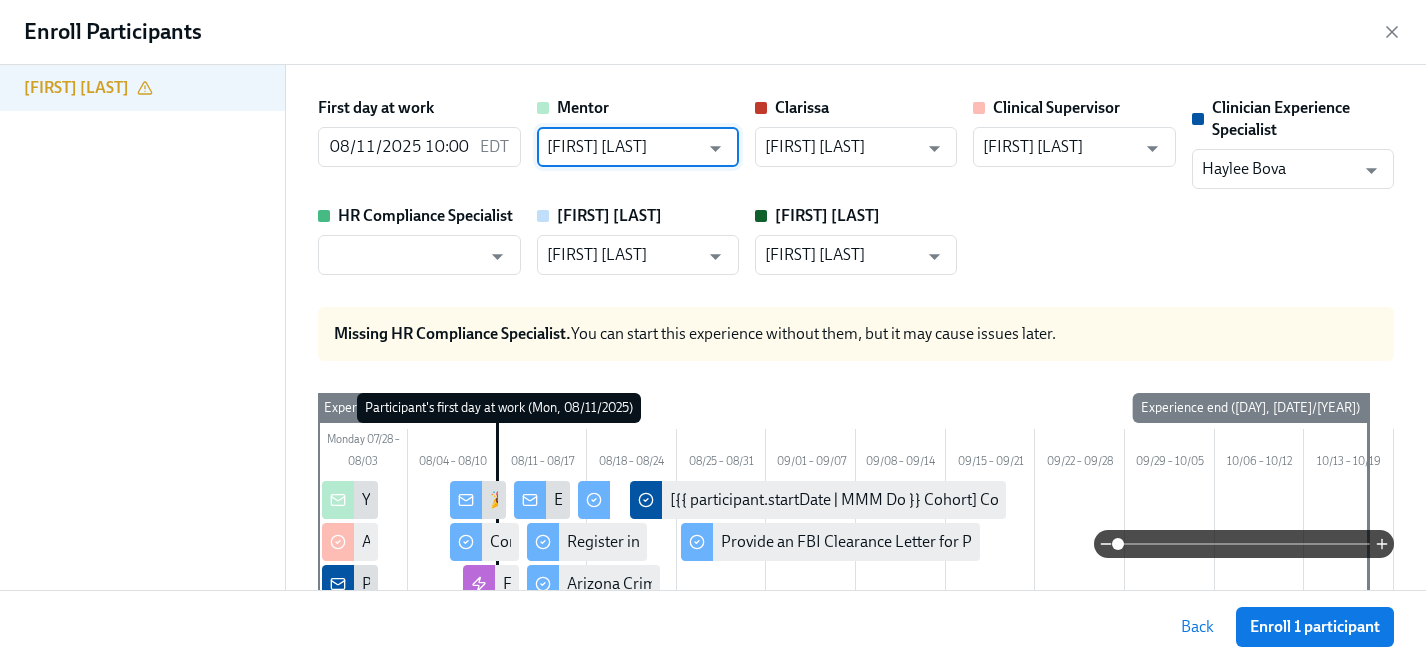 type on "[FIRST] [LAST]" 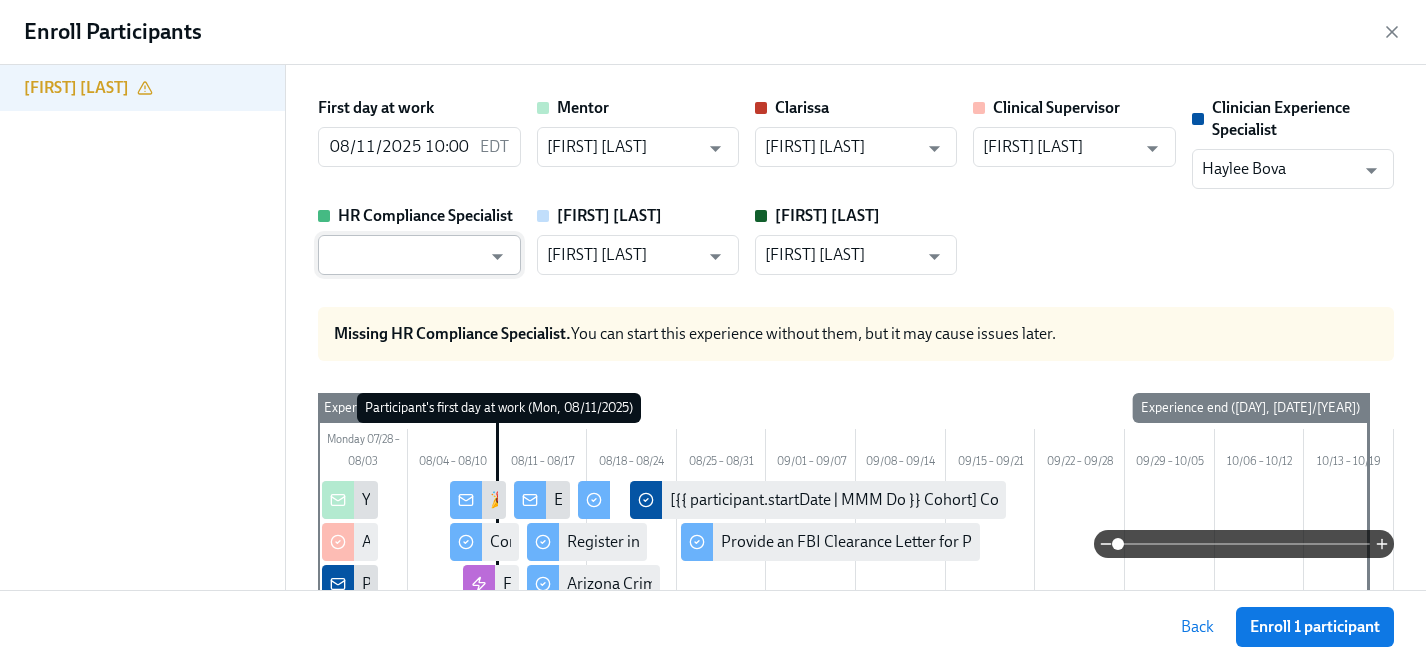 click at bounding box center [404, 255] 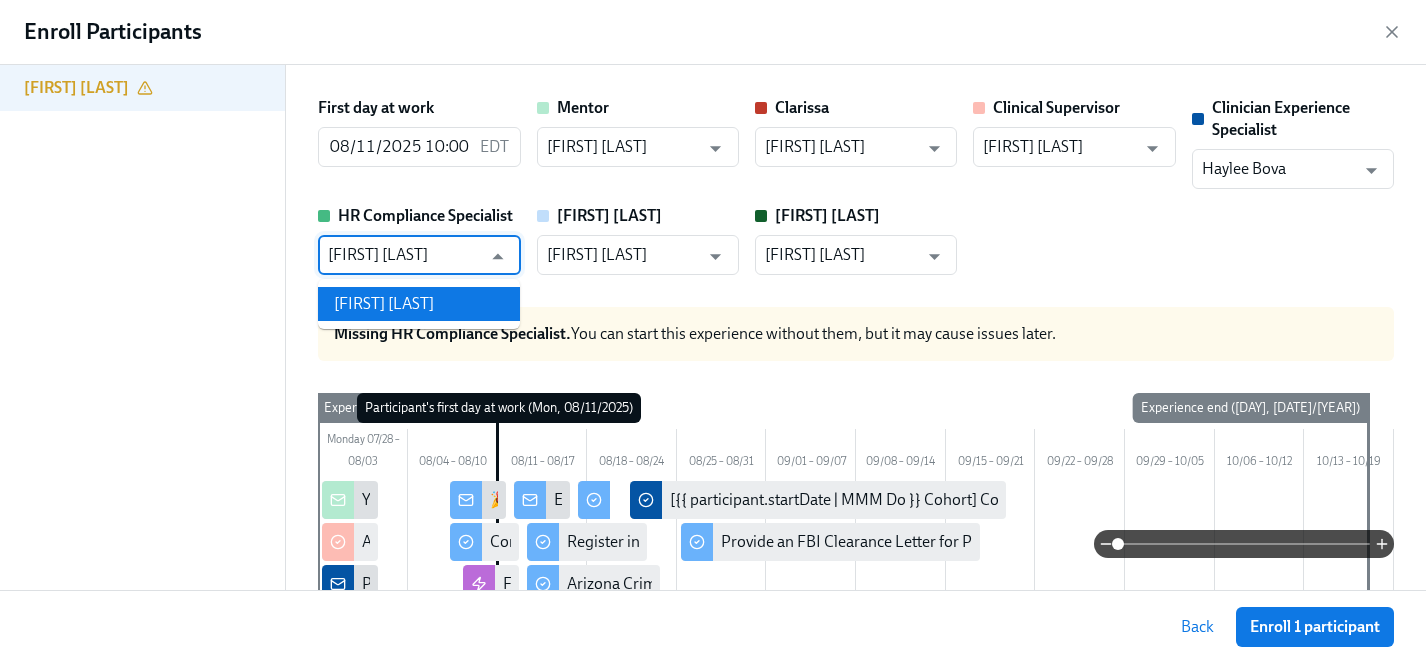 click on "[FIRST] [LAST]" at bounding box center [419, 304] 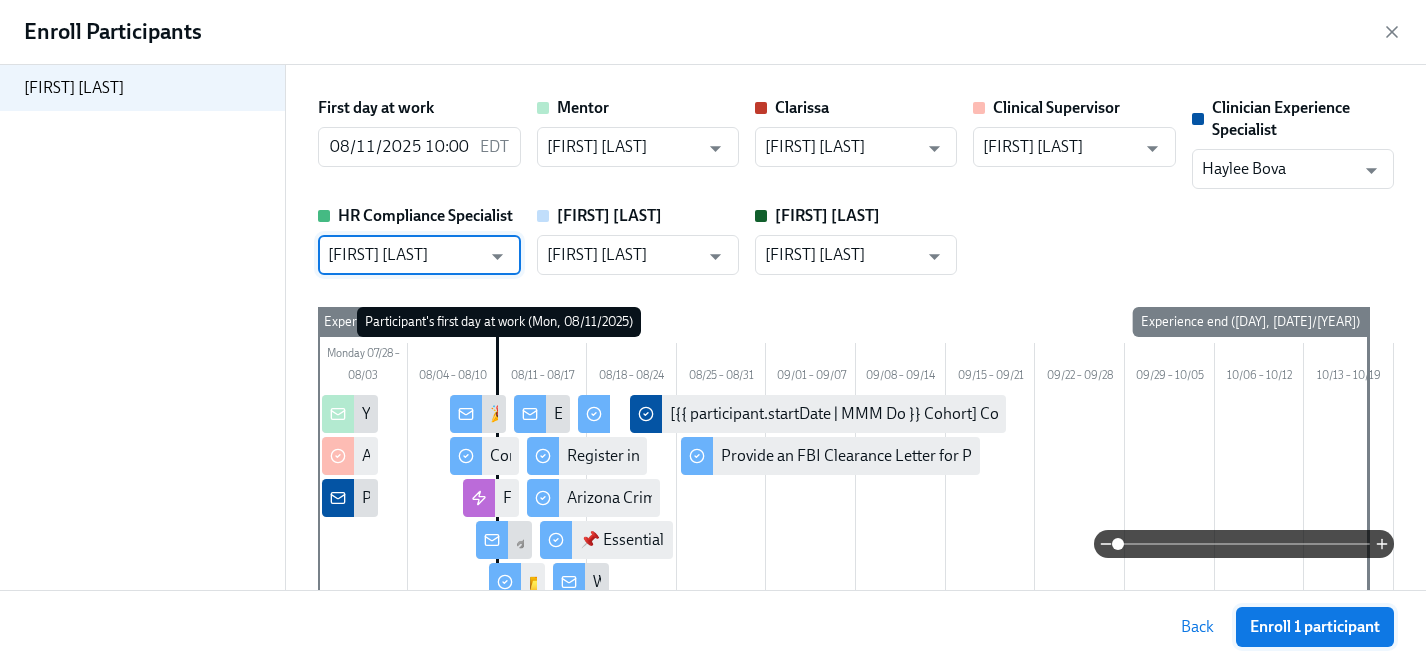 type on "[FIRST] [LAST]" 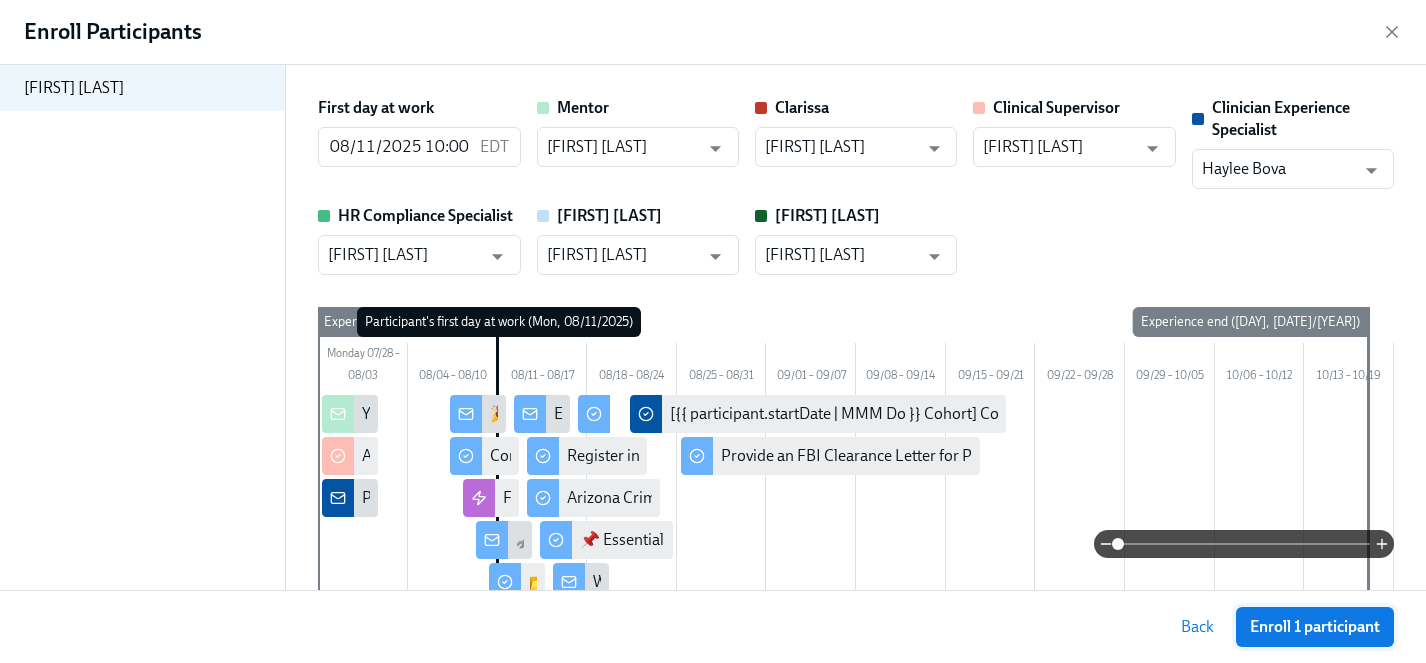 click on "Enroll 1 participant" at bounding box center (1315, 627) 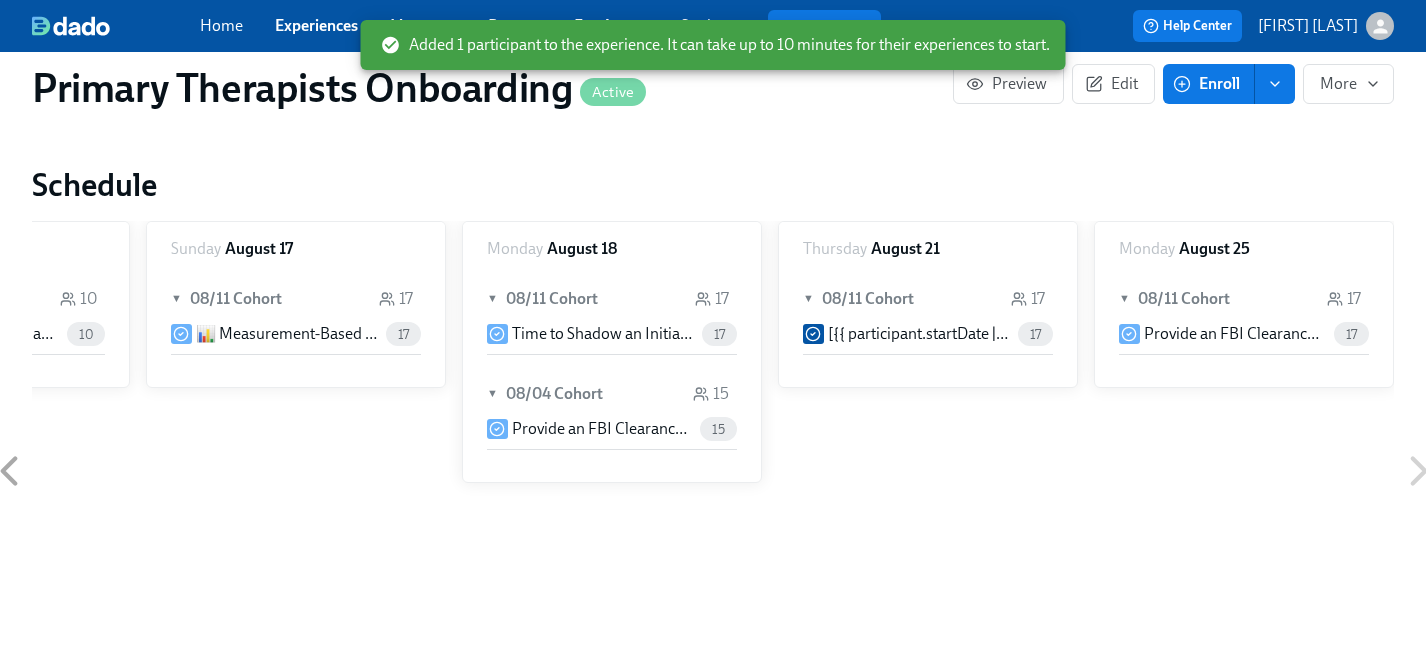 scroll, scrollTop: 1424, scrollLeft: 0, axis: vertical 